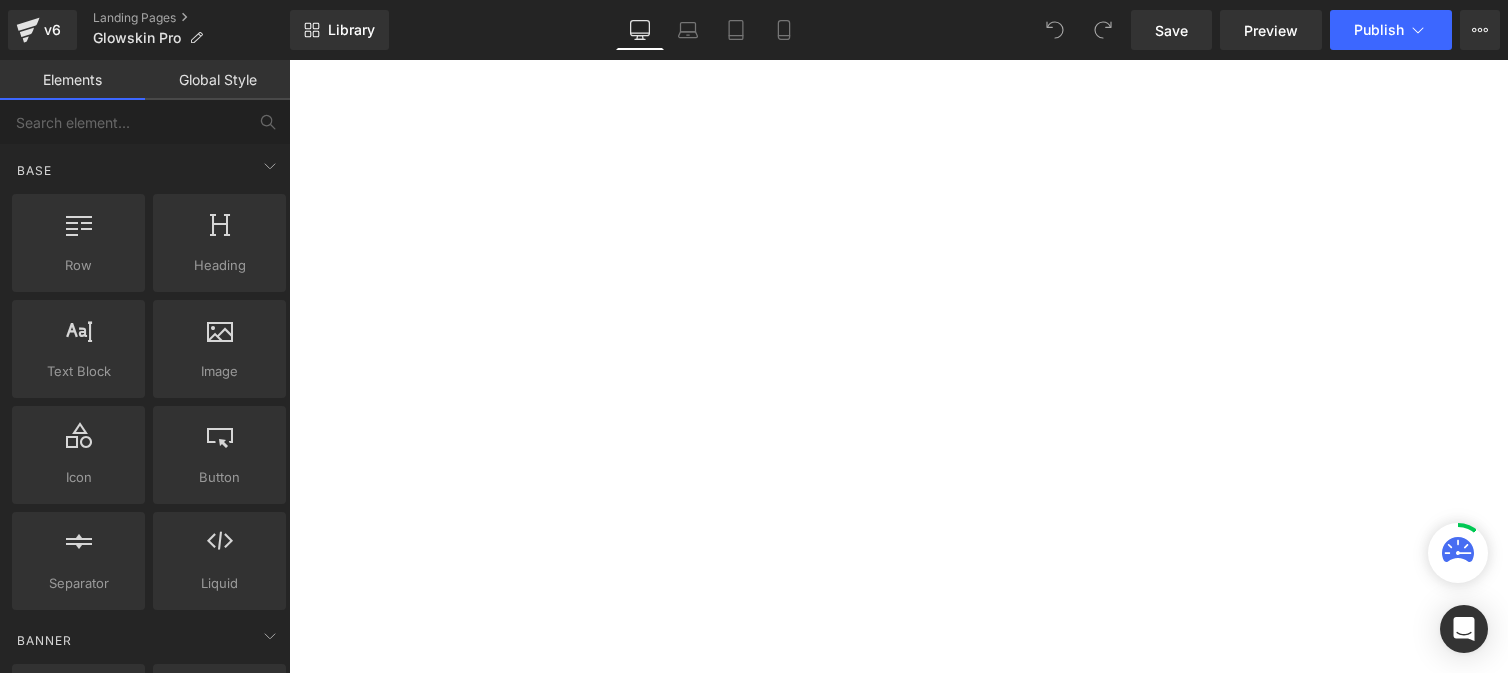 scroll, scrollTop: 0, scrollLeft: 0, axis: both 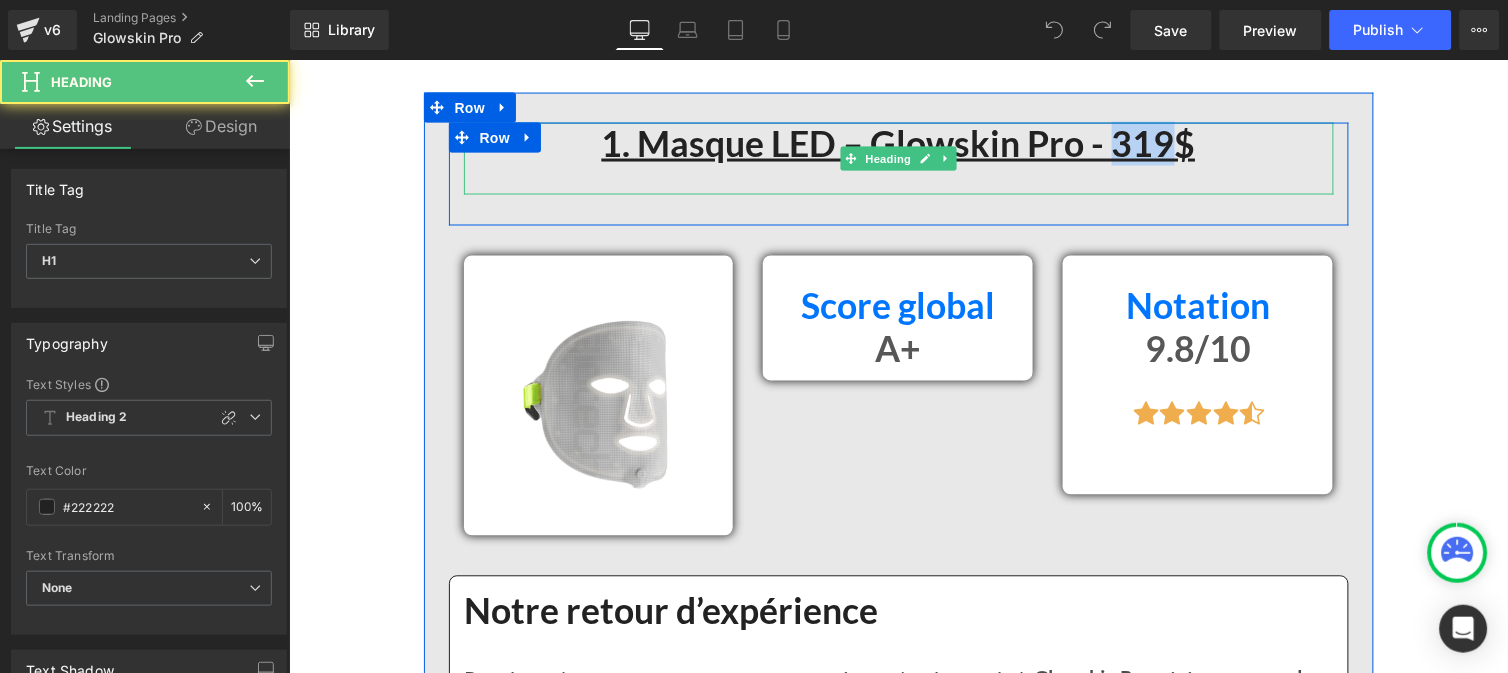 drag, startPoint x: 1109, startPoint y: 137, endPoint x: 1155, endPoint y: 135, distance: 46.043457 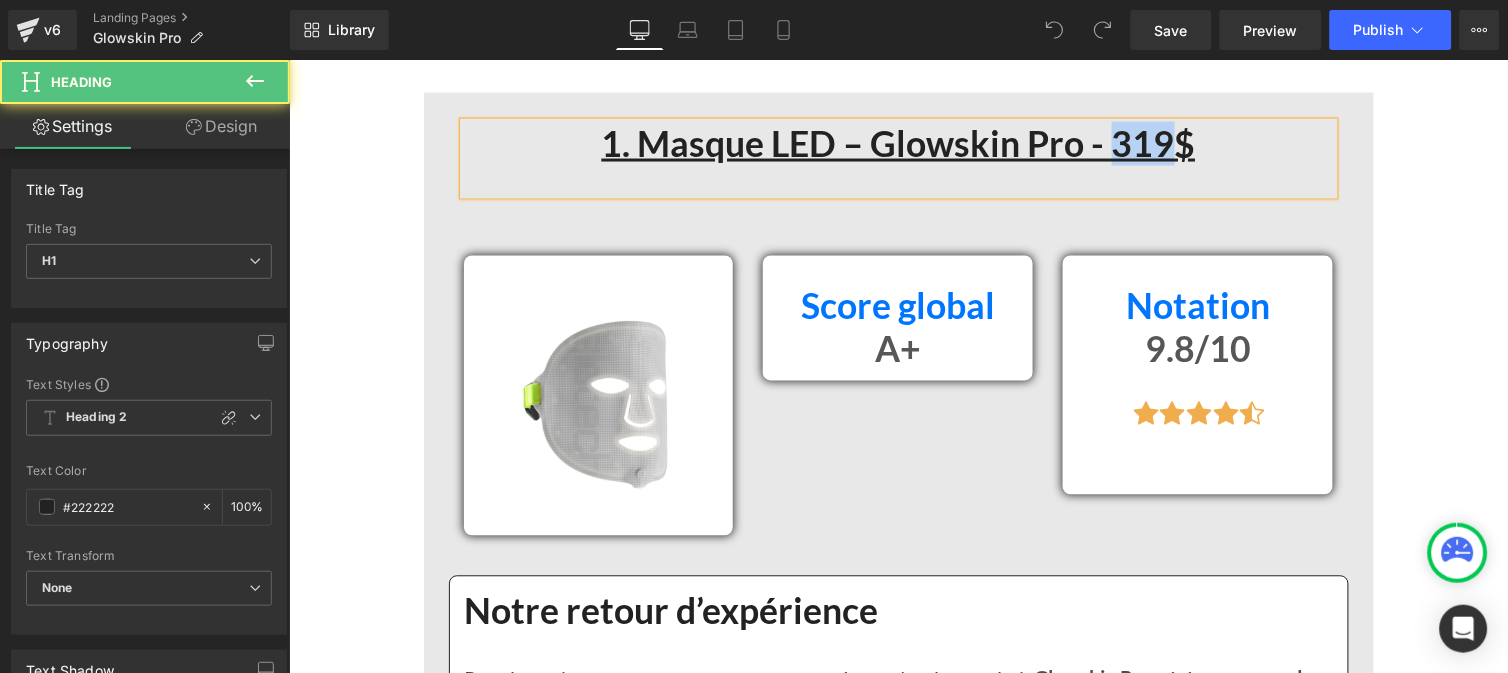 click on "1. Masque LED – Glowskin Pro - 319$" at bounding box center [898, 142] 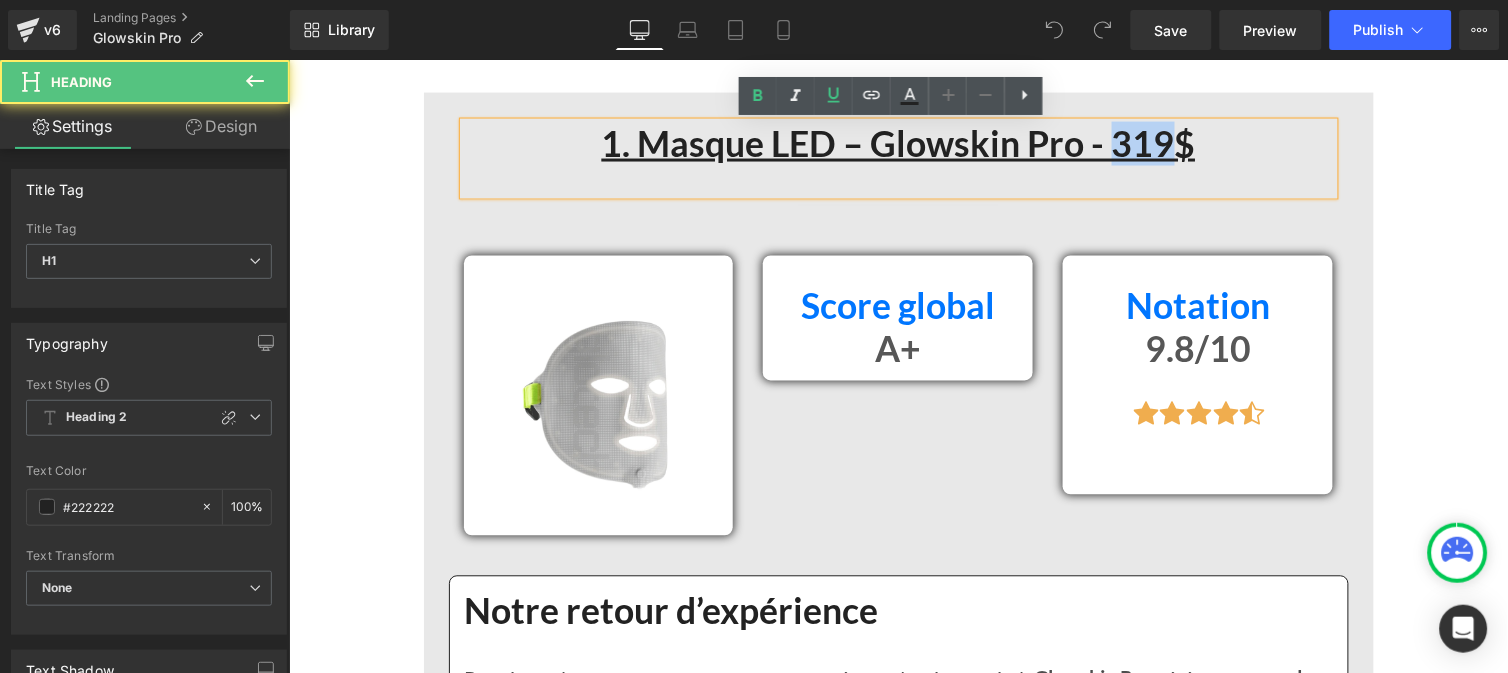 drag, startPoint x: 1111, startPoint y: 142, endPoint x: 1159, endPoint y: 130, distance: 49.47727 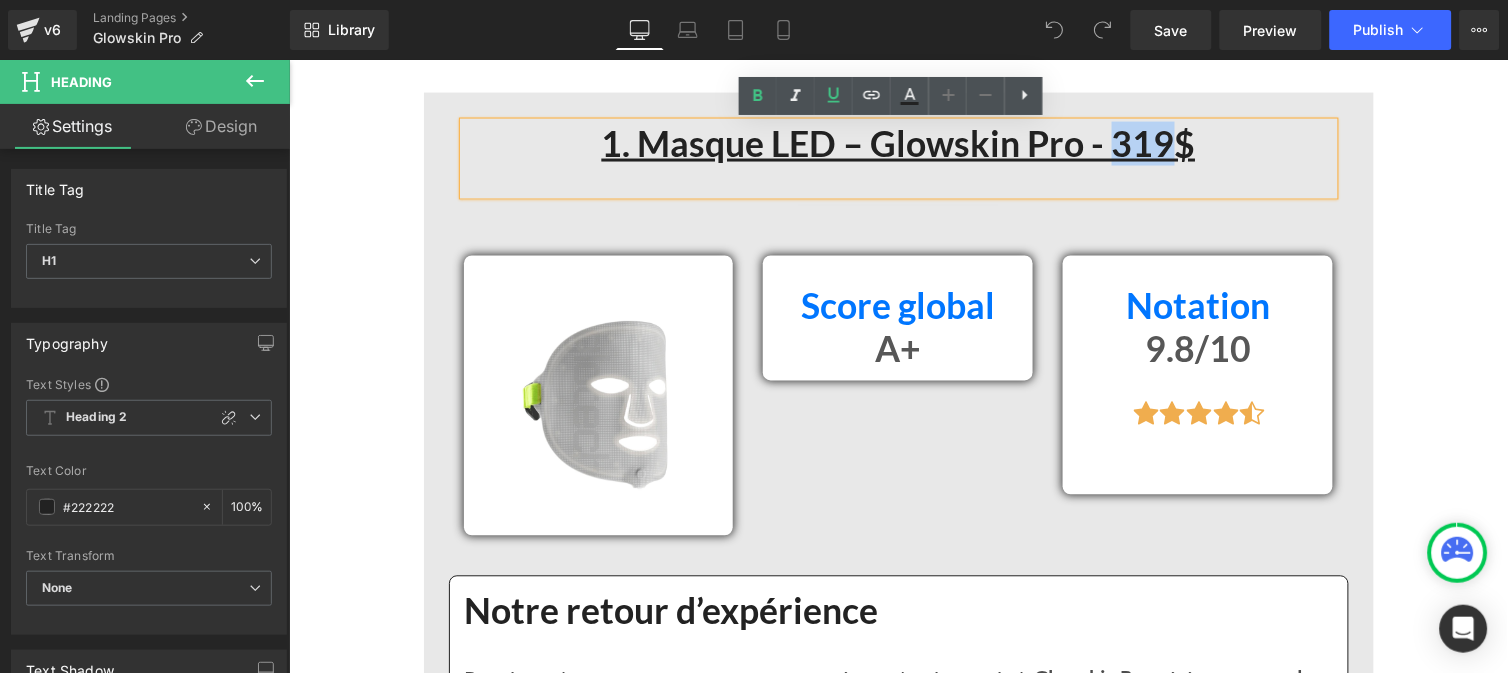 type 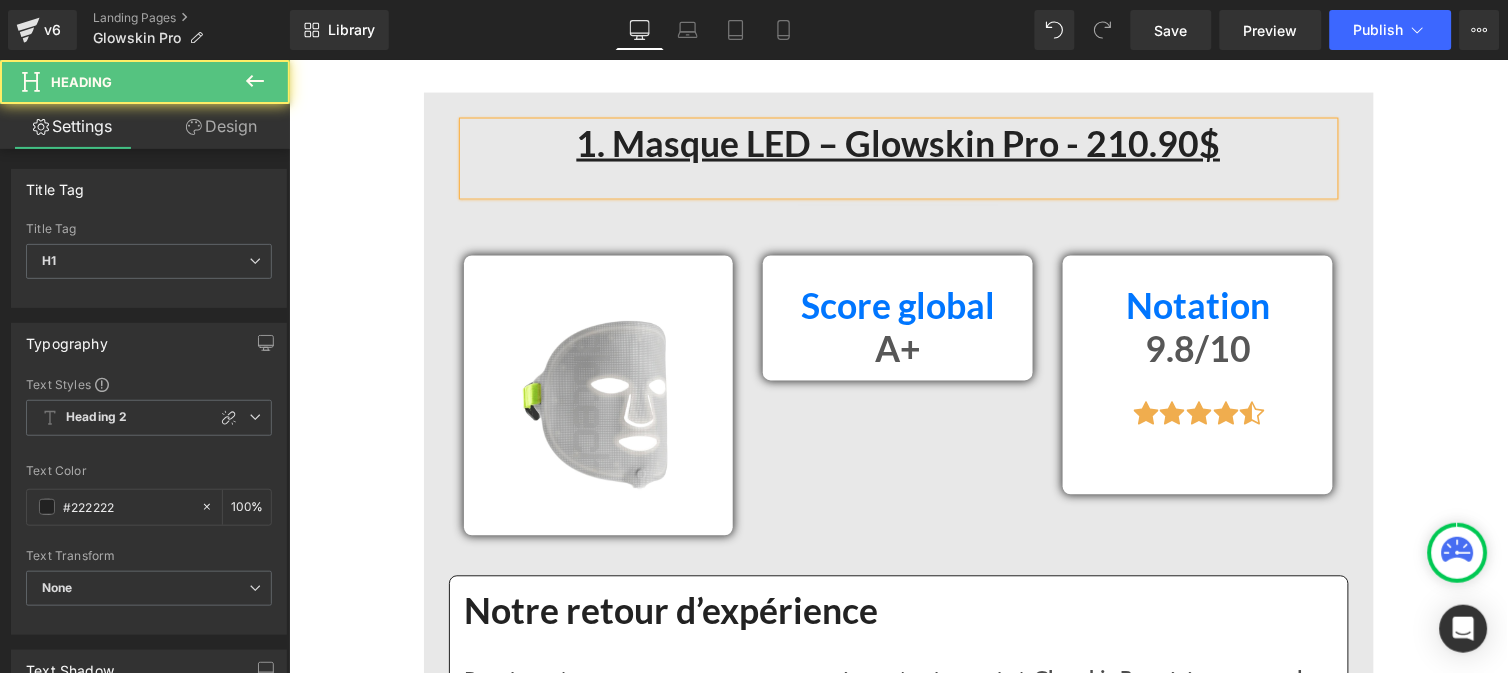 click on "1. Masque LED – Glowskin Pro - 210.90$" at bounding box center [898, 143] 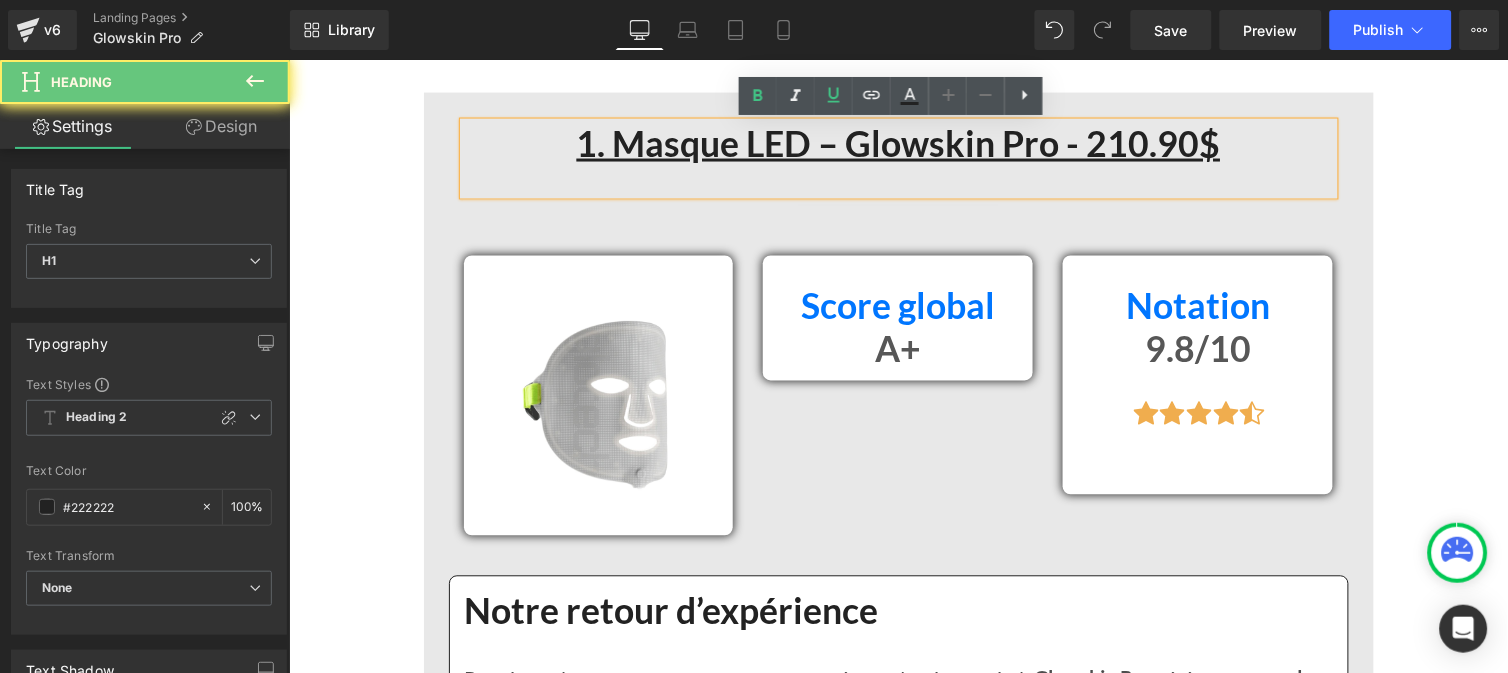 click on "1. Masque LED – Glowskin Pro - 210.90$" at bounding box center [898, 143] 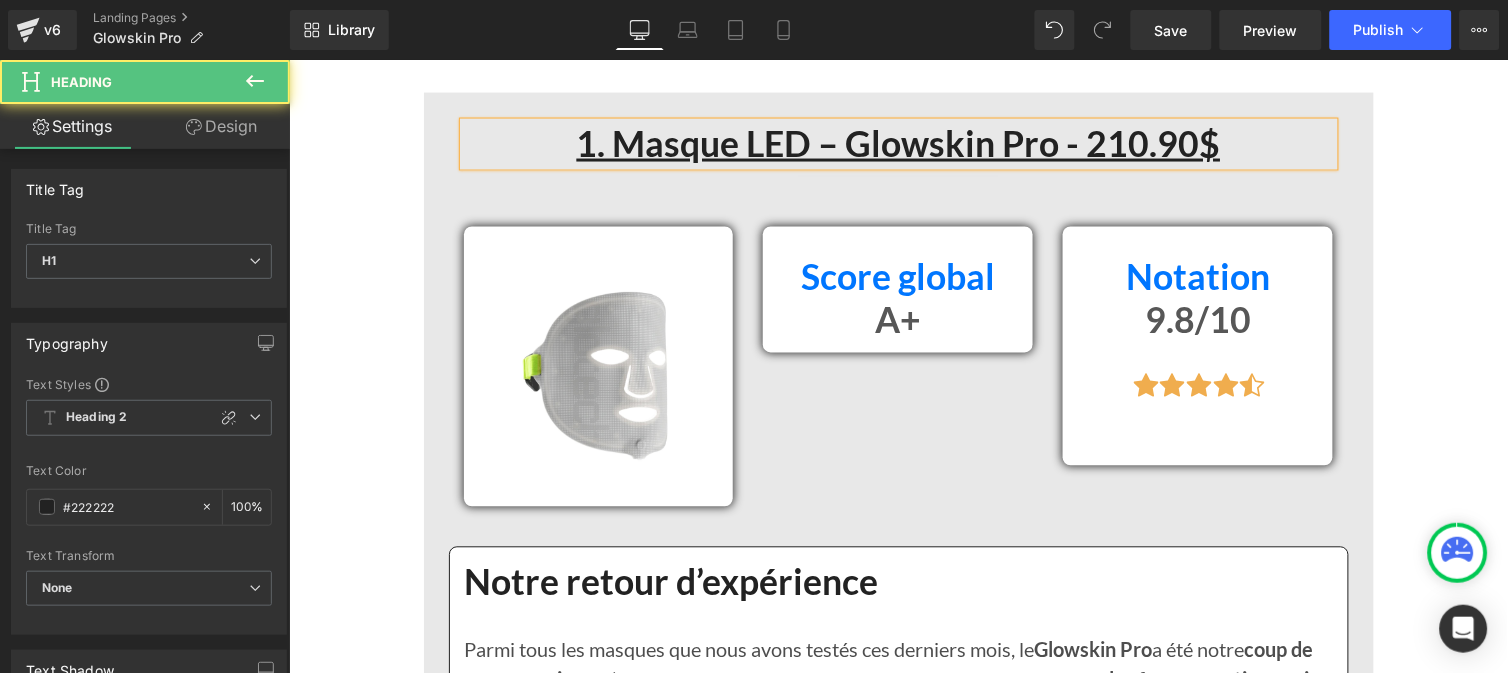 click on "1. Masque LED – Glowskin Pro - 210.90$" at bounding box center (898, 142) 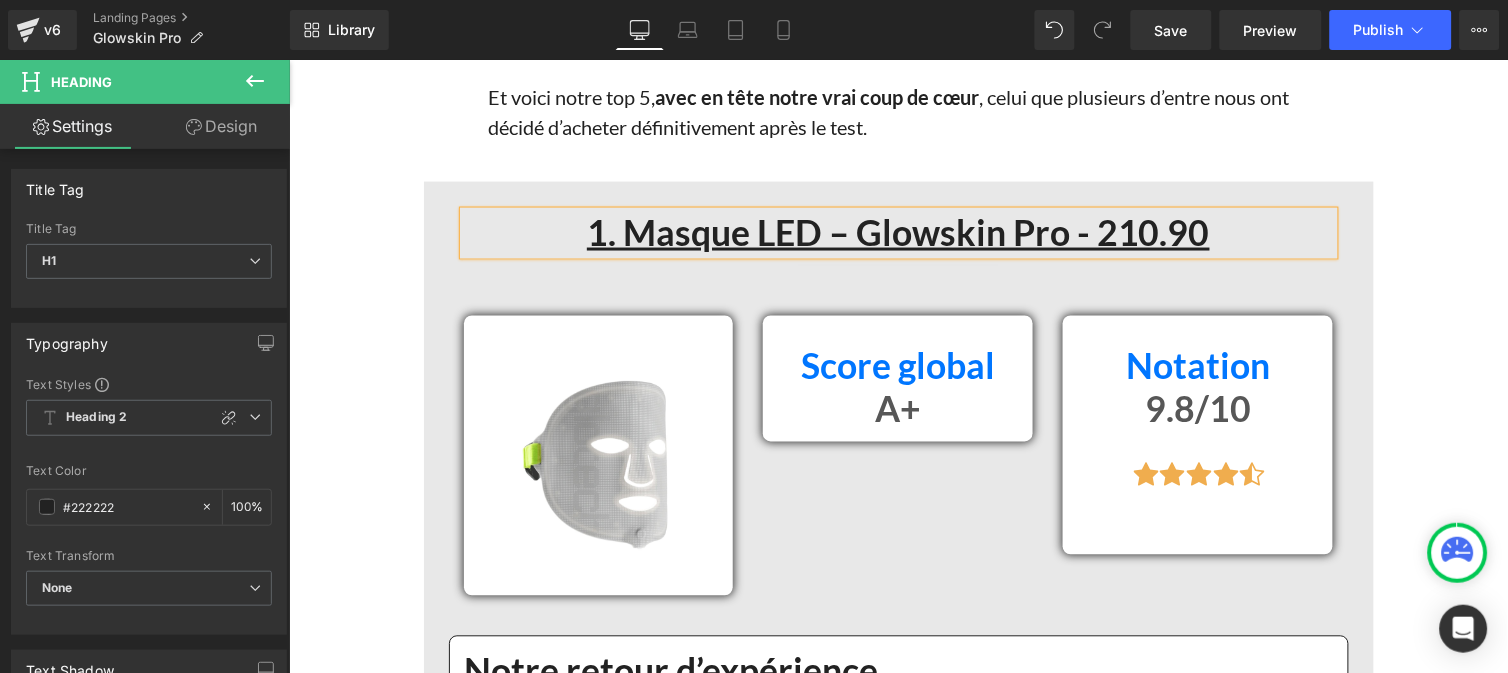 scroll, scrollTop: 2300, scrollLeft: 0, axis: vertical 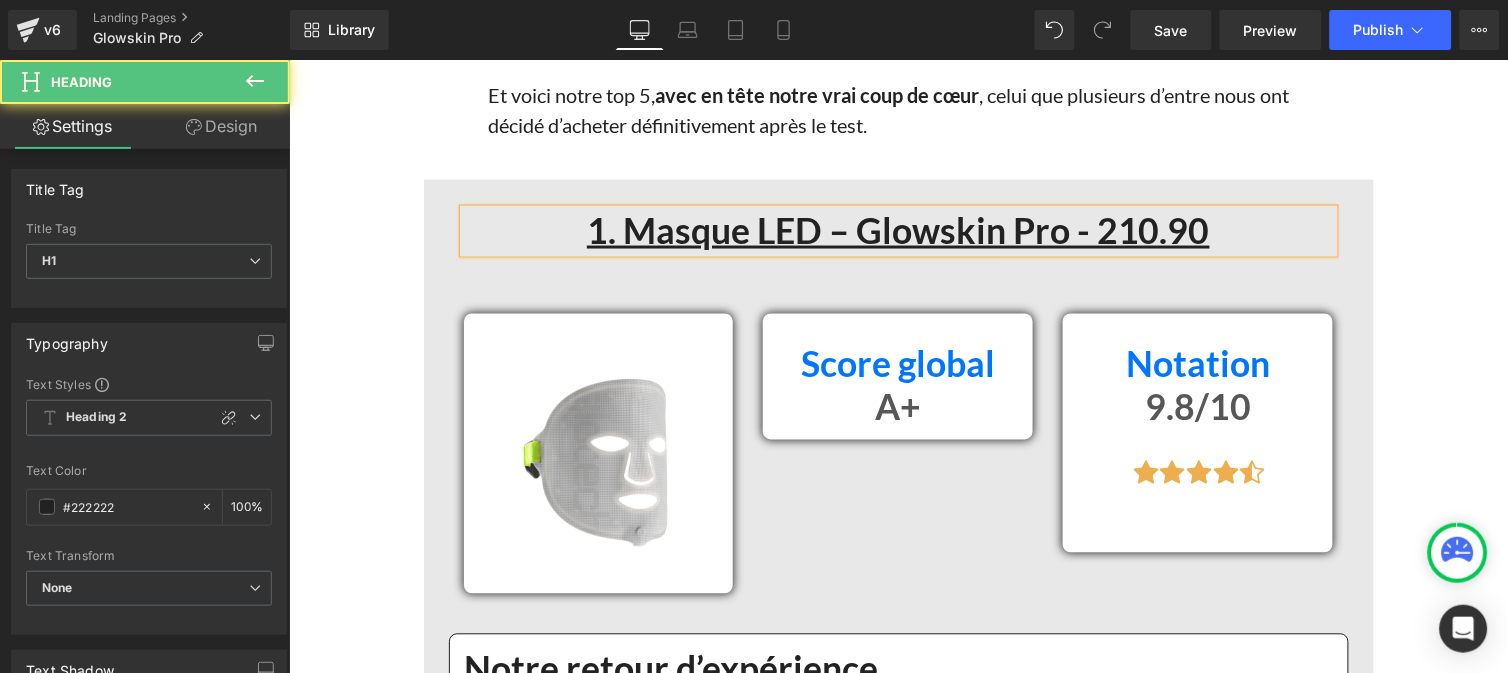 click on "1. Masque LED – Glowskin Pro - 210.90" at bounding box center (897, 229) 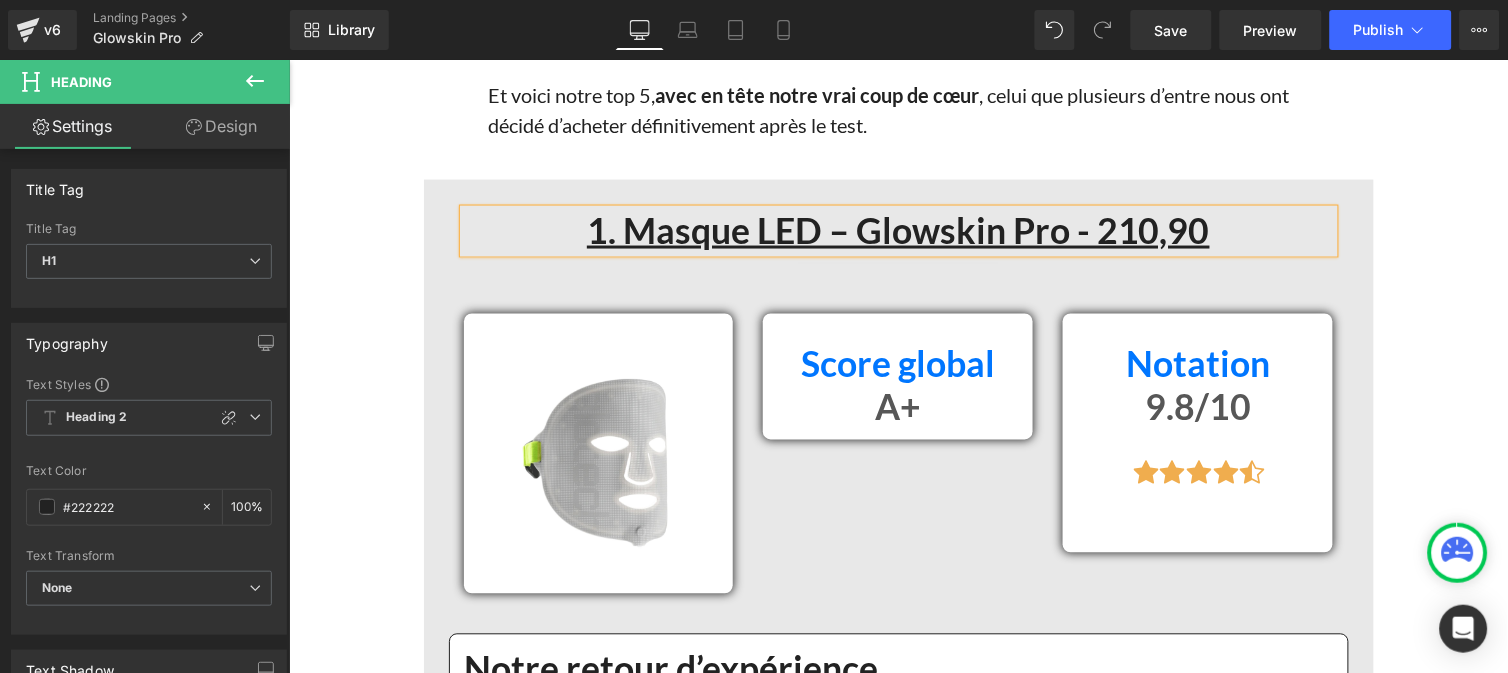 click on "1. Masque LED – Glowskin Pro - 210,90" at bounding box center (898, 230) 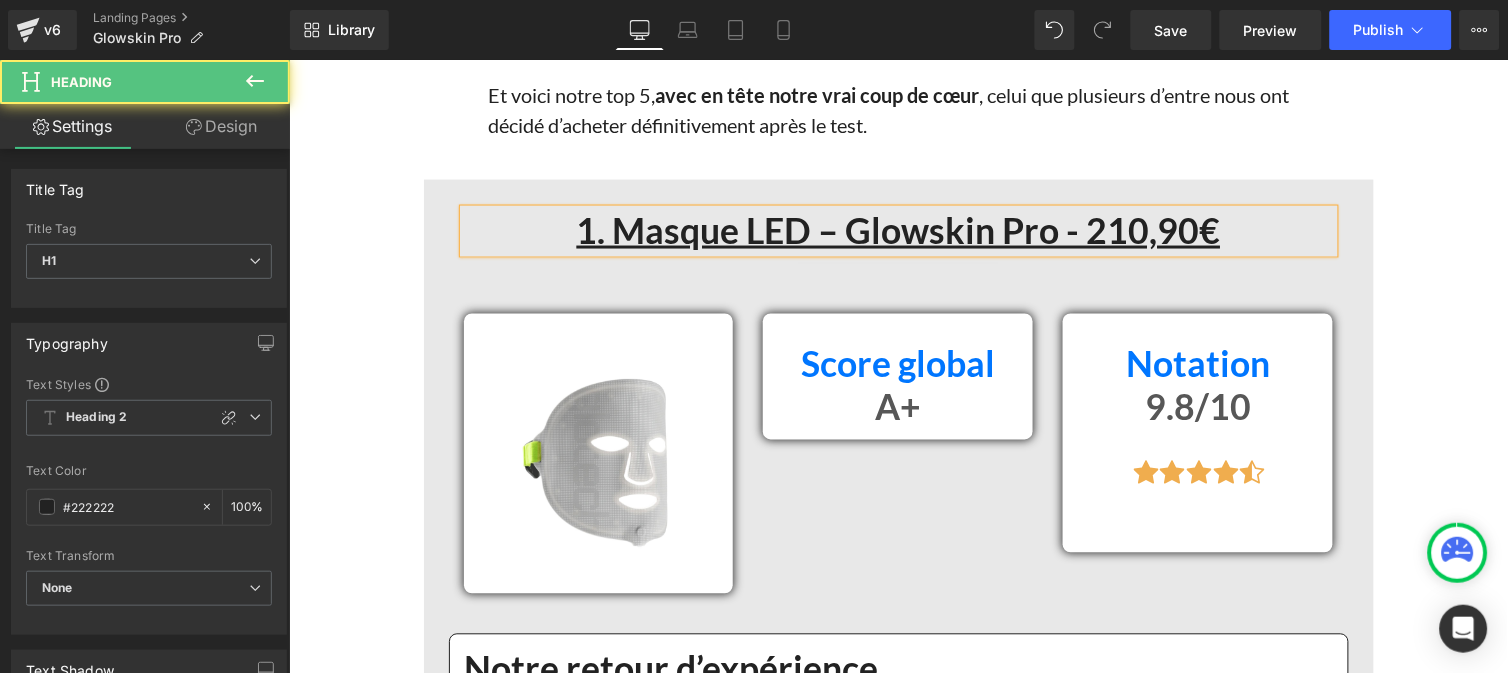 click on "1. Masque LED – Glowskin Pro - 210,90€" at bounding box center (898, 229) 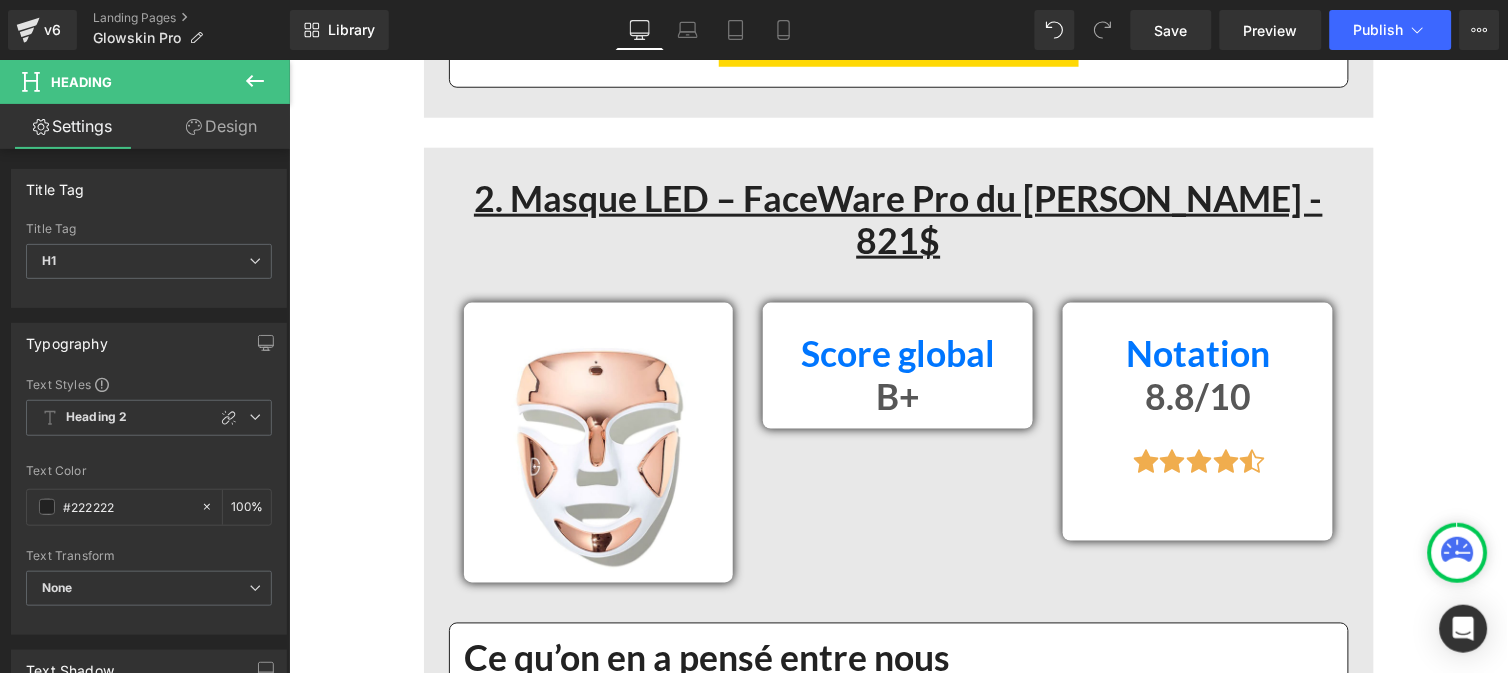 scroll, scrollTop: 5520, scrollLeft: 0, axis: vertical 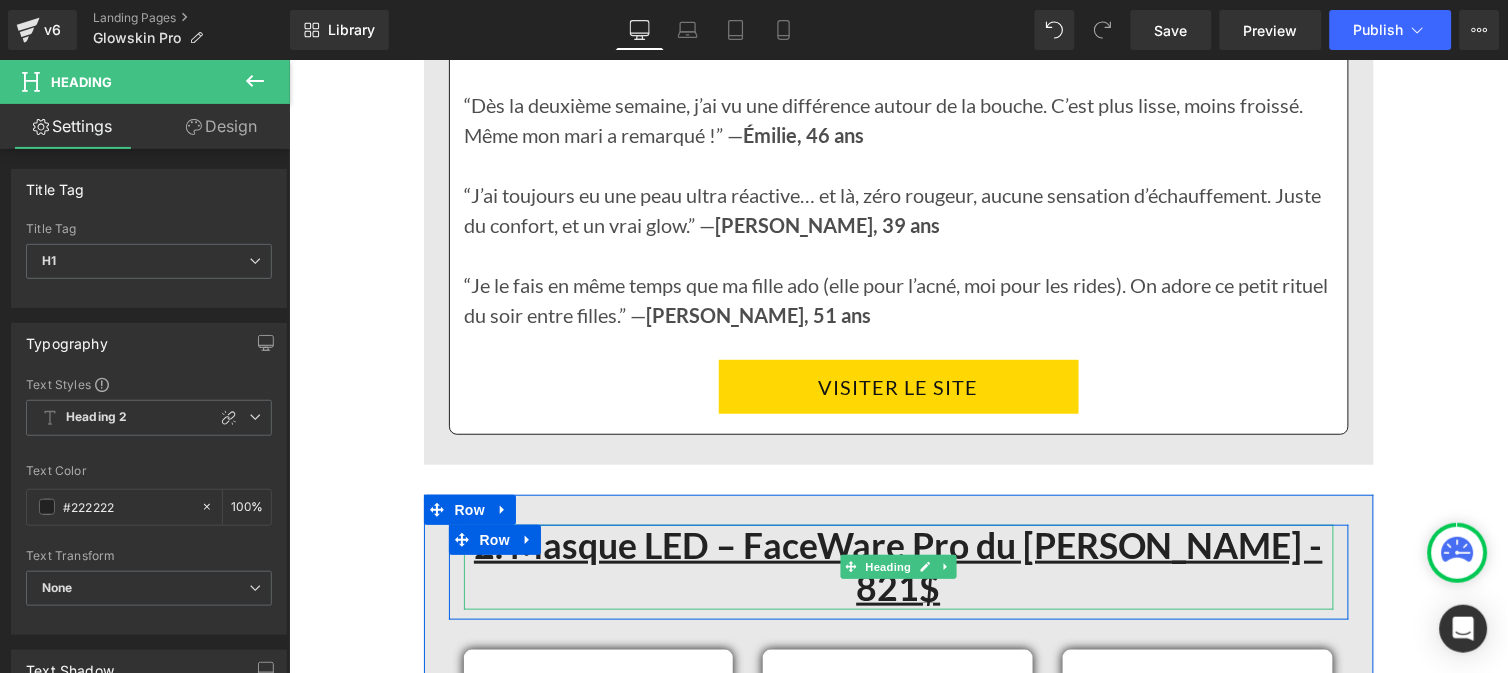 click on "2. Masque LED – FaceWare Pro du [PERSON_NAME] - 821$" at bounding box center (897, 566) 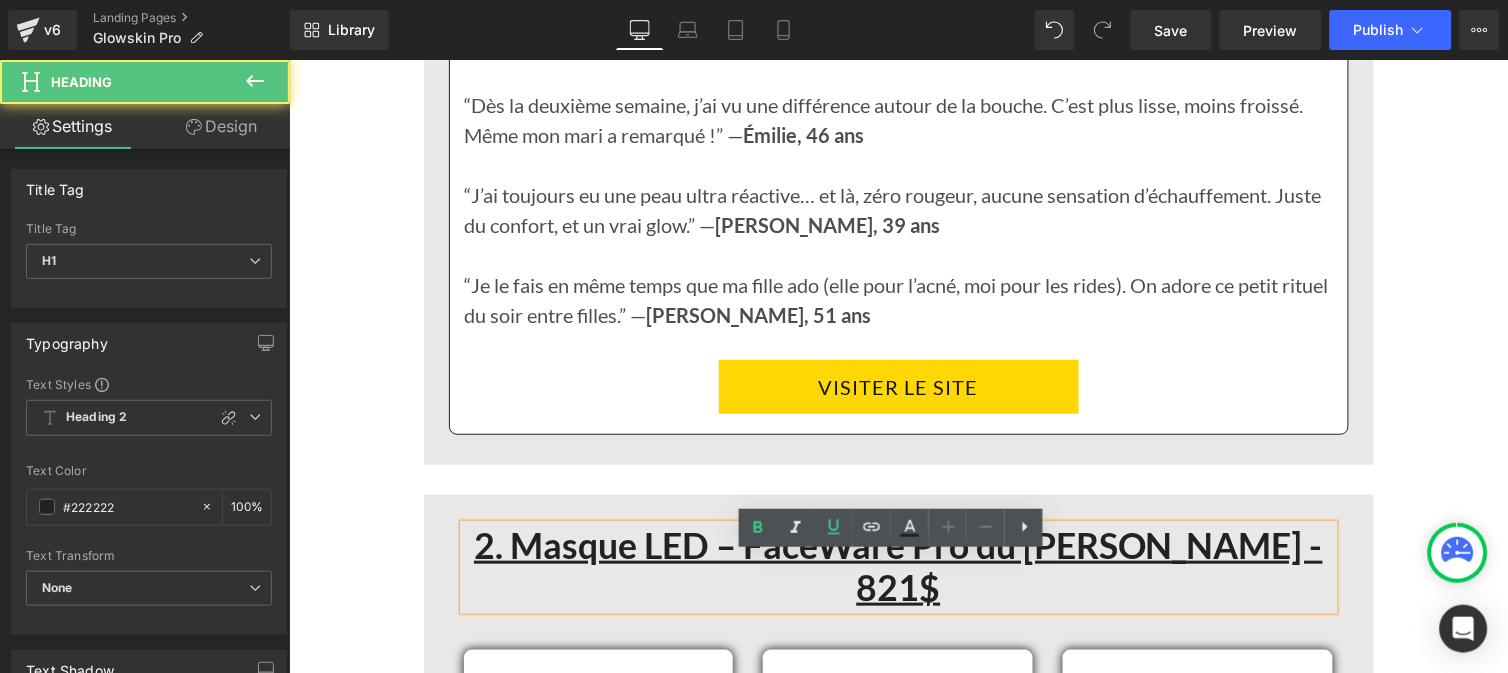 click on "2. Masque LED – FaceWare Pro du [PERSON_NAME] - 821$" at bounding box center (897, 566) 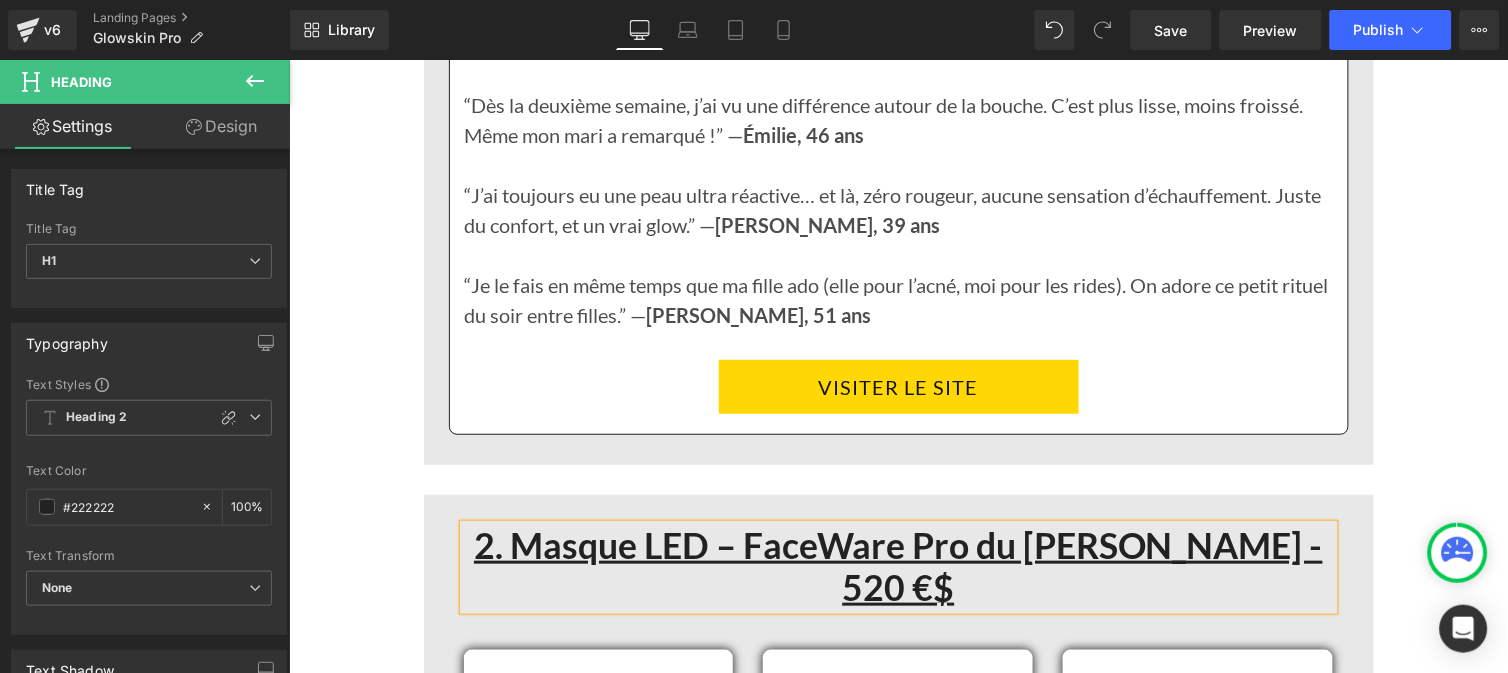 click on "2. Masque LED – FaceWare Pro du [PERSON_NAME] - 520 €$" at bounding box center (897, 566) 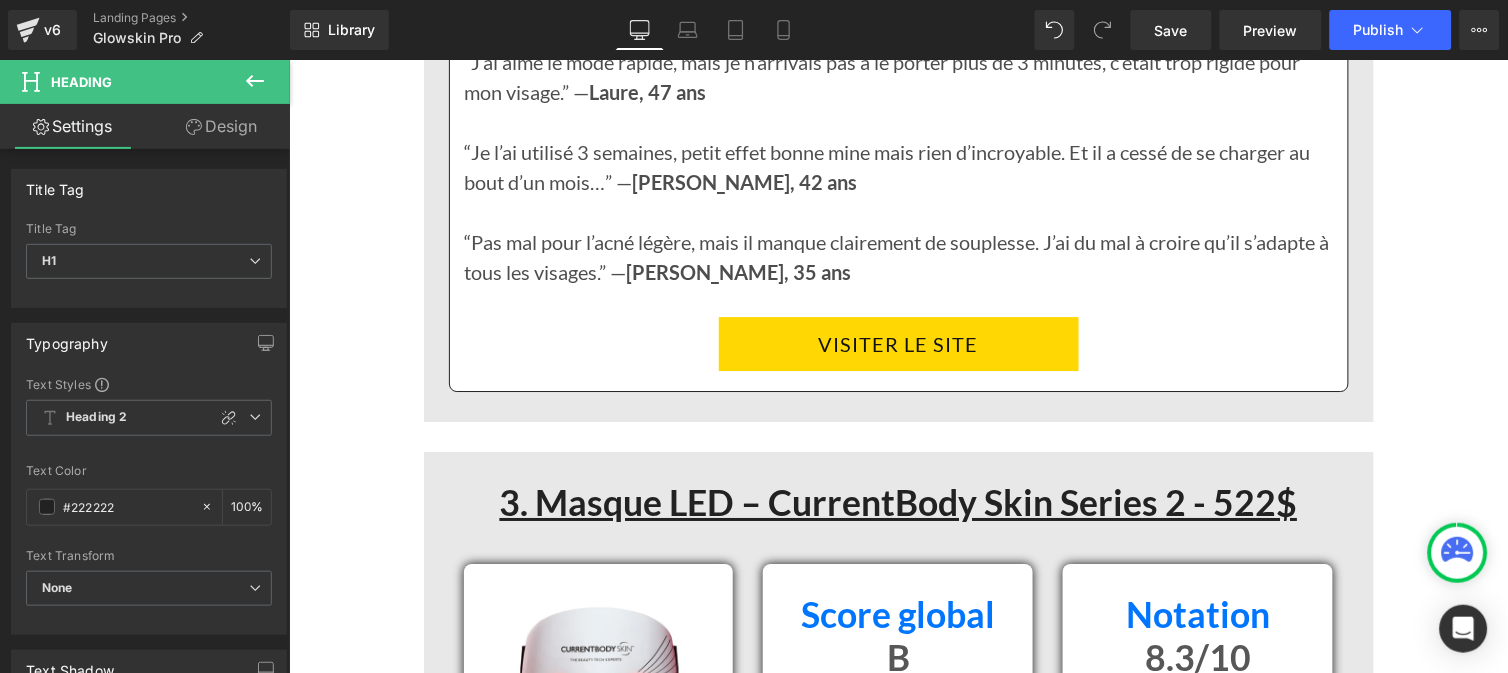 scroll, scrollTop: 8225, scrollLeft: 0, axis: vertical 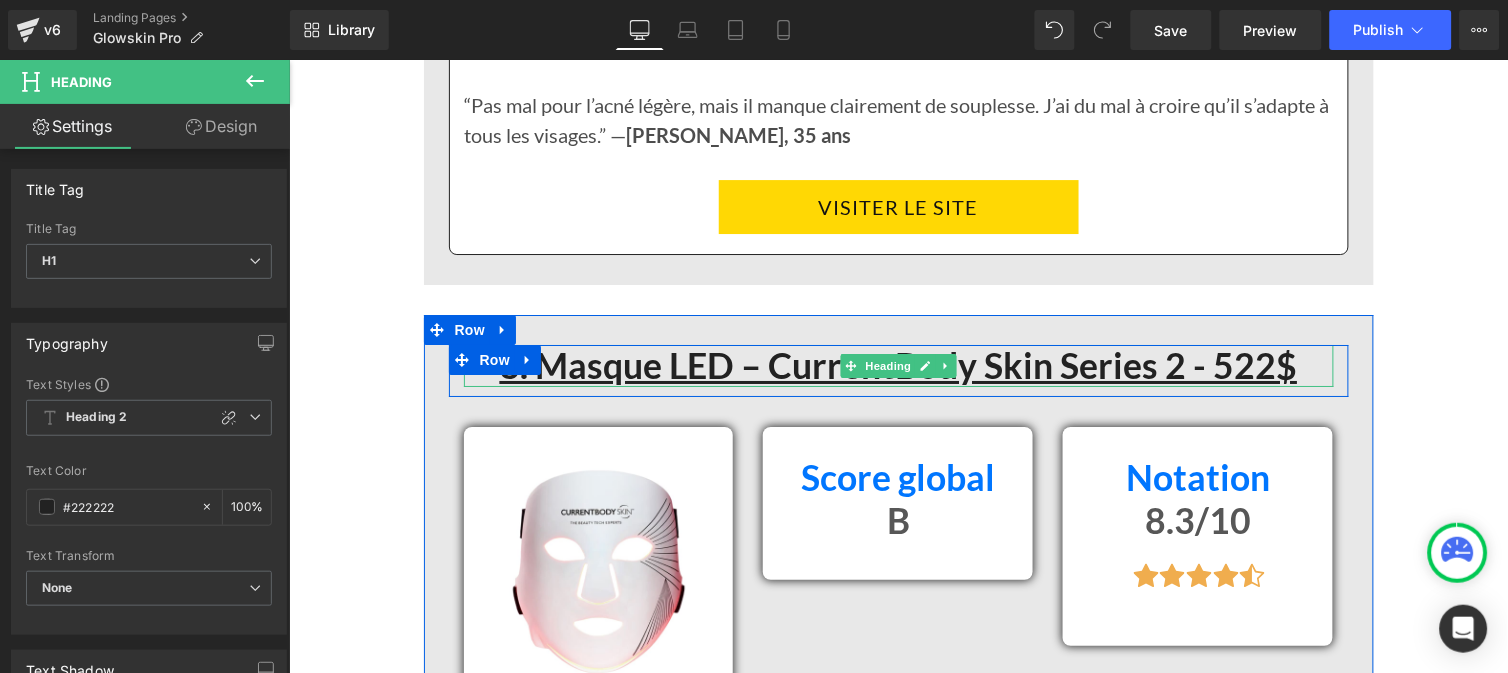 click on "3. Masque LED – CurrentBody Skin Series 2 - 522$" at bounding box center [898, 364] 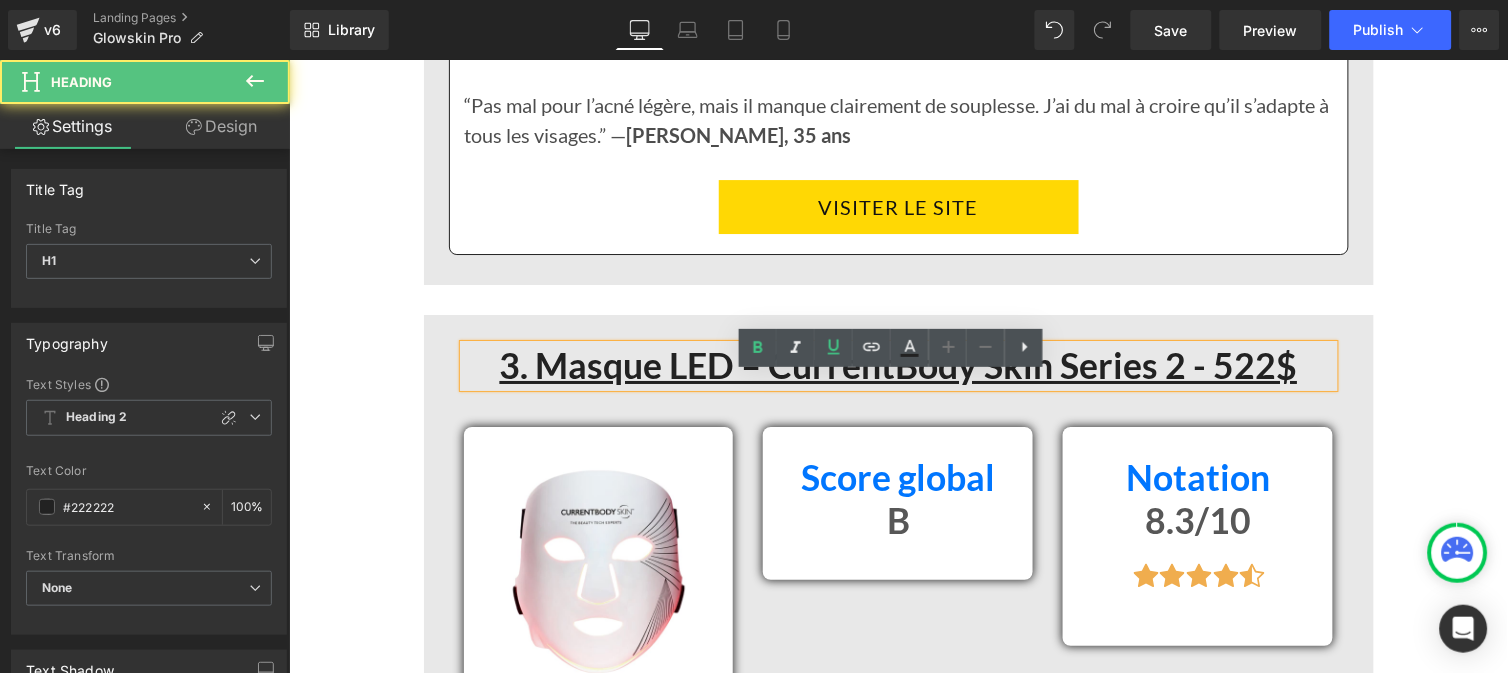 click on "3. Masque LED – CurrentBody Skin Series 2 - 522$" at bounding box center [898, 364] 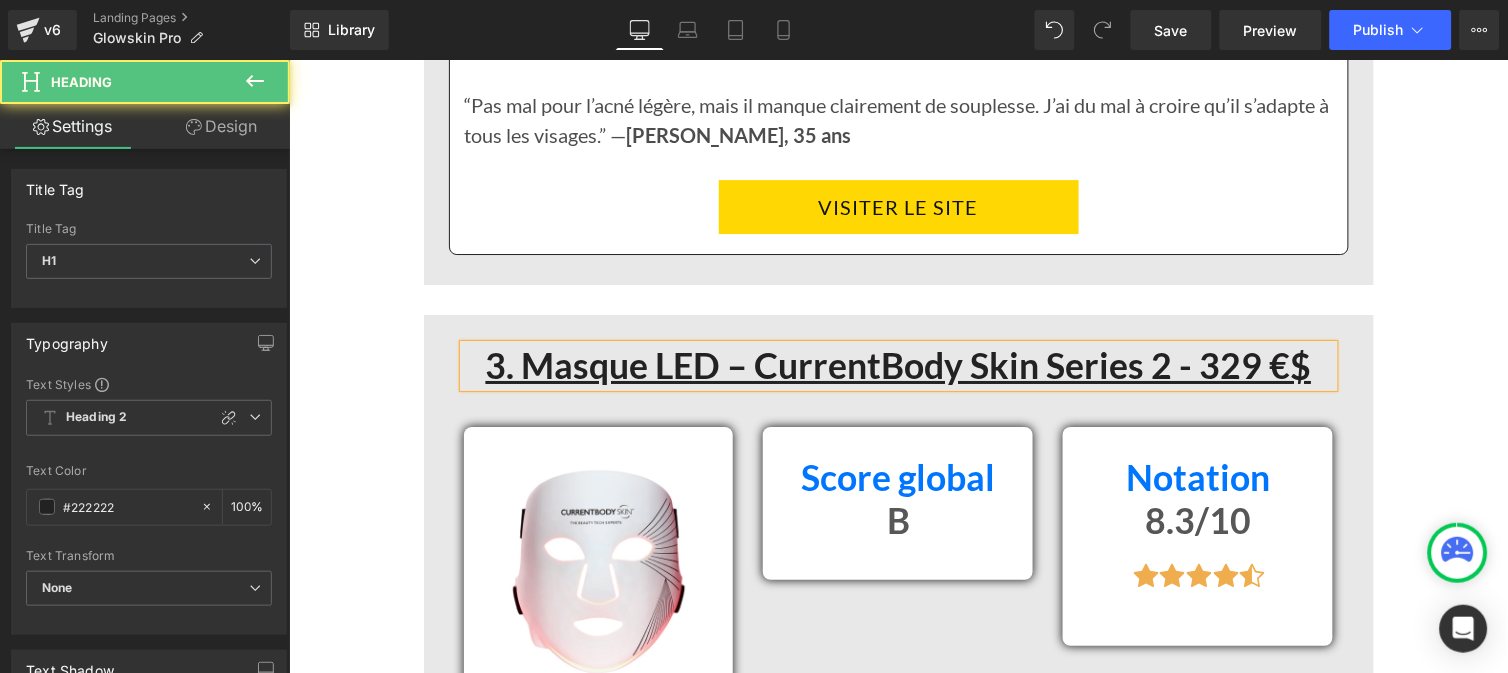 click on "3. Masque LED – CurrentBody Skin Series 2 - 329 €$" at bounding box center (898, 364) 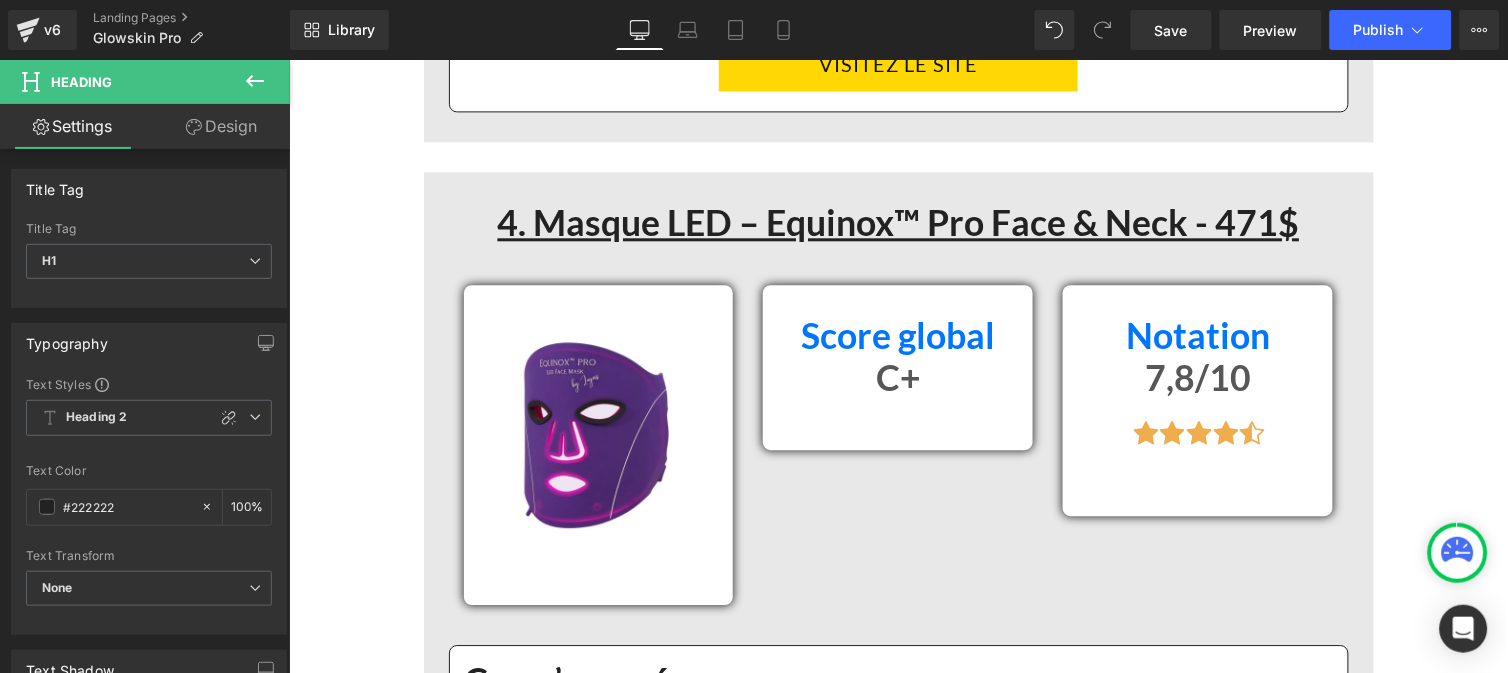 scroll, scrollTop: 11190, scrollLeft: 0, axis: vertical 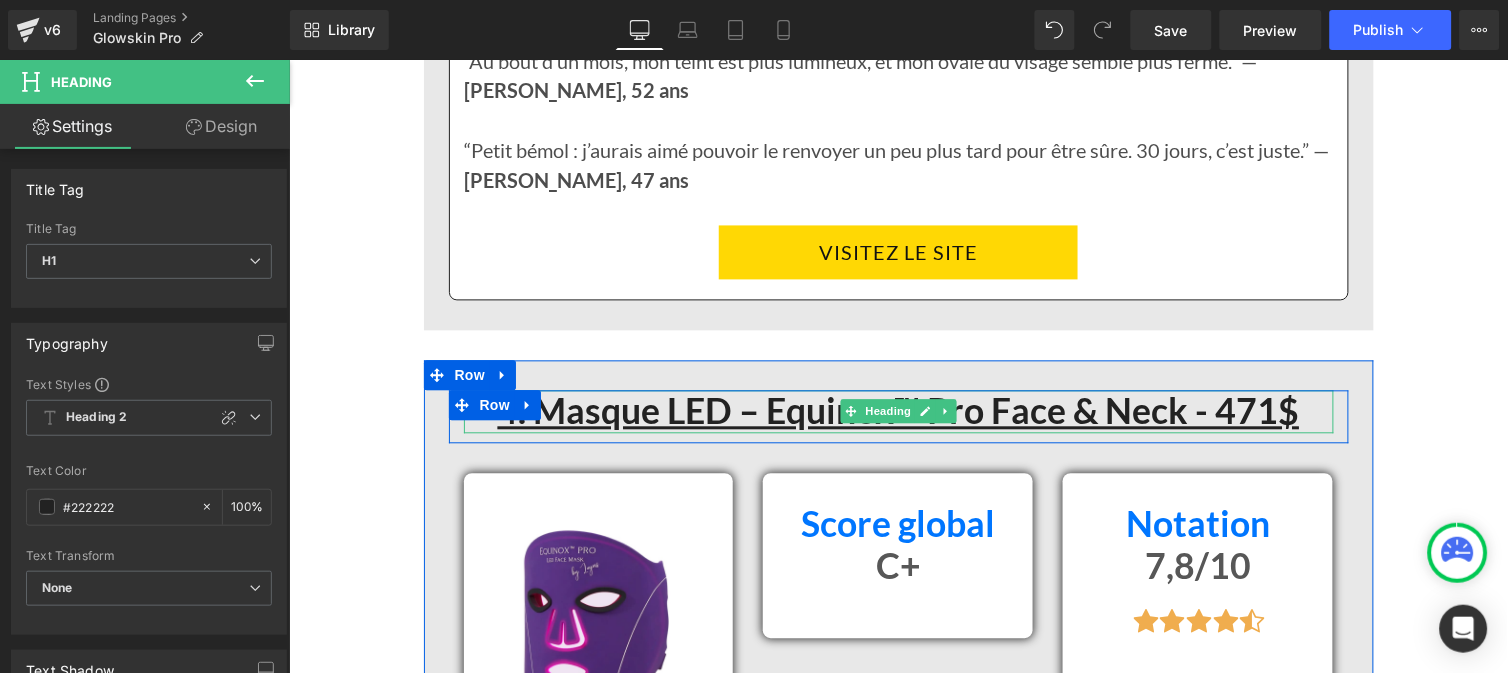 click on "4. Masque LED – Equinox™ Pro Face & Neck - 471$" at bounding box center [898, 410] 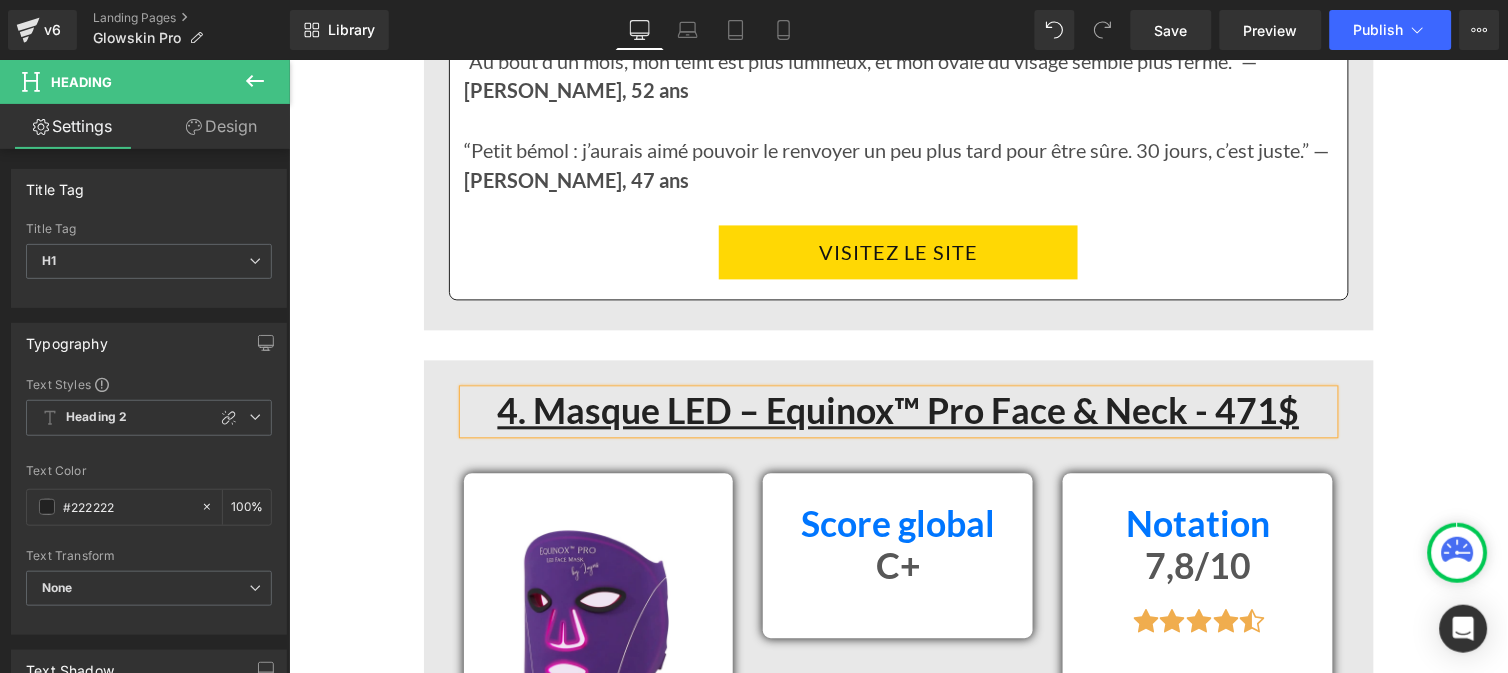 click on "4. Masque LED – Equinox™ Pro Face & Neck - 471$" at bounding box center (898, 410) 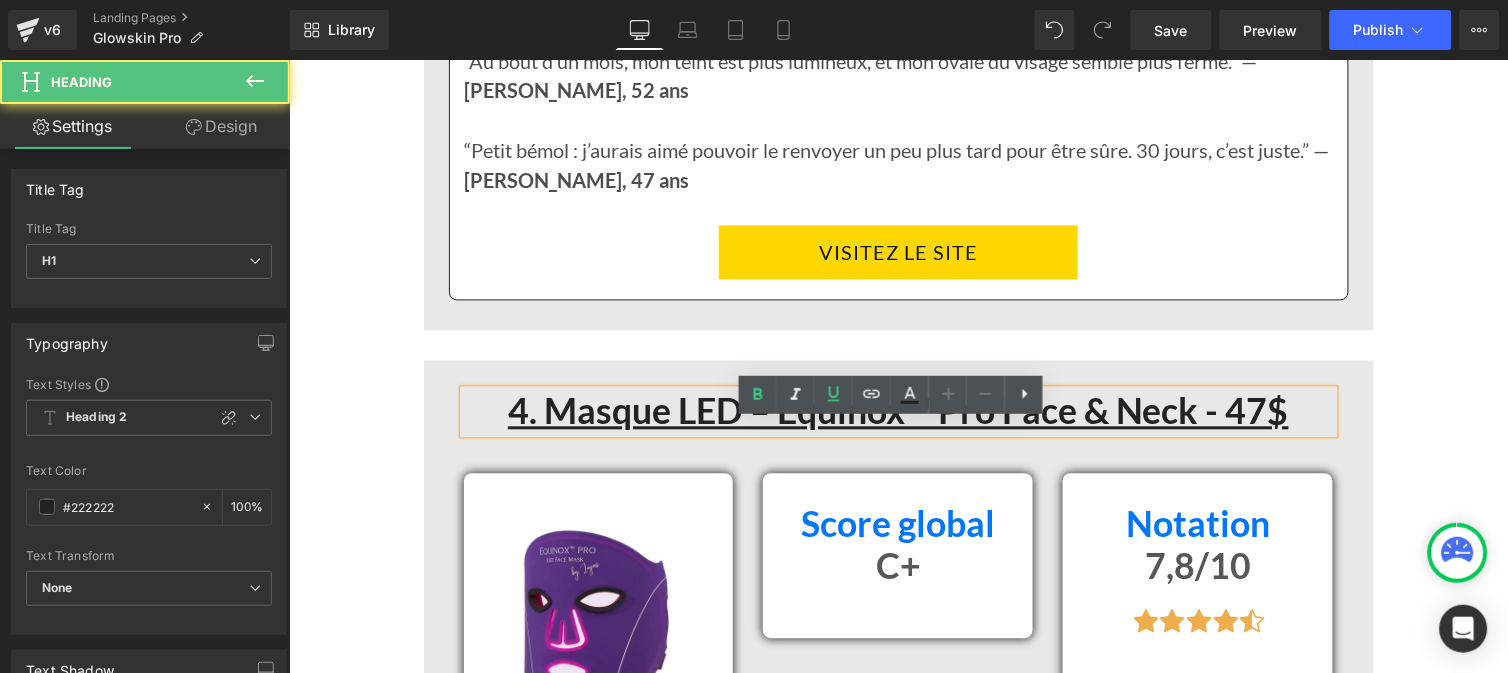 type 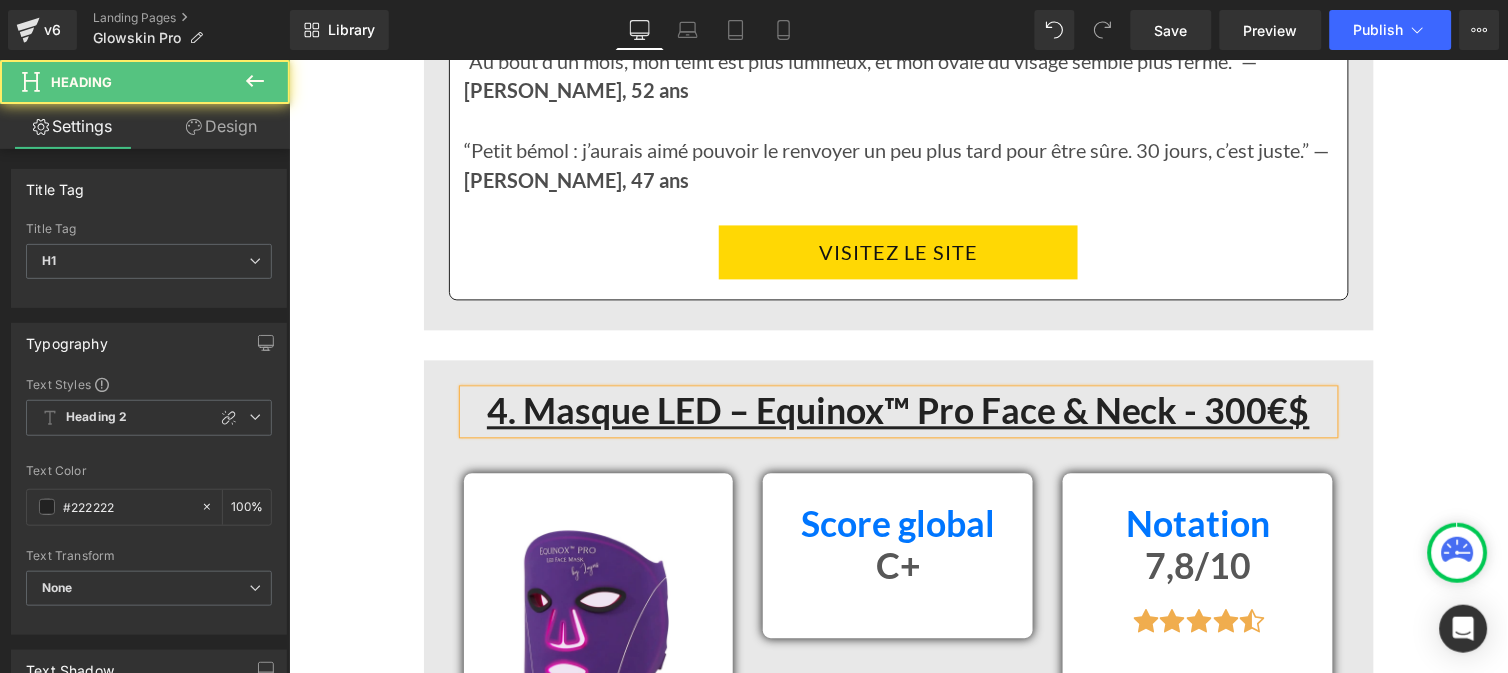 click on "4. Masque LED – Equinox™ Pro Face & Neck - 300€$" at bounding box center [898, 411] 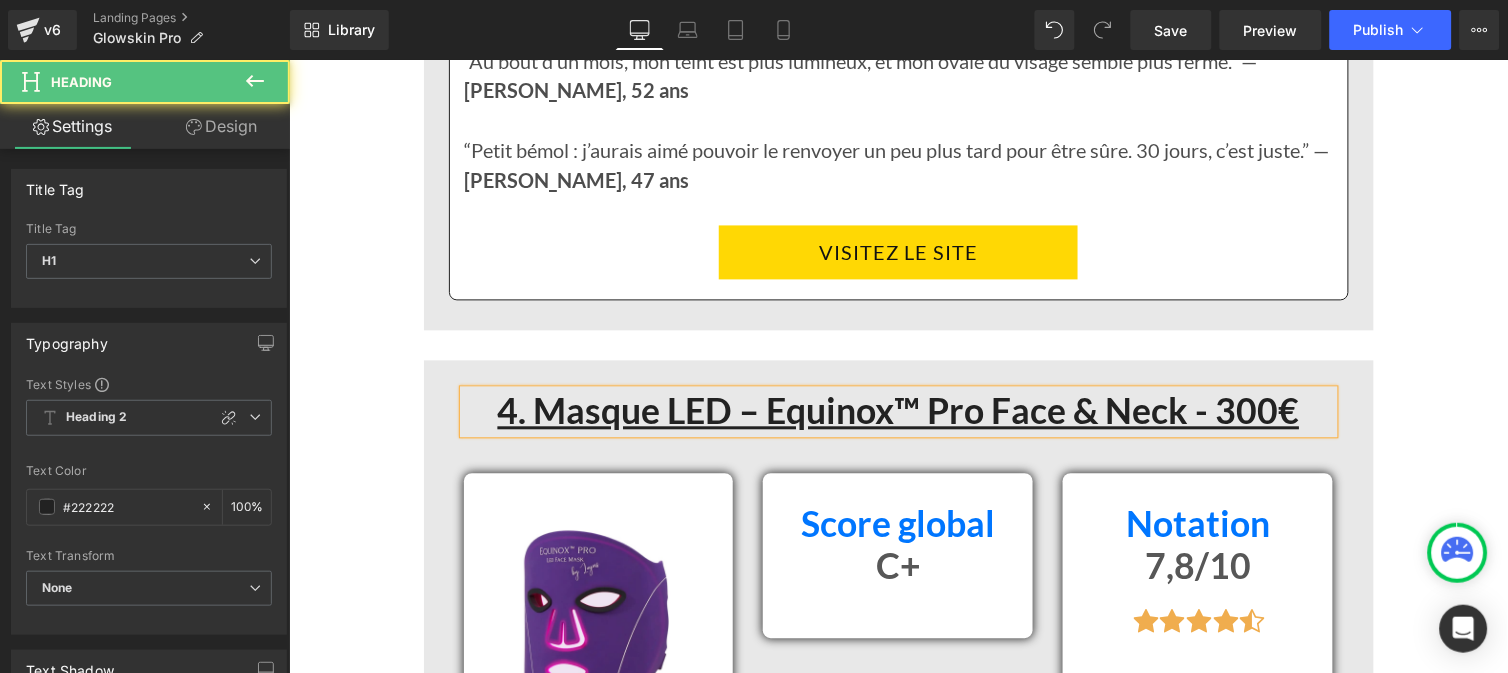 click on "4. Masque LED – Equinox™ Pro Face & Neck - 300€" at bounding box center (898, 410) 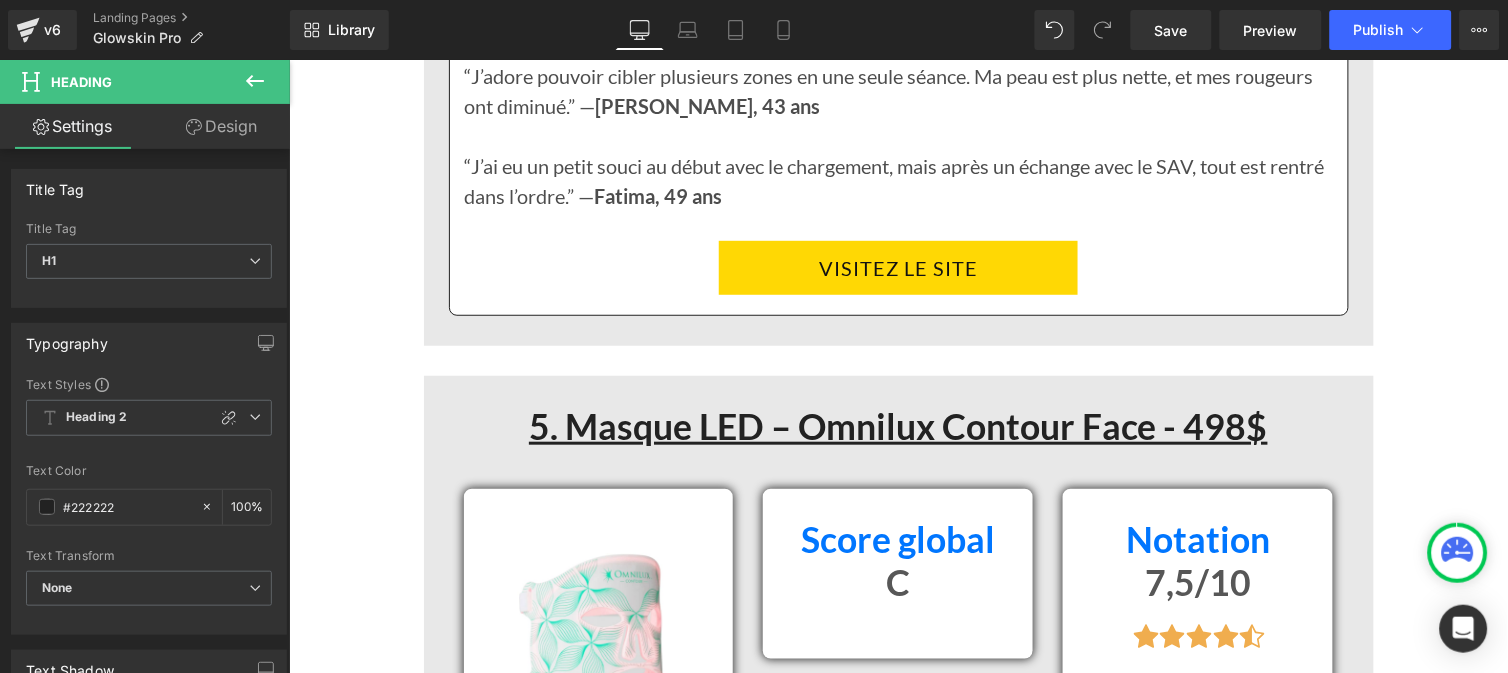 scroll, scrollTop: 13736, scrollLeft: 0, axis: vertical 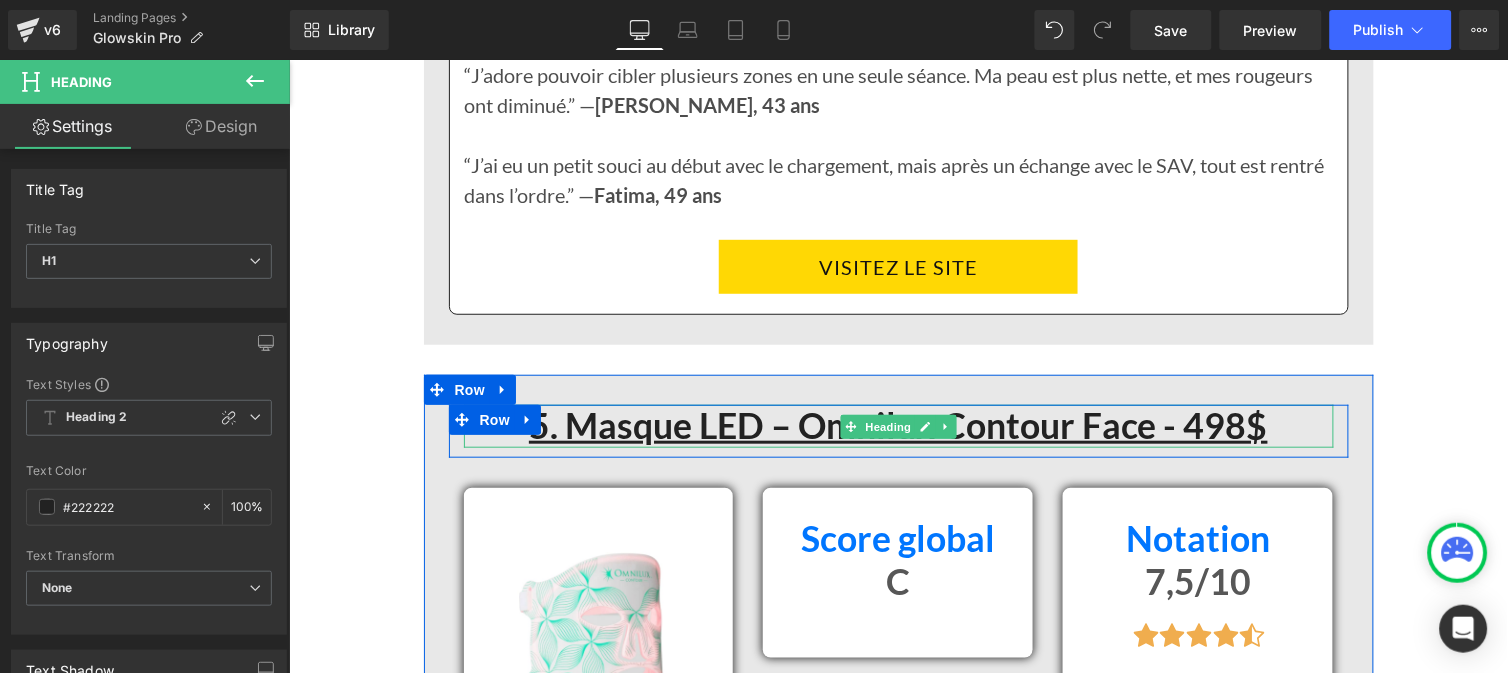 click on "5. Masque LED – Omnilux Contour Face - 498$" at bounding box center [897, 424] 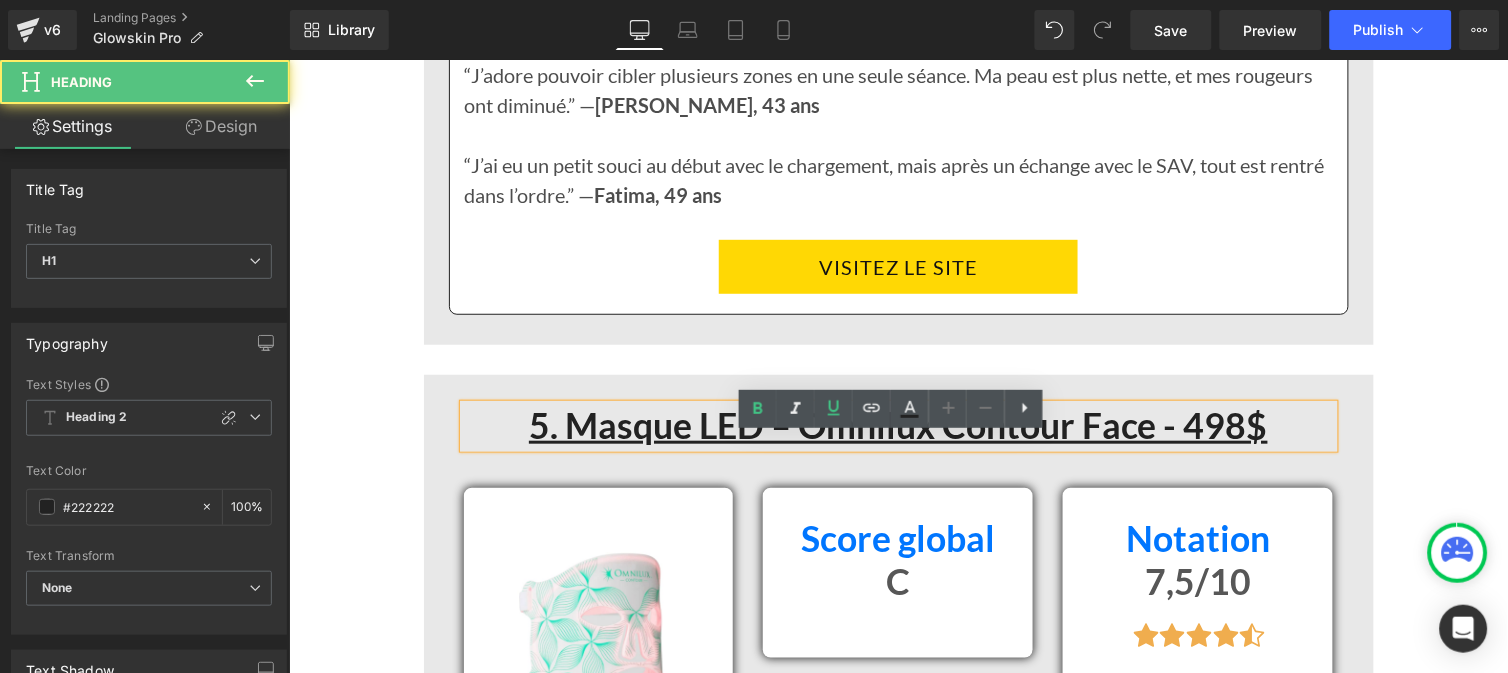 click on "5. Masque LED – Omnilux Contour Face - 498$" at bounding box center [897, 424] 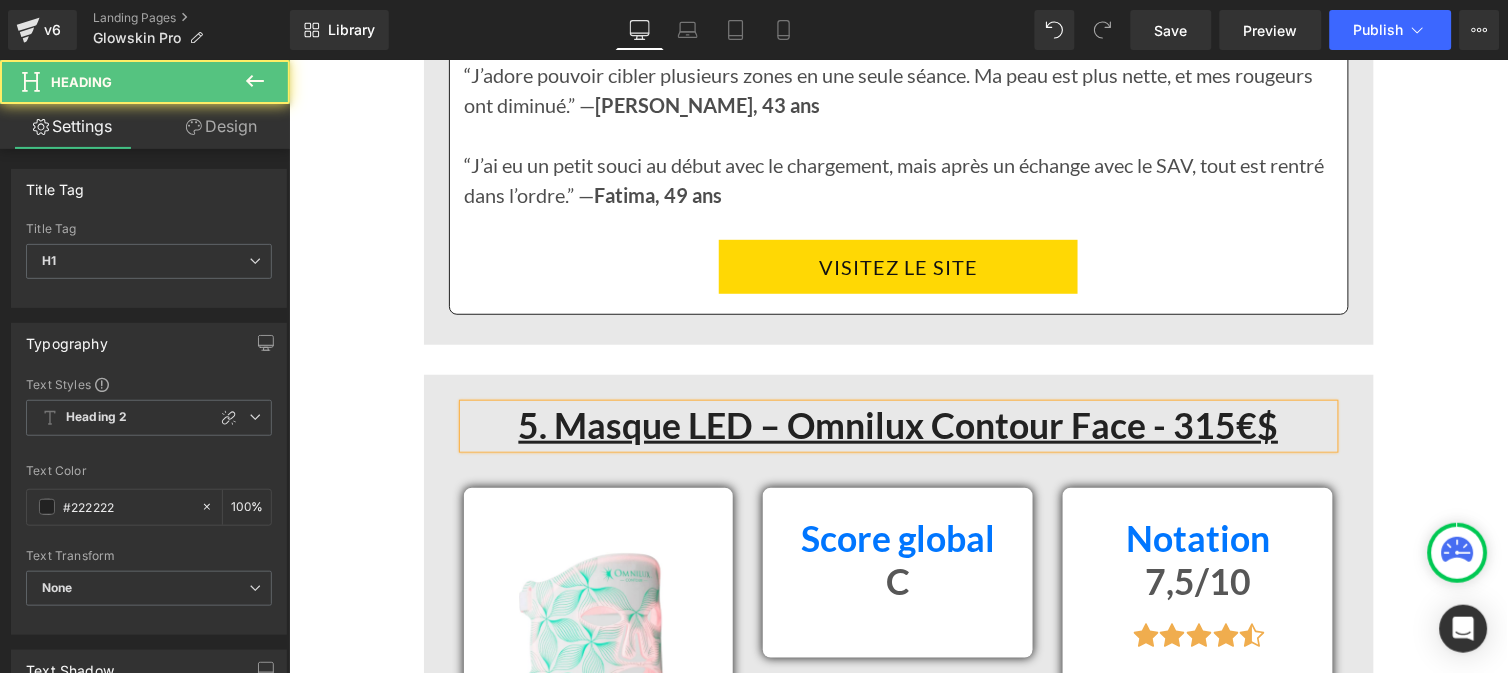 click on "5. Masque LED – Omnilux Contour Face - 315€$" at bounding box center (898, 424) 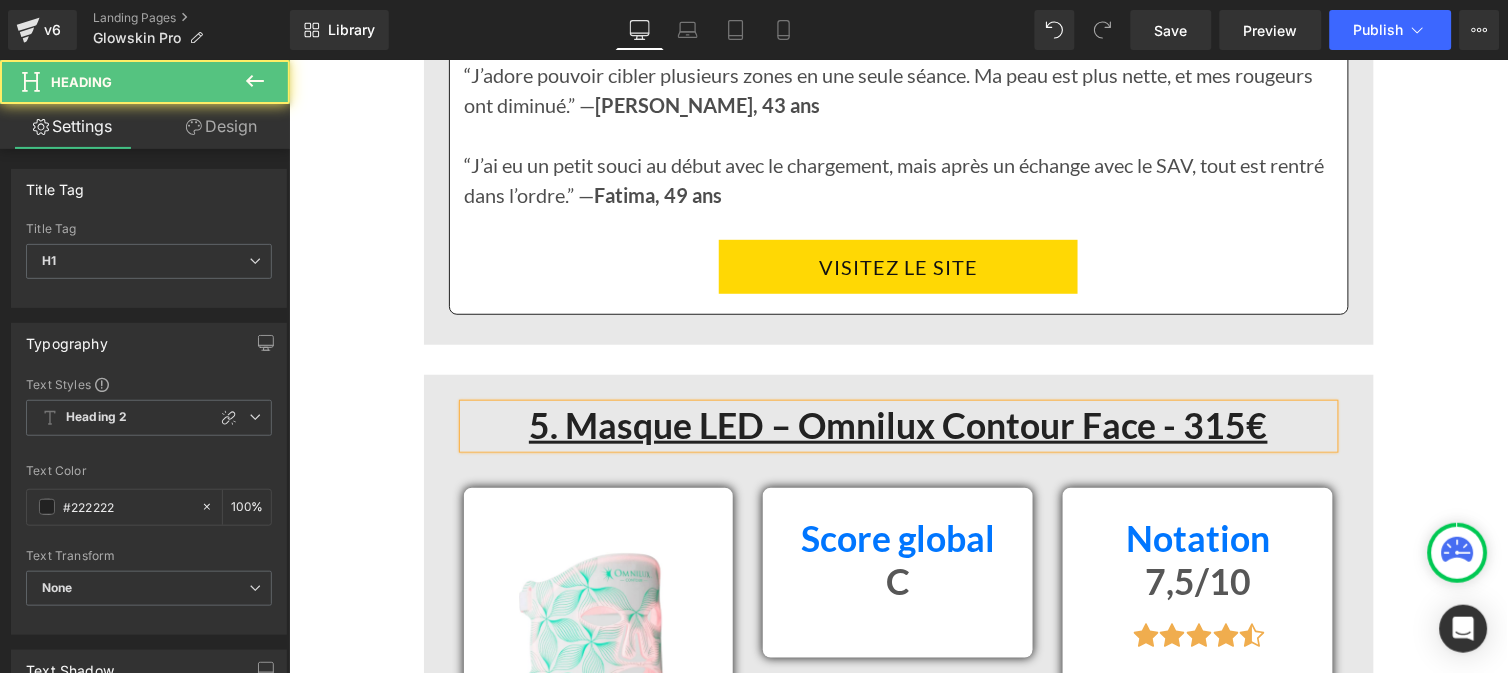 click on "5. Masque LED – Omnilux Contour Face - 315€" at bounding box center (897, 424) 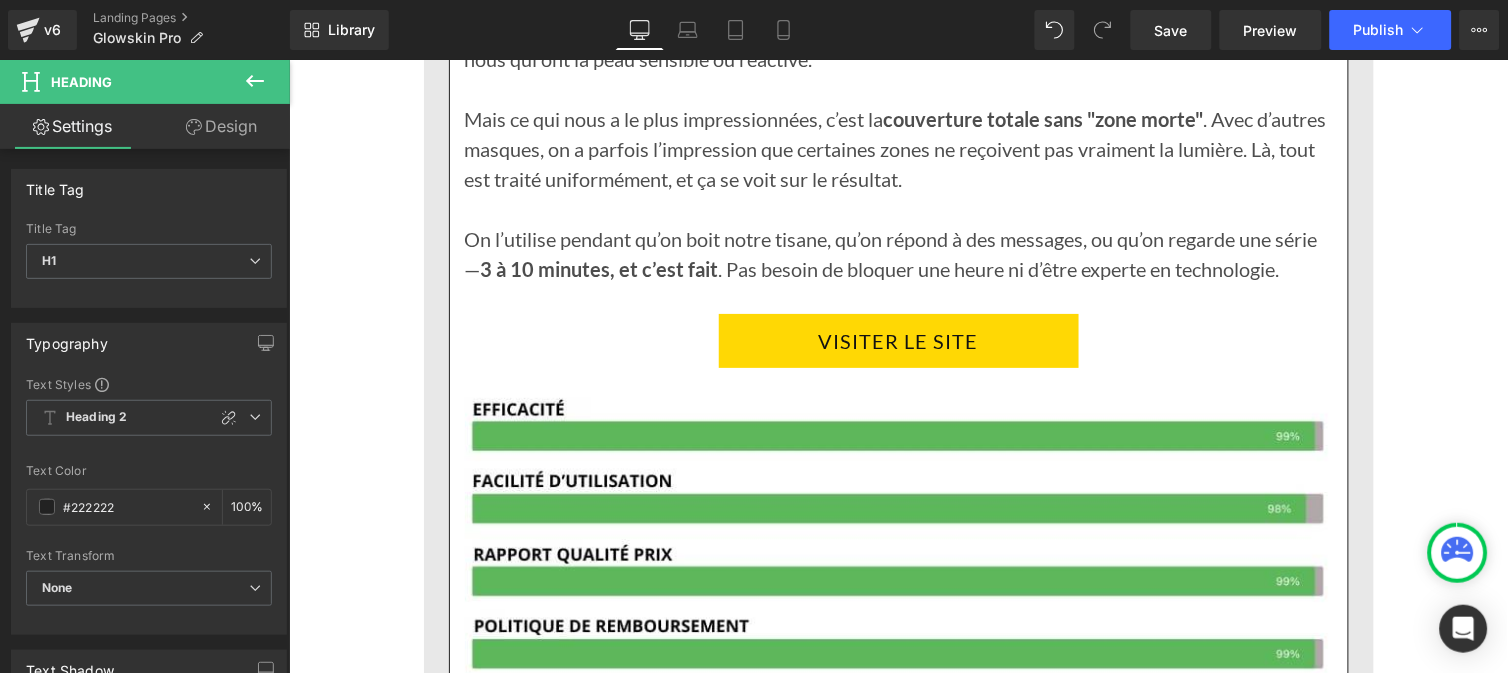 scroll, scrollTop: 3181, scrollLeft: 0, axis: vertical 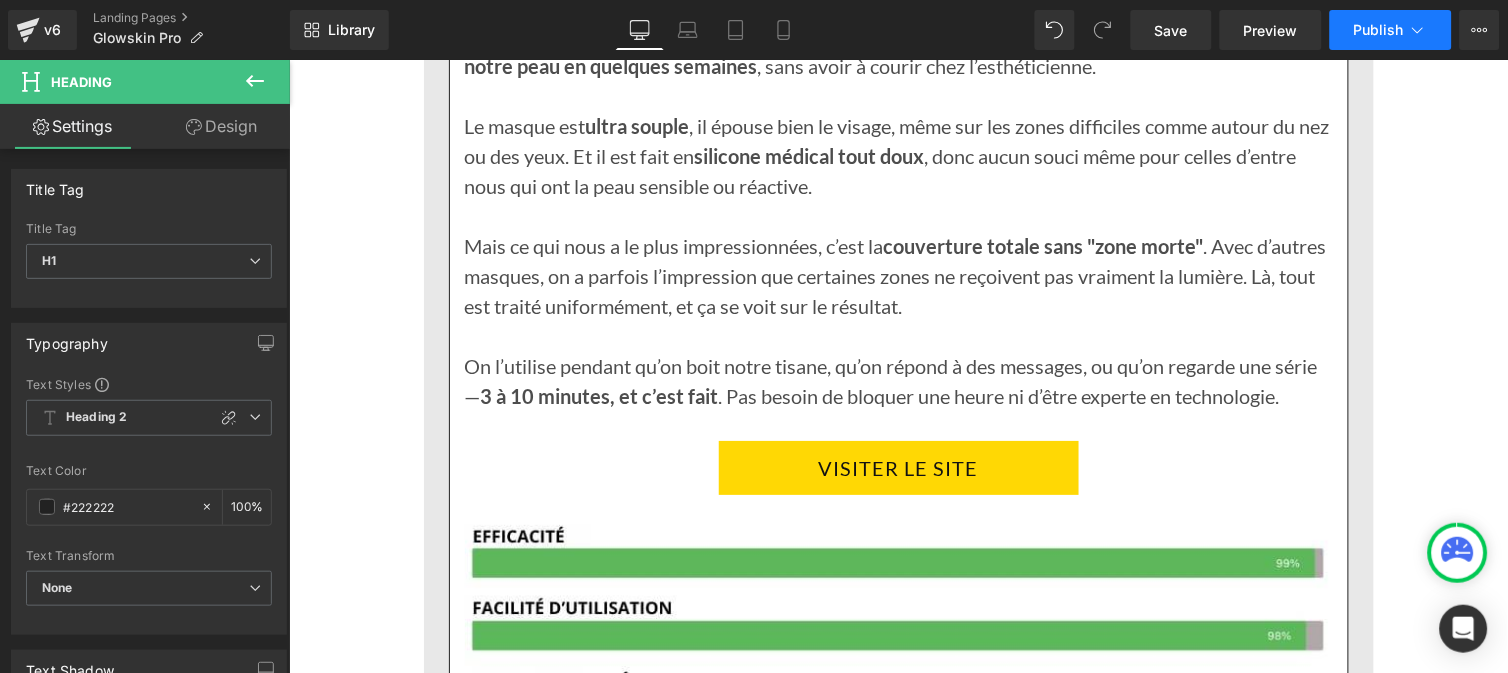 click on "Publish" at bounding box center (1379, 30) 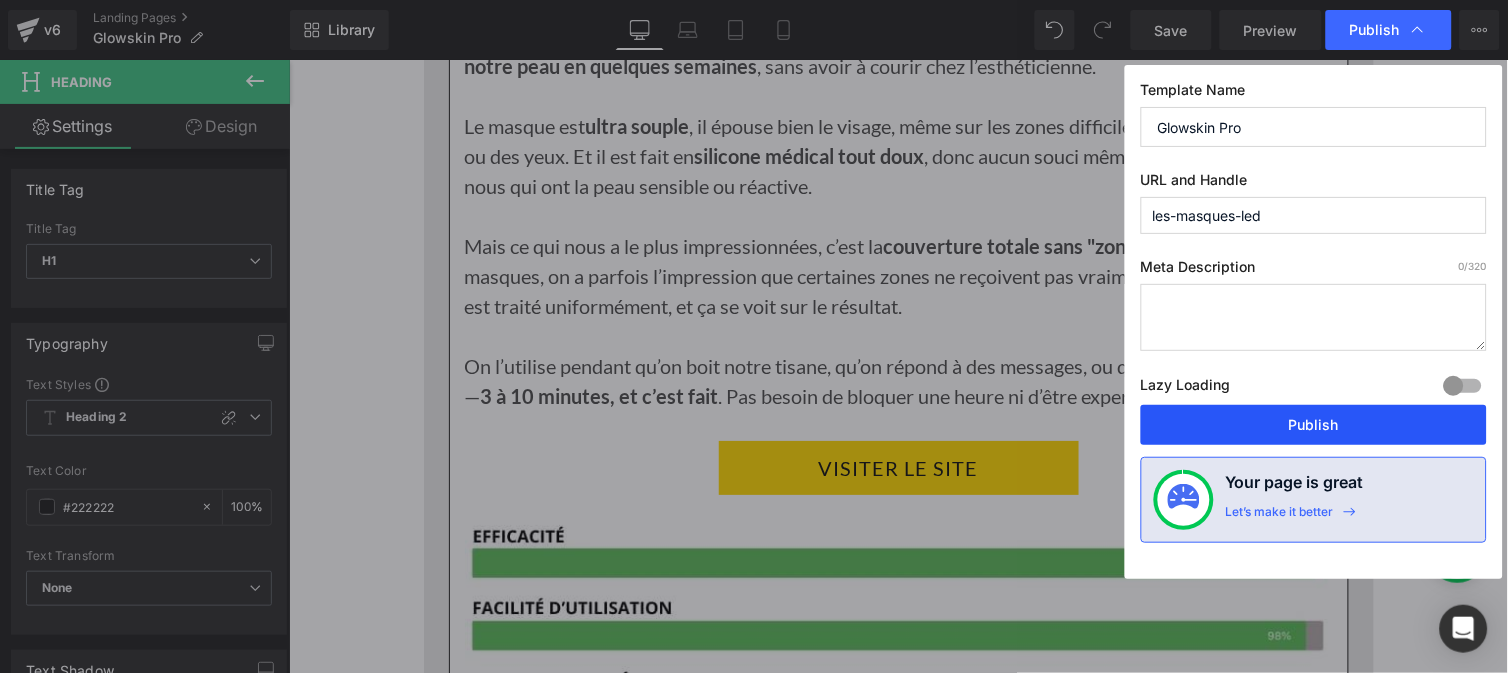 click on "Publish" at bounding box center (1314, 425) 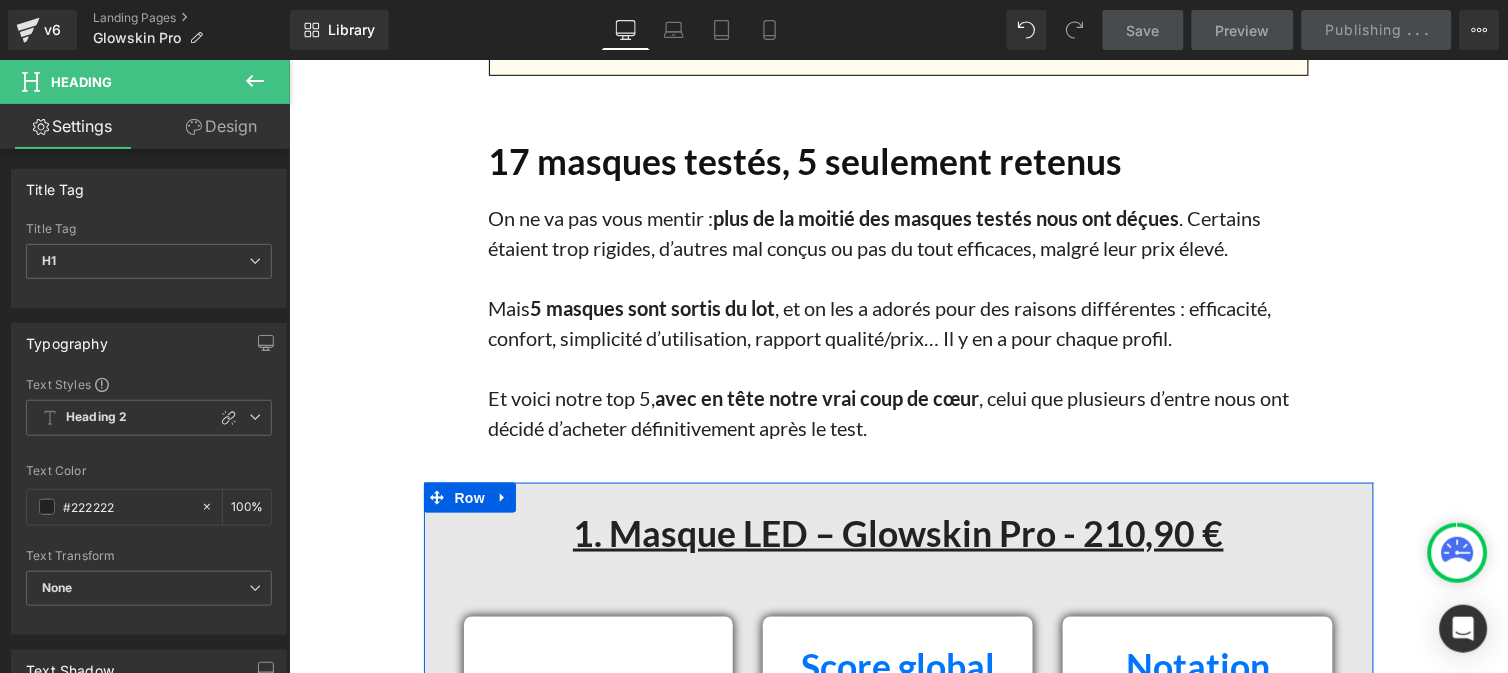scroll, scrollTop: 1996, scrollLeft: 0, axis: vertical 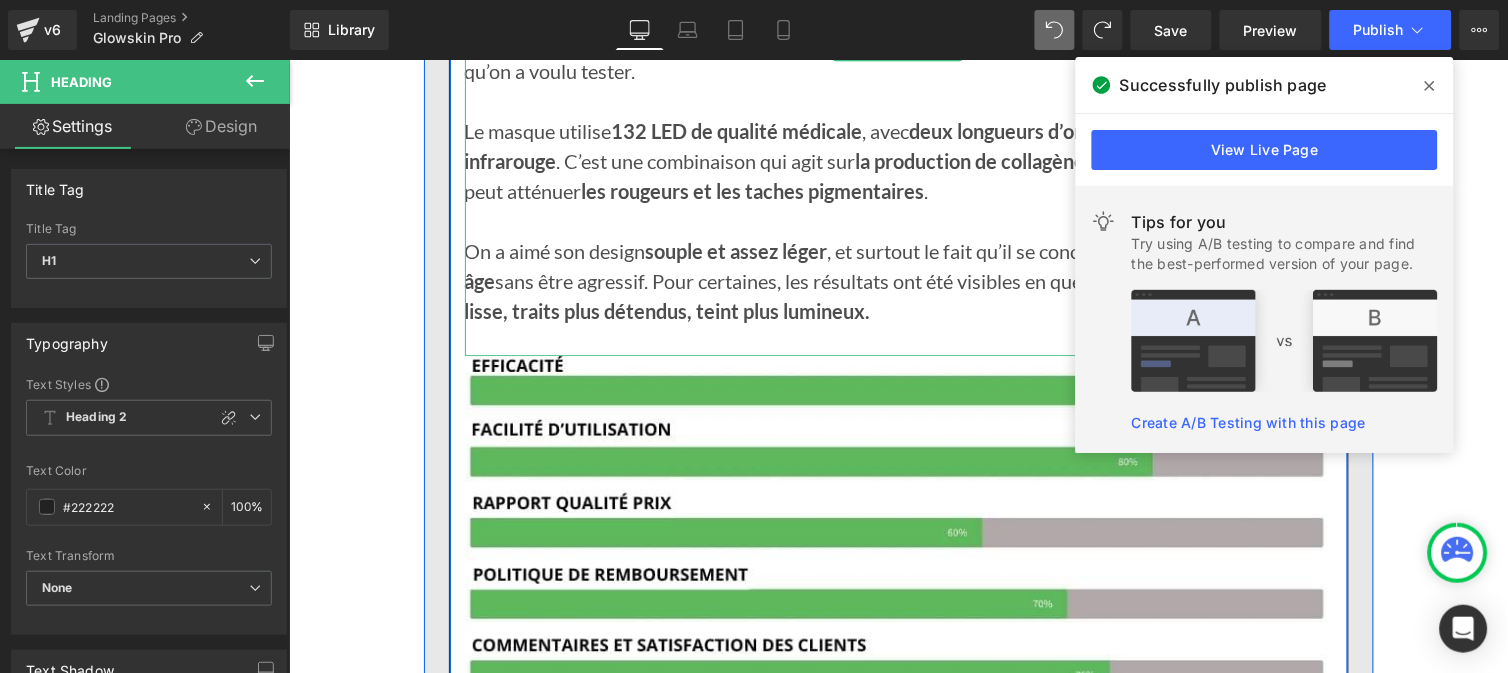click on "On a aimé son design  souple et assez léger , et surtout le fait qu’il se concentre sur les  soins anti-âge  sans être agressif. Pour certaines, les résultats ont été visibles en quelques semaines :  peau plus lisse, traits plus détendus, teint plus lumineux." at bounding box center (898, 265) 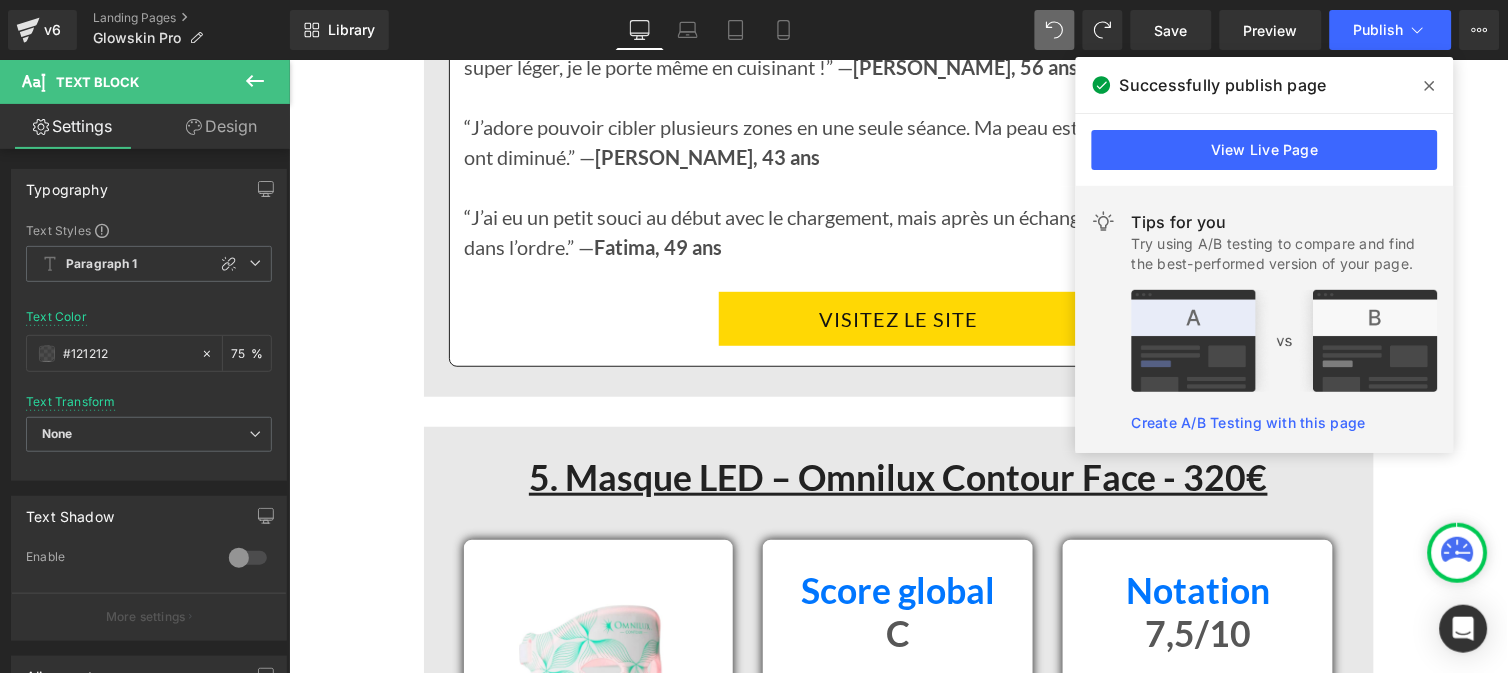 scroll, scrollTop: 13683, scrollLeft: 0, axis: vertical 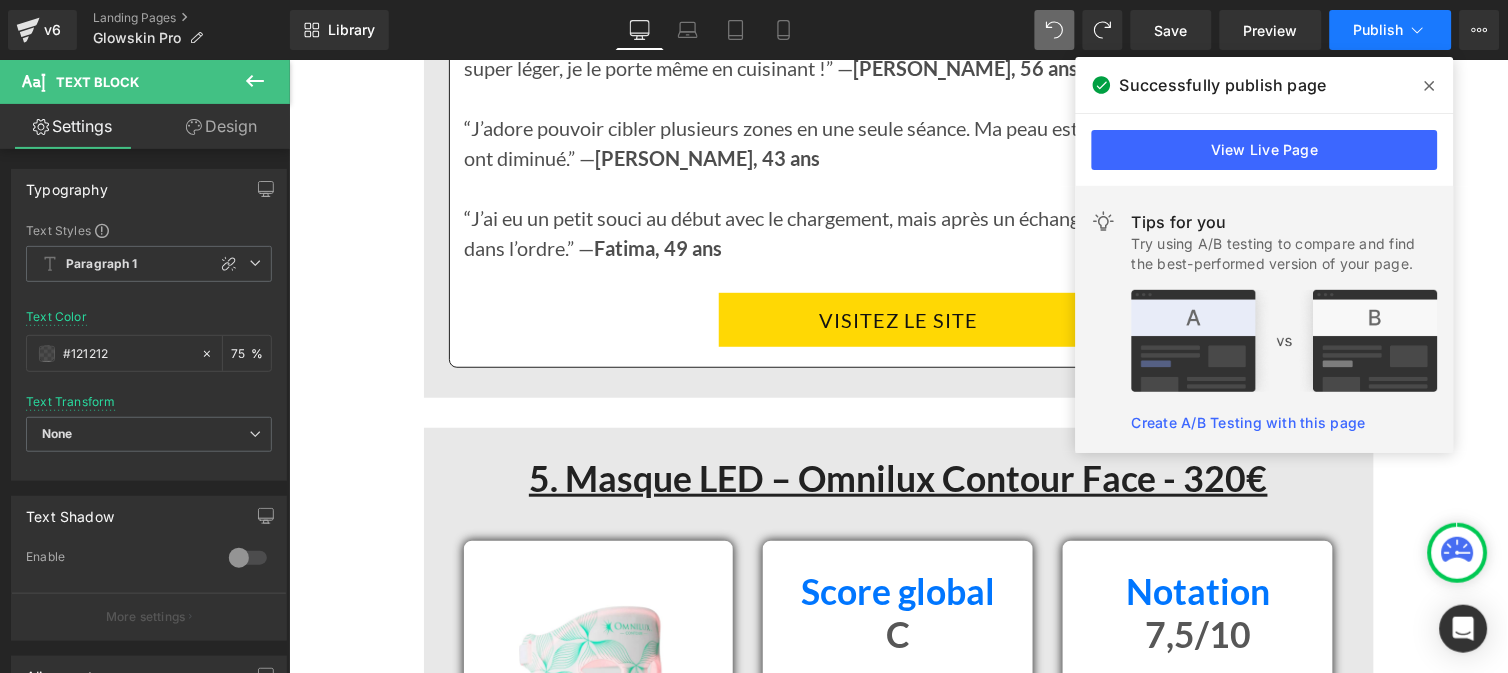 click on "Publish" at bounding box center (1379, 30) 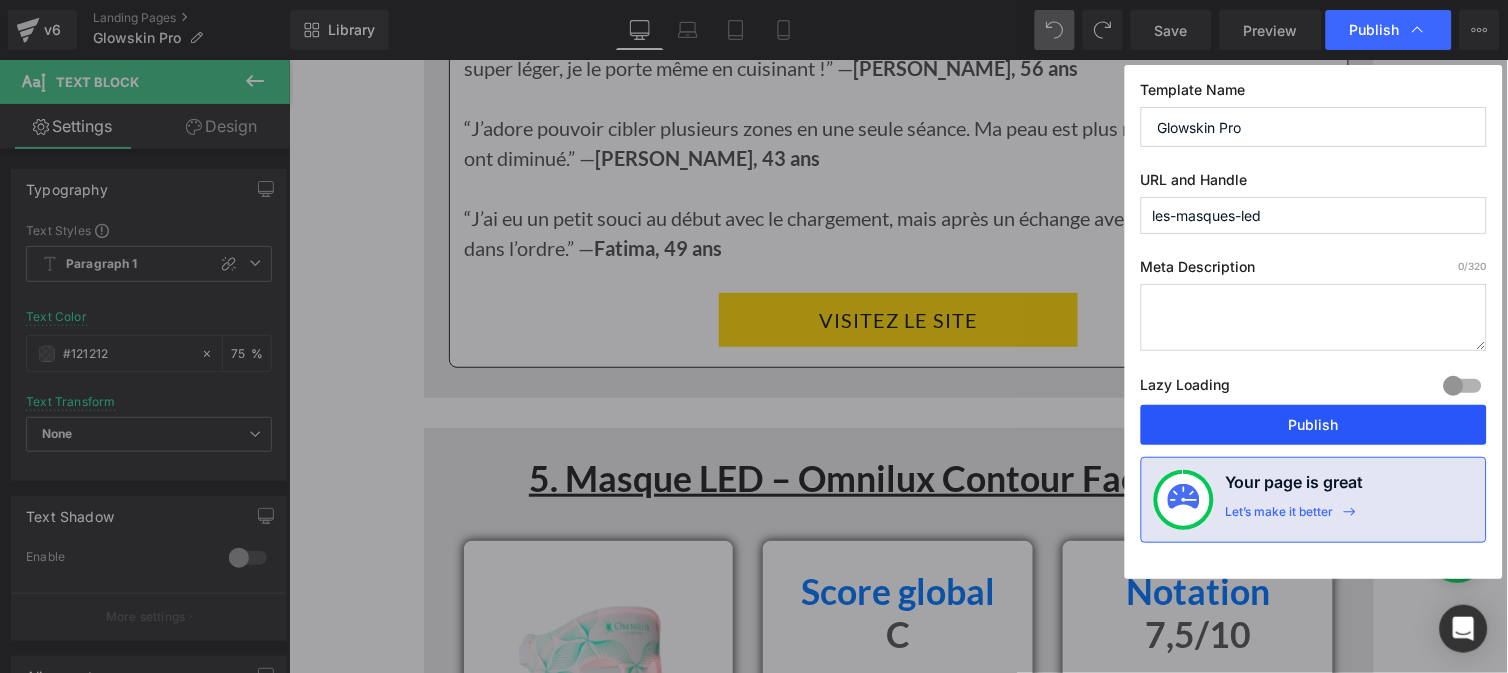 click on "Publish" at bounding box center [1314, 425] 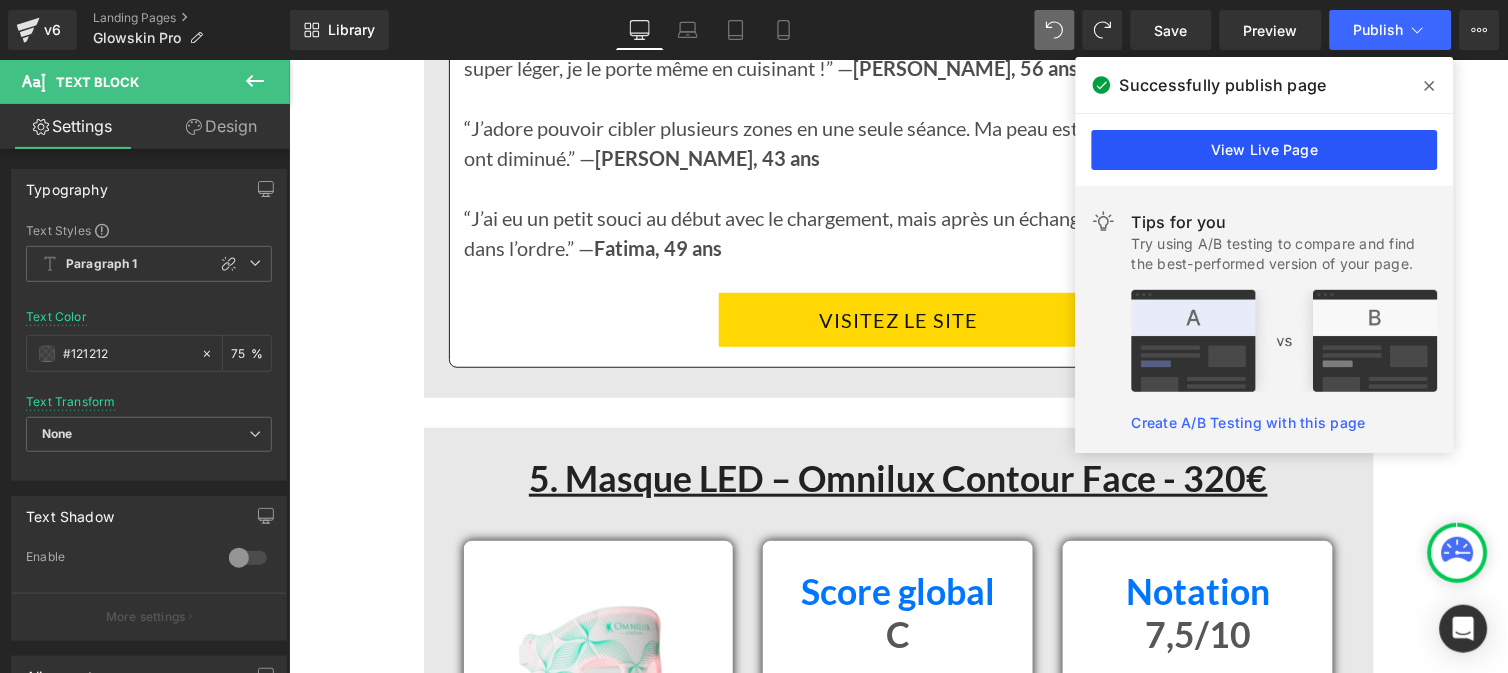 click on "View Live Page" at bounding box center [1265, 150] 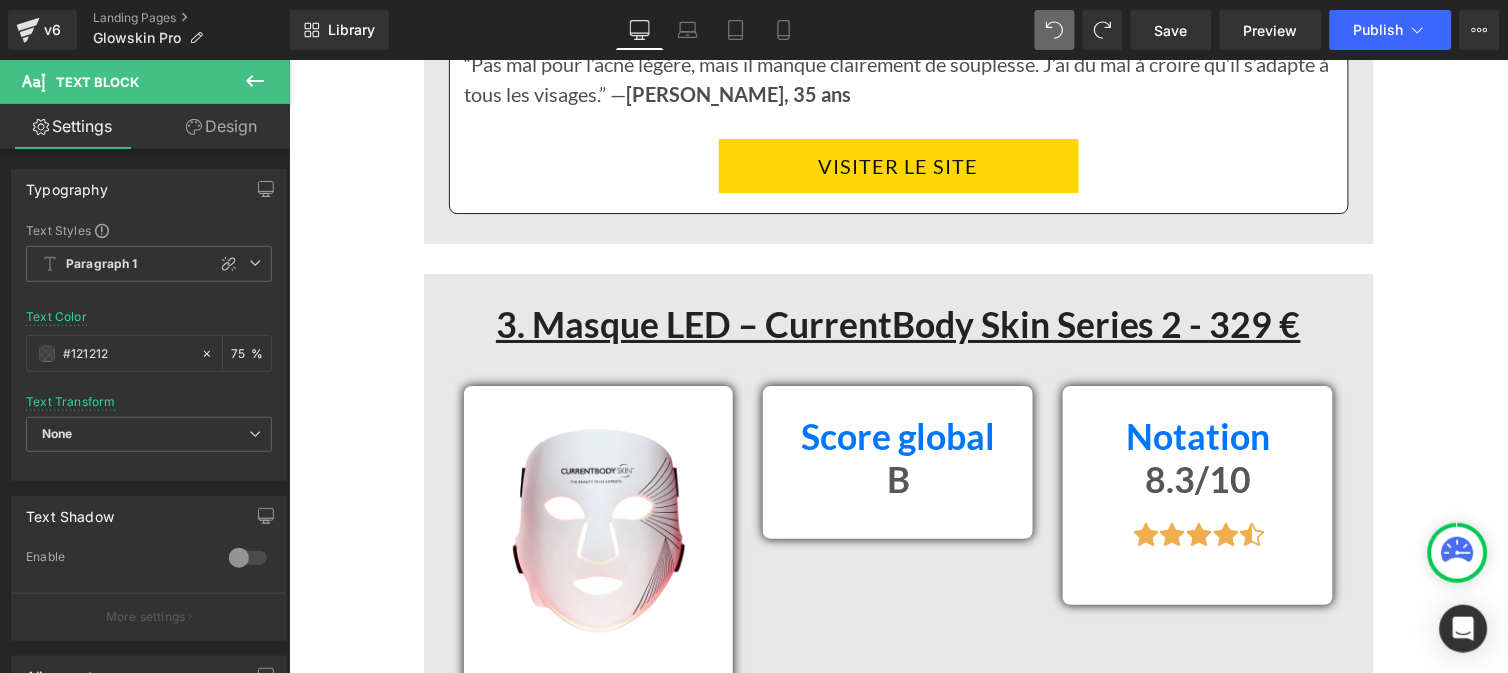scroll, scrollTop: 8267, scrollLeft: 0, axis: vertical 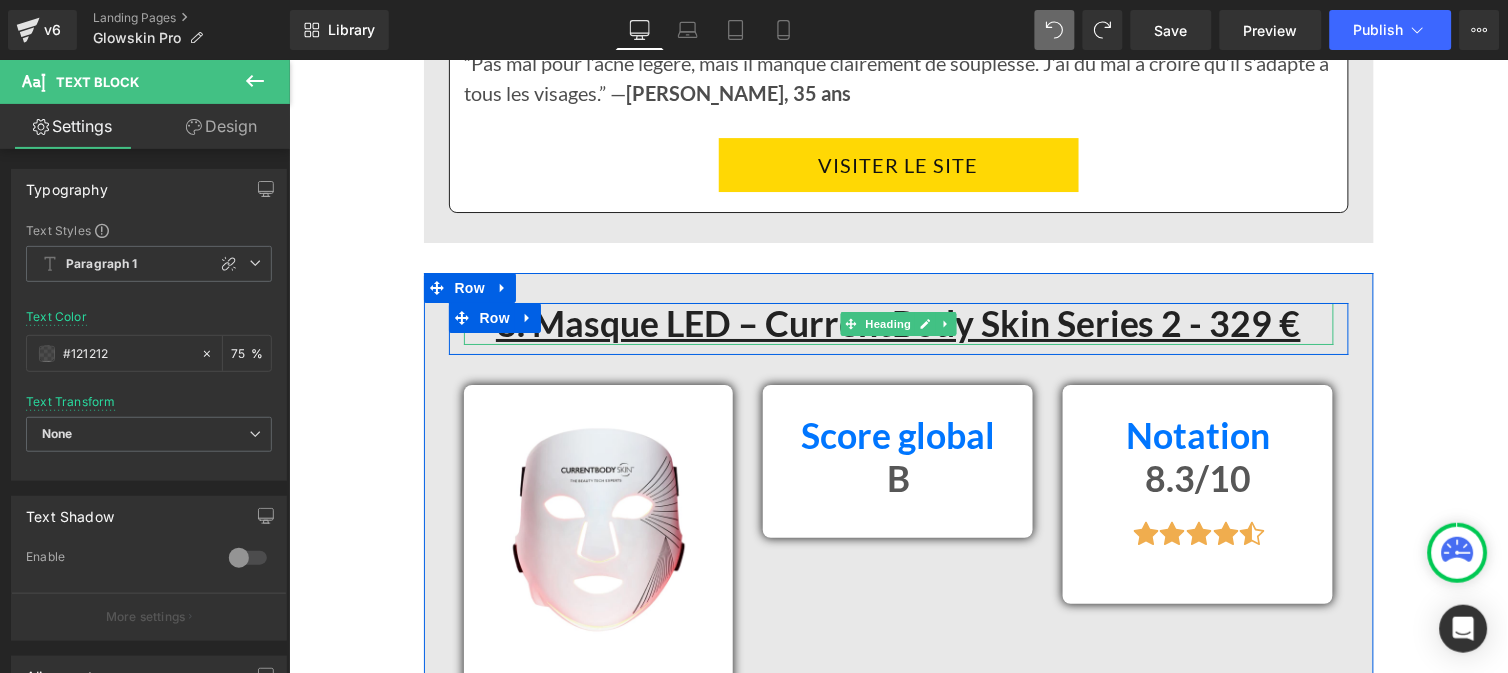 click on "3. Masque LED – CurrentBody Skin Series 2 - 329 €" at bounding box center (897, 322) 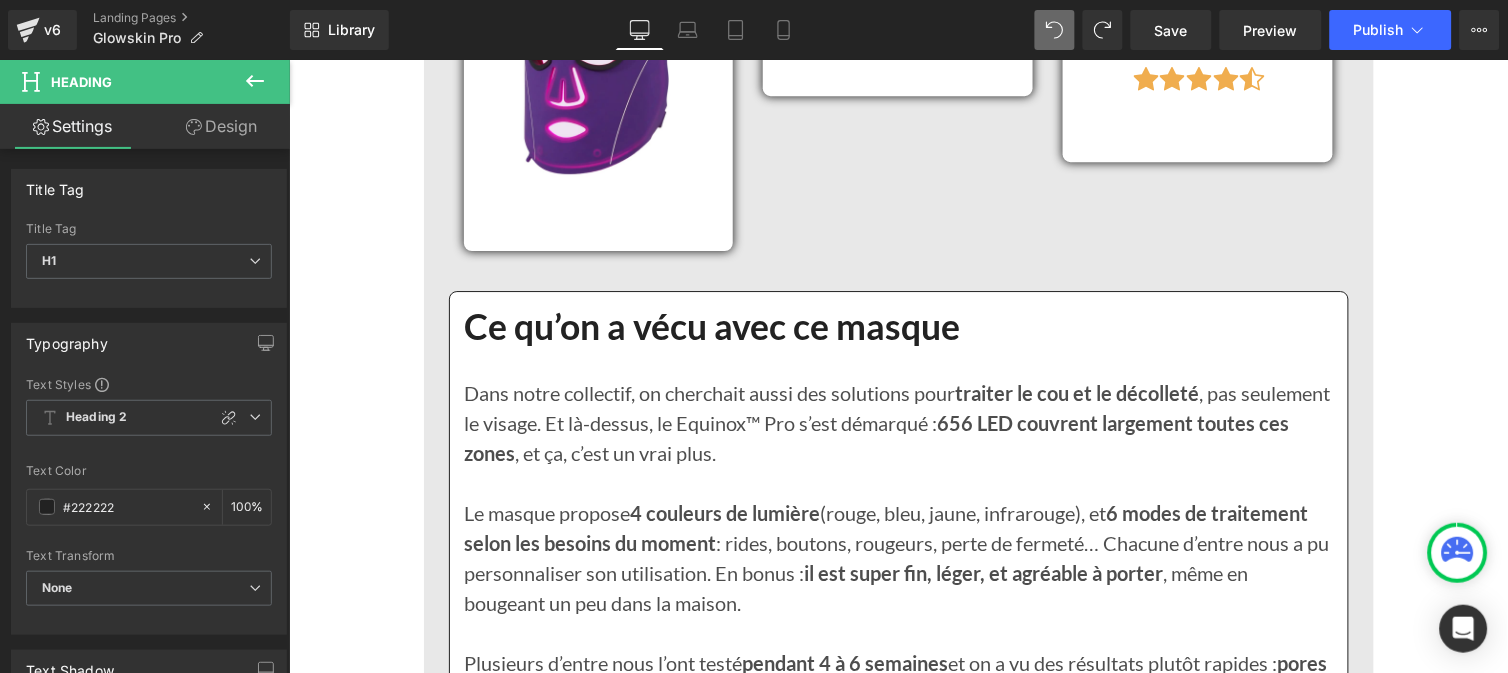 scroll, scrollTop: 11181, scrollLeft: 0, axis: vertical 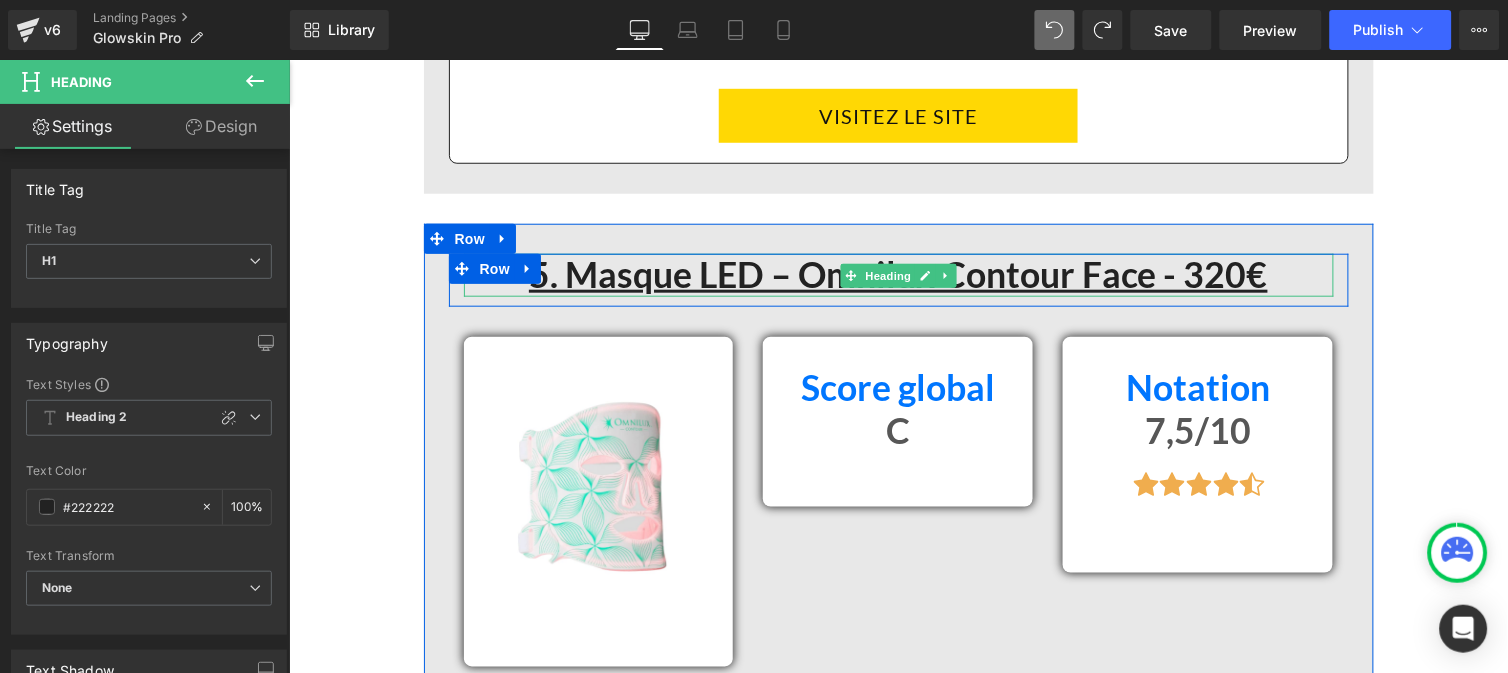 click on "5. Masque LED – Omnilux Contour Face - 320€" at bounding box center (897, 273) 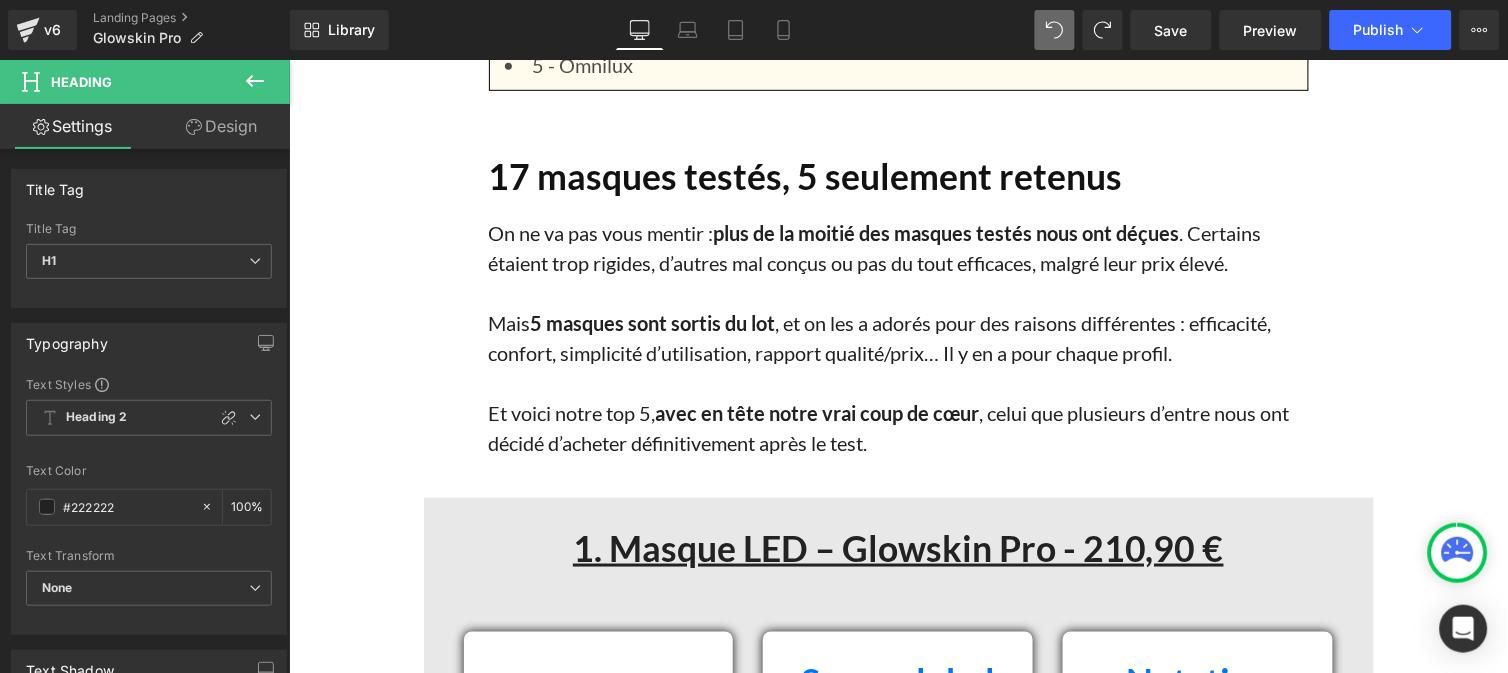 scroll, scrollTop: 1985, scrollLeft: 0, axis: vertical 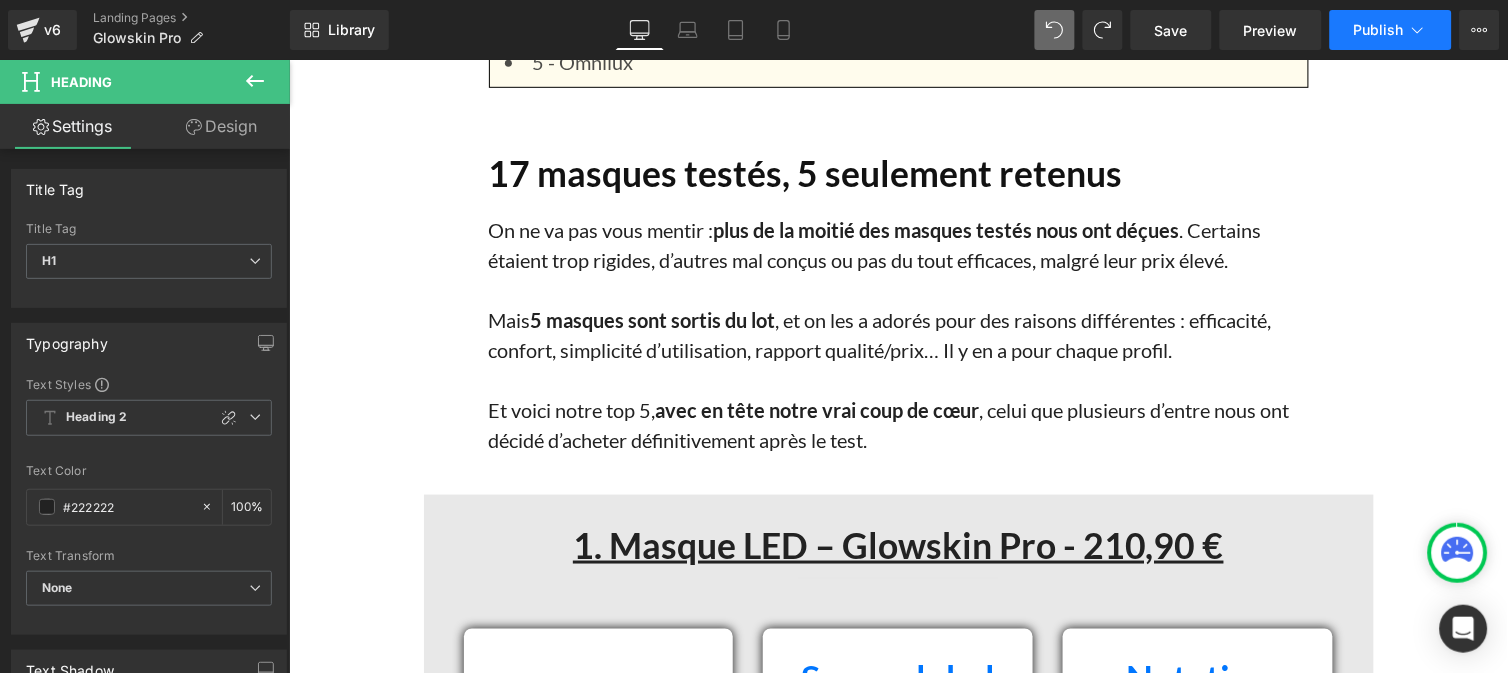 click on "Publish" at bounding box center (1391, 30) 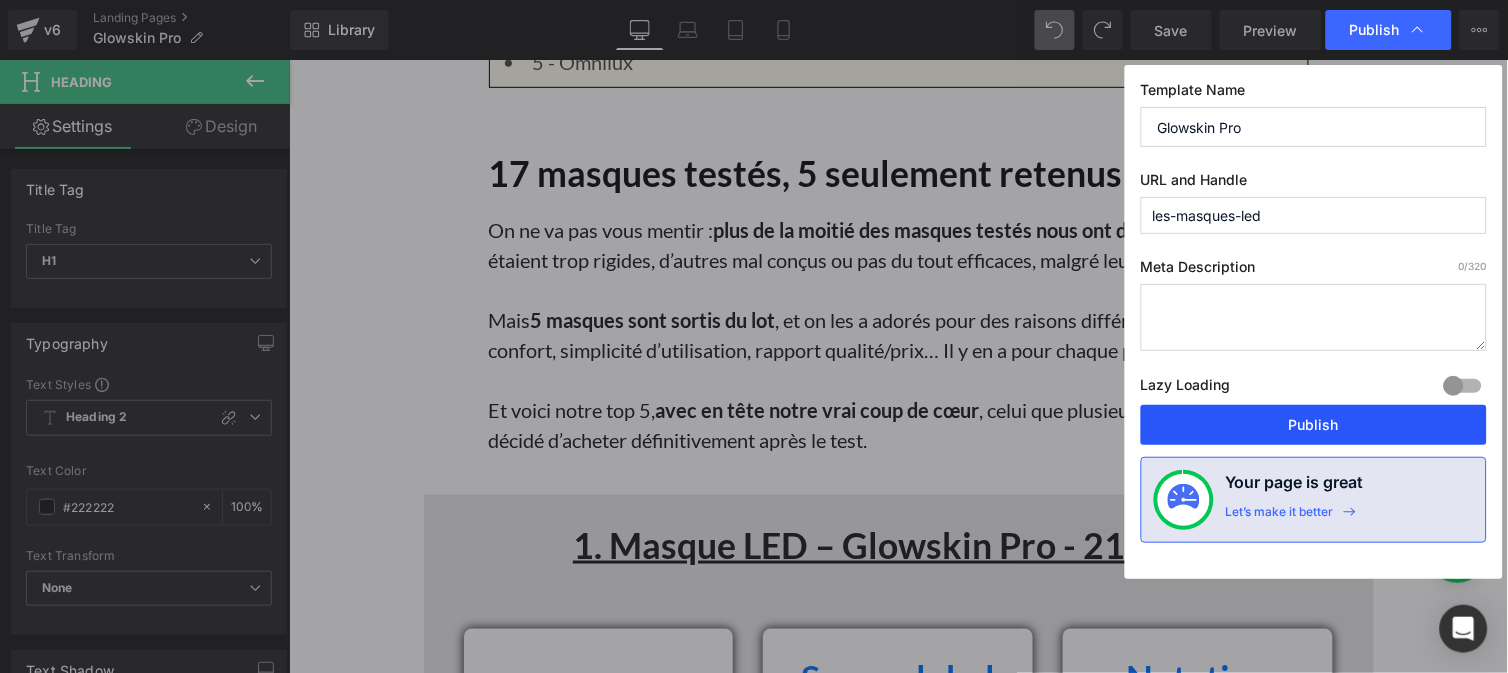 click on "Publish" at bounding box center [1314, 425] 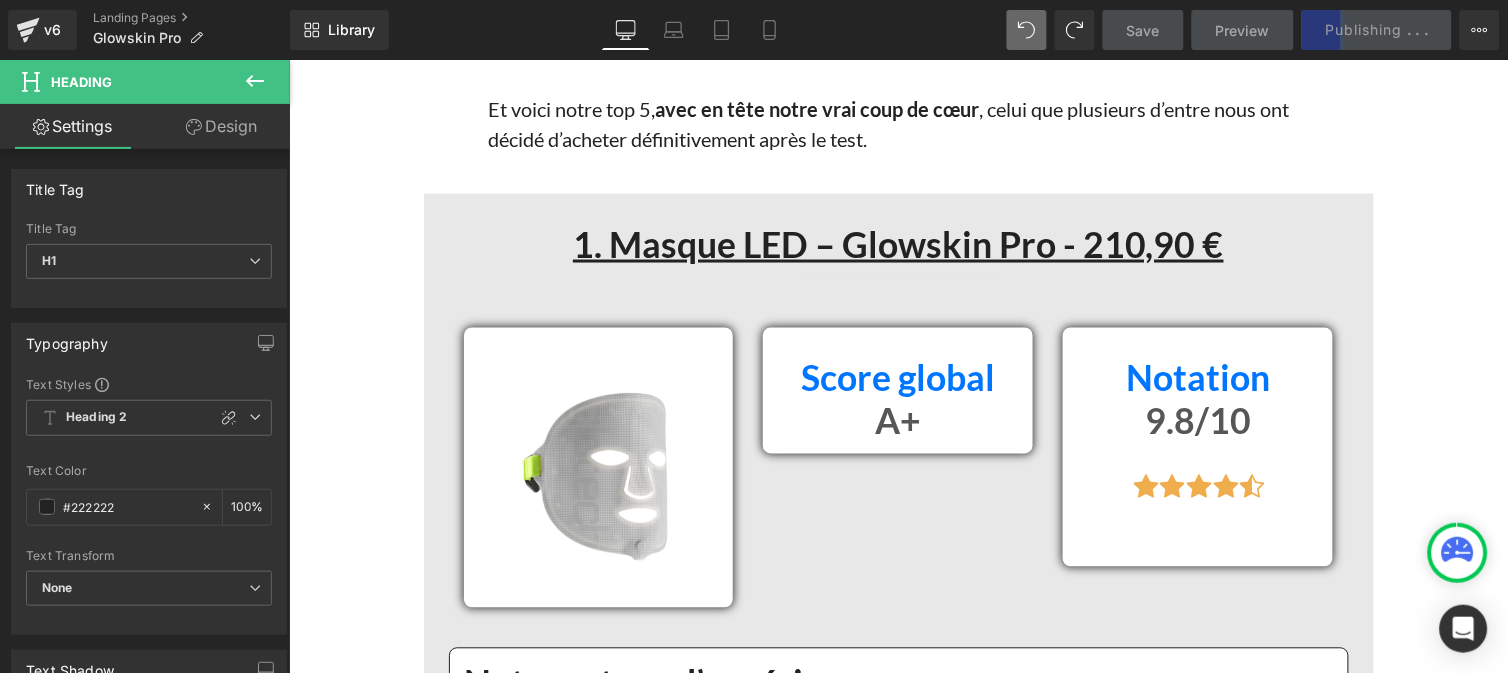 scroll, scrollTop: 2287, scrollLeft: 0, axis: vertical 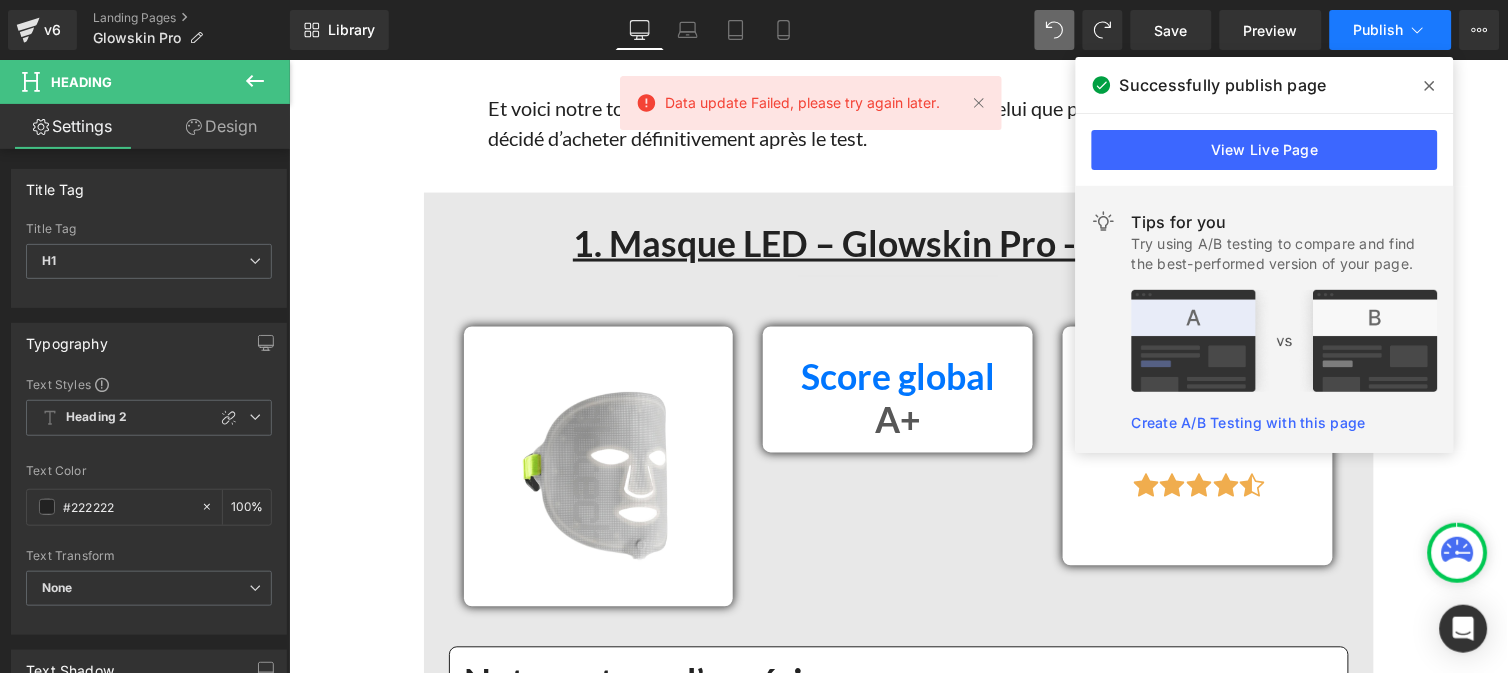 click on "Publish" at bounding box center (1391, 30) 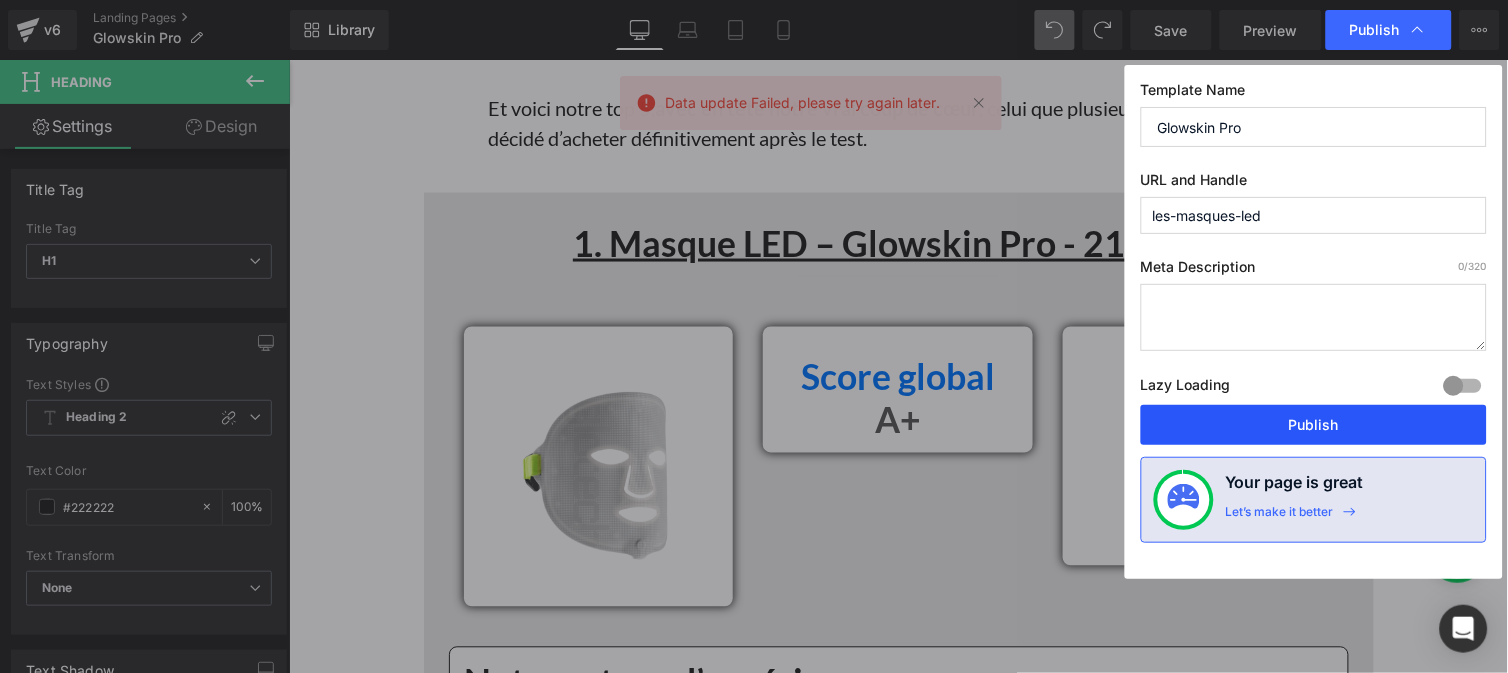 click on "Publish" at bounding box center [1314, 425] 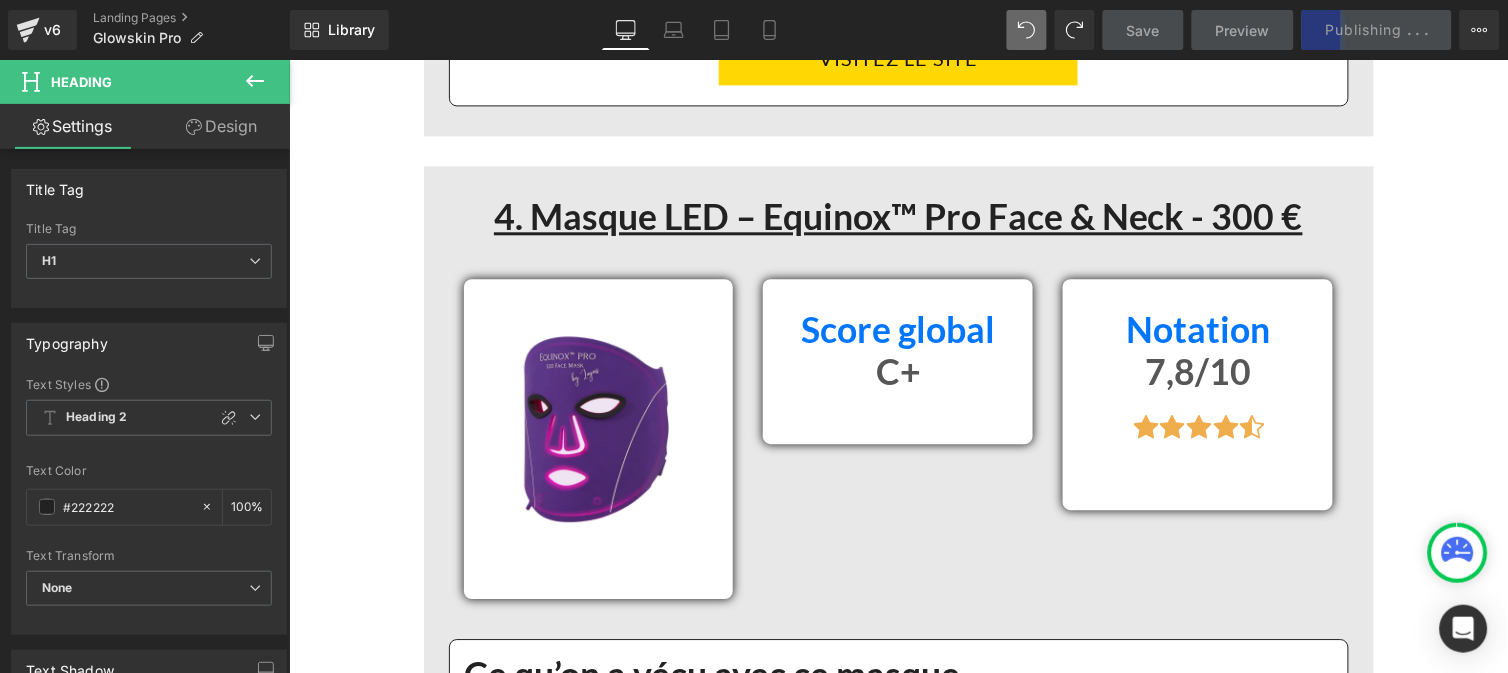 scroll, scrollTop: 11192, scrollLeft: 0, axis: vertical 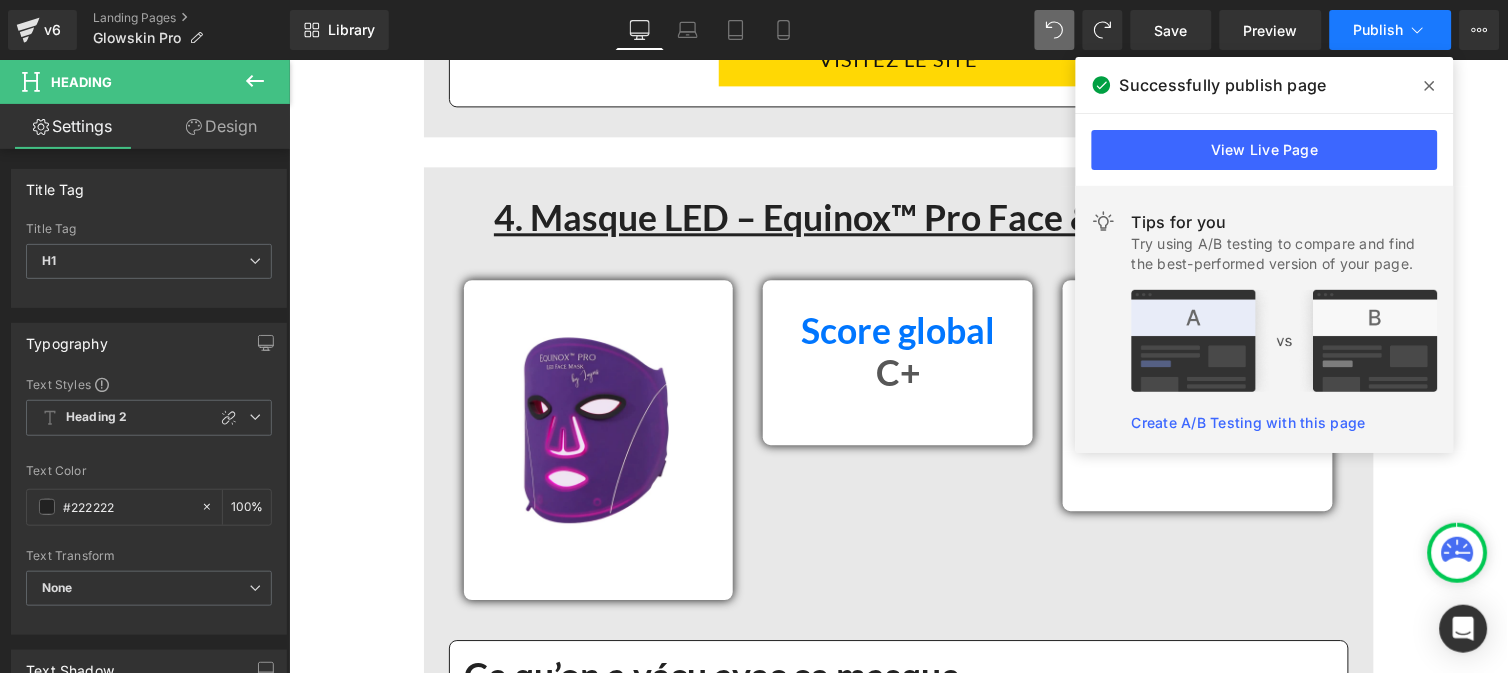 click on "Publish" at bounding box center [1379, 30] 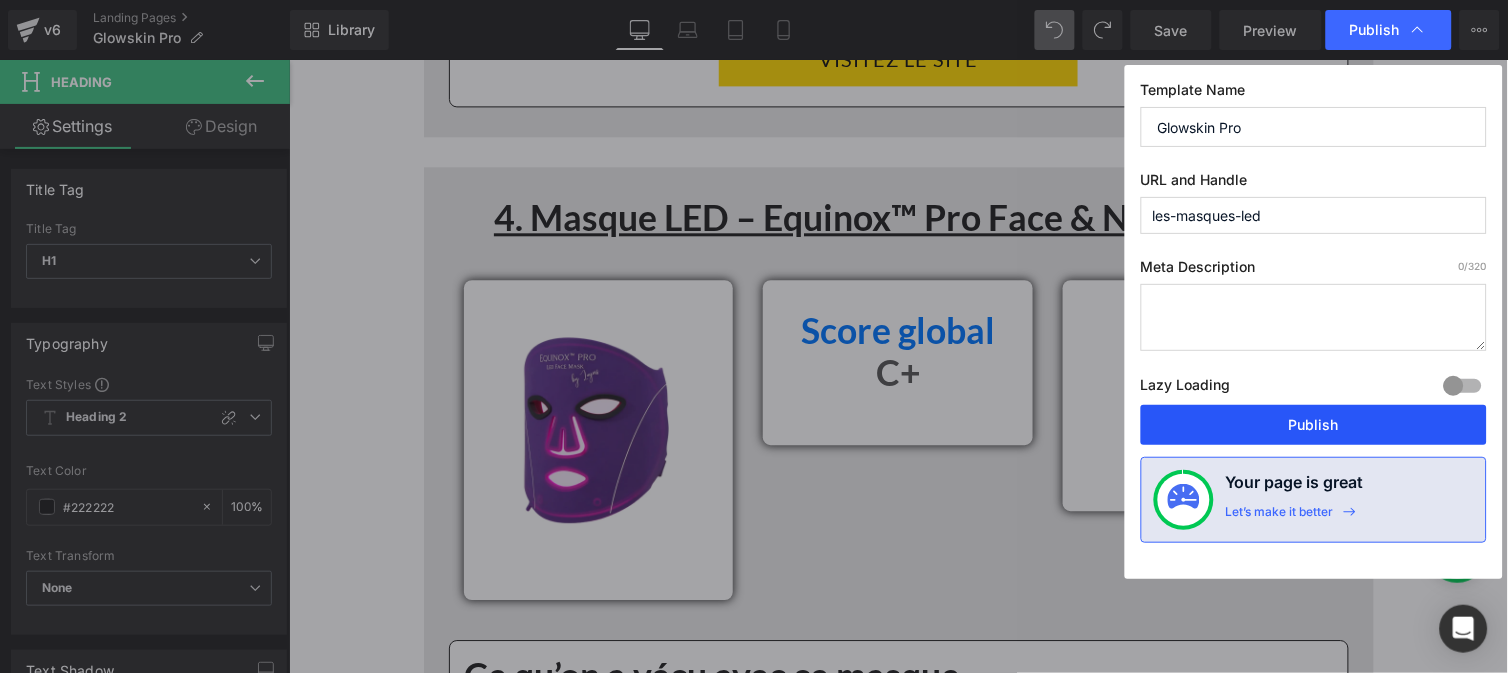 click on "Publish" at bounding box center (1314, 425) 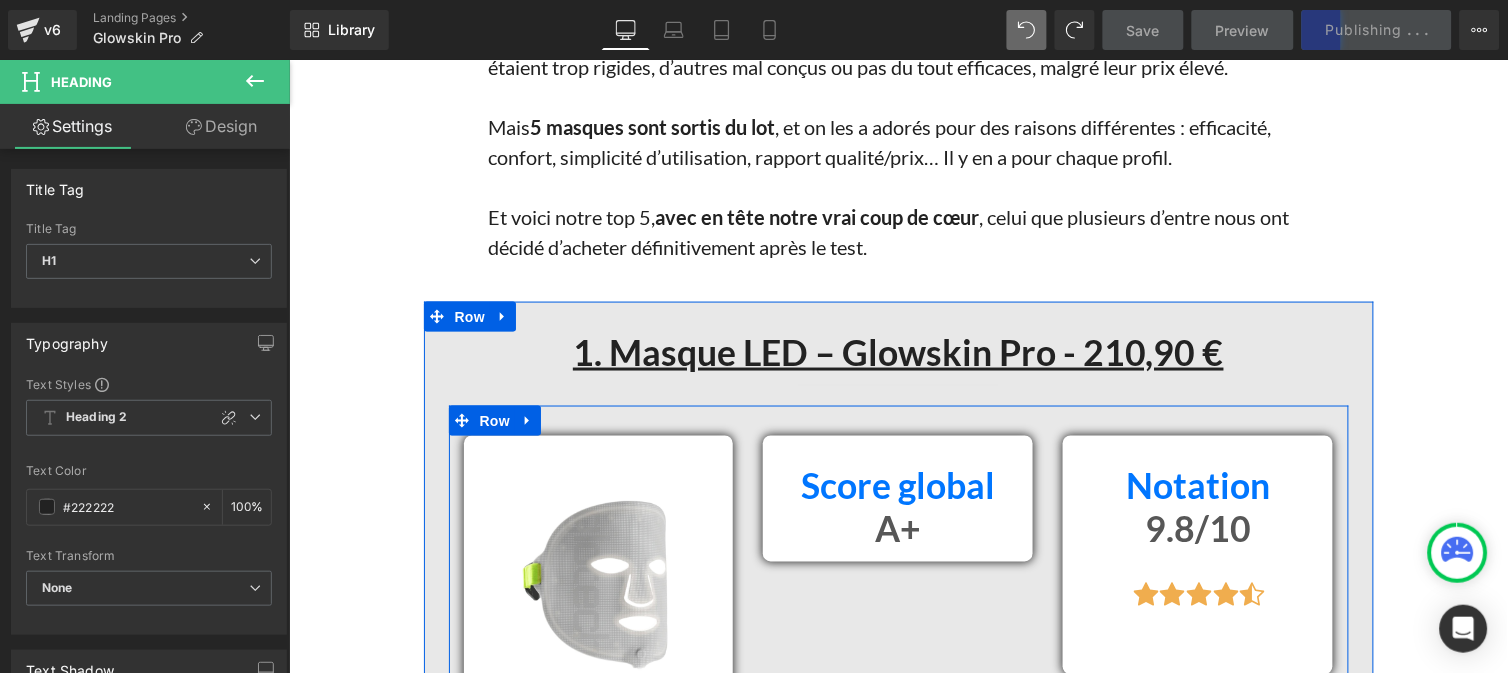scroll, scrollTop: 2177, scrollLeft: 0, axis: vertical 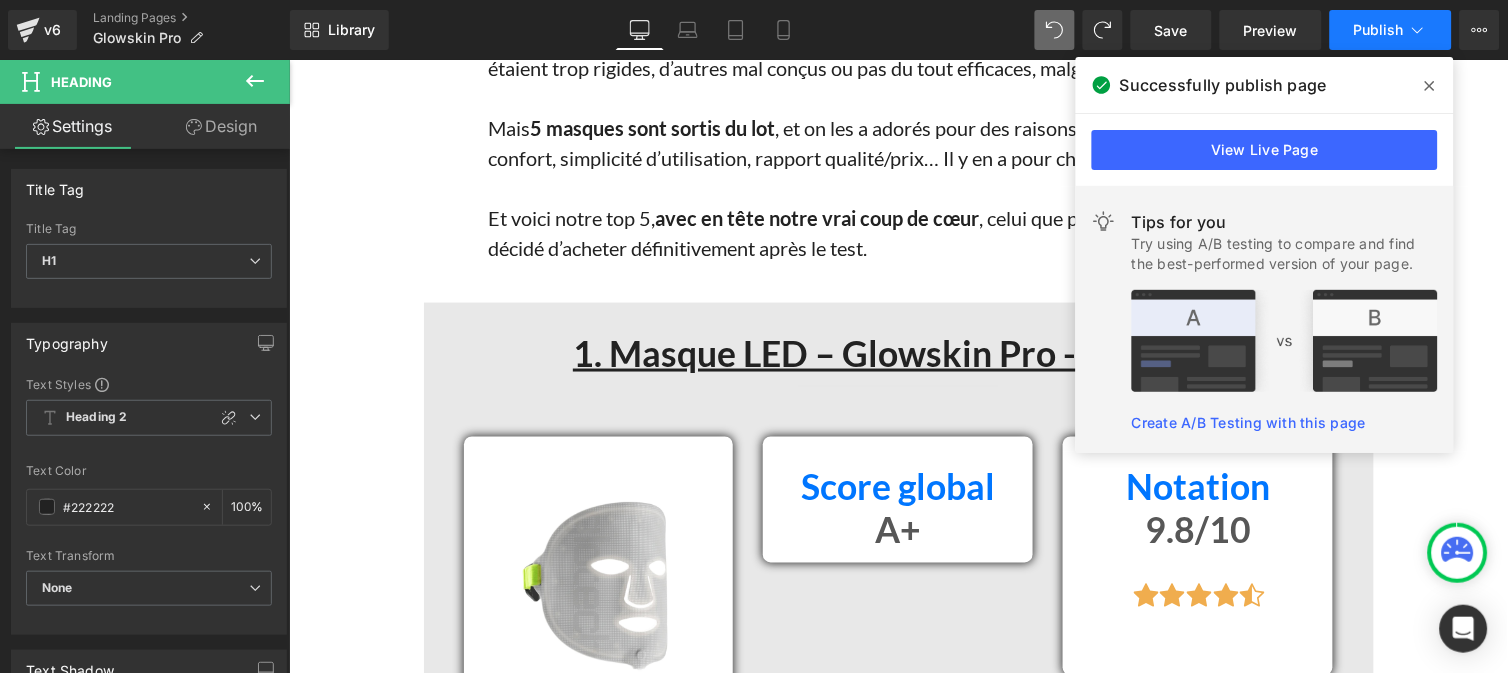 click on "Publish" at bounding box center (1391, 30) 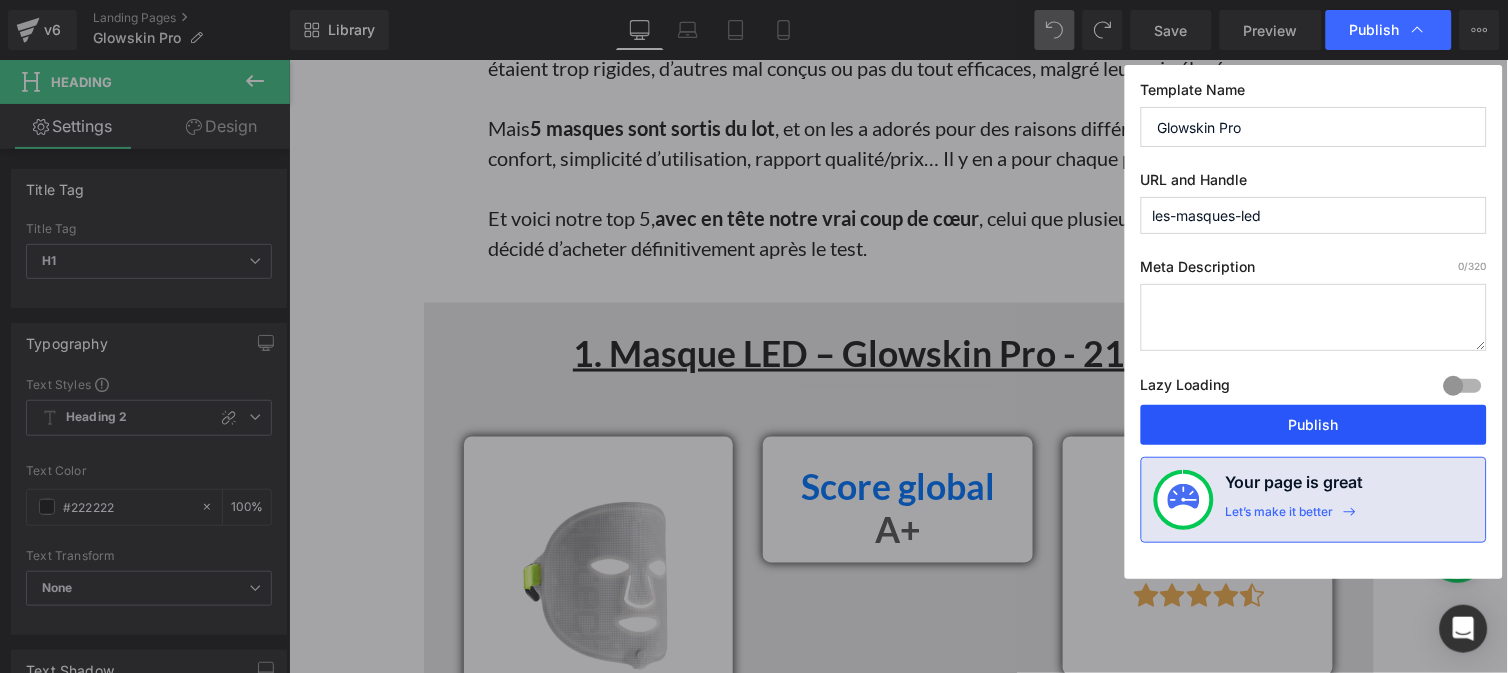 click on "Publish" at bounding box center [1314, 425] 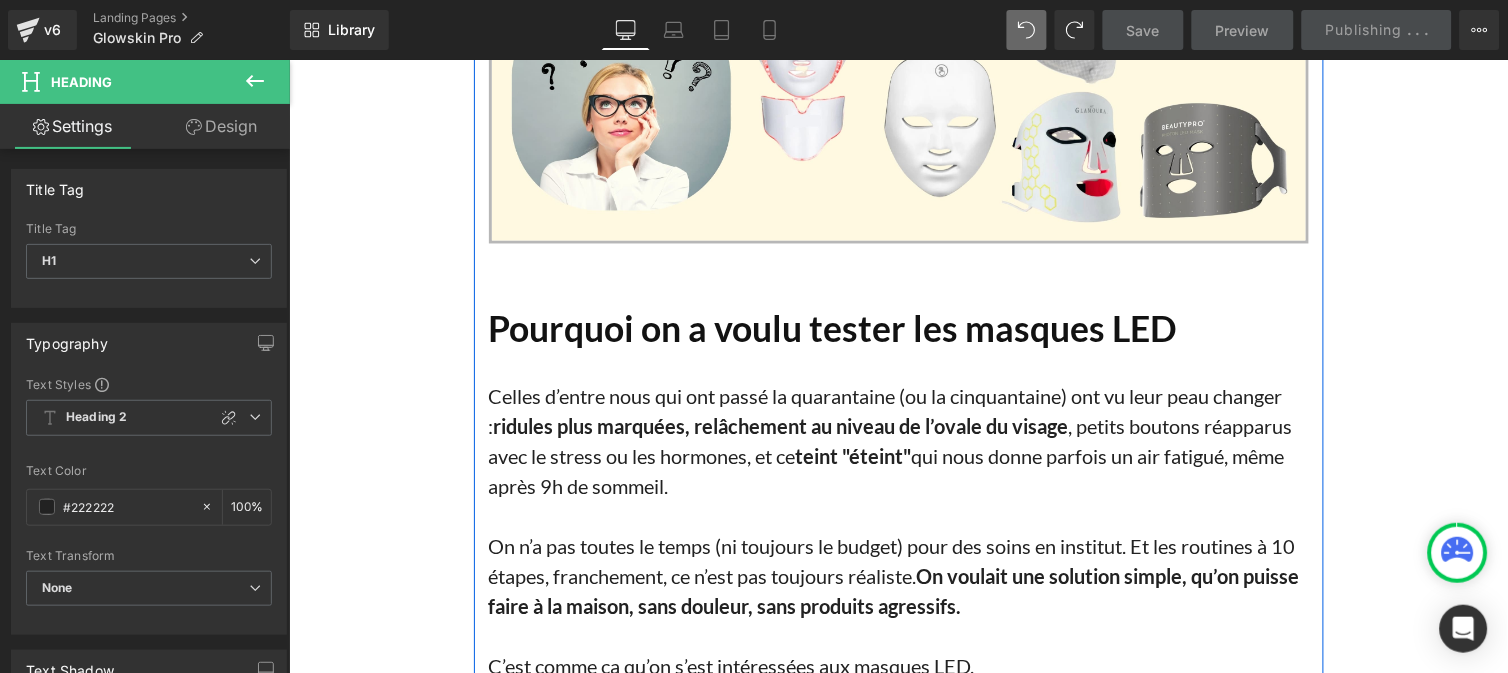scroll, scrollTop: 0, scrollLeft: 0, axis: both 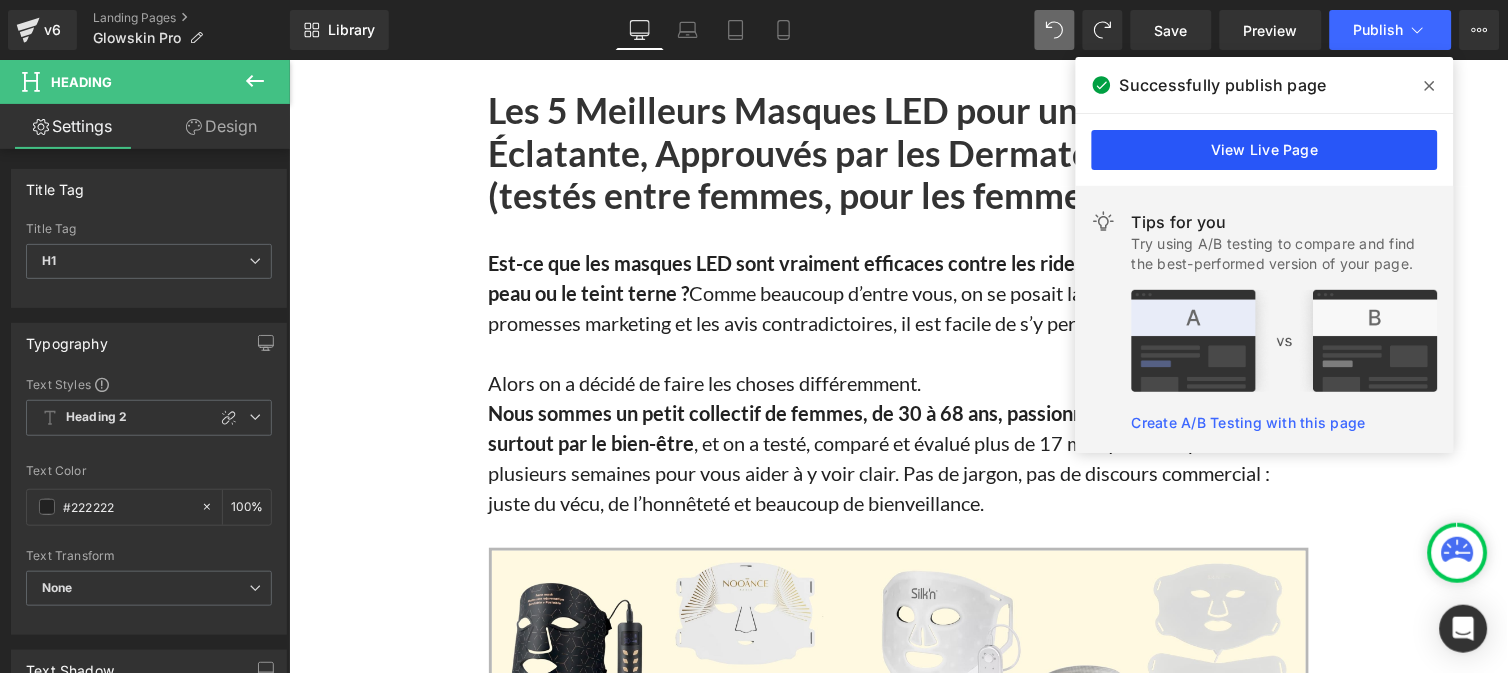click on "View Live Page" at bounding box center [1265, 150] 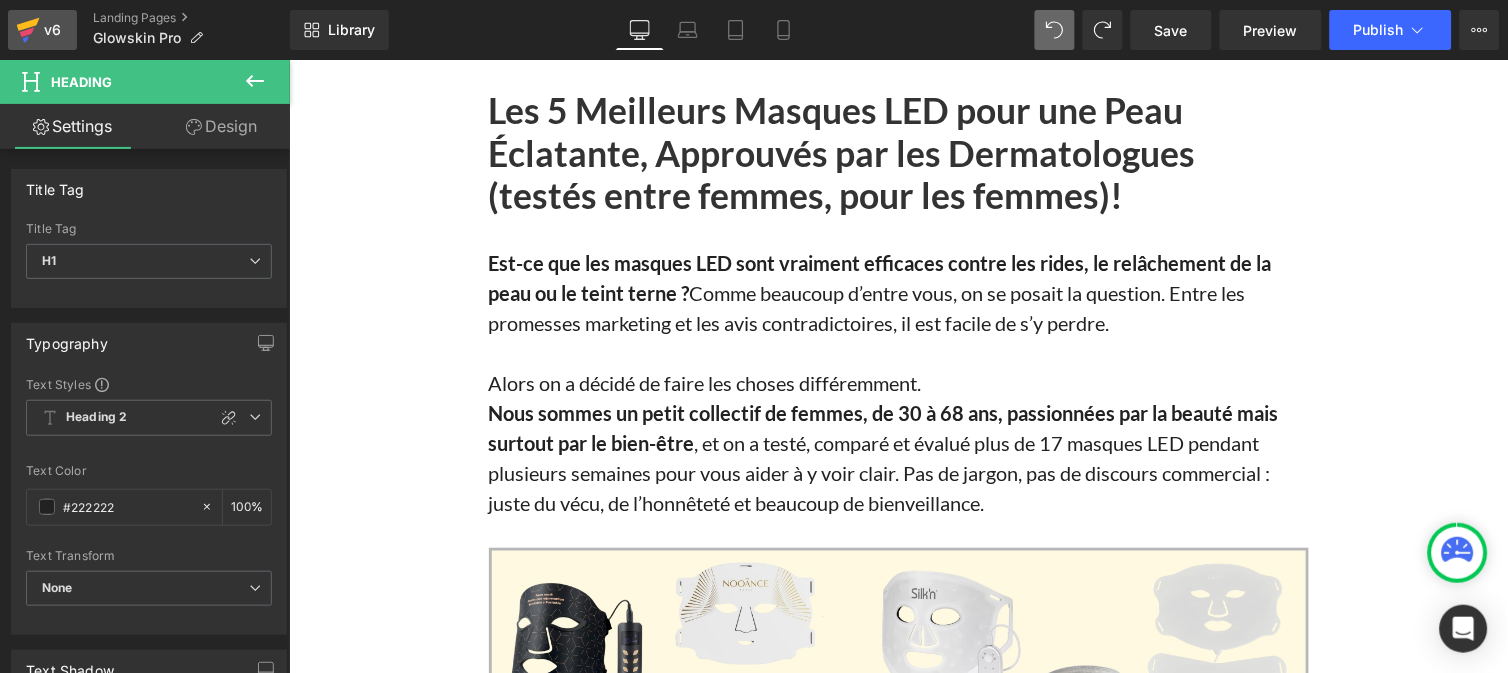 click 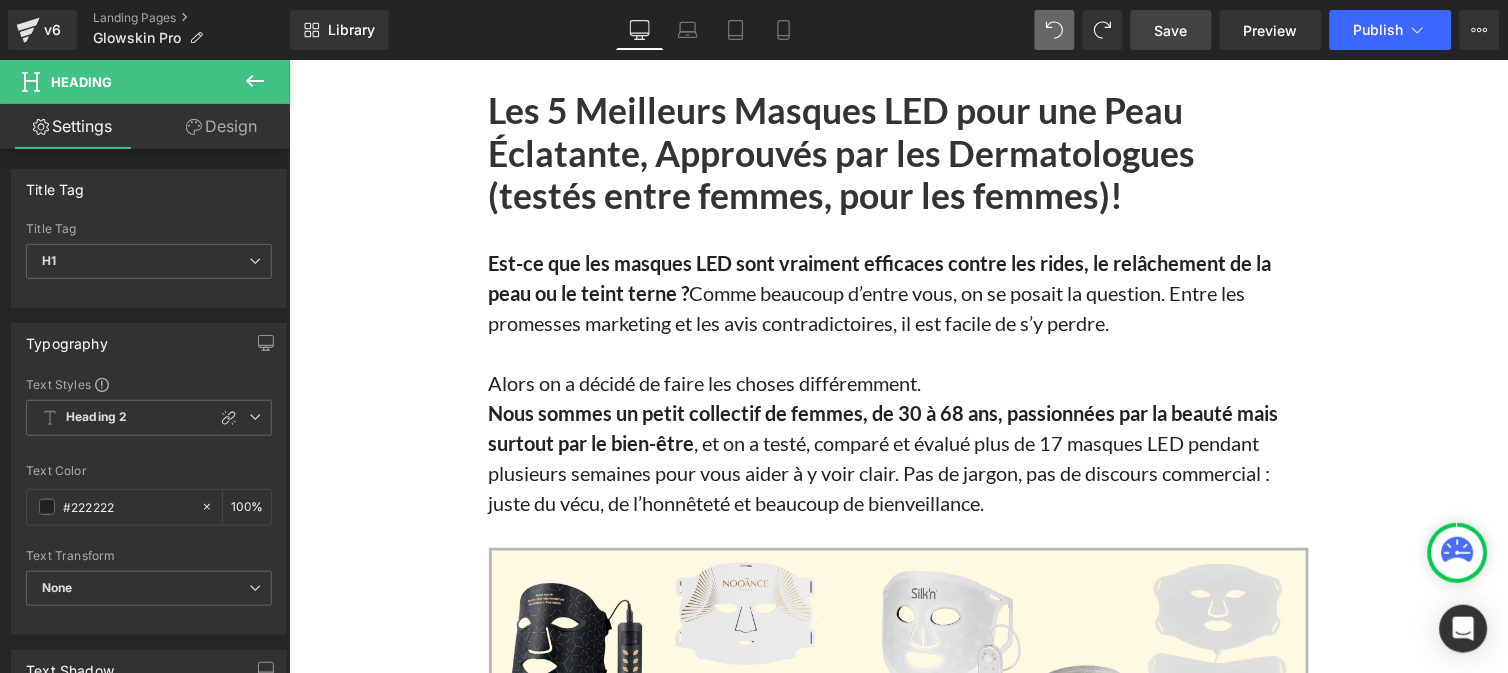 click on "Save" at bounding box center [1171, 30] 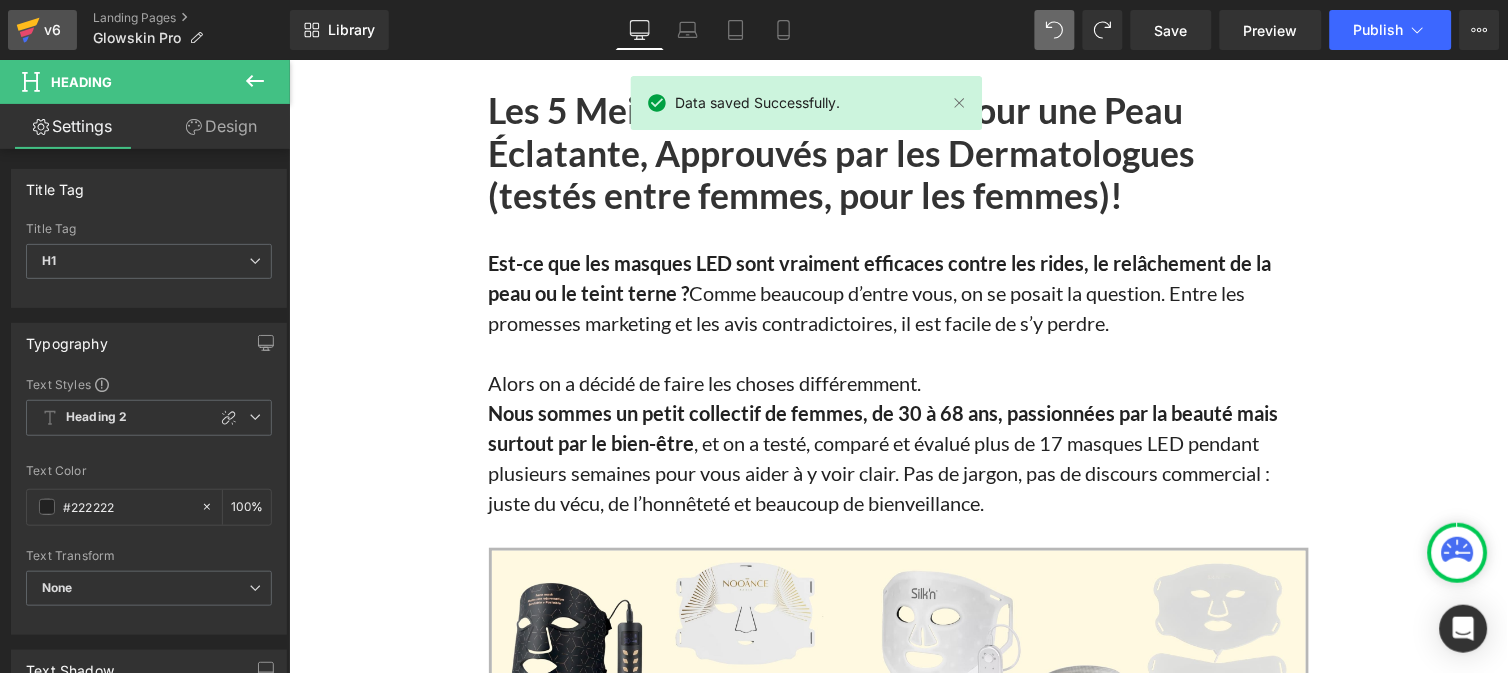 click on "v6" at bounding box center [52, 30] 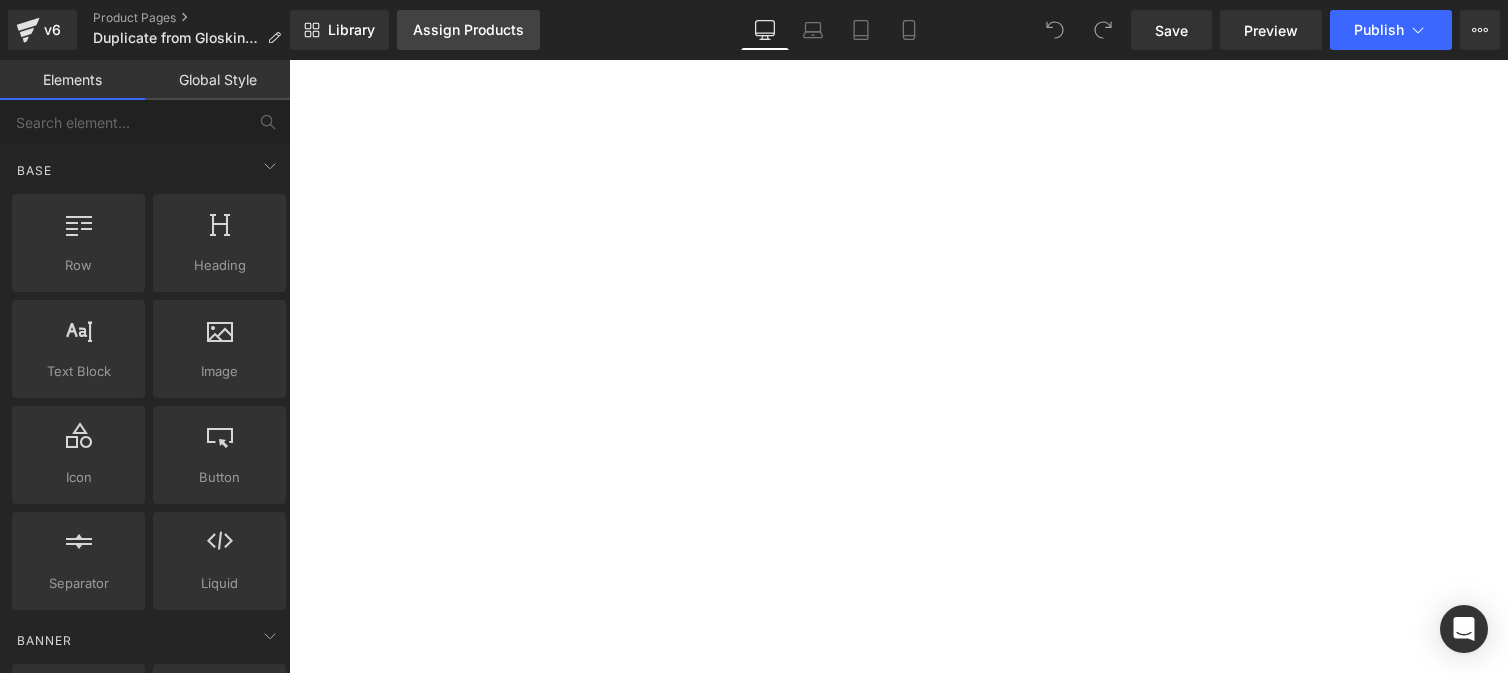 scroll, scrollTop: 0, scrollLeft: 0, axis: both 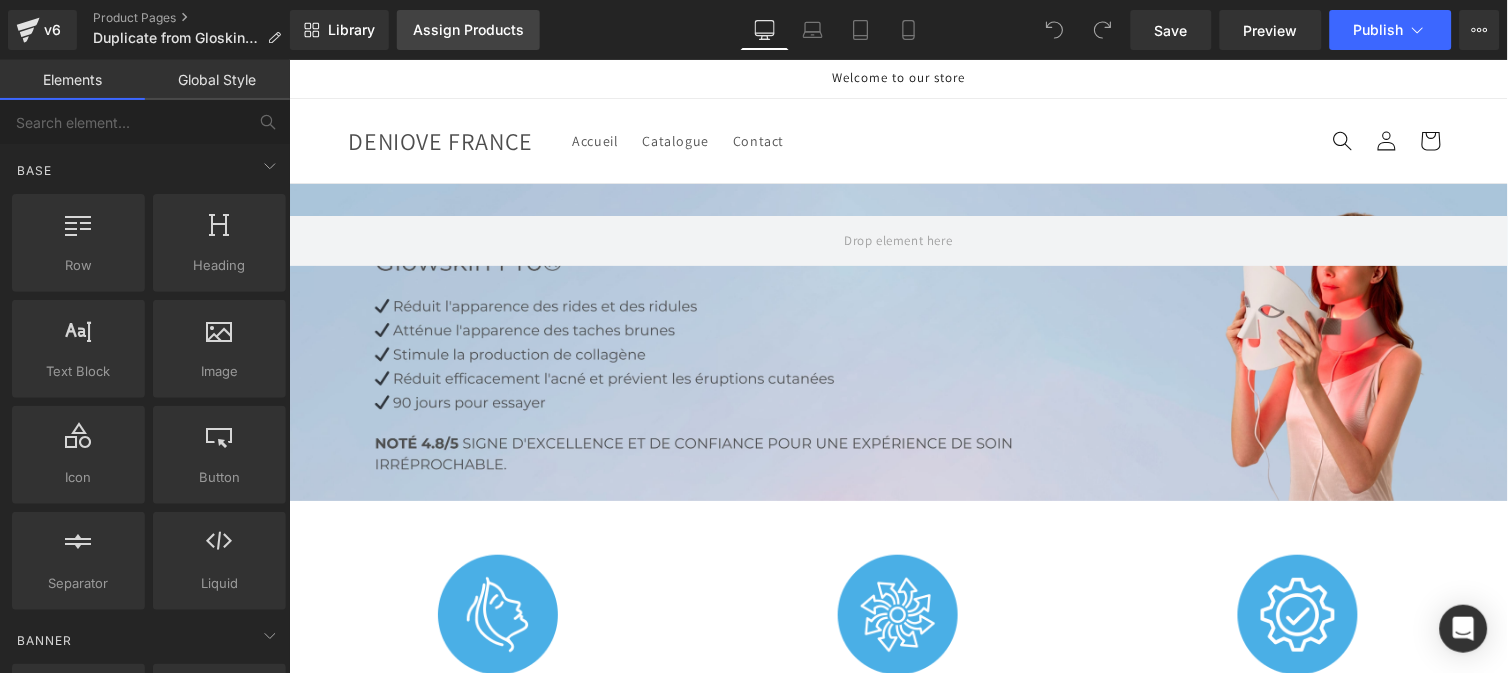 click on "Assign Products" at bounding box center (468, 30) 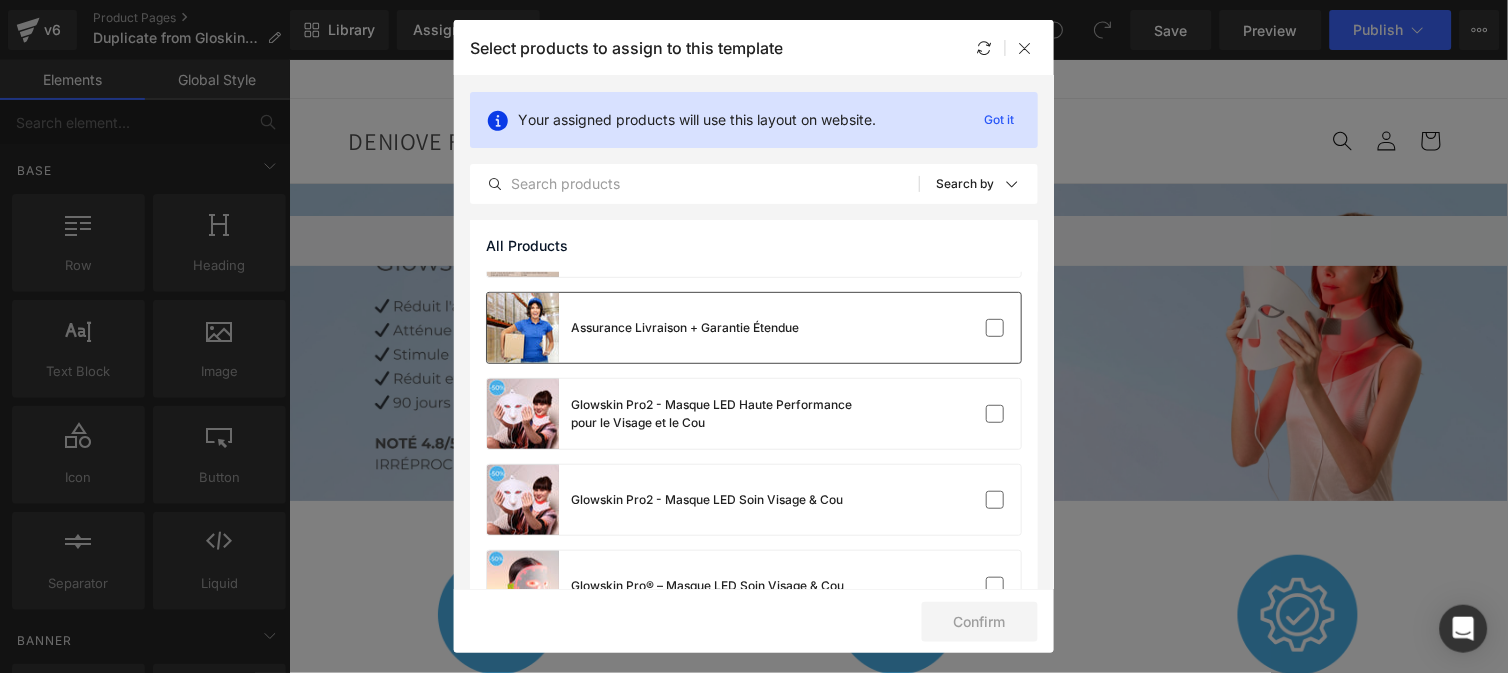 scroll, scrollTop: 67, scrollLeft: 0, axis: vertical 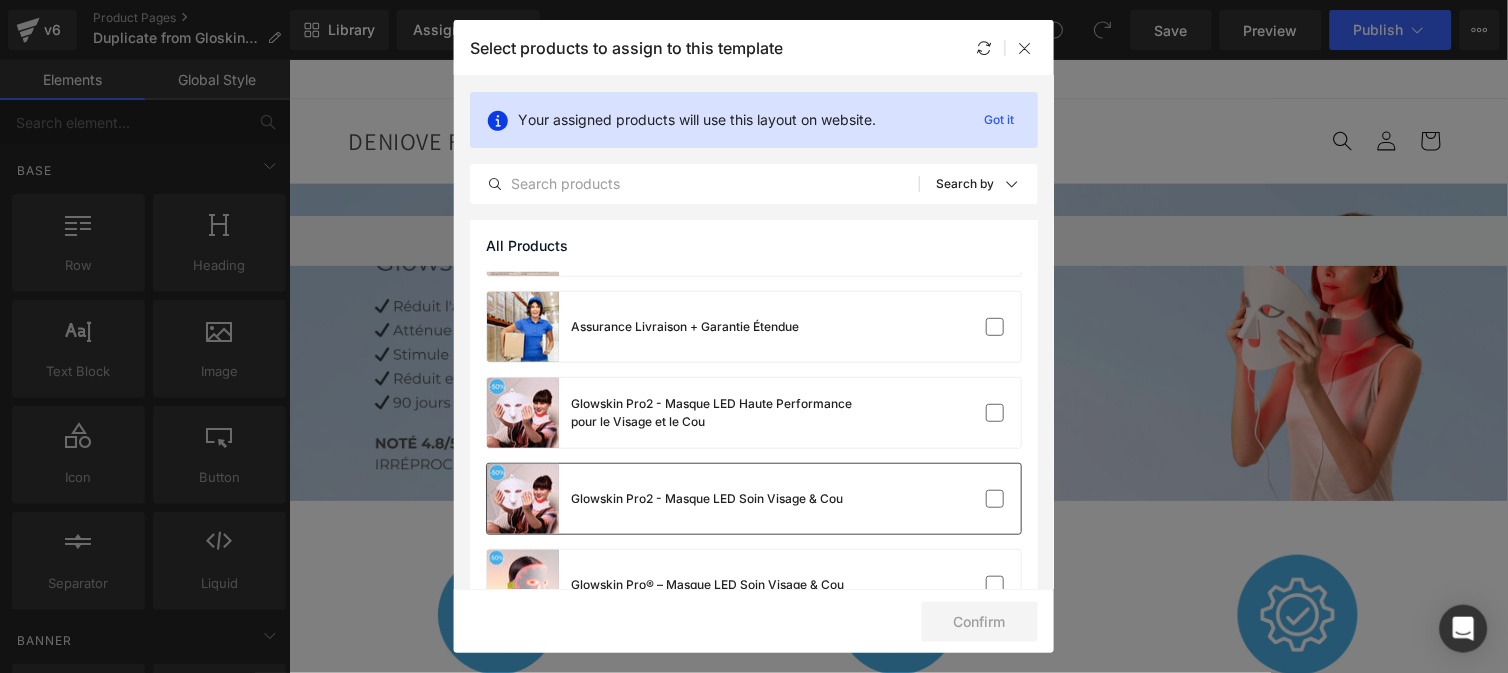 click on "Glowskin Pro2 - Masque LED Soin Visage & Cou" at bounding box center (707, 499) 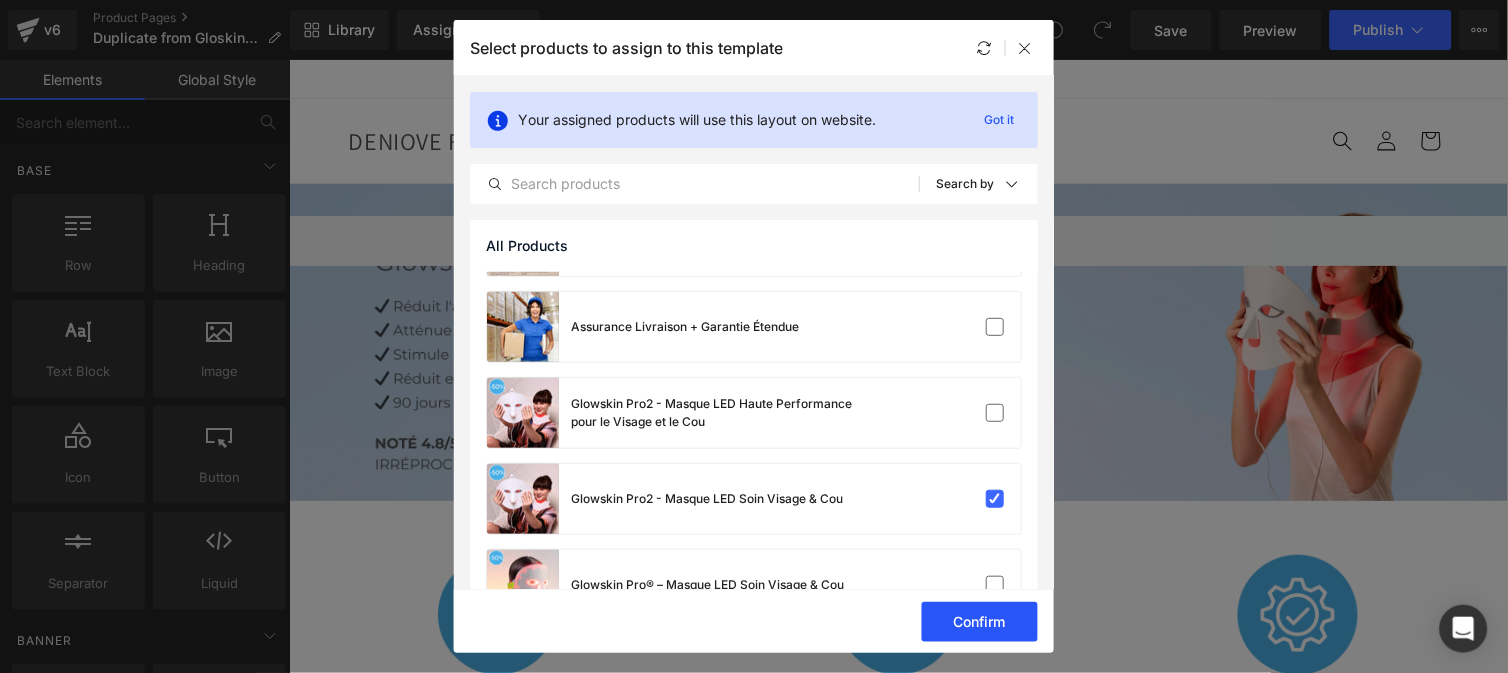 click on "Confirm" at bounding box center [980, 622] 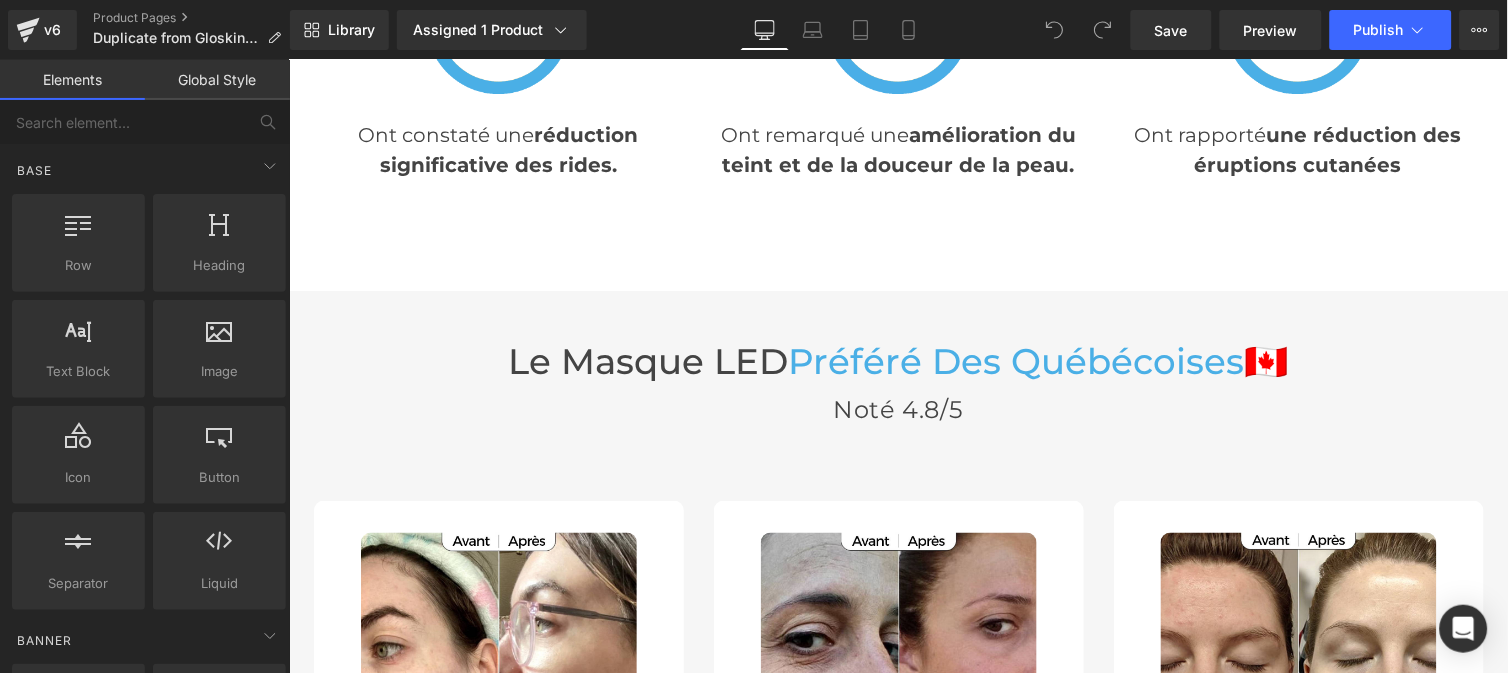 scroll, scrollTop: 5704, scrollLeft: 0, axis: vertical 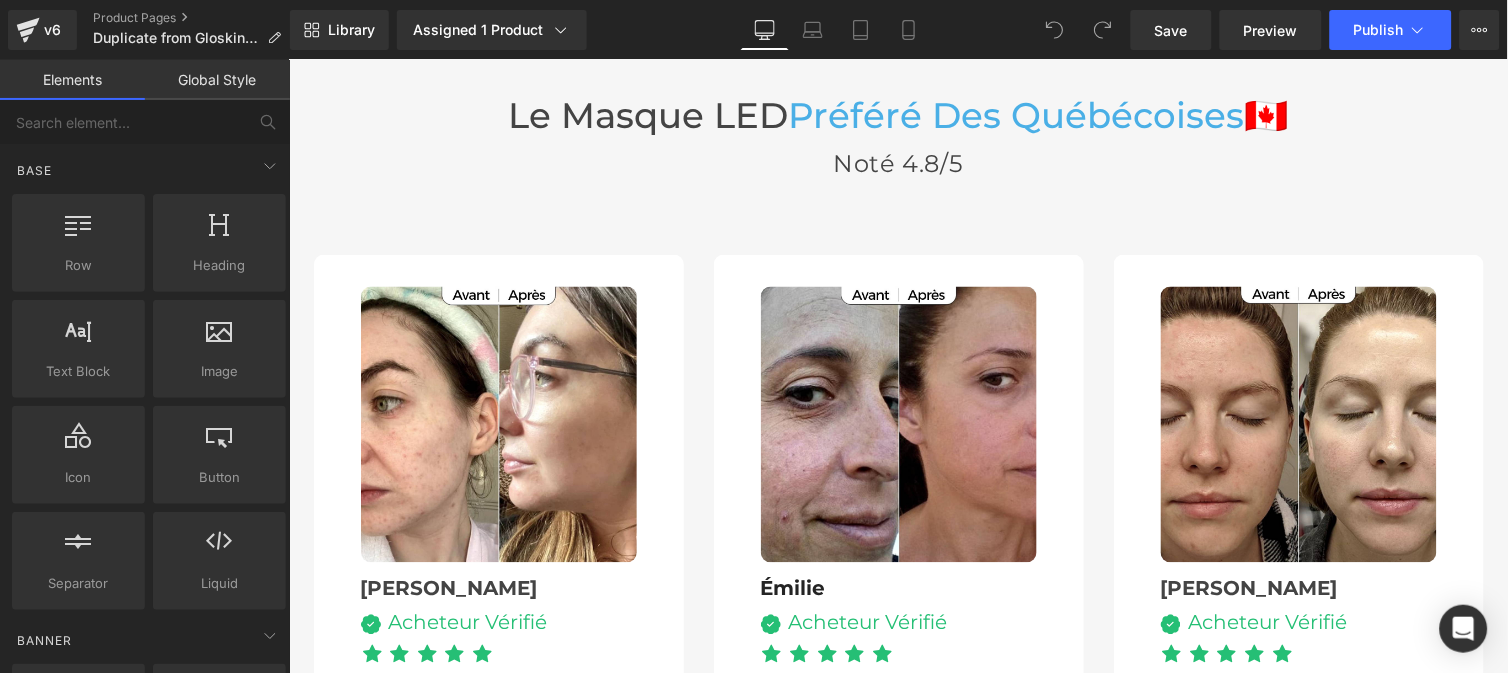 click on "Préféré Des québécoises" at bounding box center (1016, 114) 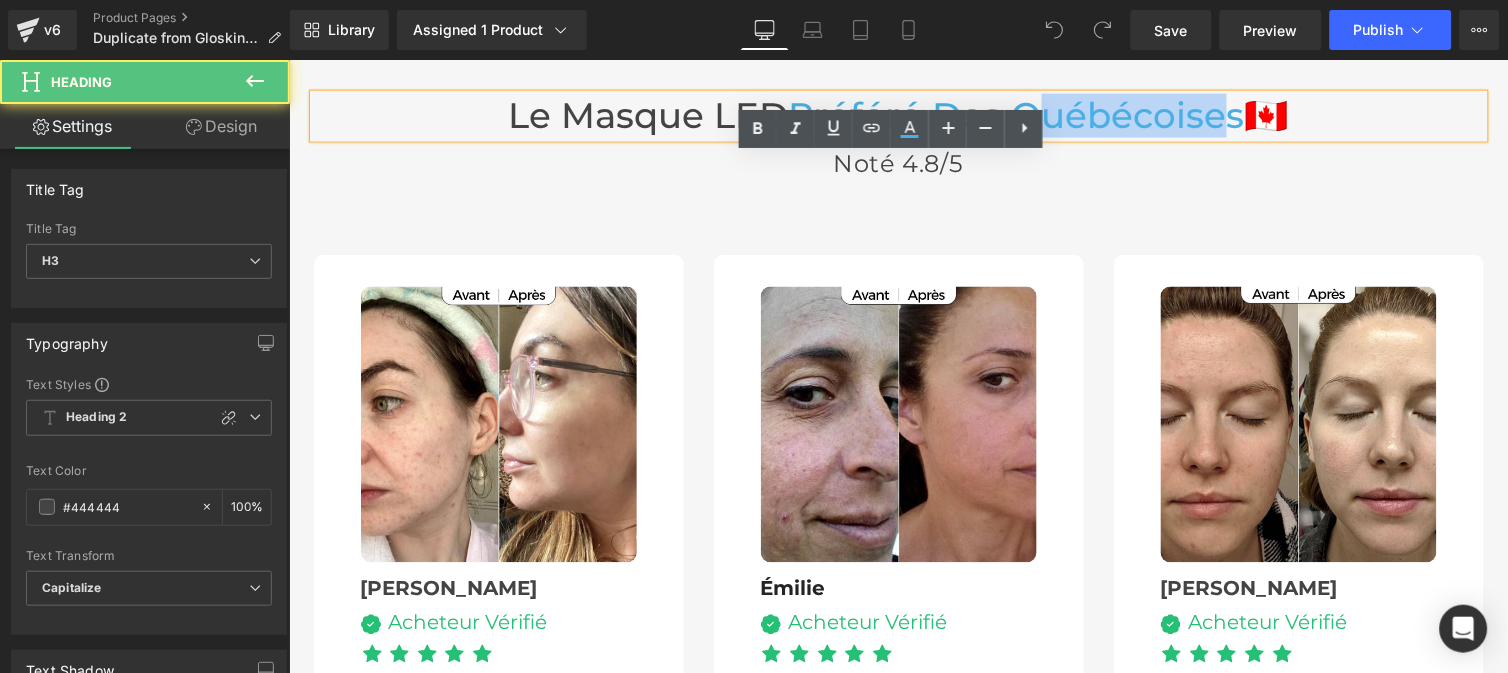 drag, startPoint x: 1205, startPoint y: 109, endPoint x: 1011, endPoint y: 99, distance: 194.25757 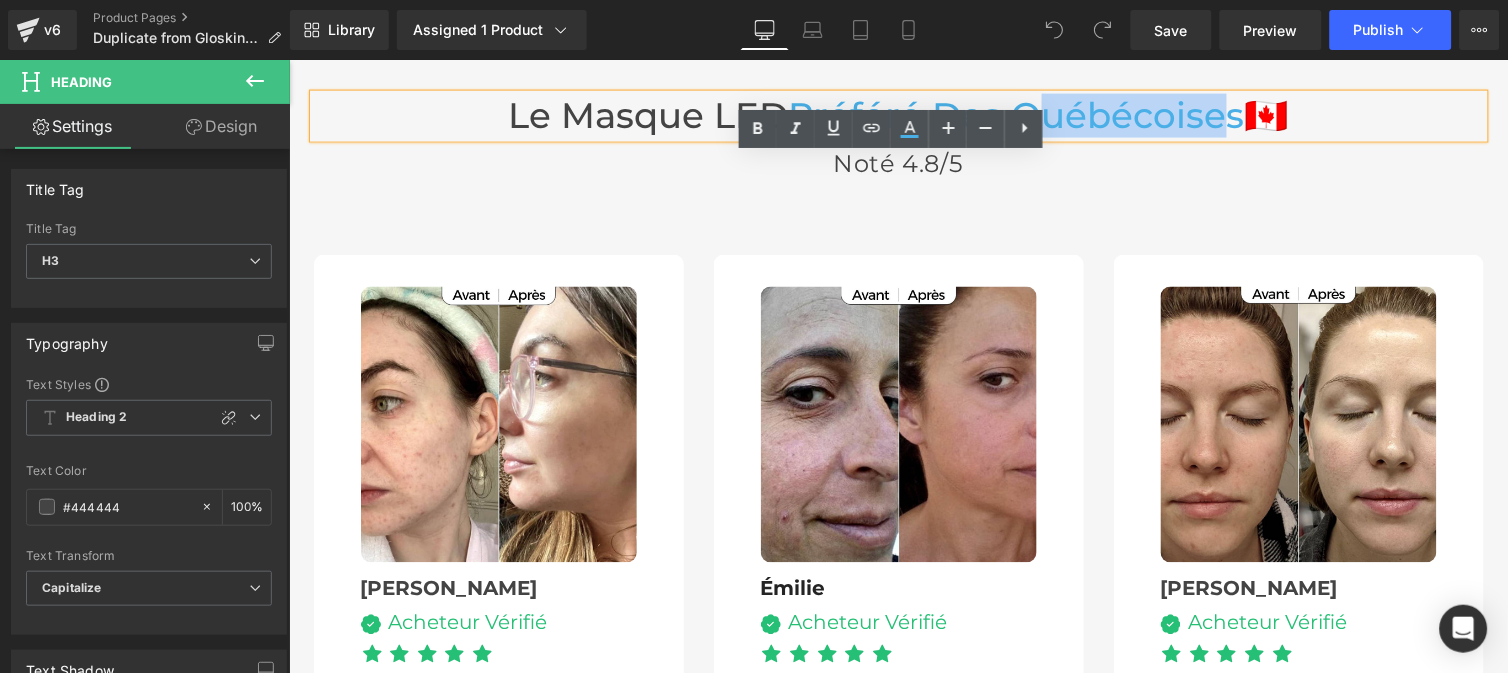 type 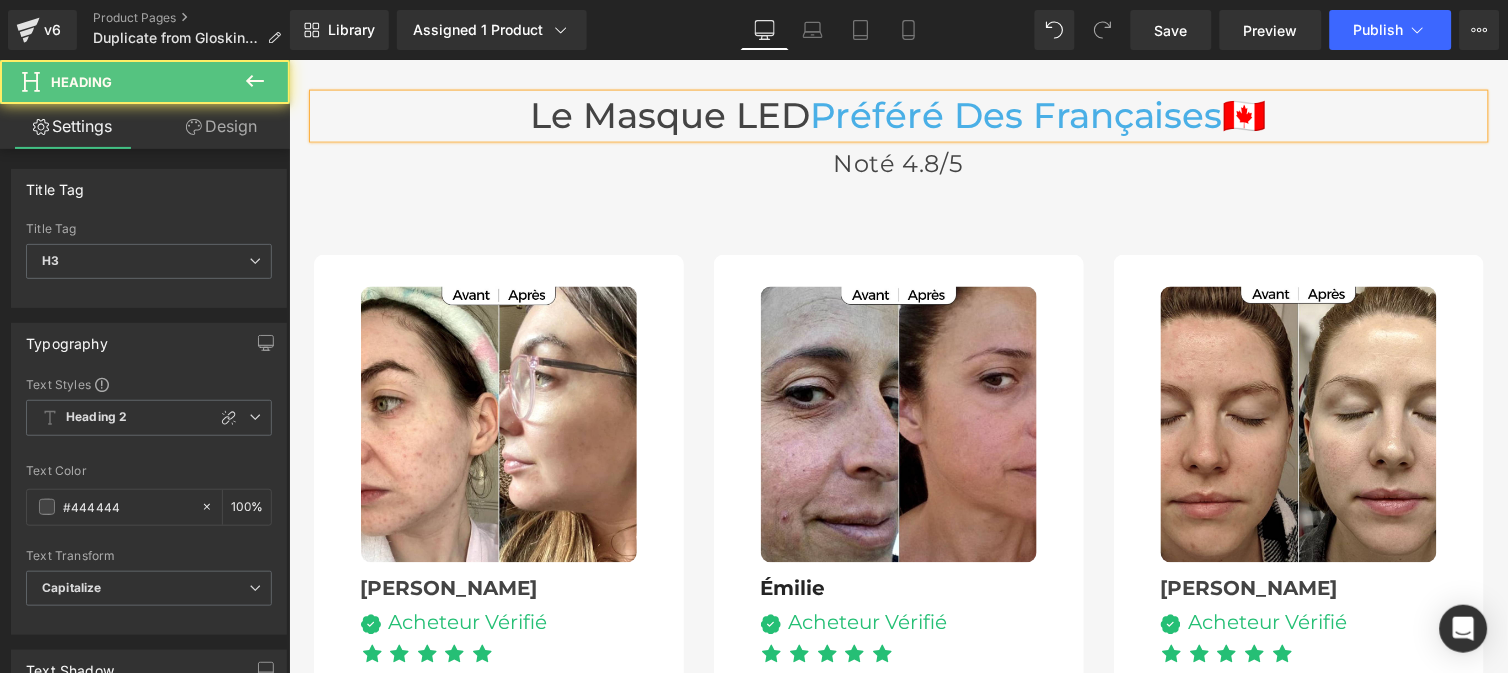 click on "🇨🇦" at bounding box center [1244, 114] 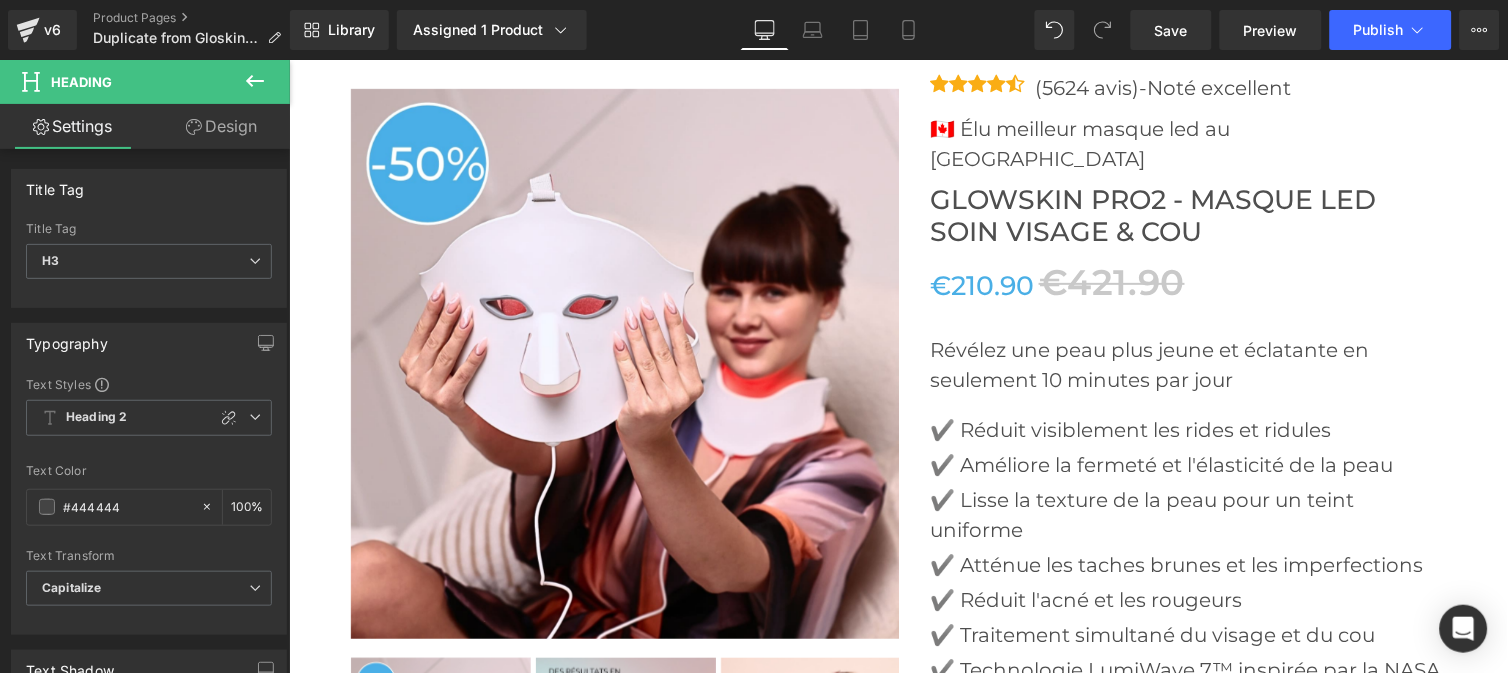 scroll, scrollTop: 6831, scrollLeft: 0, axis: vertical 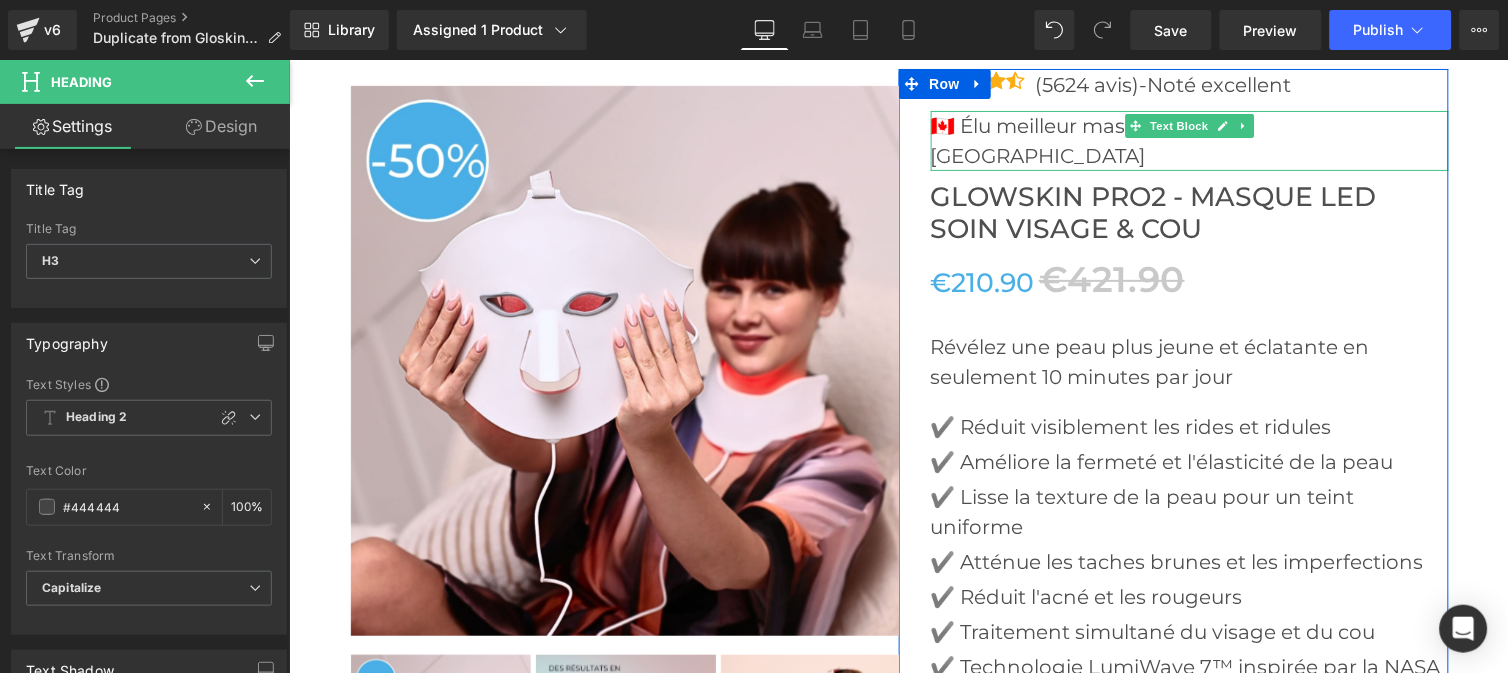 click on "🇨🇦 Élu meilleur masque led au Canada" at bounding box center (1189, 140) 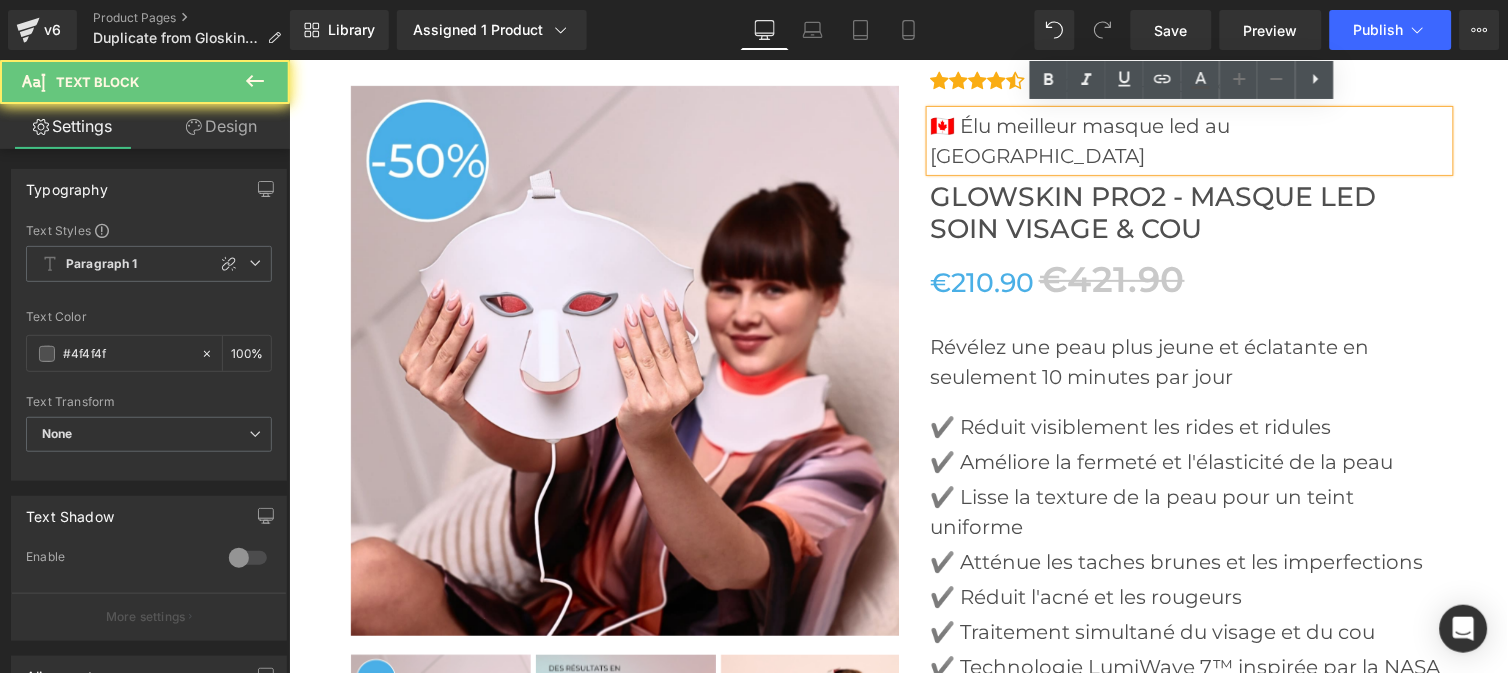 click on "🇨🇦 Élu meilleur masque led au Canada" at bounding box center [1189, 140] 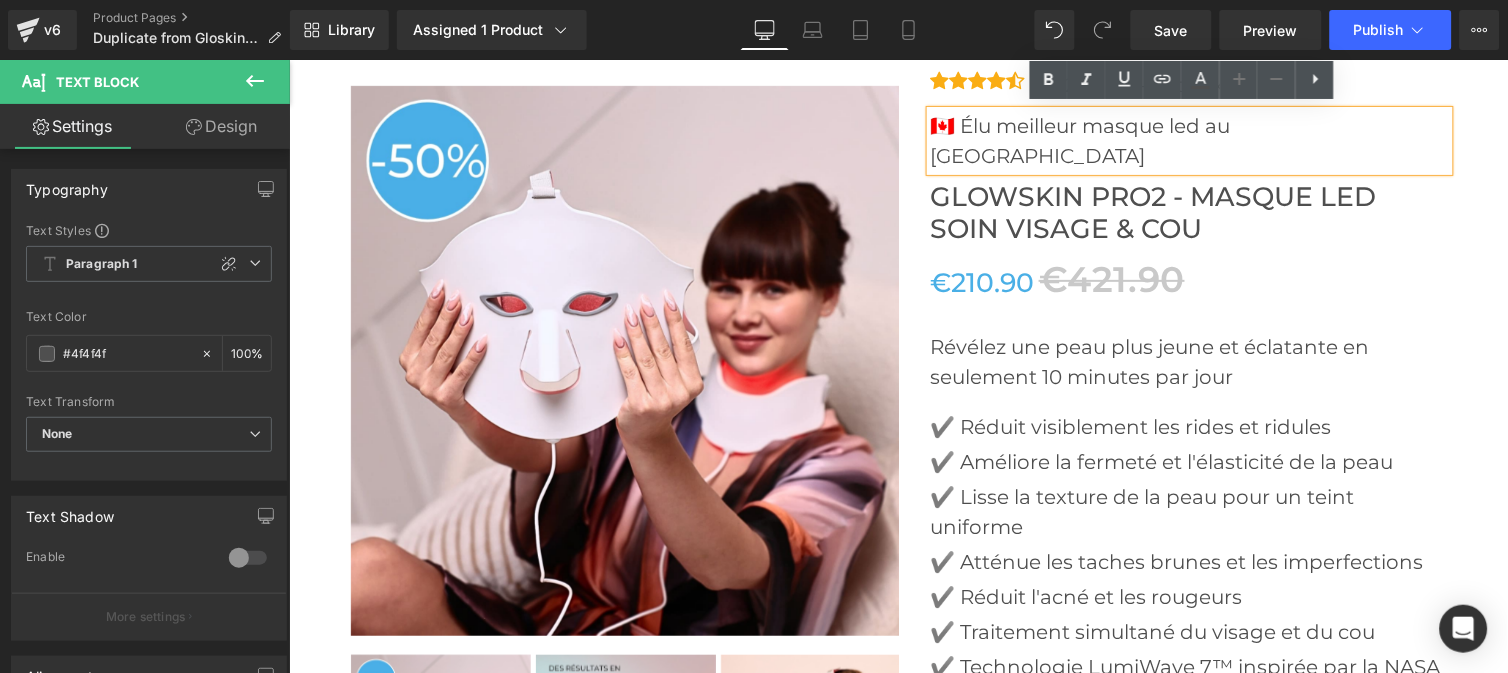 type 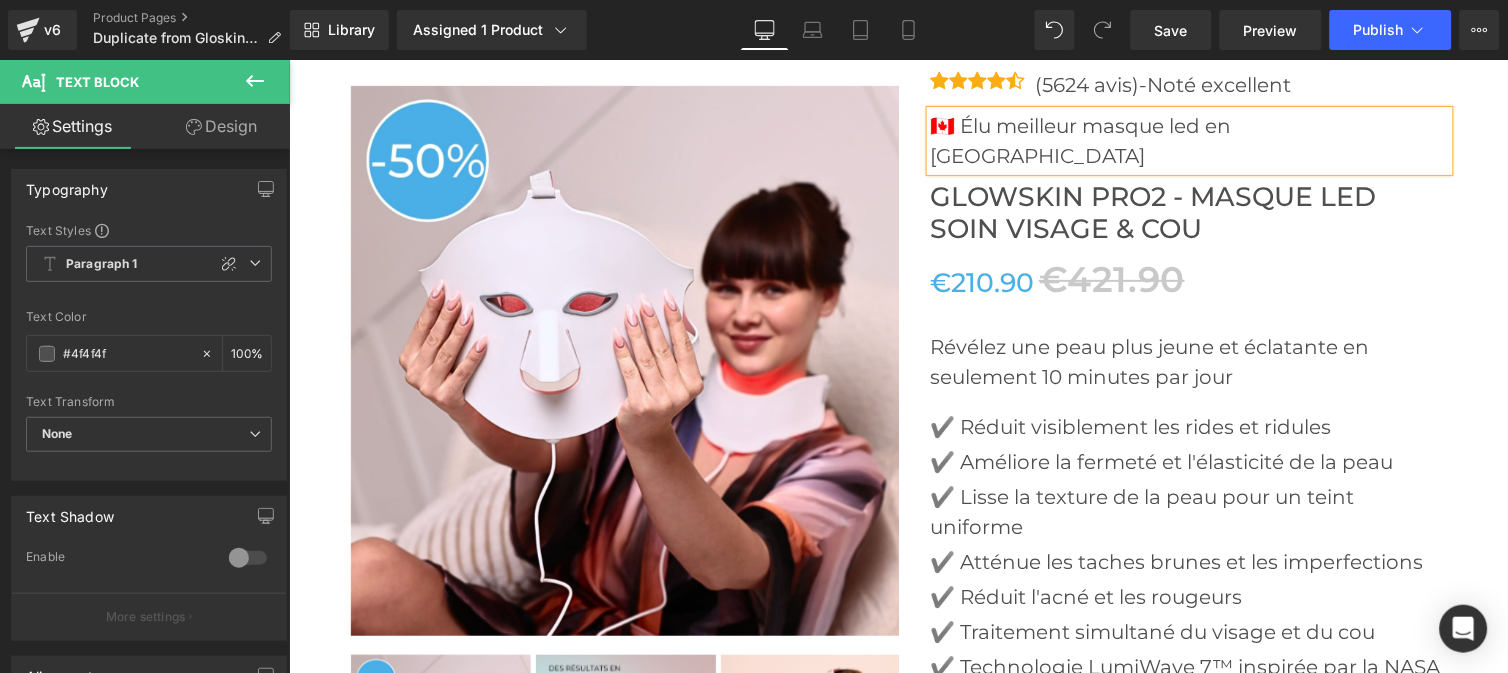 click on "🇨🇦 Élu meilleur masque led en France" at bounding box center (1189, 140) 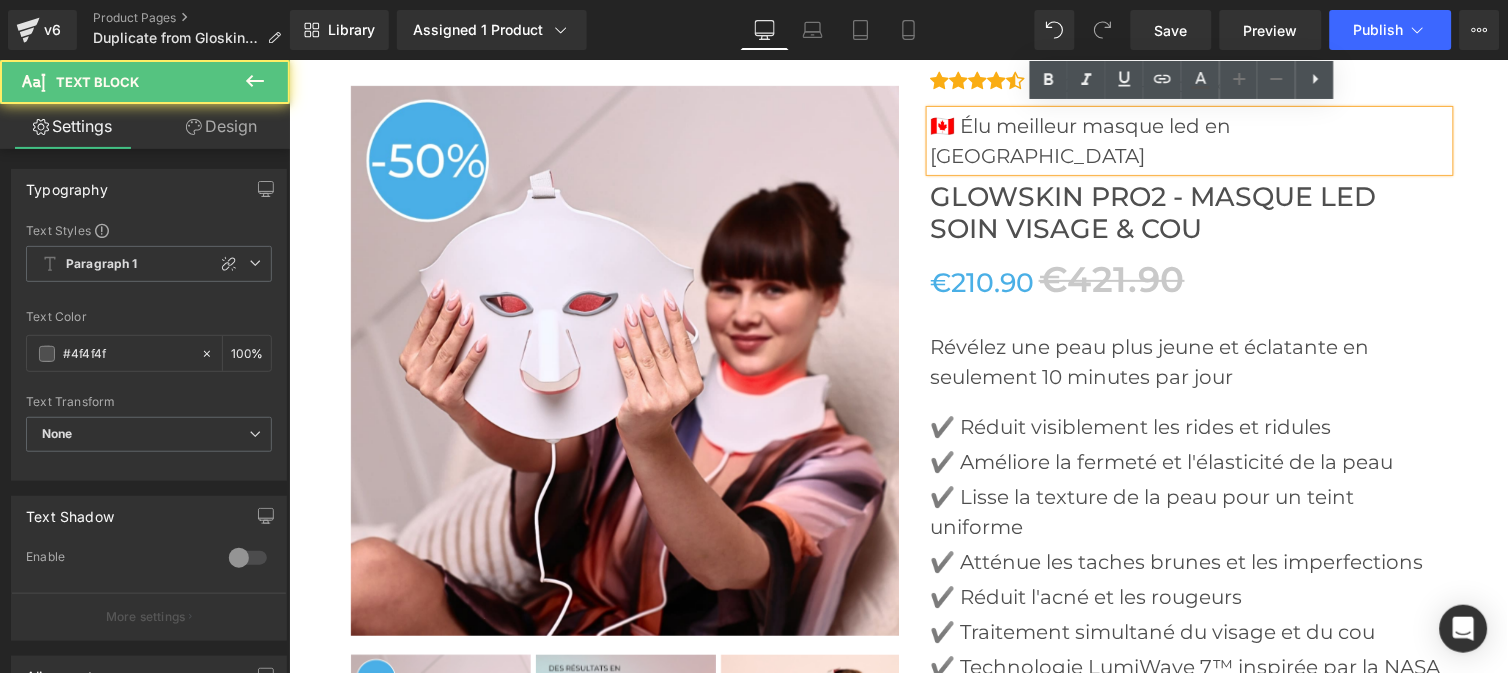 click on "🇨🇦 Élu meilleur masque led en France" at bounding box center [1189, 140] 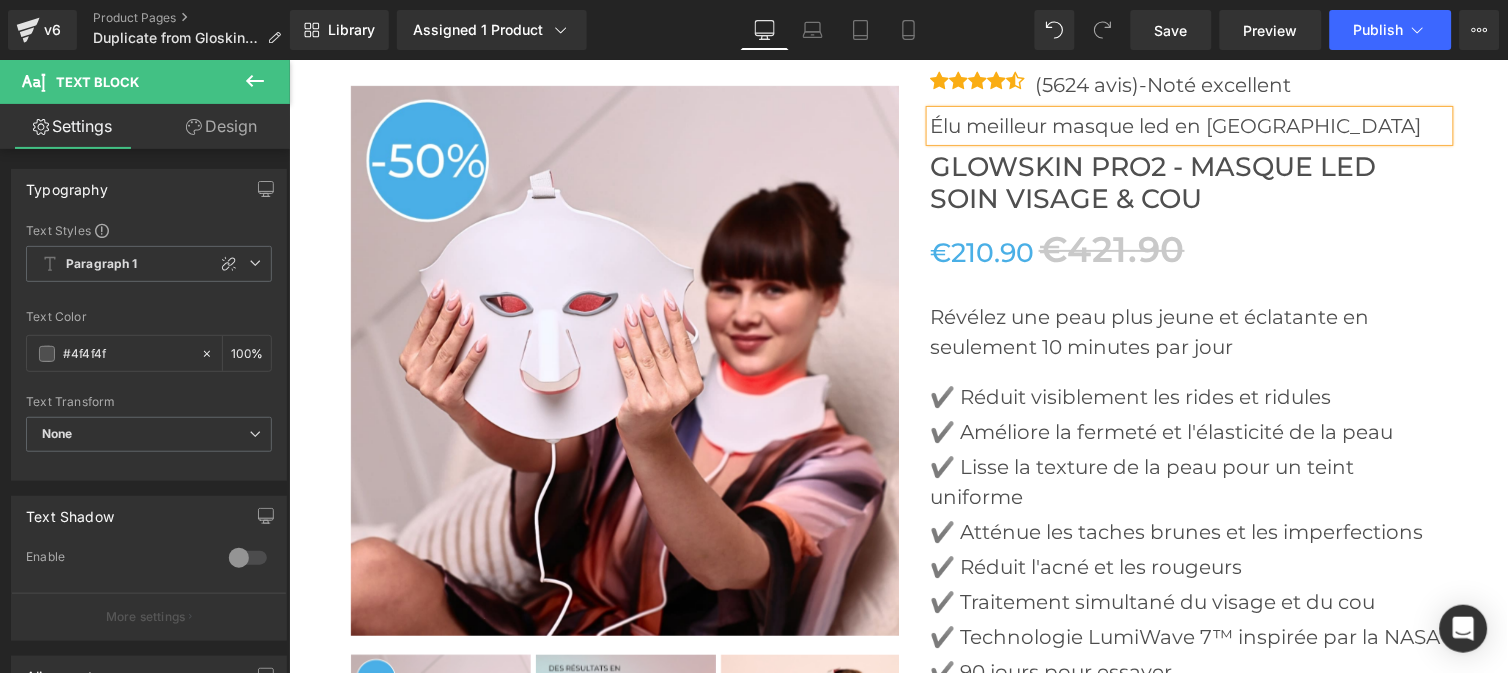 click on "Élu meilleur masque led en France" at bounding box center (1189, 125) 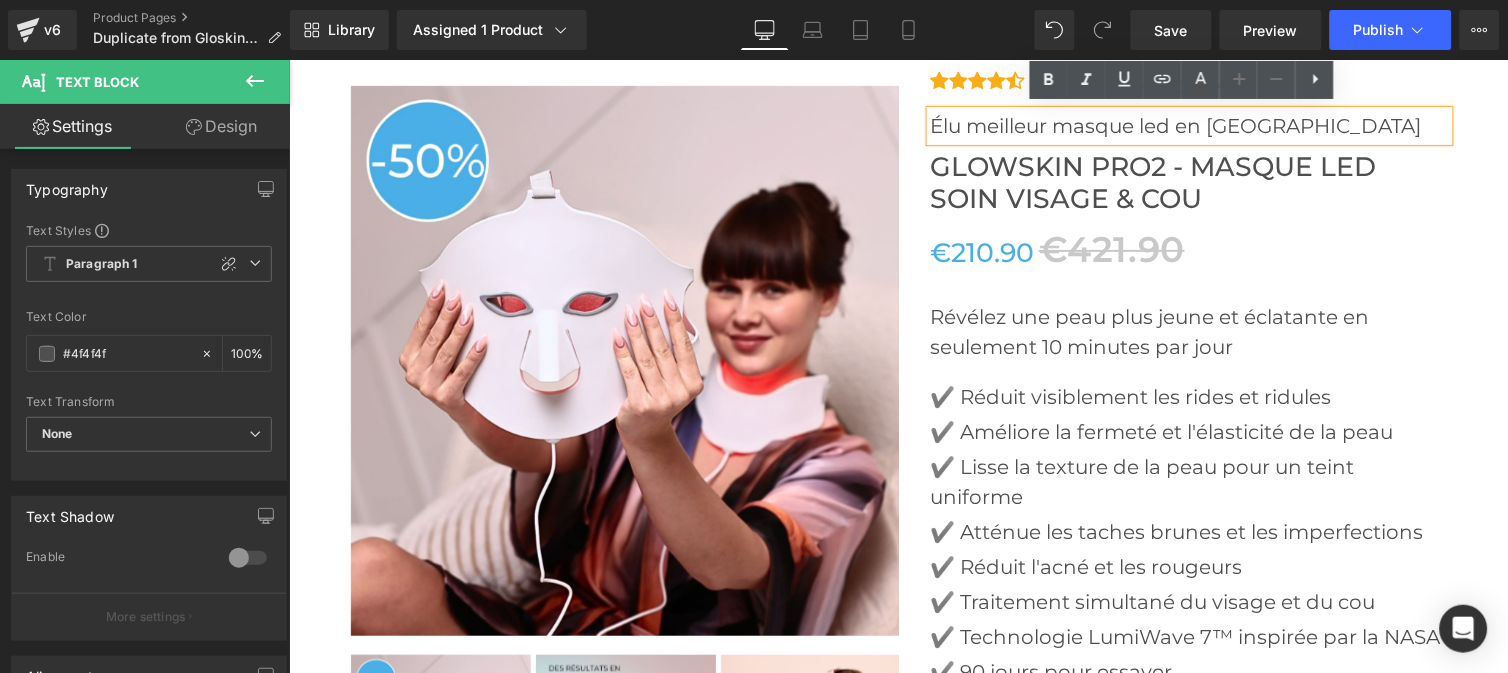 click on "Élu meilleur masque led en France" at bounding box center (1189, 125) 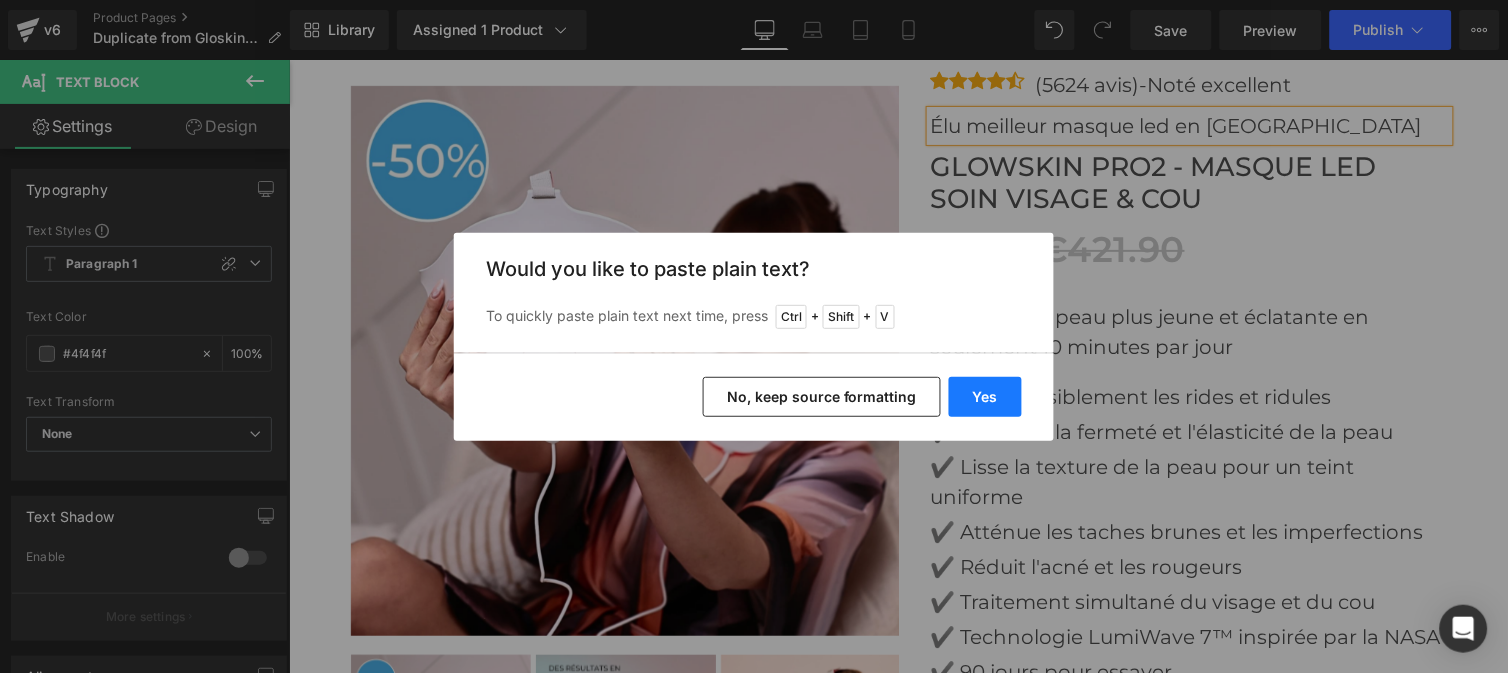 click on "Yes" at bounding box center (985, 397) 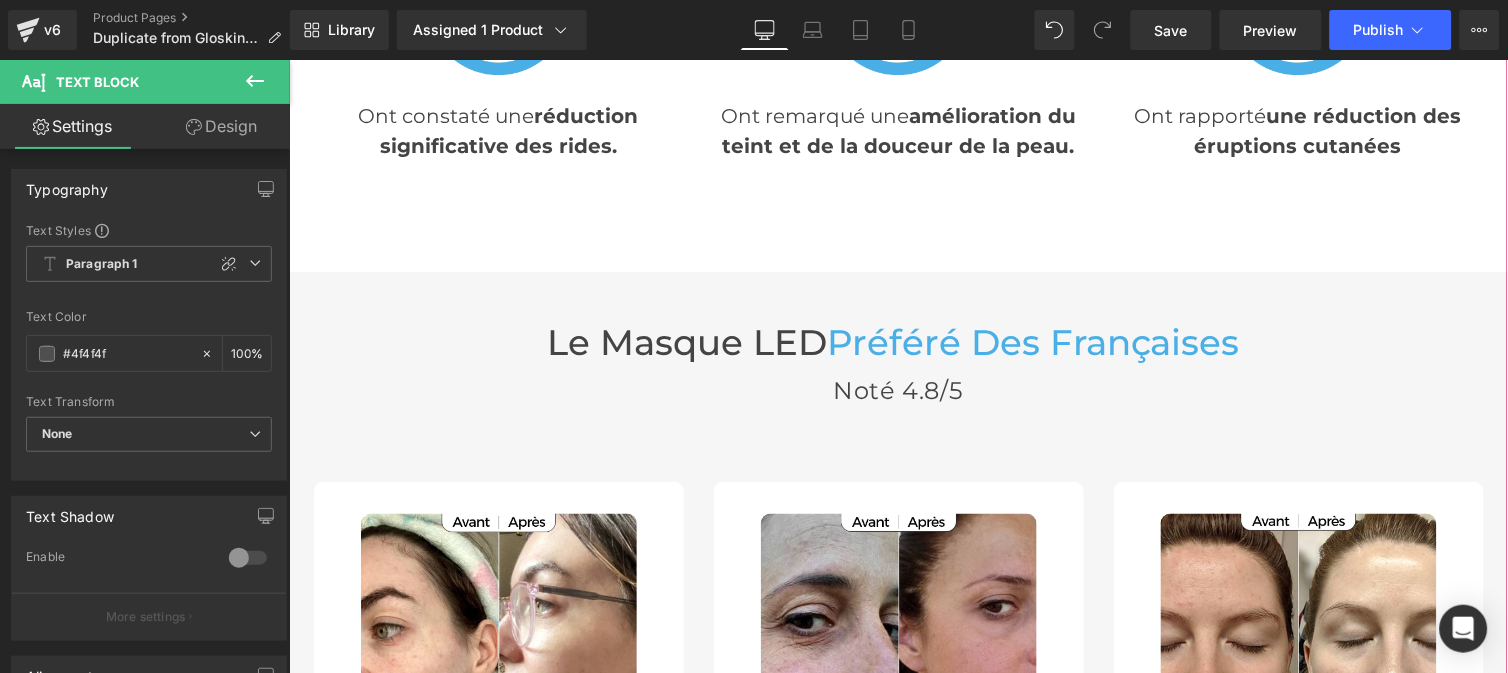 scroll, scrollTop: 5476, scrollLeft: 0, axis: vertical 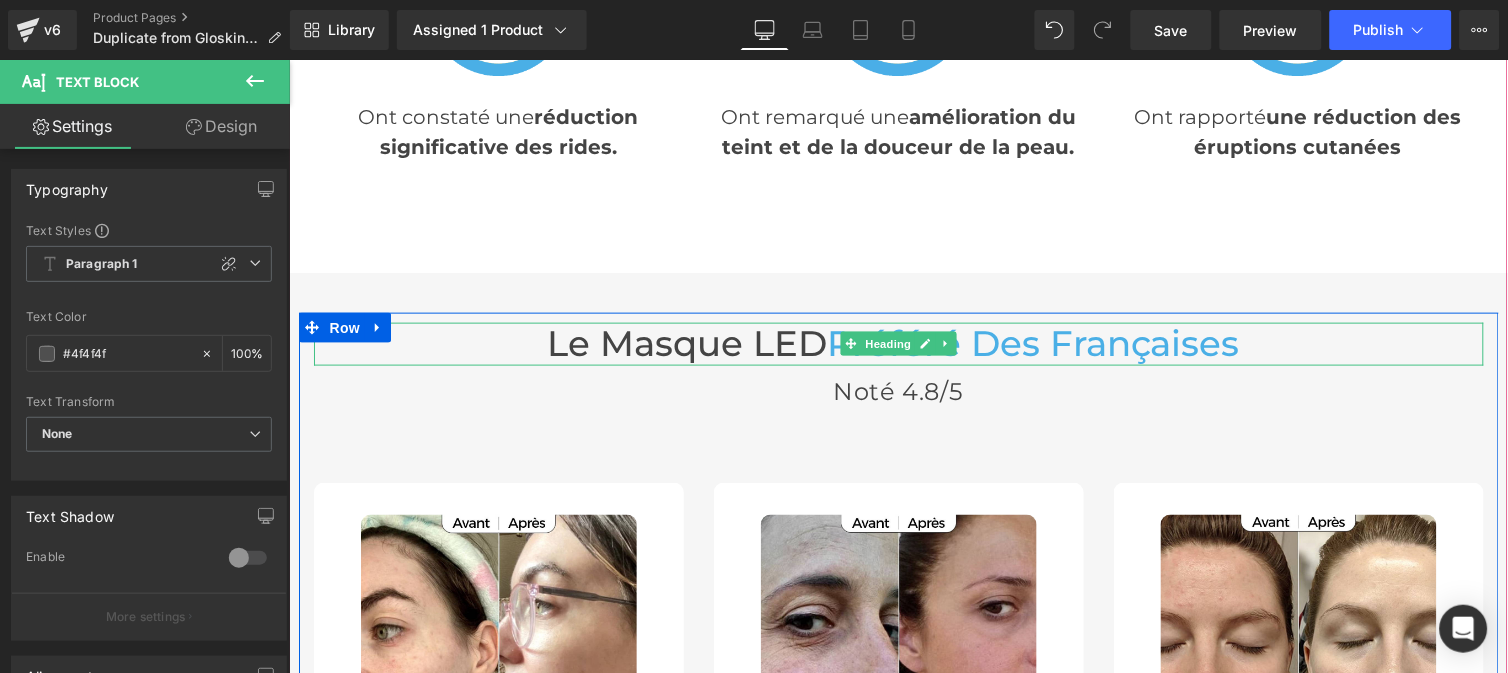 click on "Le Masque lED  Préféré Des Françaises" at bounding box center [898, 343] 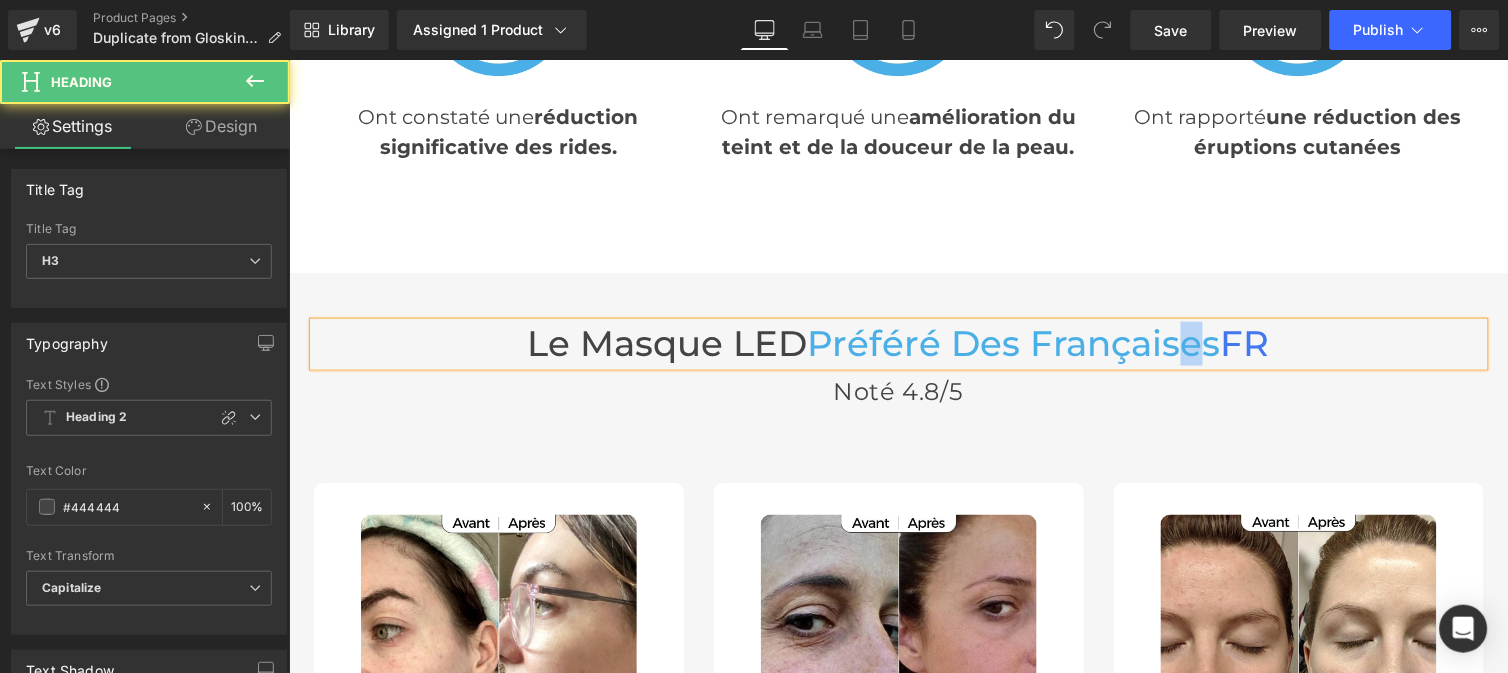 drag, startPoint x: 1170, startPoint y: 337, endPoint x: 1184, endPoint y: 337, distance: 14 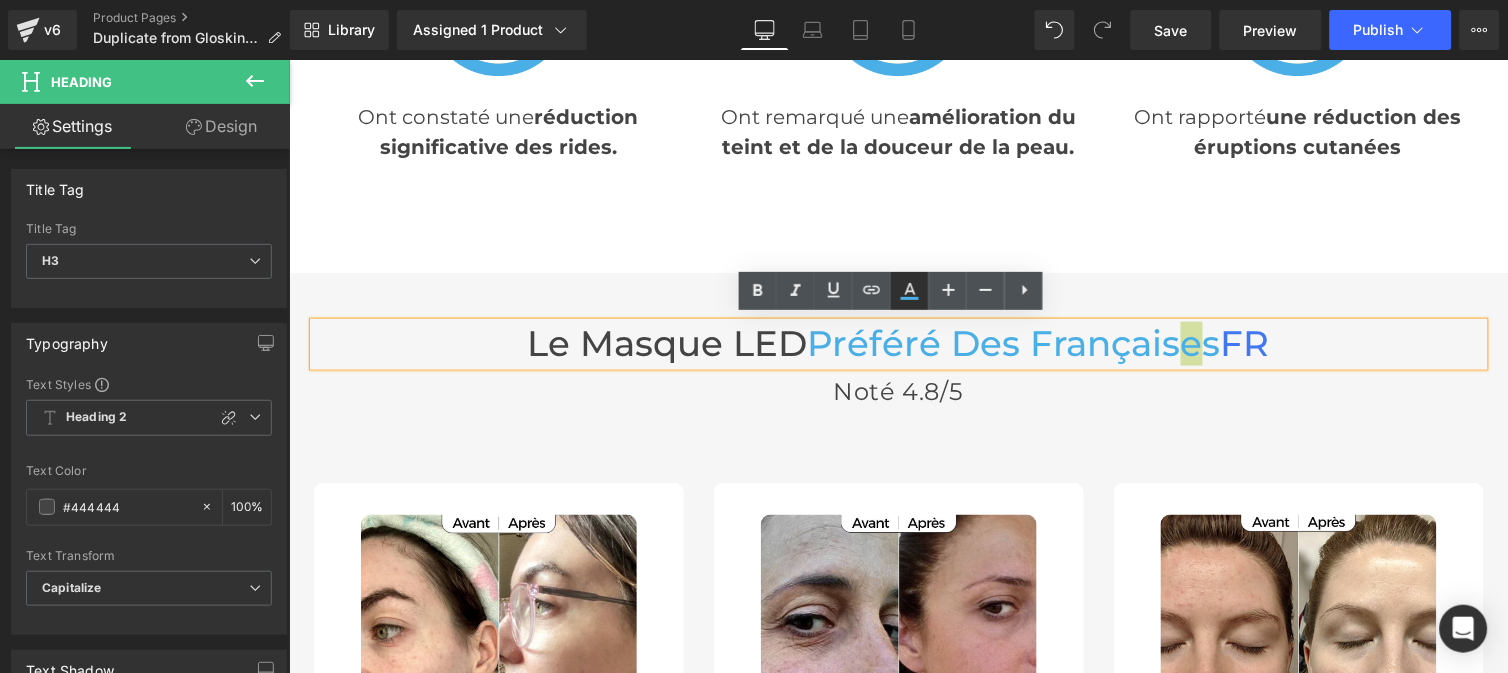 click 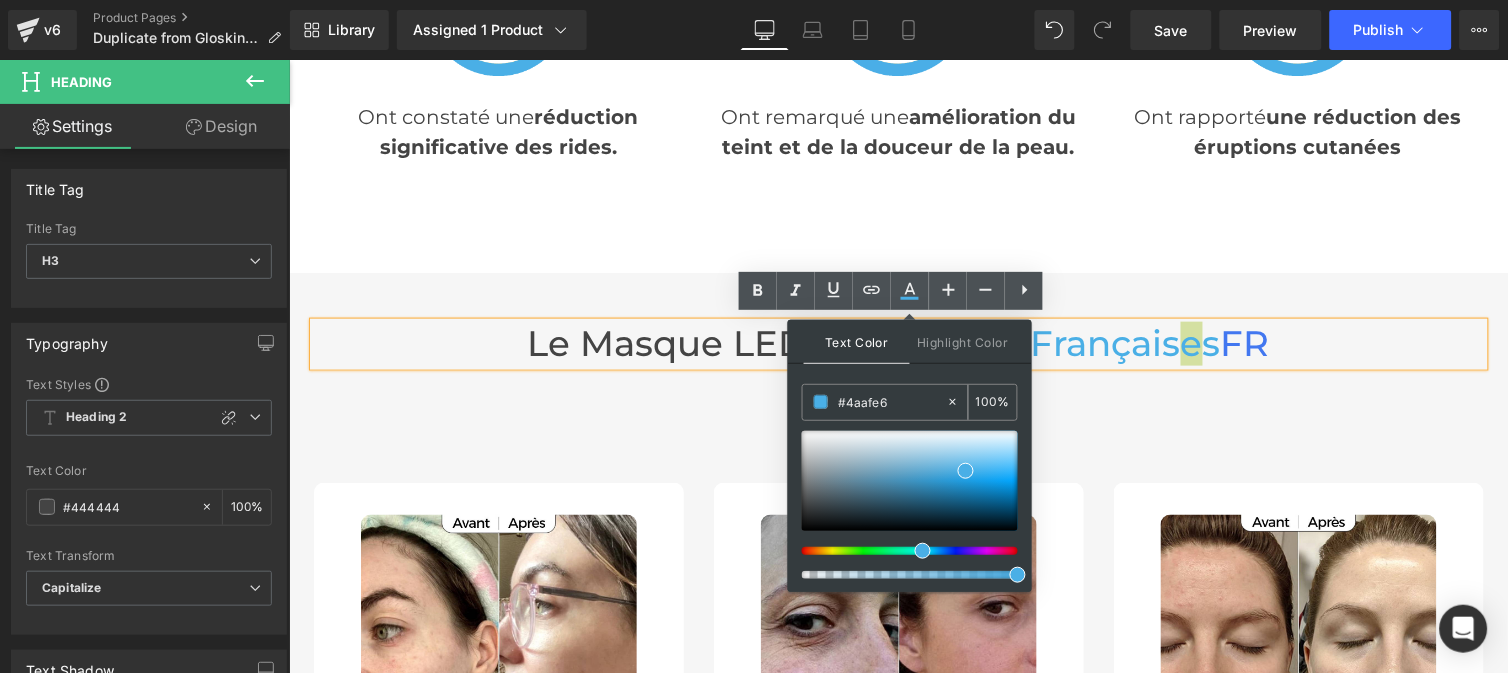 click on "#4aafe6" at bounding box center [892, 402] 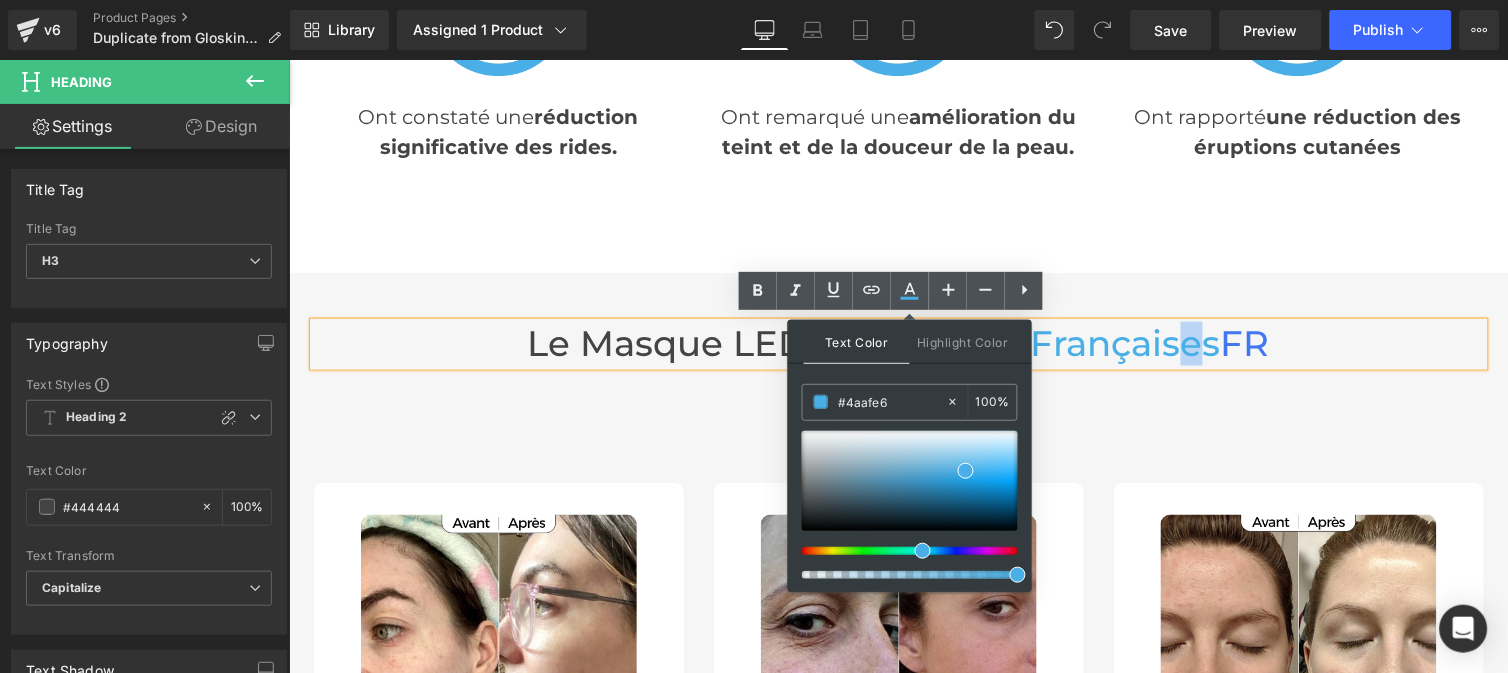 click on "Le Masque lED  Préféré Des Françaises  FR" at bounding box center (898, 343) 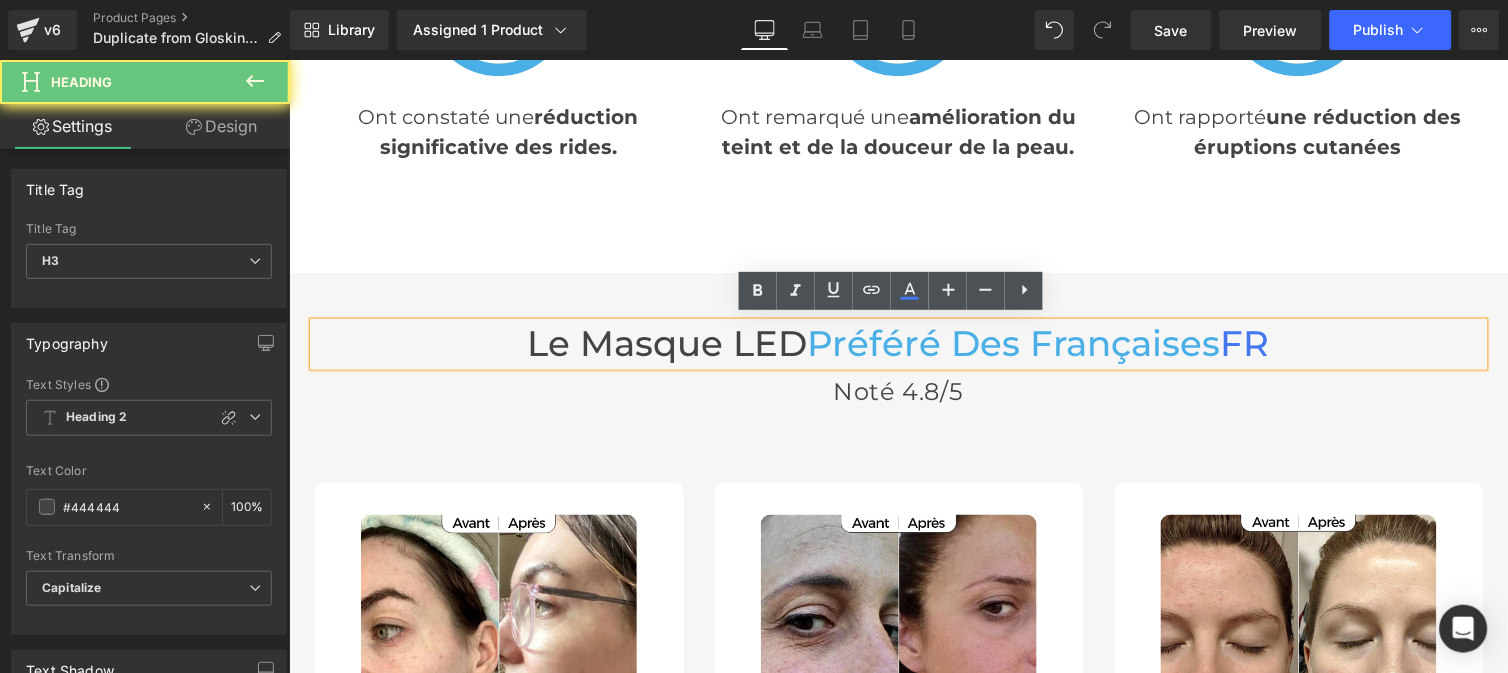 drag, startPoint x: 1278, startPoint y: 343, endPoint x: 1211, endPoint y: 341, distance: 67.02985 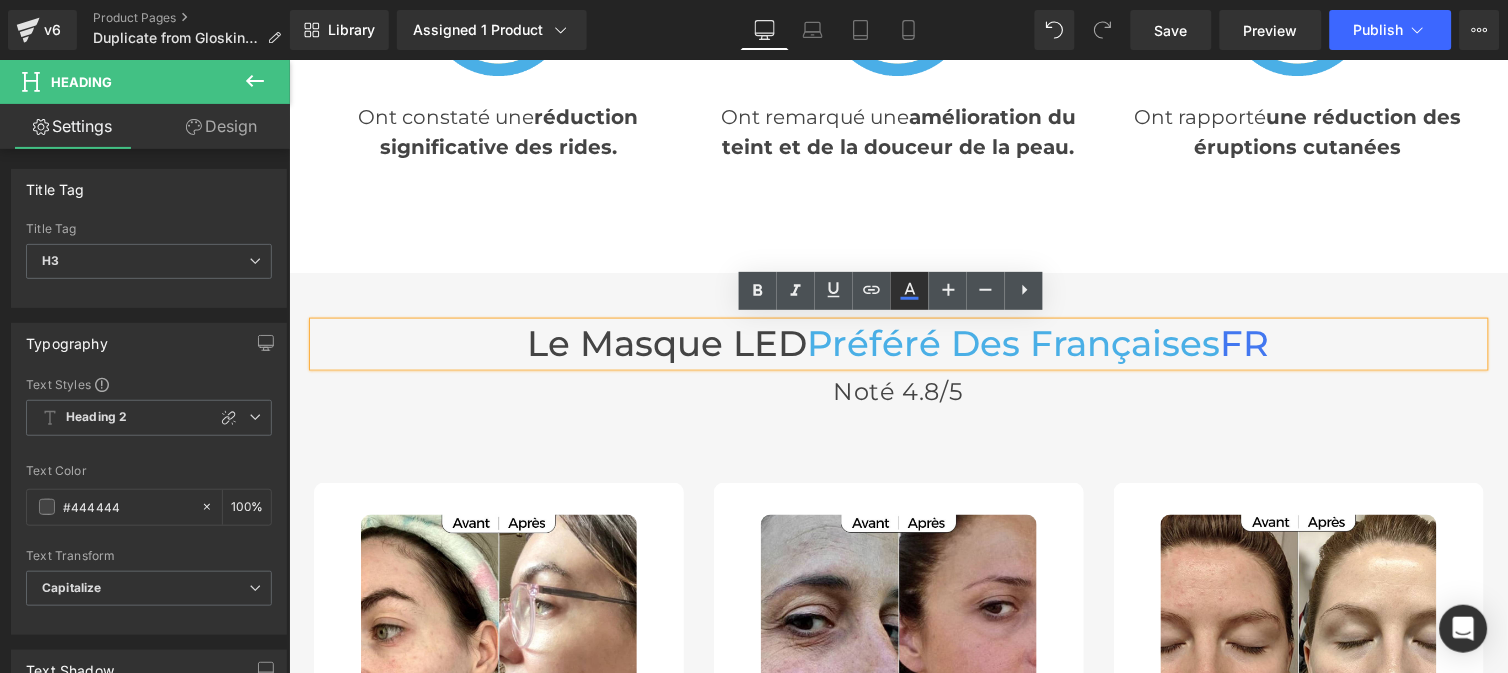 click 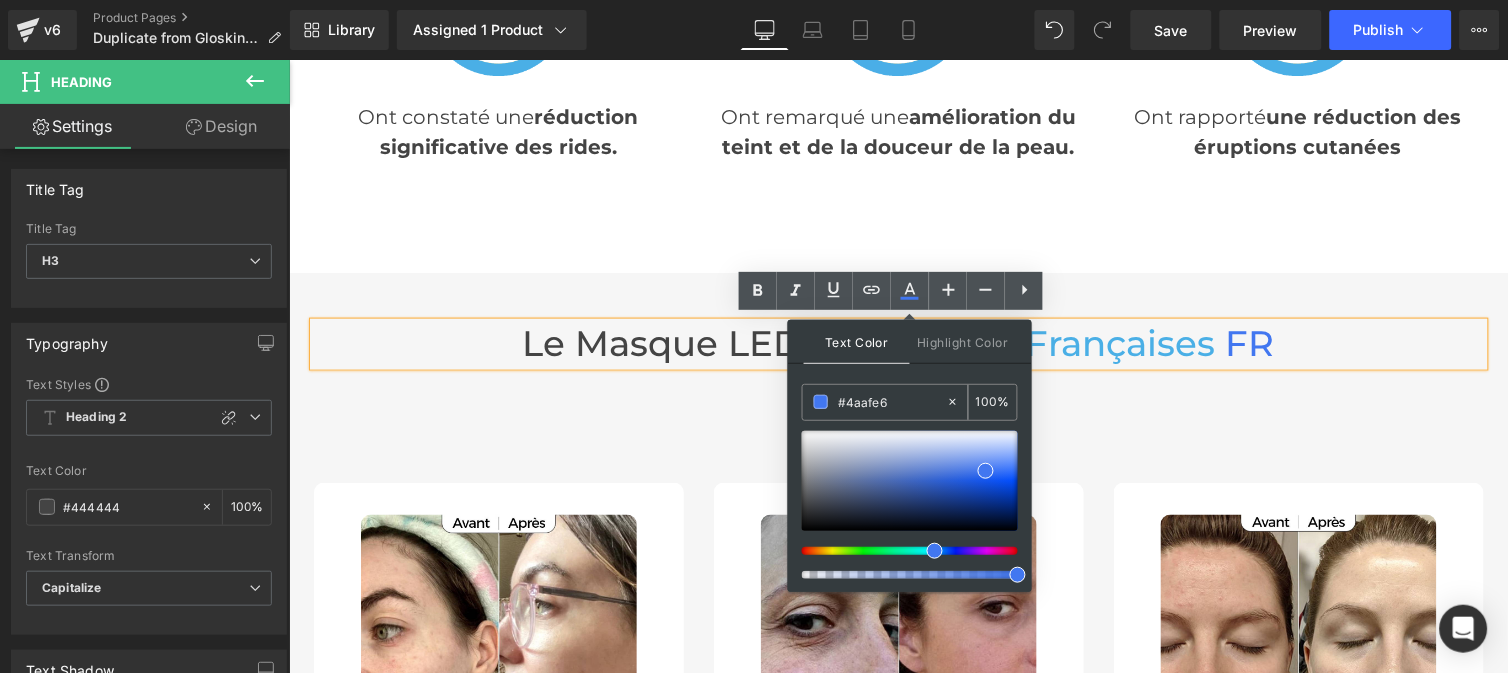 click on "#4aafe6" at bounding box center [892, 402] 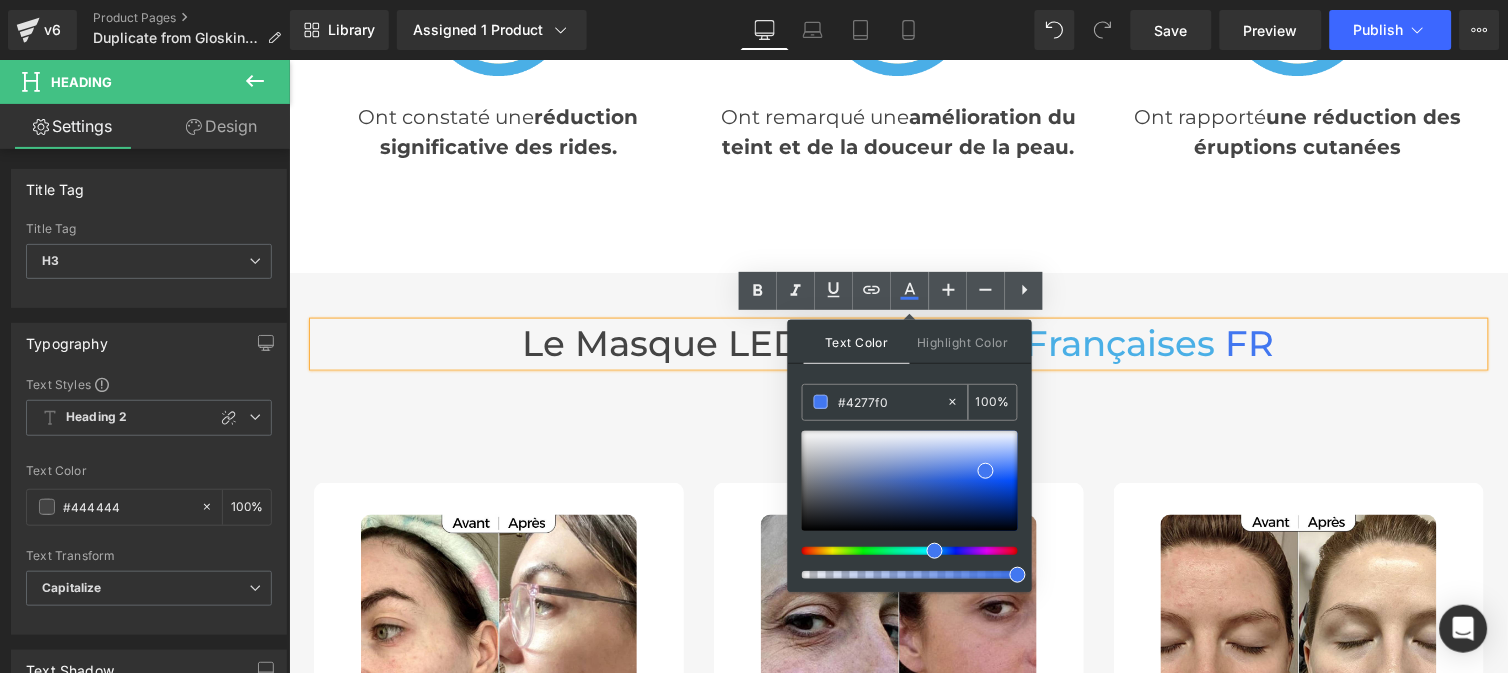 paste on "aafe6" 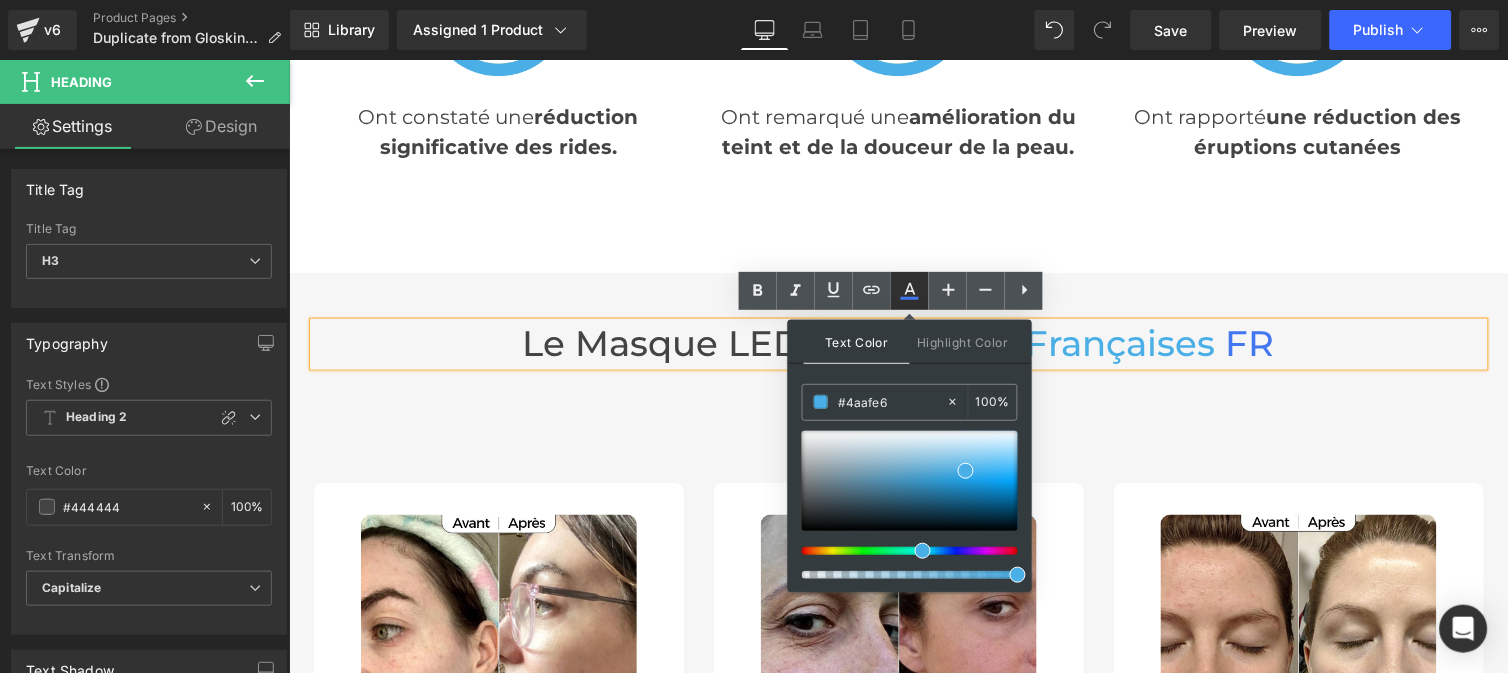 click 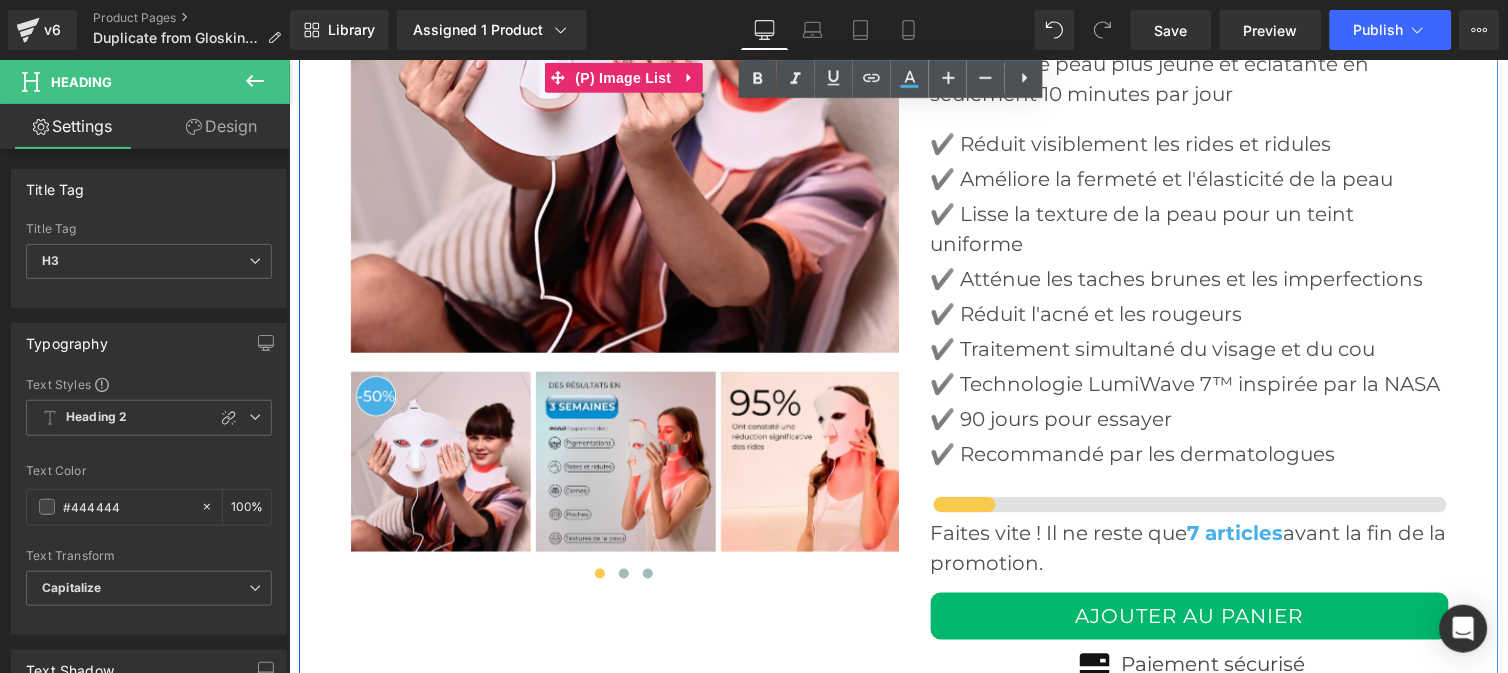 scroll, scrollTop: 7115, scrollLeft: 0, axis: vertical 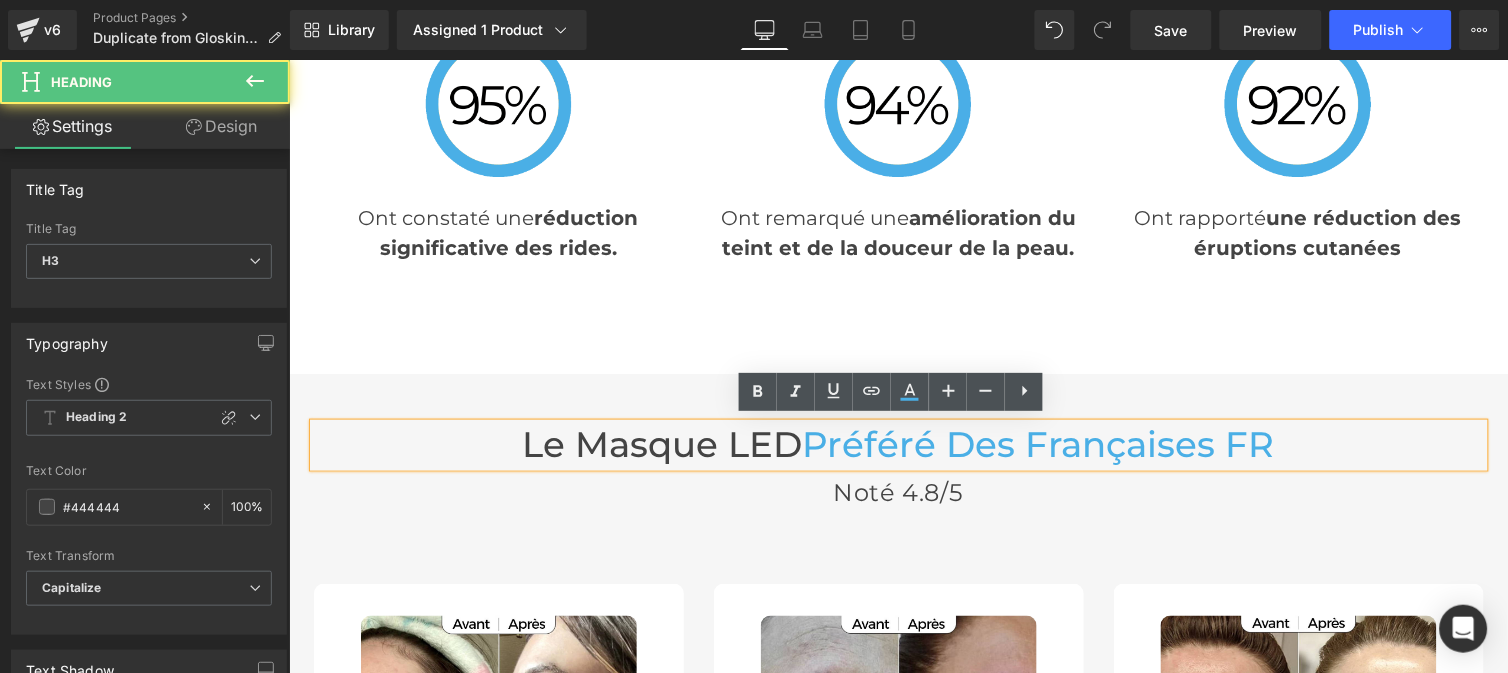 click on "FR" at bounding box center (1249, 443) 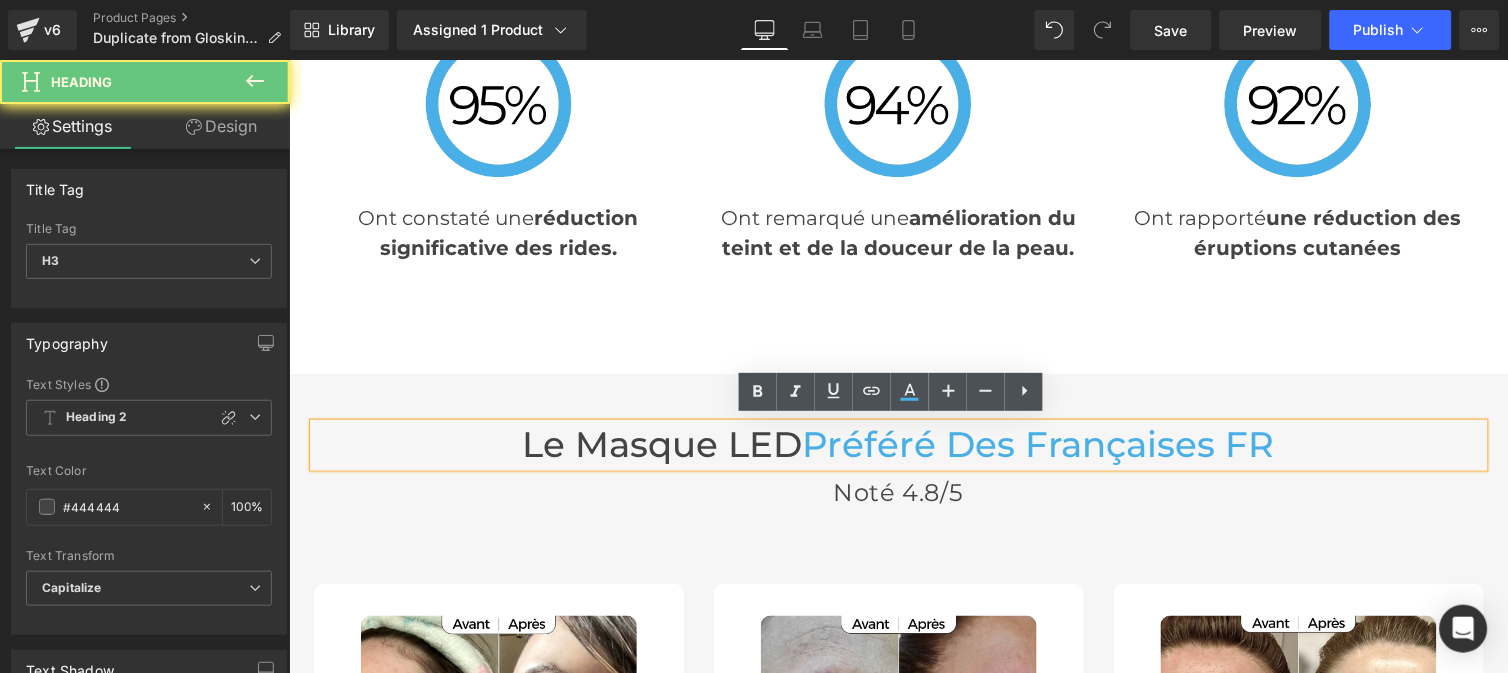 drag, startPoint x: 1262, startPoint y: 436, endPoint x: 1221, endPoint y: 436, distance: 41 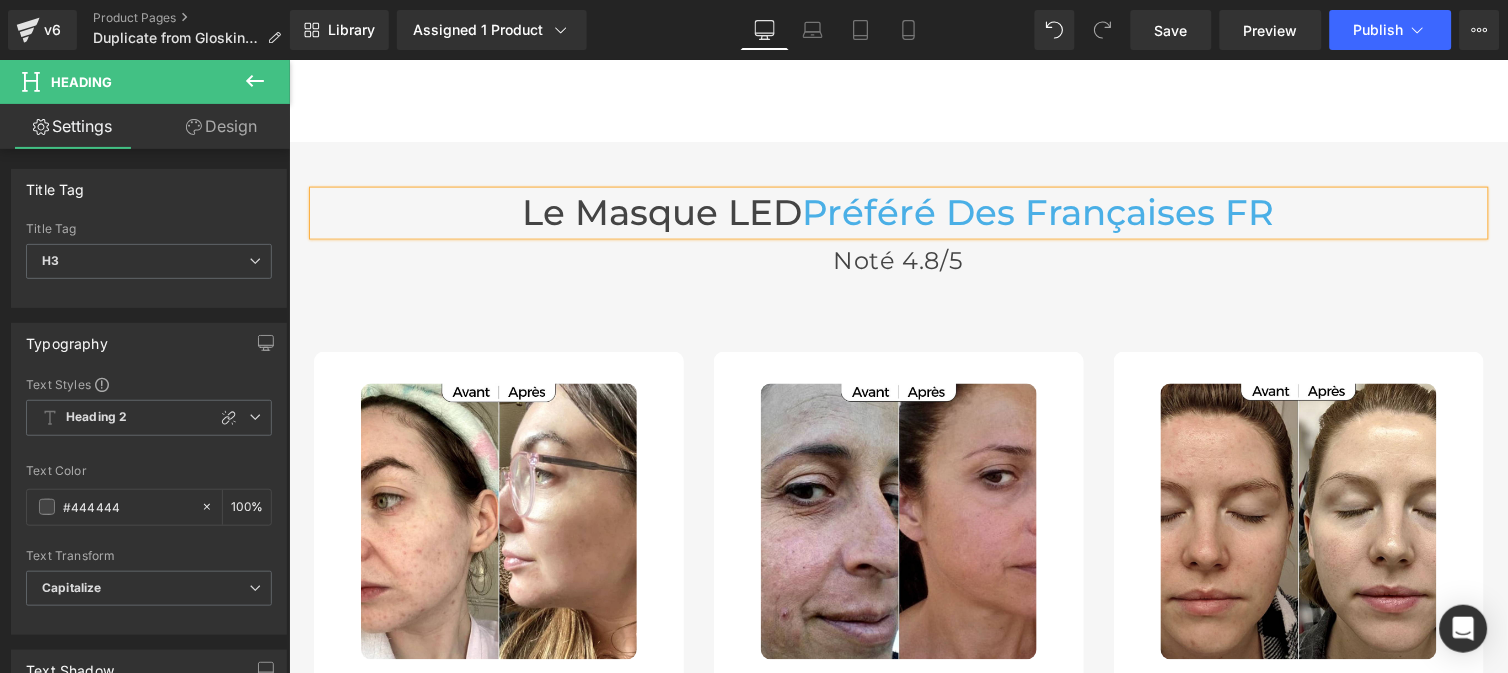 scroll, scrollTop: 5606, scrollLeft: 0, axis: vertical 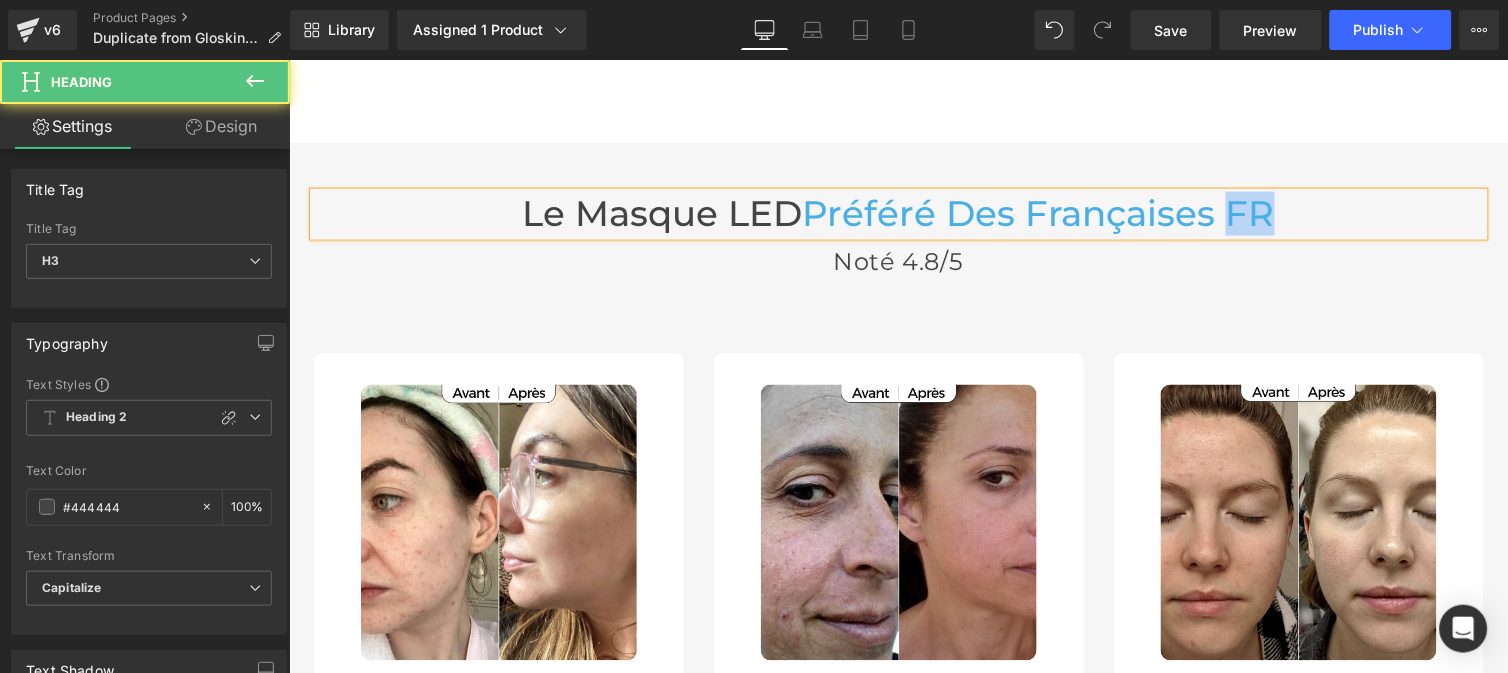 drag, startPoint x: 1285, startPoint y: 206, endPoint x: 1221, endPoint y: 204, distance: 64.03124 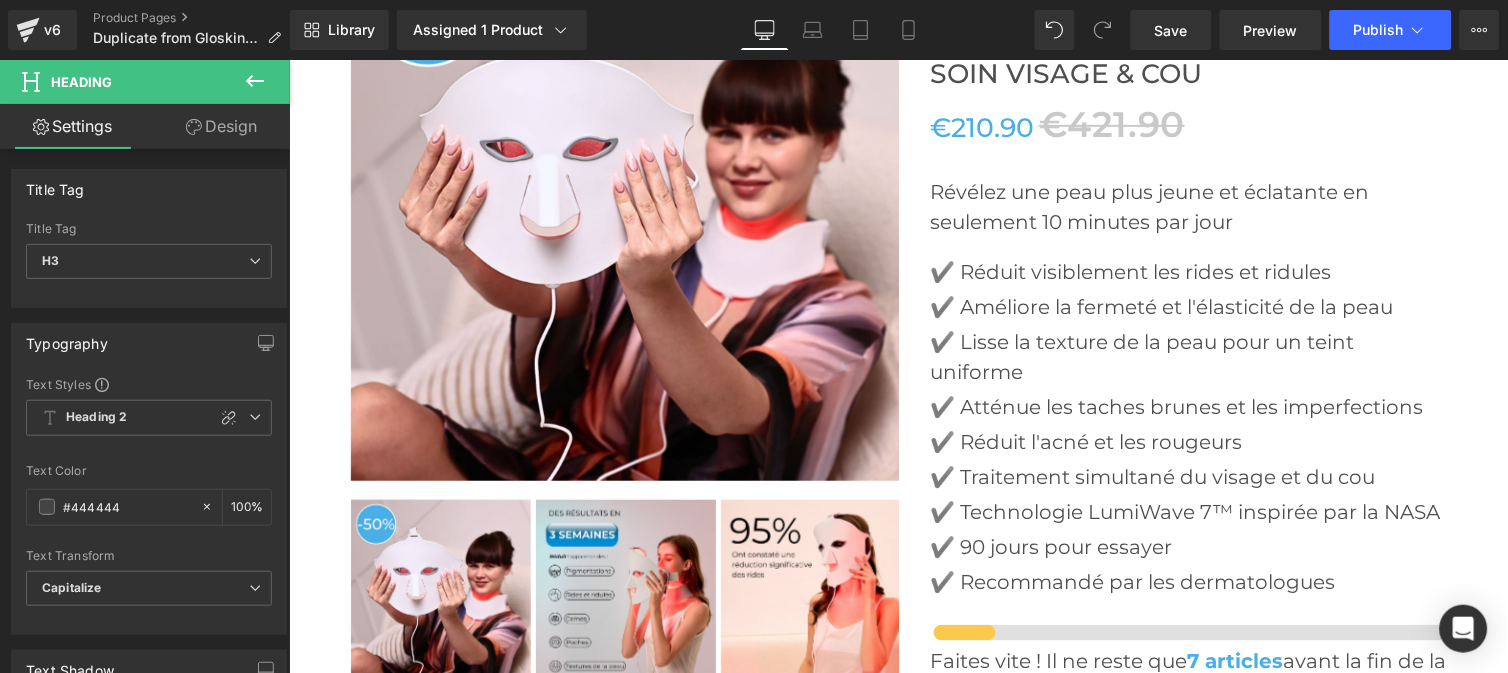 scroll, scrollTop: 6906, scrollLeft: 0, axis: vertical 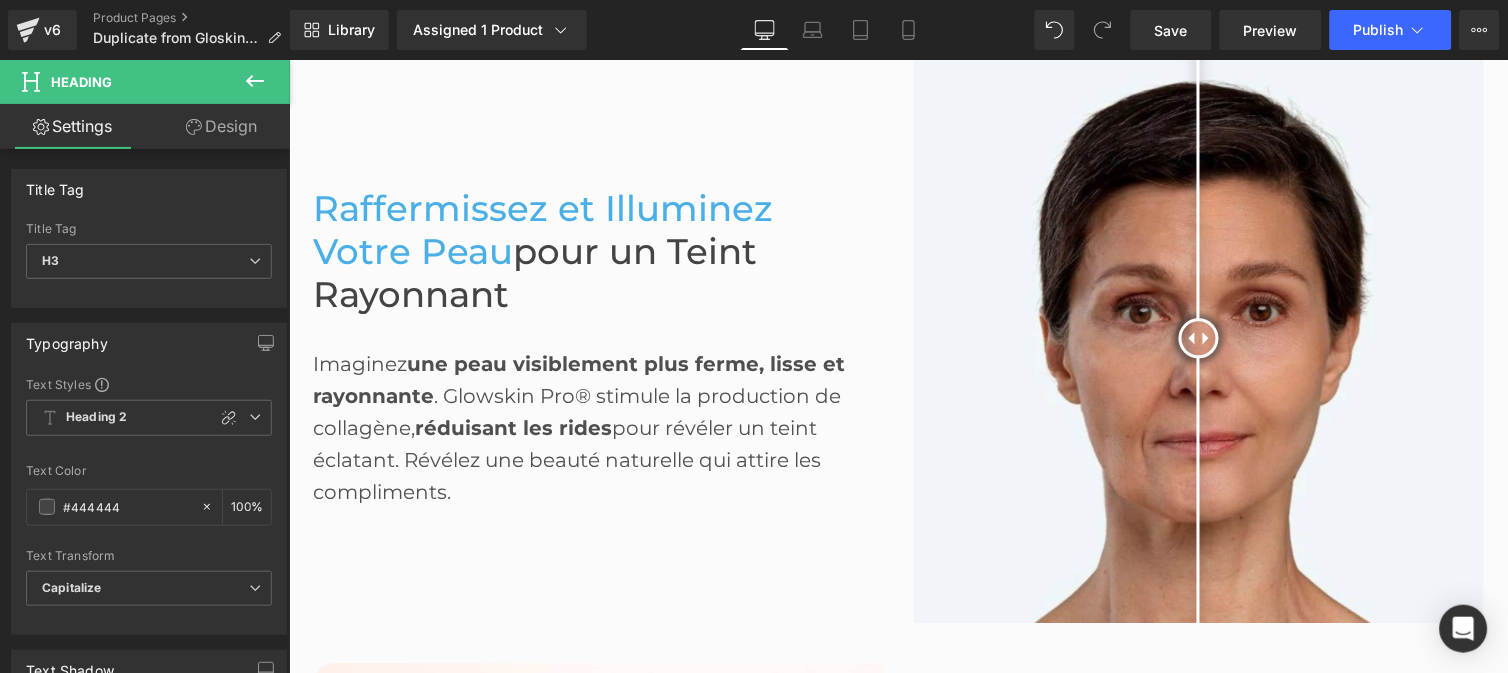click at bounding box center [1198, 337] 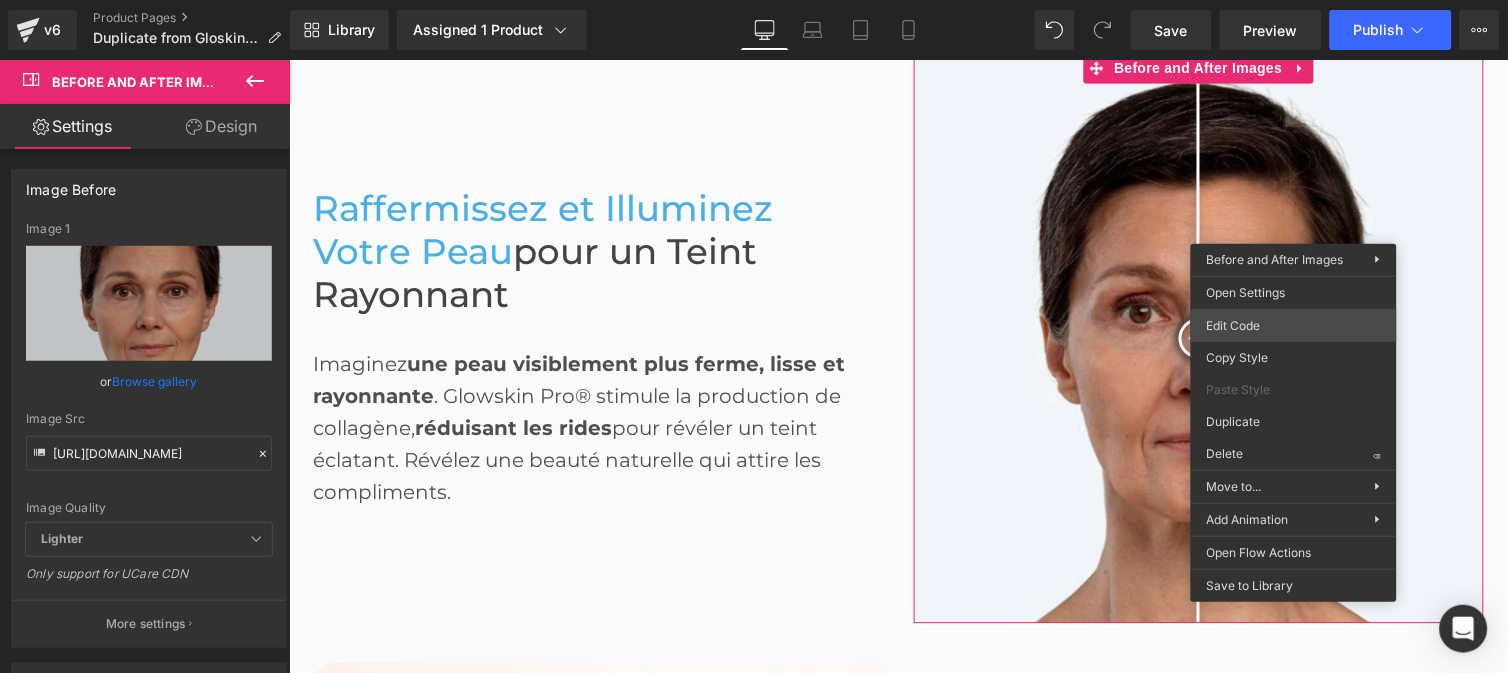 click on "You are previewing how the   will restyle your page. You can not edit Elements in Preset Preview Mode.  v6 Product Pages Duplicate from GloskinPro Library Assigned 1 Product  Product Preview
Glowskin Pro2 - Masque LED Soin Visage & Cou Manage assigned products Desktop Desktop Laptop Tablet Mobile Save Preview Publish Scheduled View Live Page View with current Template Save Template to Library Schedule Publish  Optimize  Publish Settings Shortcuts  Your page can’t be published   You've reached the maximum number of published pages on your plan  (0/999999).  You need to upgrade your plan or unpublish all your pages to get 1 publish slot.   Unpublish pages   Upgrade plan  Elements Global Style Base Row  rows, columns, layouts, div Heading  headings, titles, h1,h2,h3,h4,h5,h6 Text Block  texts, paragraphs, contents, blocks Image  images, photos, alts, uploads Icon  icons, symbols Button  button, call to action, cta Separator  separators, dividers, horizontal lines Liquid  Banner Stack" at bounding box center (754, 336) 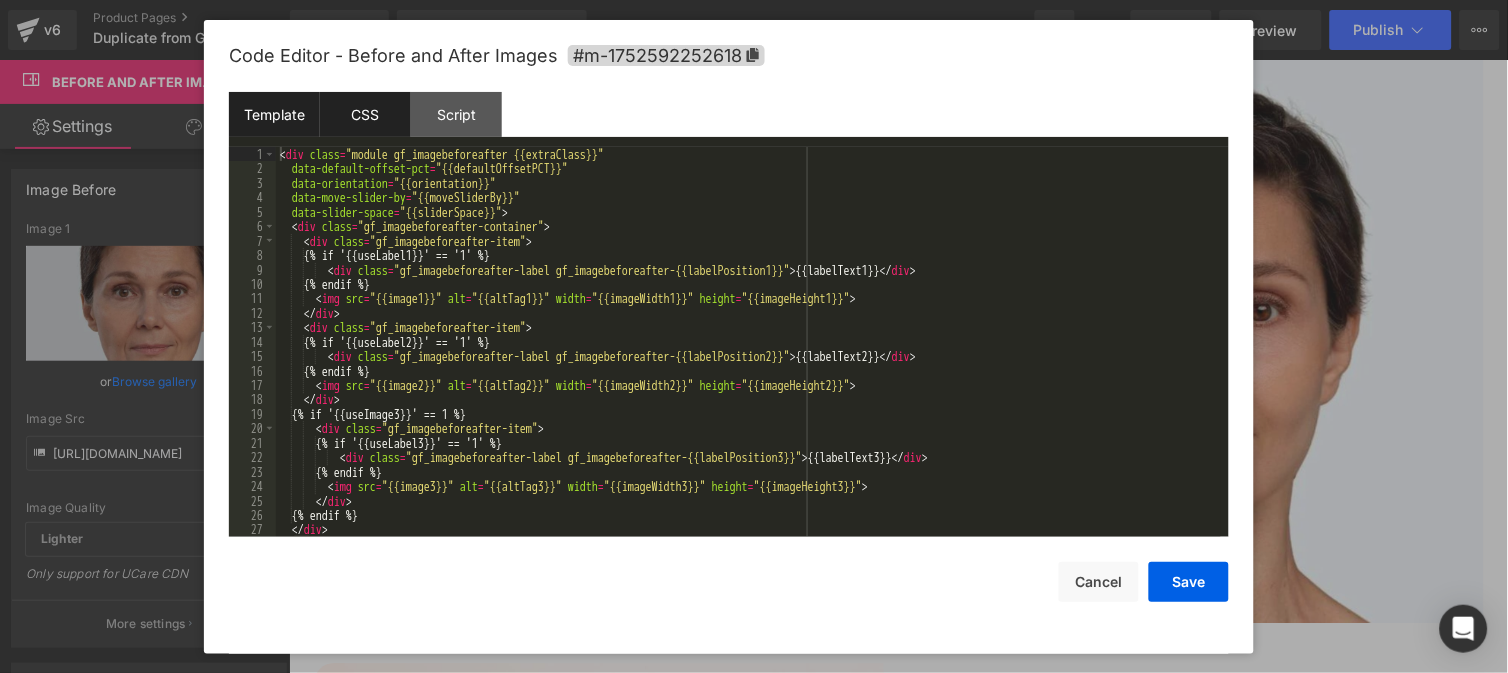 click on "CSS" at bounding box center (365, 114) 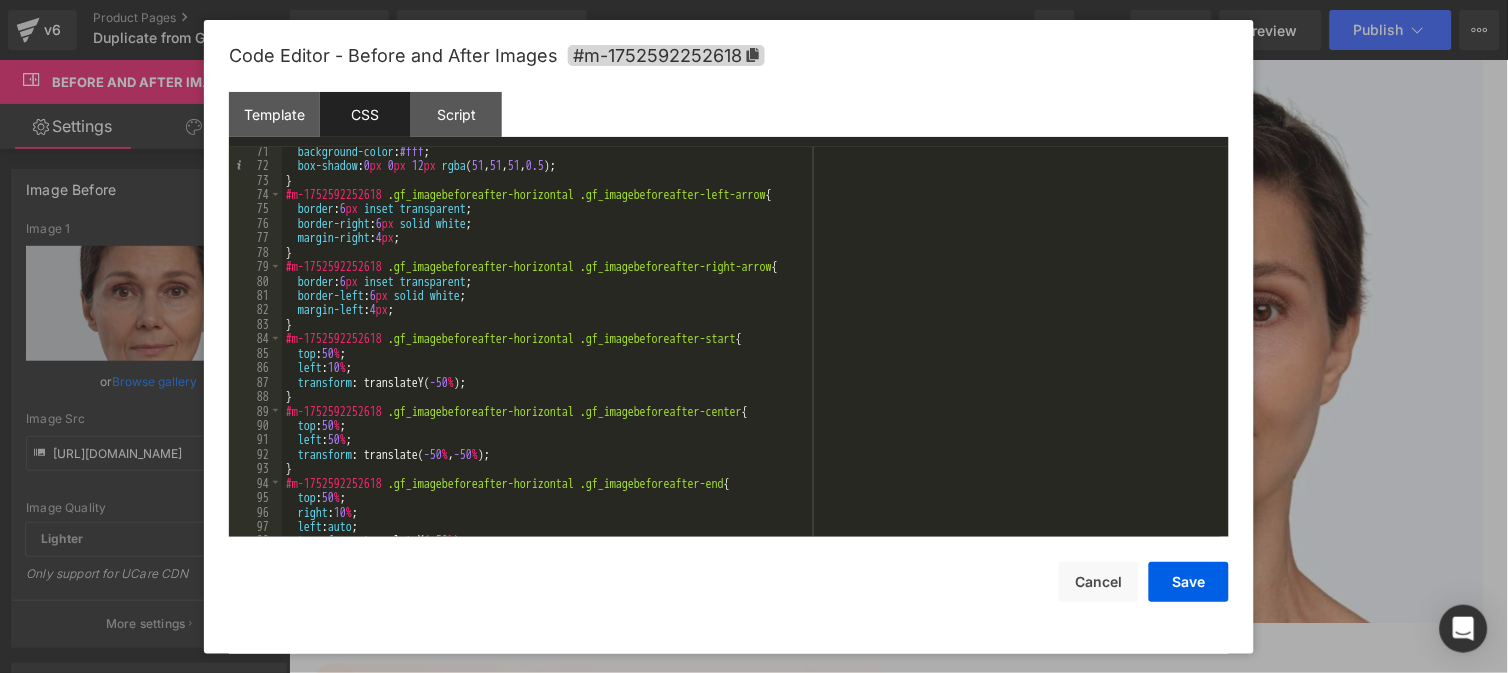 scroll, scrollTop: 1027, scrollLeft: 0, axis: vertical 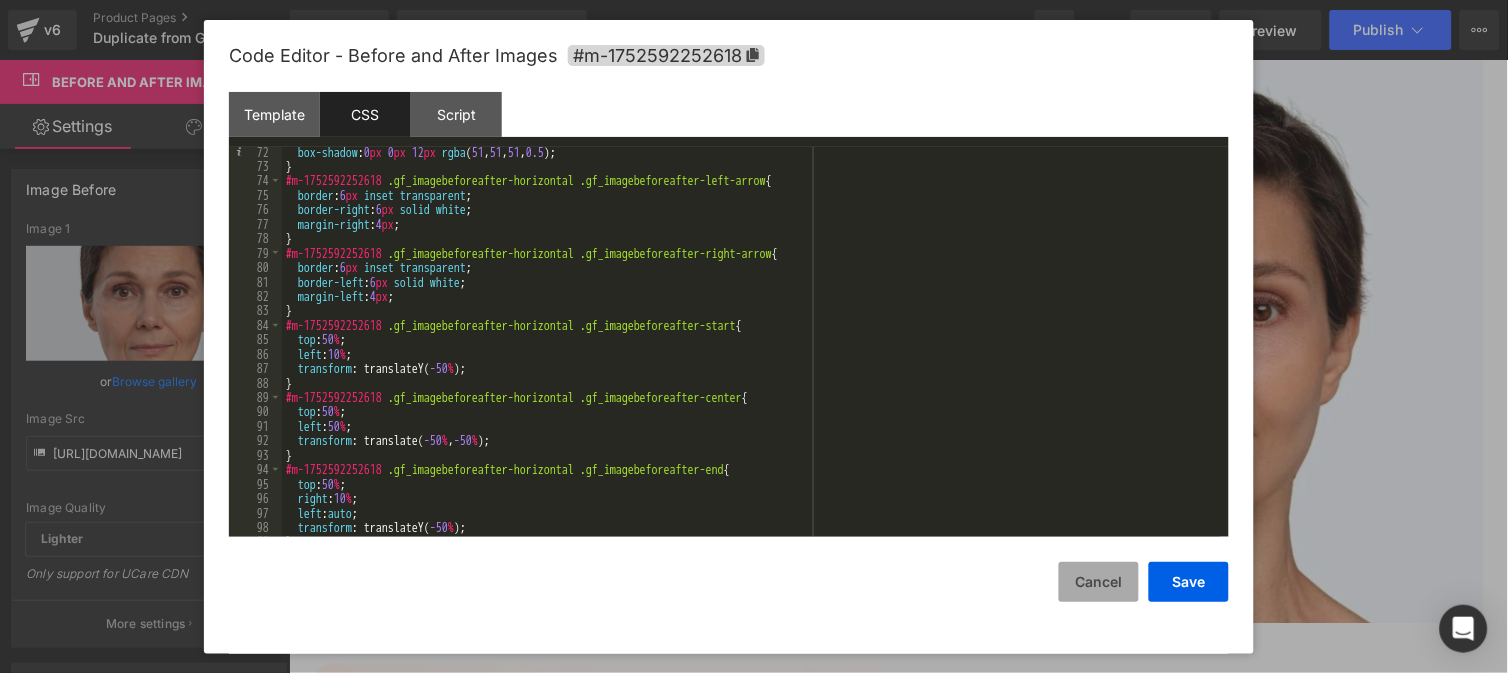 click on "Cancel" at bounding box center (1099, 582) 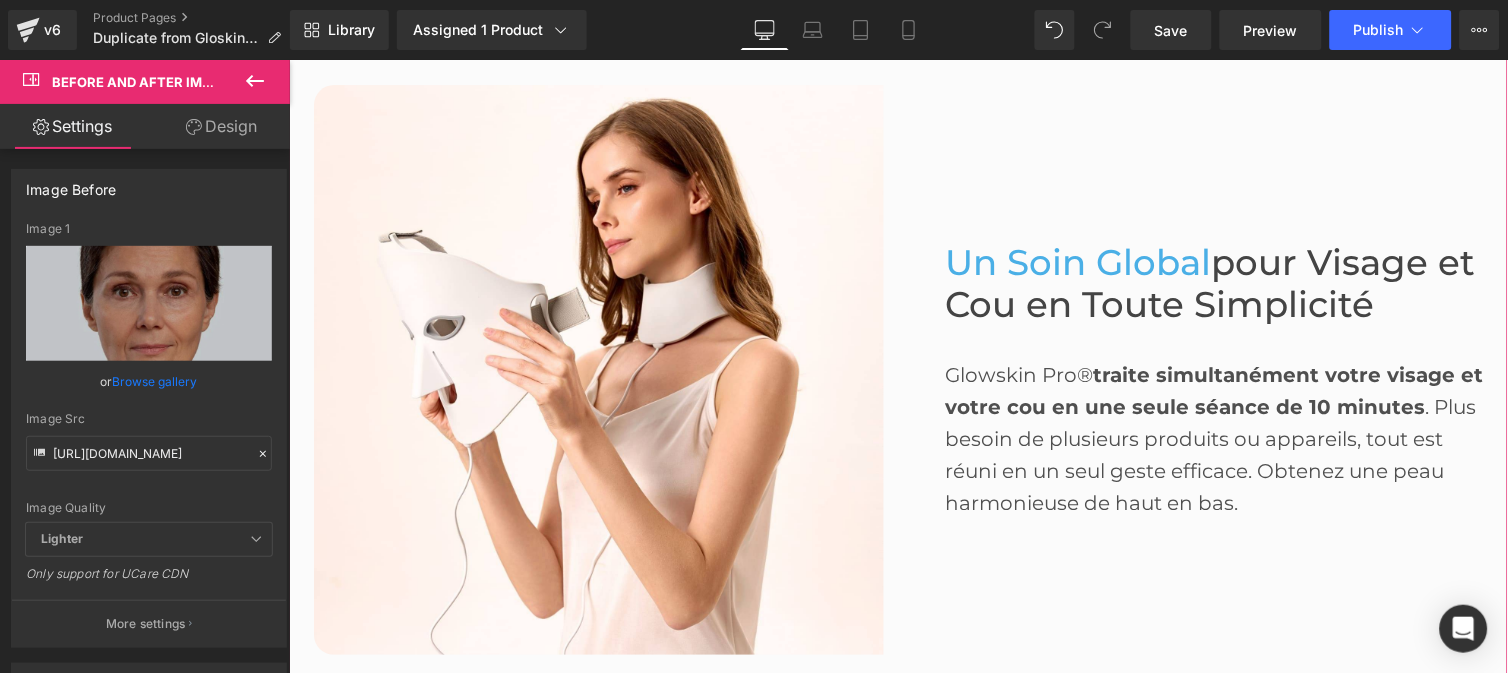 scroll, scrollTop: 1488, scrollLeft: 0, axis: vertical 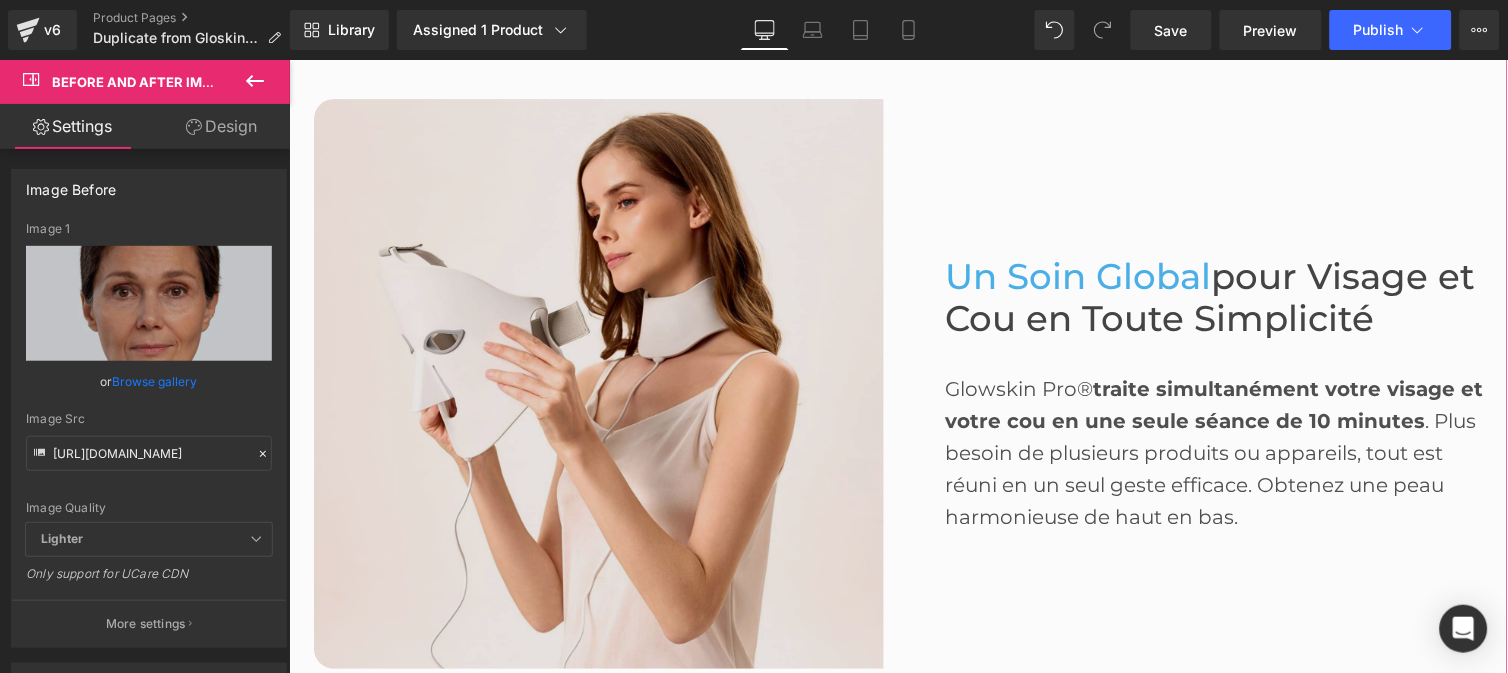 click at bounding box center (598, 383) 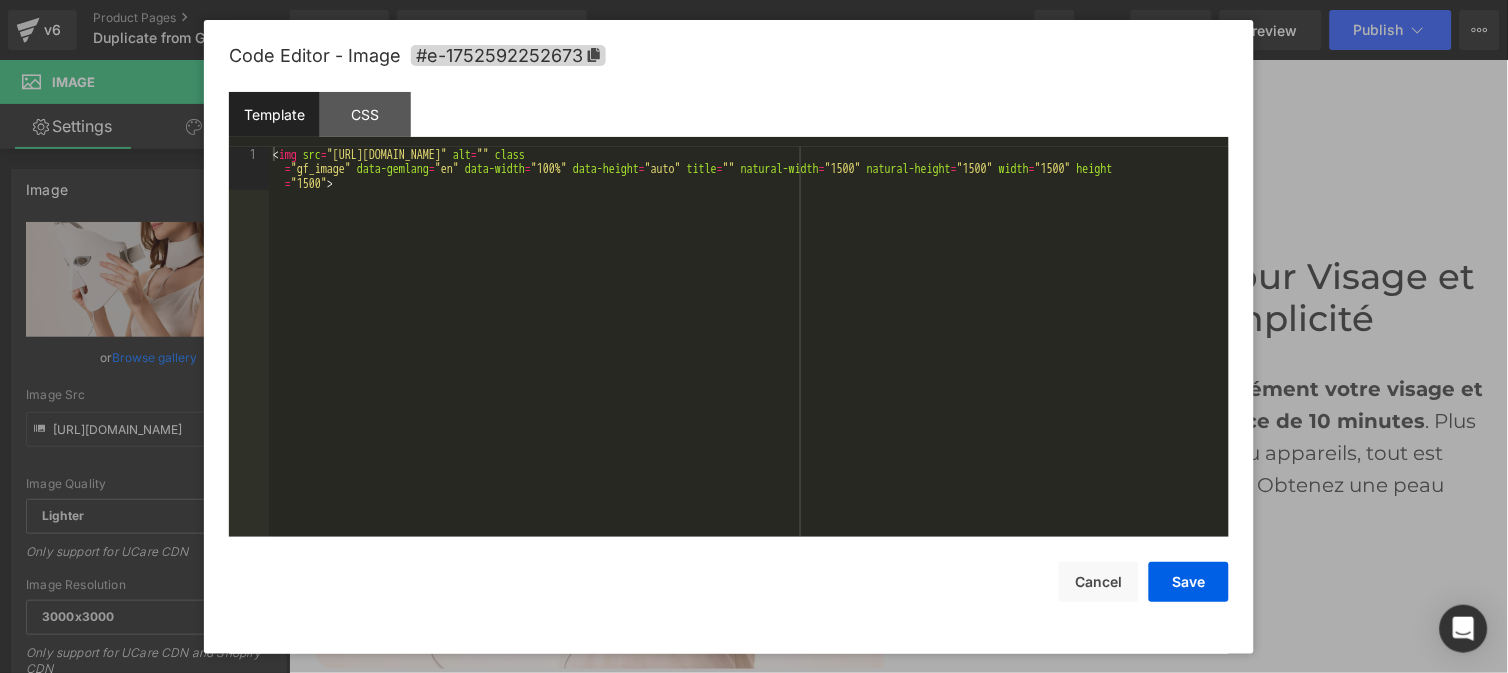 click on "You are previewing how the   will restyle your page. You can not edit Elements in Preset Preview Mode.  v6 Product Pages Duplicate from GloskinPro Library Assigned 1 Product  Product Preview
Glowskin Pro2 - Masque LED Soin Visage & Cou Manage assigned products Desktop Desktop Laptop Tablet Mobile Save Preview Publish Scheduled View Live Page View with current Template Save Template to Library Schedule Publish  Optimize  Publish Settings Shortcuts  Your page can’t be published   You've reached the maximum number of published pages on your plan  (0/999999).  You need to upgrade your plan or unpublish all your pages to get 1 publish slot.   Unpublish pages   Upgrade plan  Elements Global Style Base Row  rows, columns, layouts, div Heading  headings, titles, h1,h2,h3,h4,h5,h6 Text Block  texts, paragraphs, contents, blocks Image  images, photos, alts, uploads Icon  icons, symbols Button  button, call to action, cta Separator  separators, dividers, horizontal lines Liquid  Banner Parallax  Stack List" at bounding box center [754, 0] 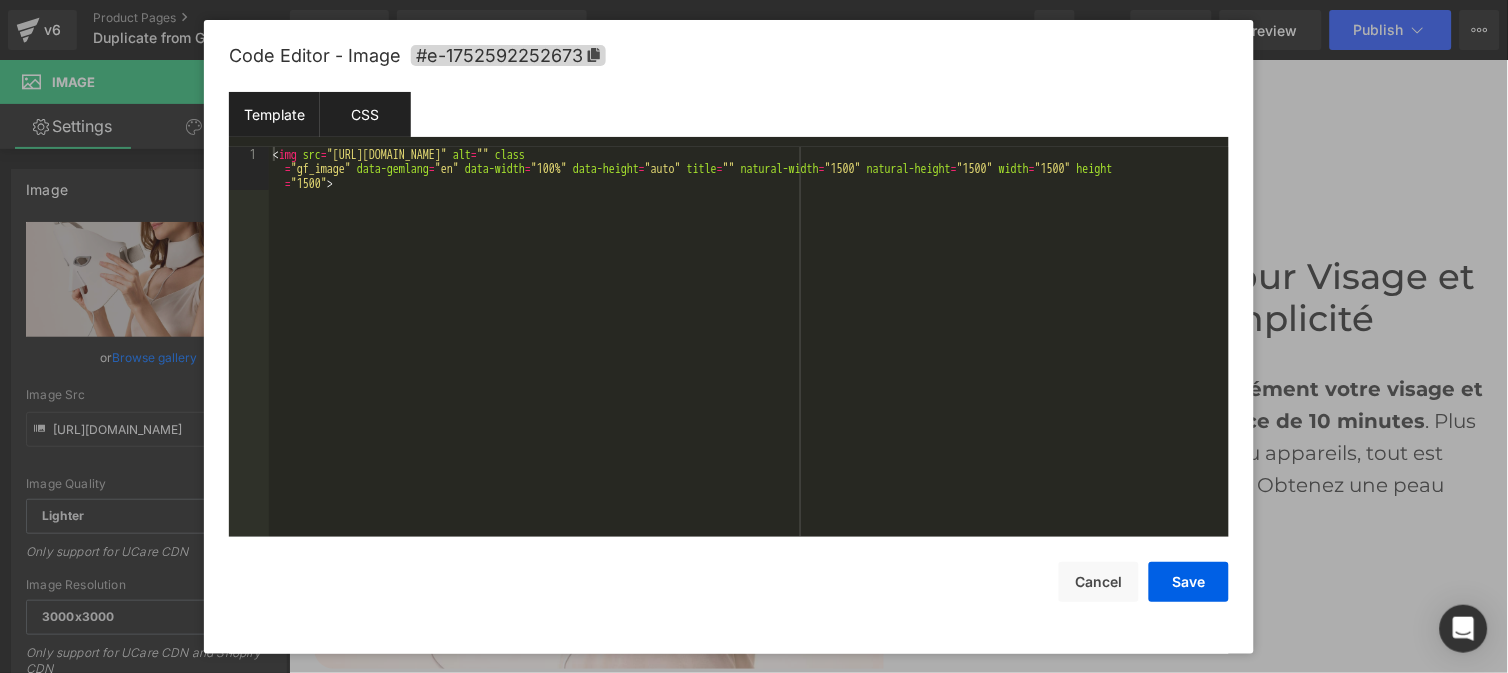click on "CSS" at bounding box center [365, 114] 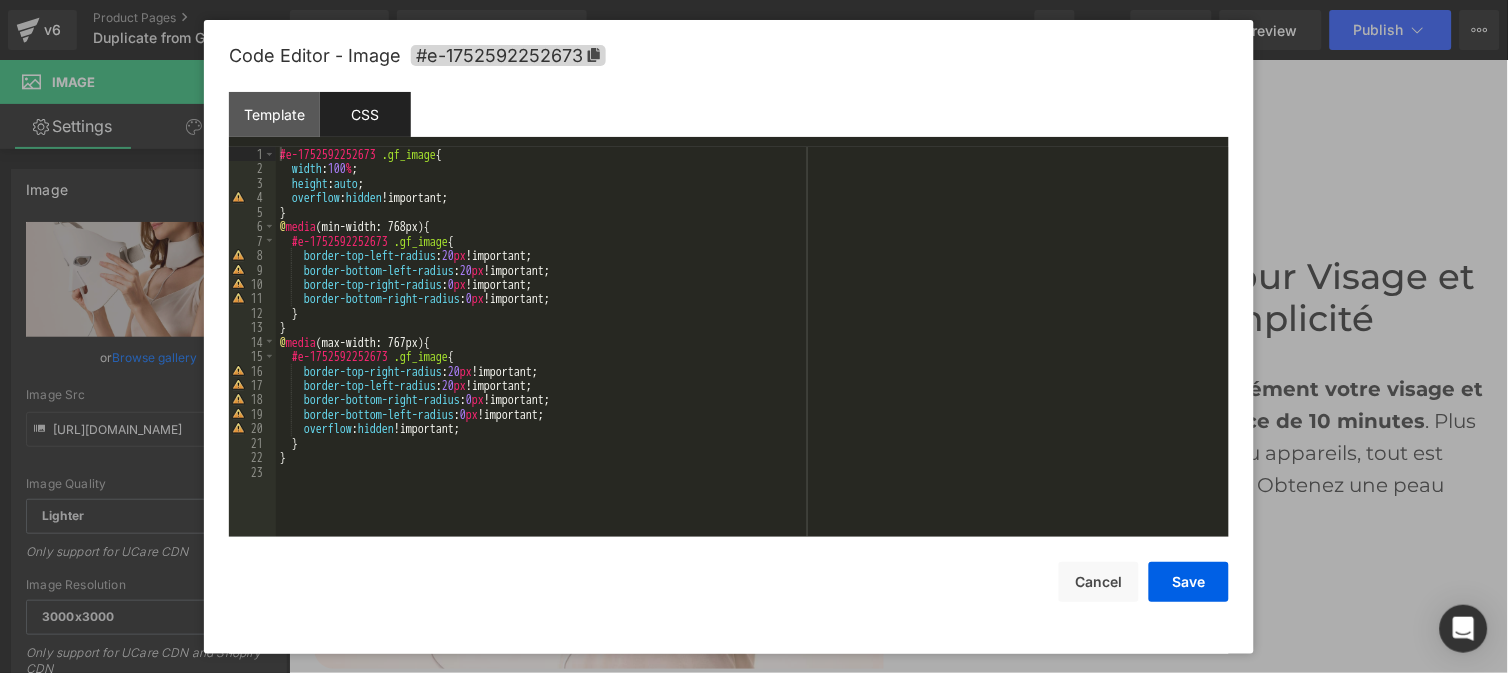 type 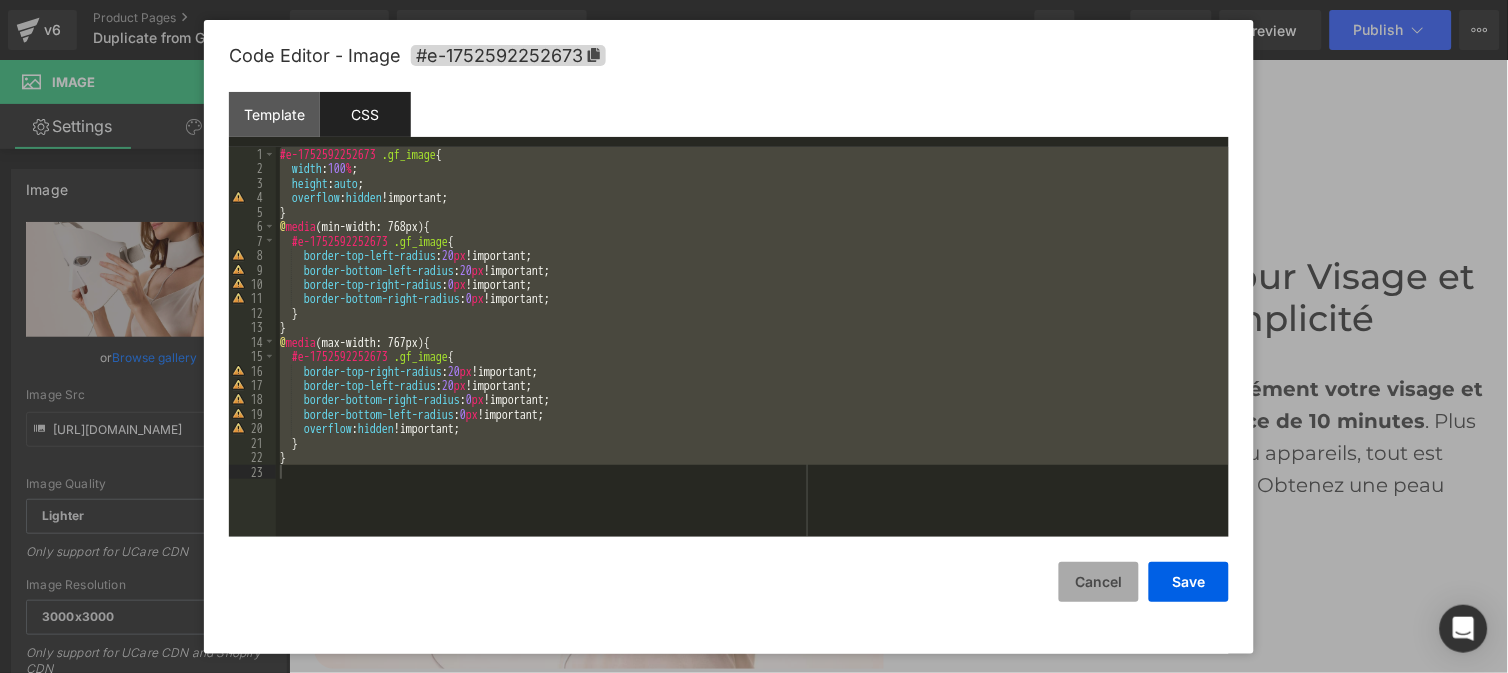 click on "Cancel" at bounding box center (1099, 582) 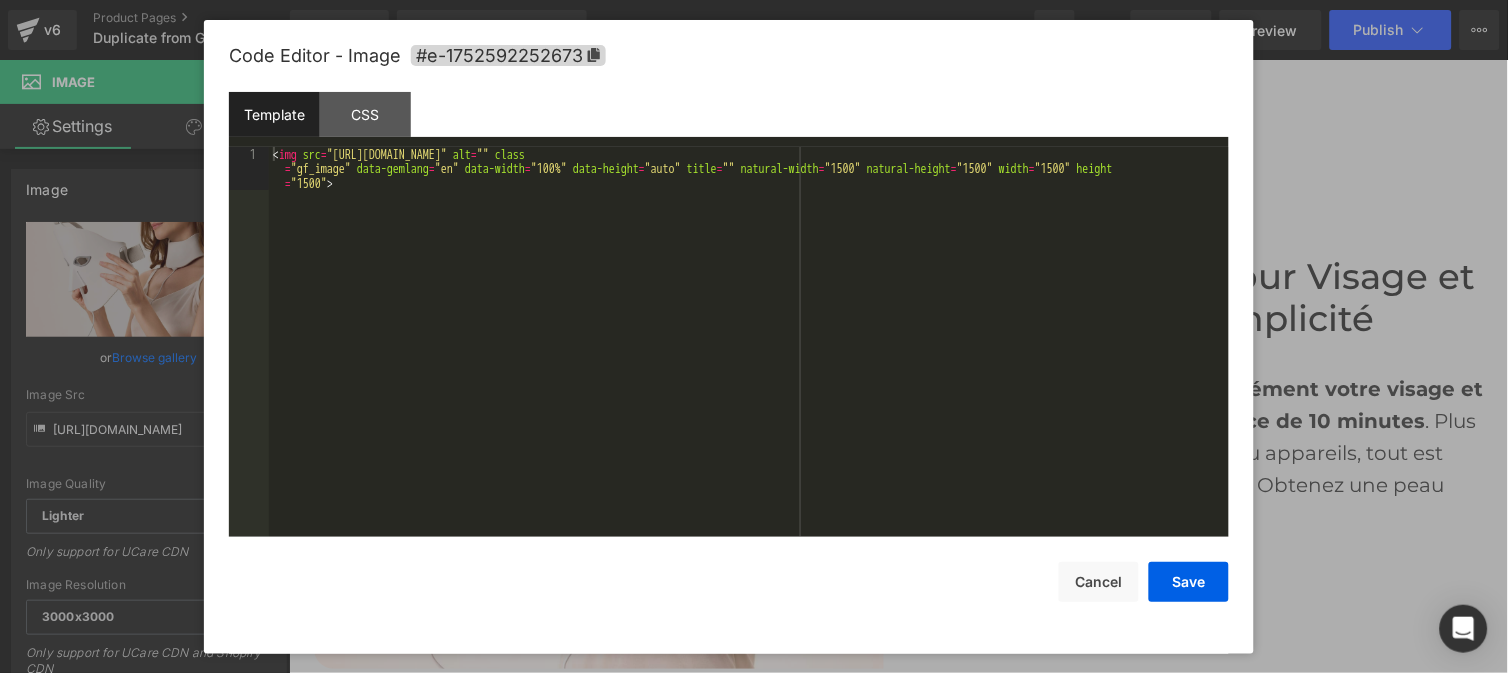 click on "You are previewing how the   will restyle your page. You can not edit Elements in Preset Preview Mode.  v6 Product Pages Duplicate from GloskinPro Library Assigned 1 Product  Product Preview
Glowskin Pro2 - Masque LED Soin Visage & Cou Manage assigned products Desktop Desktop Laptop Tablet Mobile Save Preview Publish Scheduled View Live Page View with current Template Save Template to Library Schedule Publish  Optimize  Publish Settings Shortcuts  Your page can’t be published   You've reached the maximum number of published pages on your plan  (0/999999).  You need to upgrade your plan or unpublish all your pages to get 1 publish slot.   Unpublish pages   Upgrade plan  Elements Global Style Base Row  rows, columns, layouts, div Heading  headings, titles, h1,h2,h3,h4,h5,h6 Text Block  texts, paragraphs, contents, blocks Image  images, photos, alts, uploads Icon  icons, symbols Button  button, call to action, cta Separator  separators, dividers, horizontal lines Liquid  Banner Parallax  Stack List" at bounding box center (754, 0) 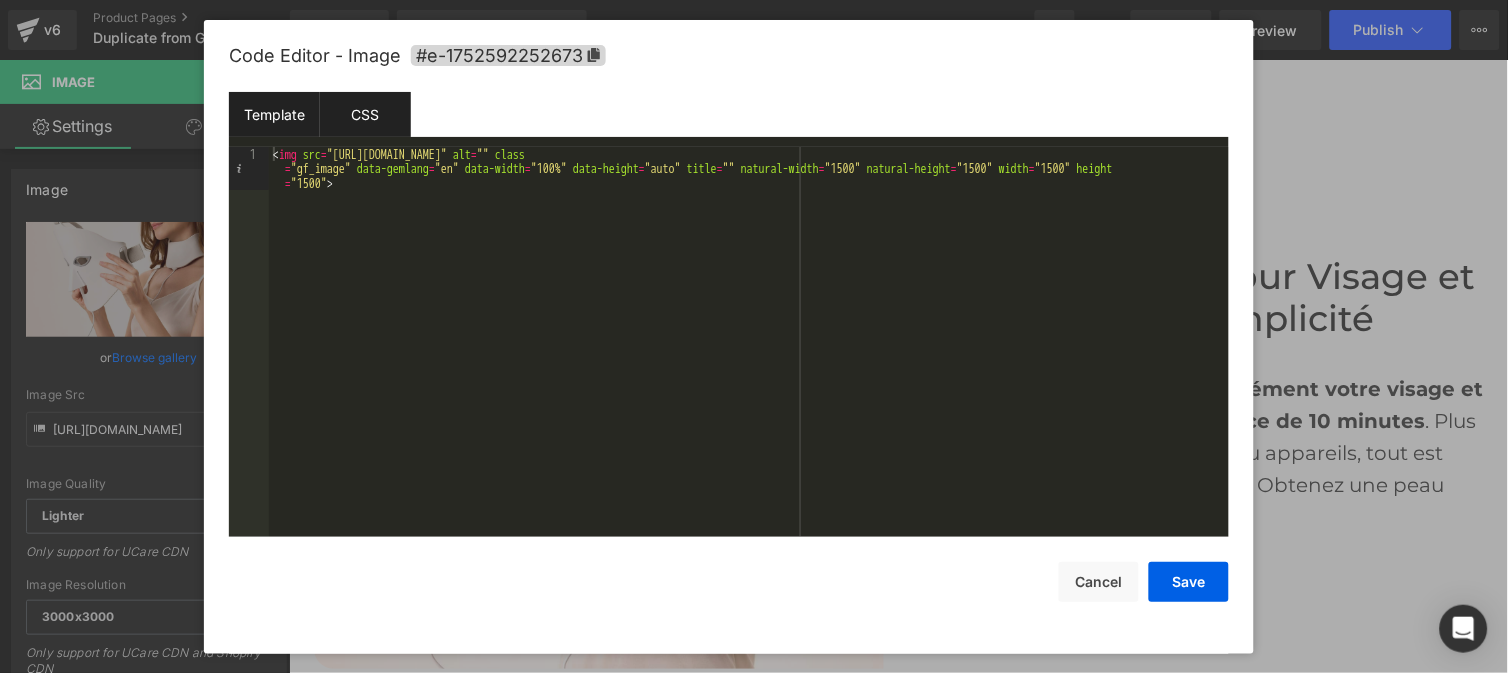 click on "CSS" at bounding box center [365, 114] 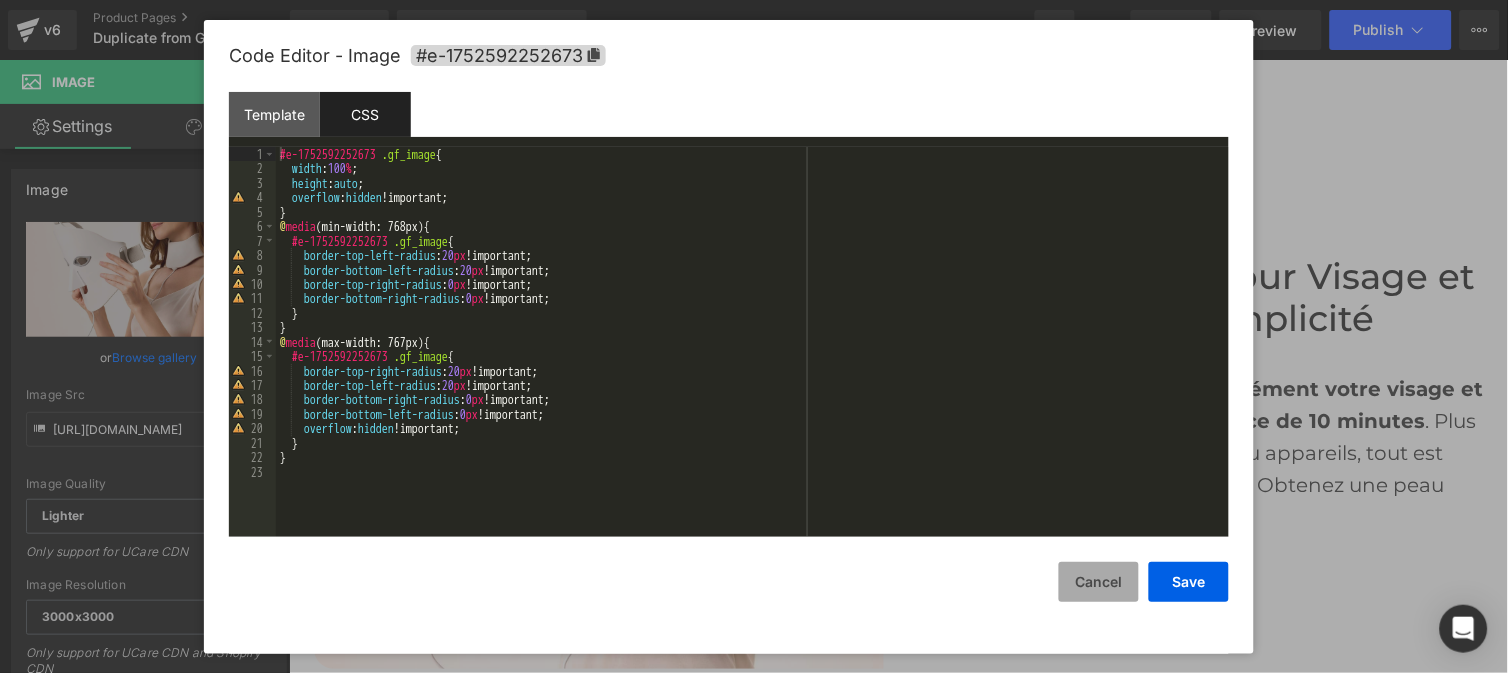 click on "Cancel" at bounding box center (1099, 582) 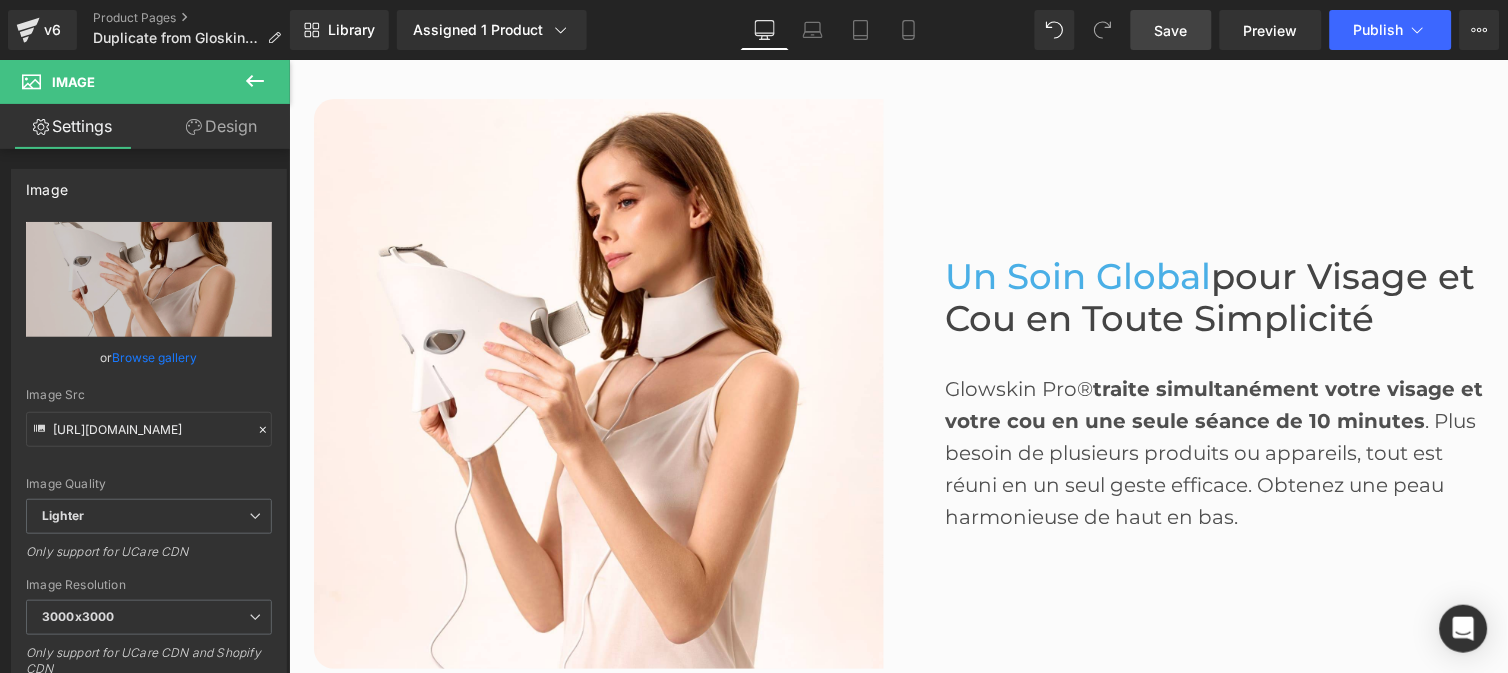 click on "Save" at bounding box center (1171, 30) 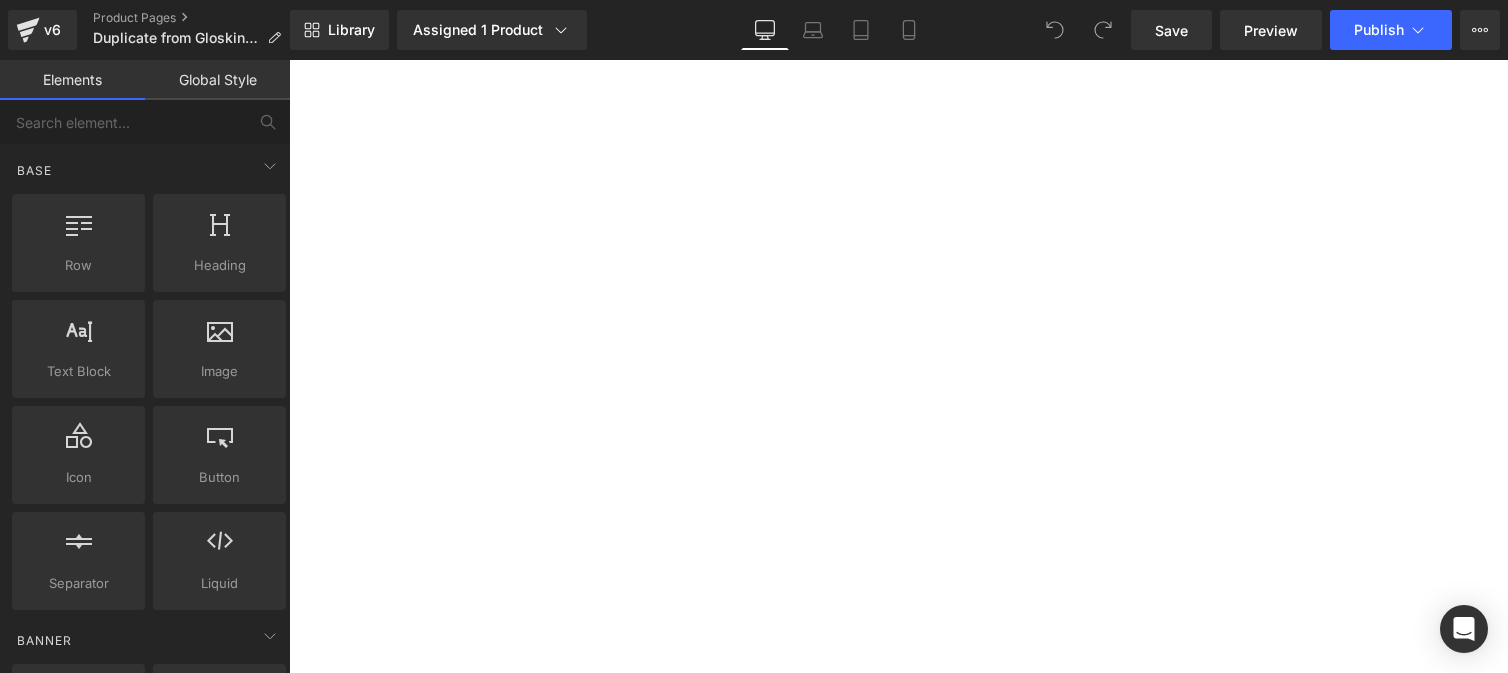 scroll, scrollTop: 0, scrollLeft: 0, axis: both 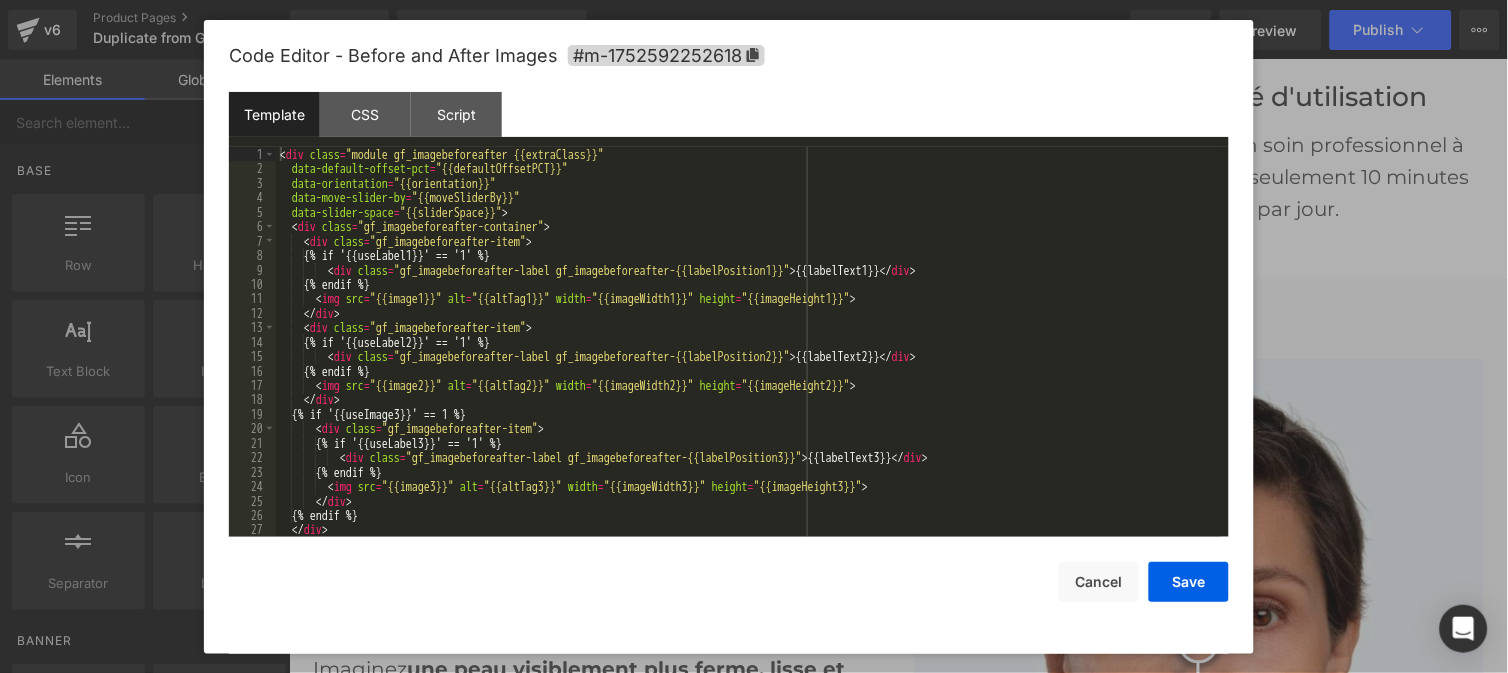 click on "You are previewing how the   will restyle your page. You can not edit Elements in Preset Preview Mode.  v6 Product Pages Duplicate from GloskinPro Library Assigned 1 Product  Product Preview
Glowskin Pro2 - Masque LED Soin Visage & Cou Manage assigned products Desktop Desktop Laptop Tablet Mobile Save Preview Publish Scheduled View Live Page View with current Template Save Template to Library Schedule Publish  Optimize  Publish Settings Shortcuts  Your page can’t be published   You've reached the maximum number of published pages on your plan  (0/999999).  You need to upgrade your plan or unpublish all your pages to get 1 publish slot.   Unpublish pages   Upgrade plan  Elements Global Style Base Row  rows, columns, layouts, div Heading  headings, titles, h1,h2,h3,h4,h5,h6 Text Block  texts, paragraphs, contents, blocks Image  images, photos, alts, uploads Icon  icons, symbols Button  button, call to action, cta Separator  separators, dividers, horizontal lines Liquid  Banner Parallax  Stack List" at bounding box center [754, 0] 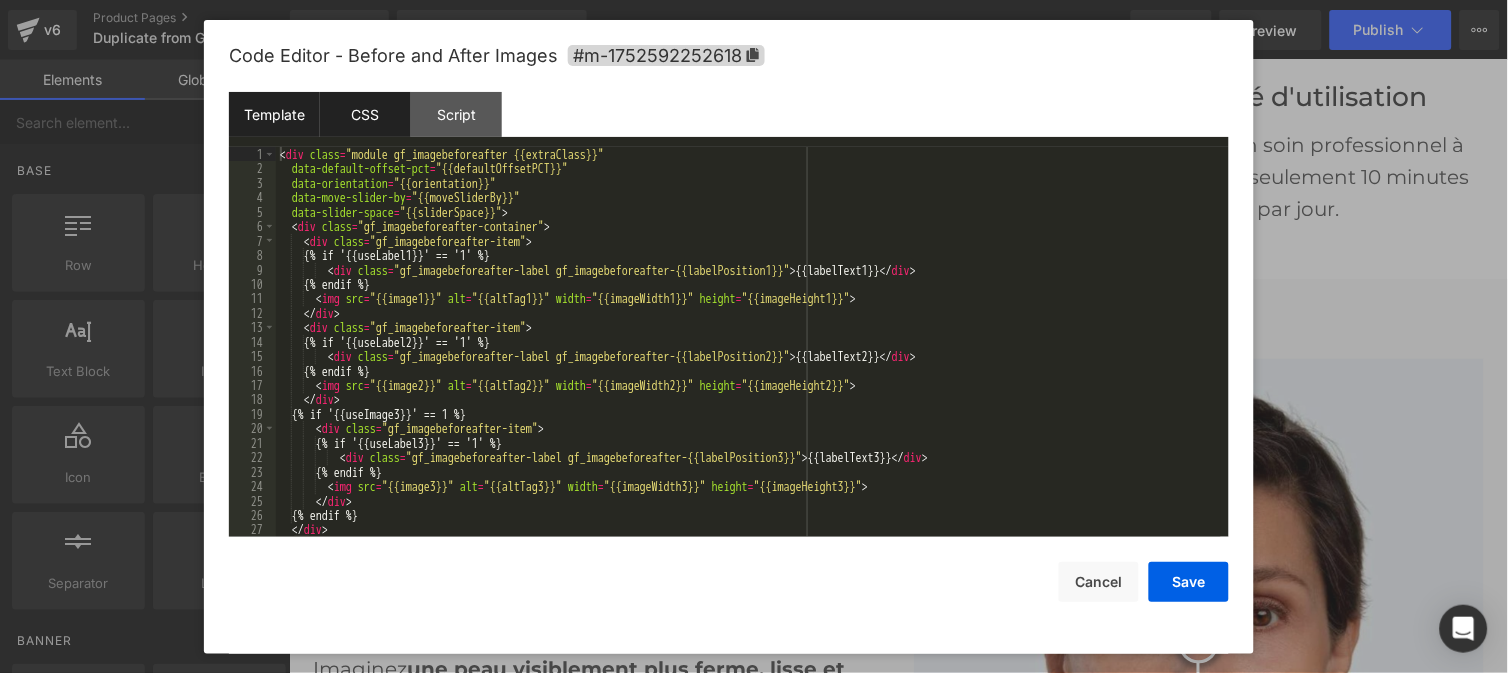 click on "CSS" at bounding box center (365, 114) 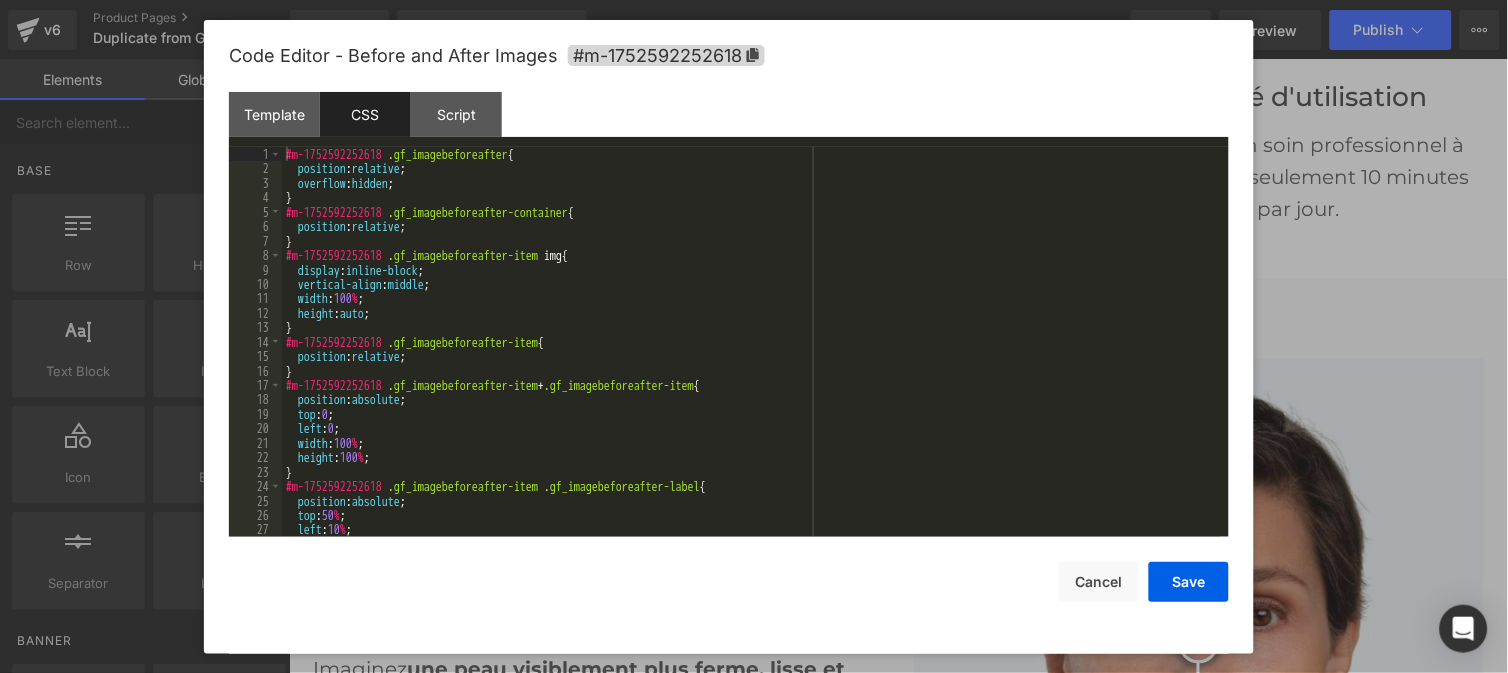 scroll, scrollTop: 0, scrollLeft: 0, axis: both 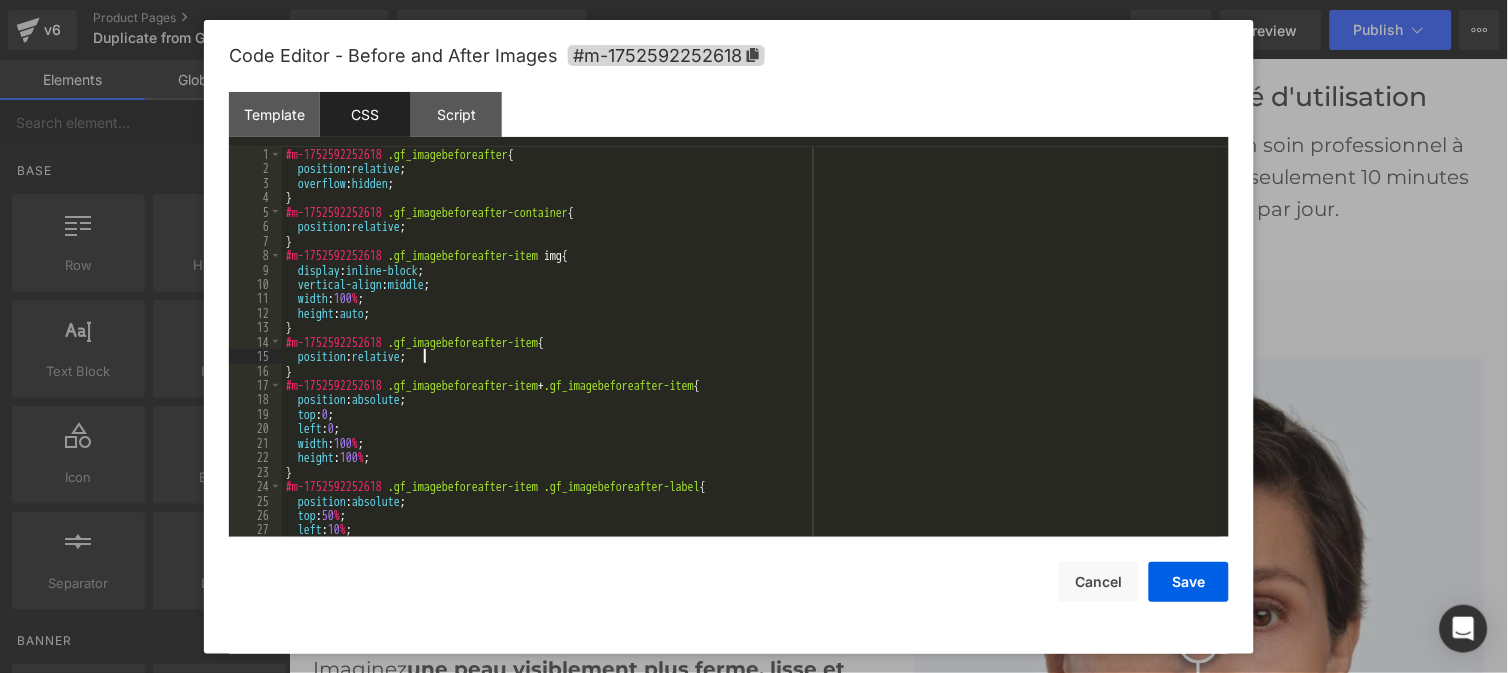 click on "#m-1752592252618   .gf_imagebeforeafter {    position :  relative ;    overflow :  hidden ; } #m-1752592252618   .gf_imagebeforeafter-container {    position :  relative ; } #m-1752592252618   .gf_imagebeforeafter-item   img {    display :  inline-block ;    vertical-align :  middle ;    width :  100 % ;    height :  auto ; } #m-1752592252618   .gf_imagebeforeafter-item {    position :  relative ; } #m-1752592252618   .gf_imagebeforeafter-item  +  .gf_imagebeforeafter-item {    position :  absolute ;    top :  0 ;    left :  0 ;    width :  100 % ;    height :  100 % ; } #m-1752592252618   .gf_imagebeforeafter-item   .gf_imagebeforeafter-label {    position :  absolute ;    top :  50 % ;    left :  10 % ;    padding :  20 px ;" at bounding box center [751, 356] 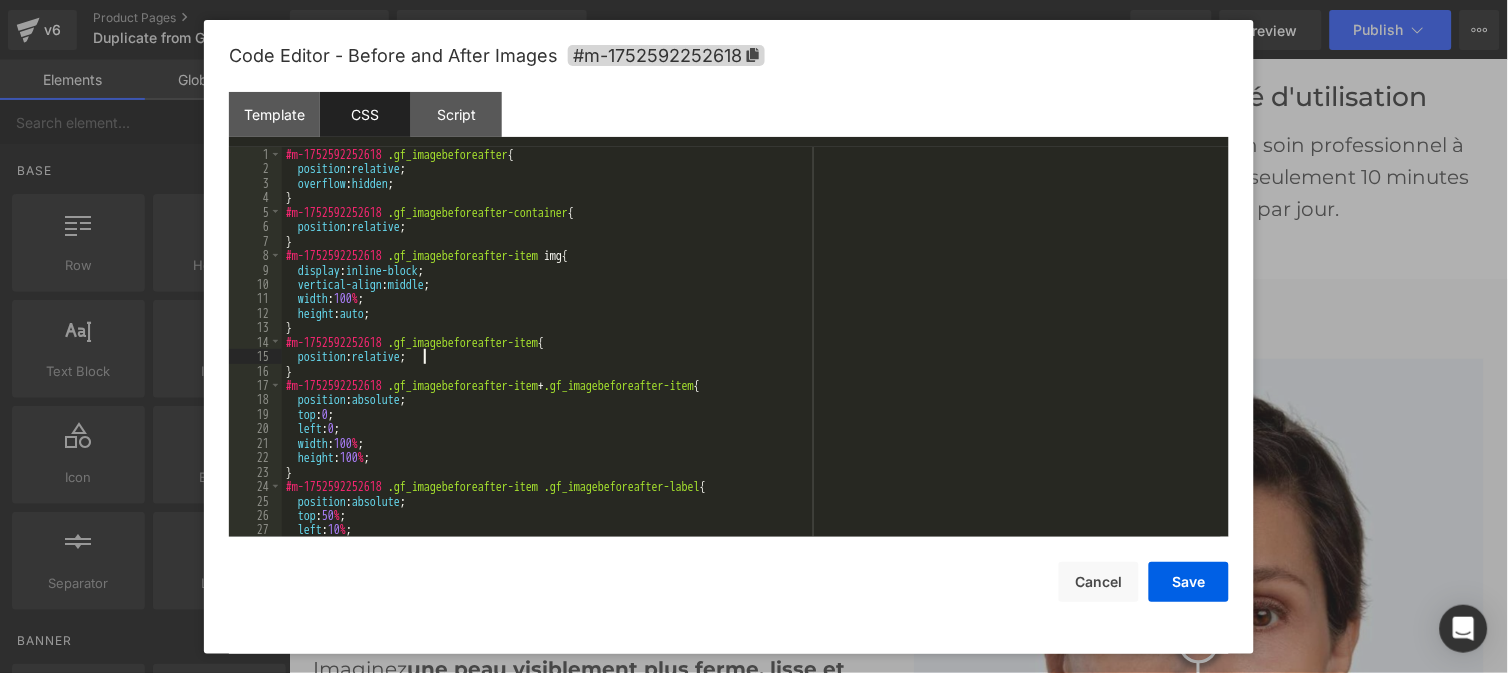 click on "#m-1752592252618   .gf_imagebeforeafter {    position :  relative ;    overflow :  hidden ; } #m-1752592252618   .gf_imagebeforeafter-container {    position :  relative ; } #m-1752592252618   .gf_imagebeforeafter-item   img {    display :  inline-block ;    vertical-align :  middle ;    width :  100 % ;    height :  auto ; } #m-1752592252618   .gf_imagebeforeafter-item {    position :  relative ; } #m-1752592252618   .gf_imagebeforeafter-item  +  .gf_imagebeforeafter-item {    position :  absolute ;    top :  0 ;    left :  0 ;    width :  100 % ;    height :  100 % ; } #m-1752592252618   .gf_imagebeforeafter-item   .gf_imagebeforeafter-label {    position :  absolute ;    top :  50 % ;    left :  10 % ;    padding :  20 px ;" at bounding box center (751, 356) 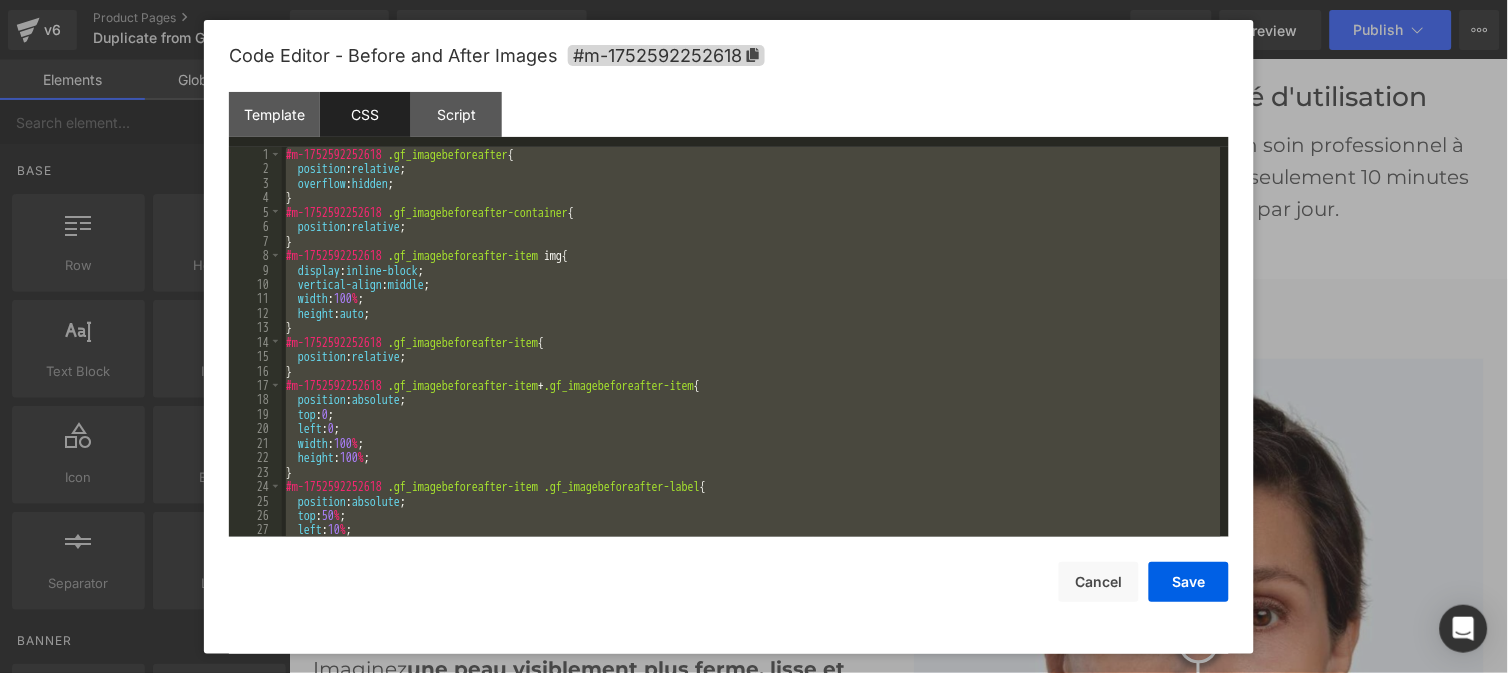 click on "#m-1752592252618   .gf_imagebeforeafter {    position :  relative ;    overflow :  hidden ; } #m-1752592252618   .gf_imagebeforeafter-container {    position :  relative ; } #m-1752592252618   .gf_imagebeforeafter-item   img {    display :  inline-block ;    vertical-align :  middle ;    width :  100 % ;    height :  auto ; } #m-1752592252618   .gf_imagebeforeafter-item {    position :  relative ; } #m-1752592252618   .gf_imagebeforeafter-item  +  .gf_imagebeforeafter-item {    position :  absolute ;    top :  0 ;    left :  0 ;    width :  100 % ;    height :  100 % ; } #m-1752592252618   .gf_imagebeforeafter-item   .gf_imagebeforeafter-label {    position :  absolute ;    top :  50 % ;    left :  10 % ;    padding :  20 px ;" at bounding box center (751, 342) 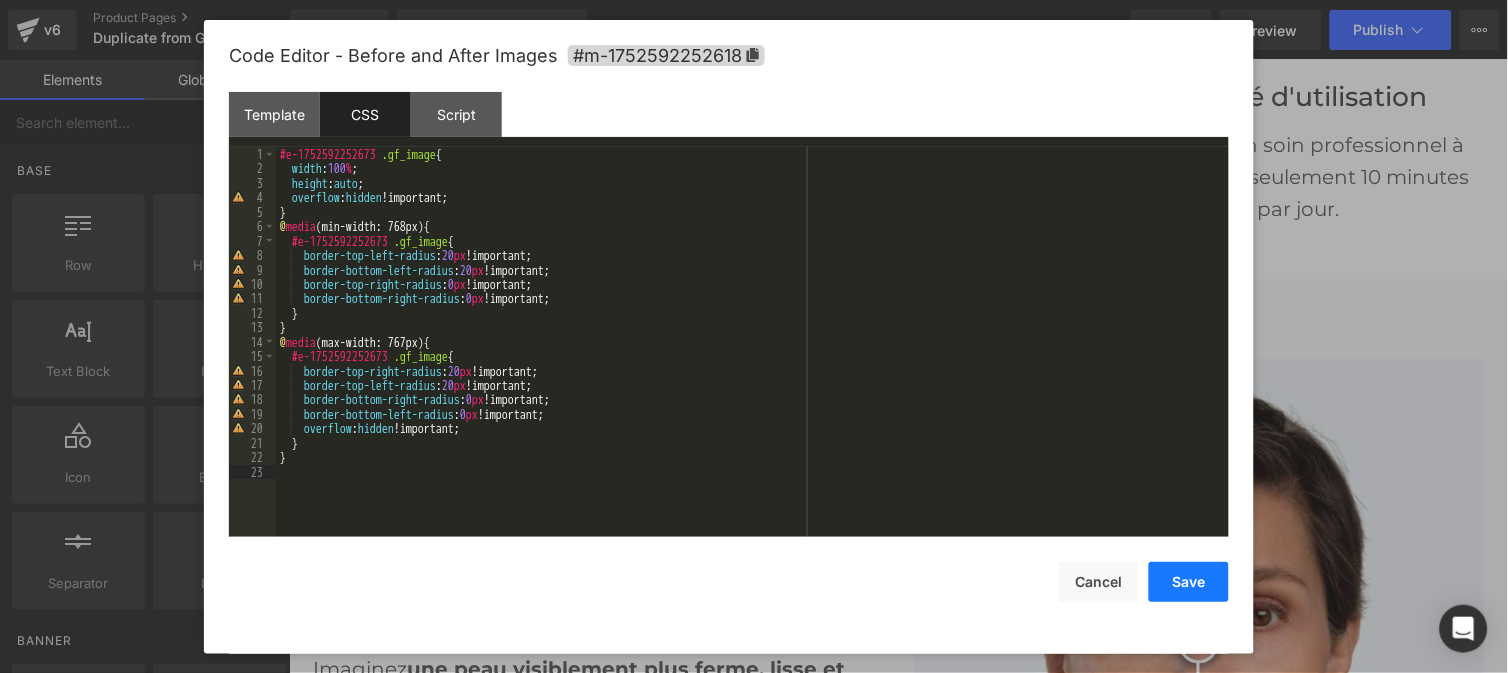 click on "Save" at bounding box center [1189, 582] 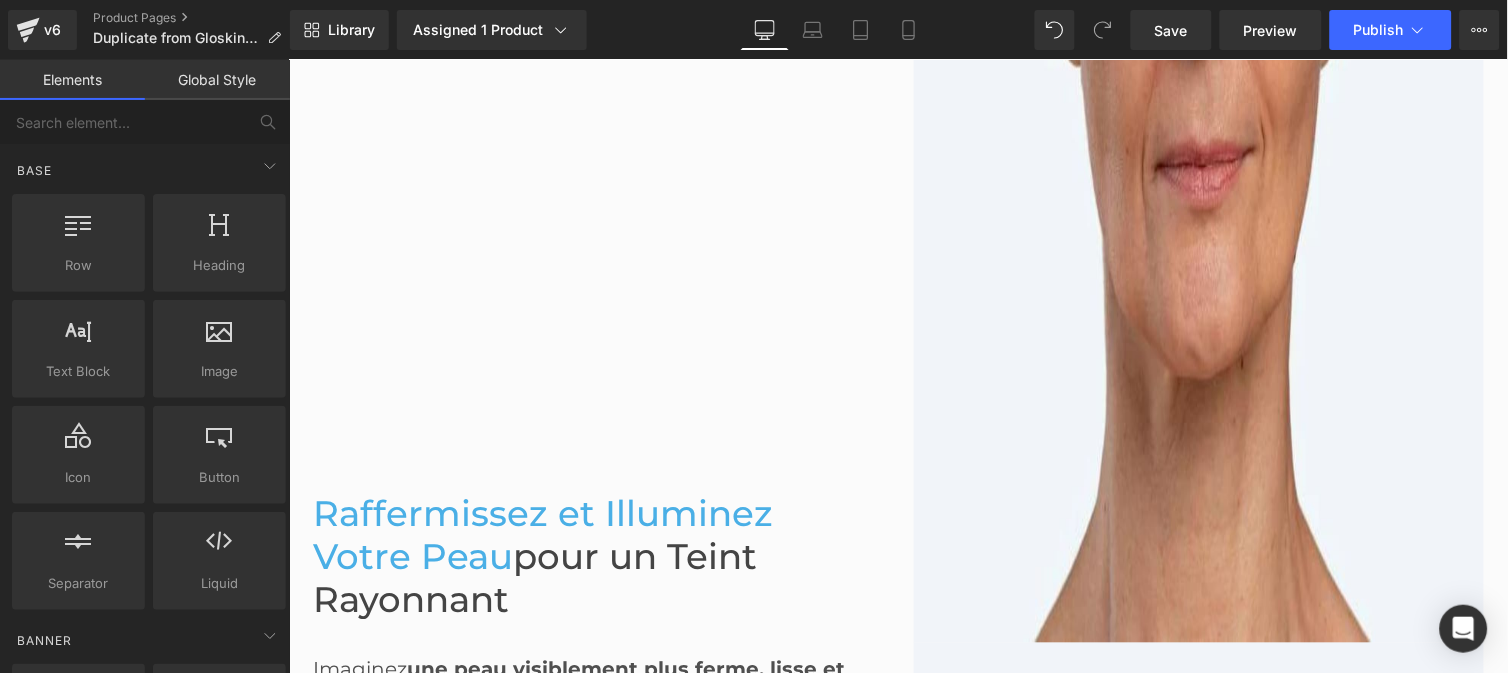 scroll, scrollTop: 1835, scrollLeft: 0, axis: vertical 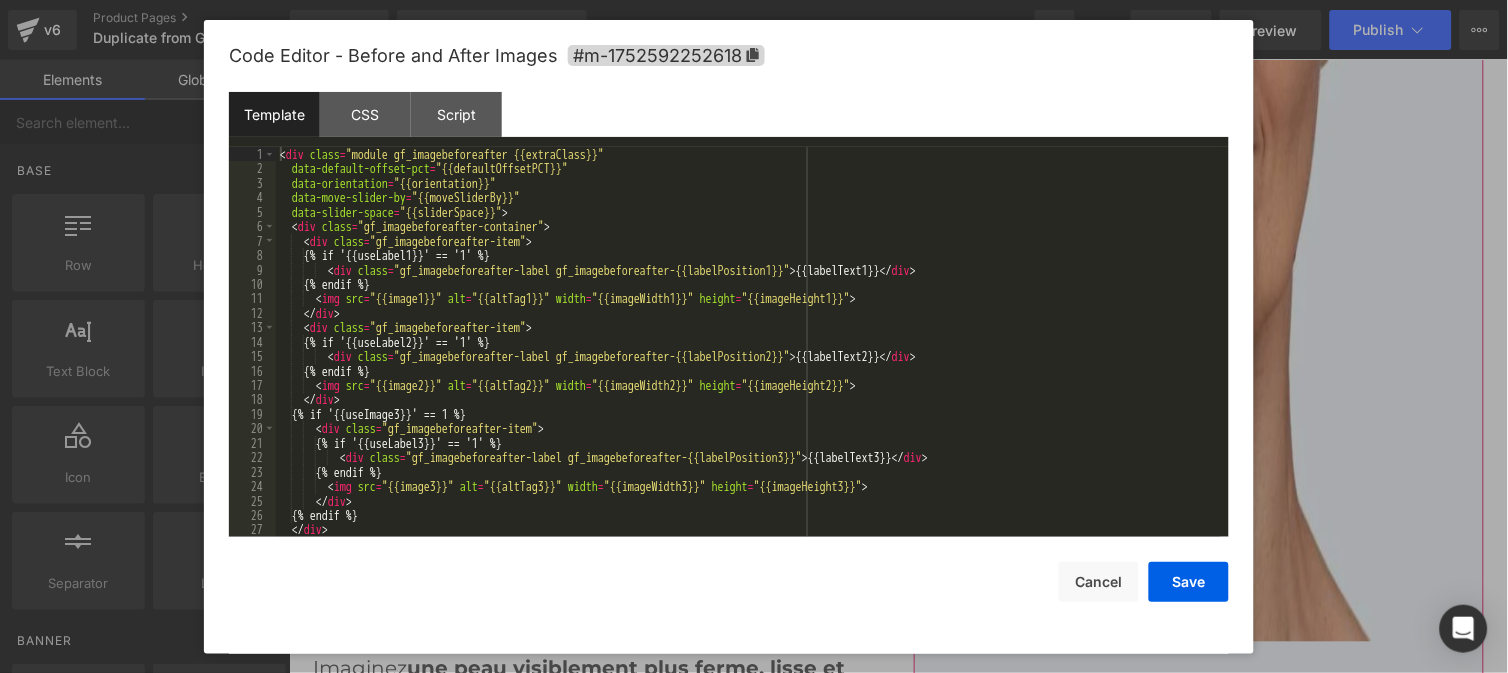click on "You are previewing how the   will restyle your page. You can not edit Elements in Preset Preview Mode.  v6 Product Pages Duplicate from GloskinPro Library Assigned 1 Product  Product Preview
Glowskin Pro2 - Masque LED Soin Visage & Cou Manage assigned products Desktop Desktop Laptop Tablet Mobile Save Preview Publish Scheduled View Live Page View with current Template Save Template to Library Schedule Publish  Optimize  Publish Settings Shortcuts  Your page can’t be published   You've reached the maximum number of published pages on your plan  (0/999999).  You need to upgrade your plan or unpublish all your pages to get 1 publish slot.   Unpublish pages   Upgrade plan  Elements Global Style Base Row  rows, columns, layouts, div Heading  headings, titles, h1,h2,h3,h4,h5,h6 Text Block  texts, paragraphs, contents, blocks Image  images, photos, alts, uploads Icon  icons, symbols Button  button, call to action, cta Separator  separators, dividers, horizontal lines Liquid  Banner Parallax  Stack List" at bounding box center [754, 0] 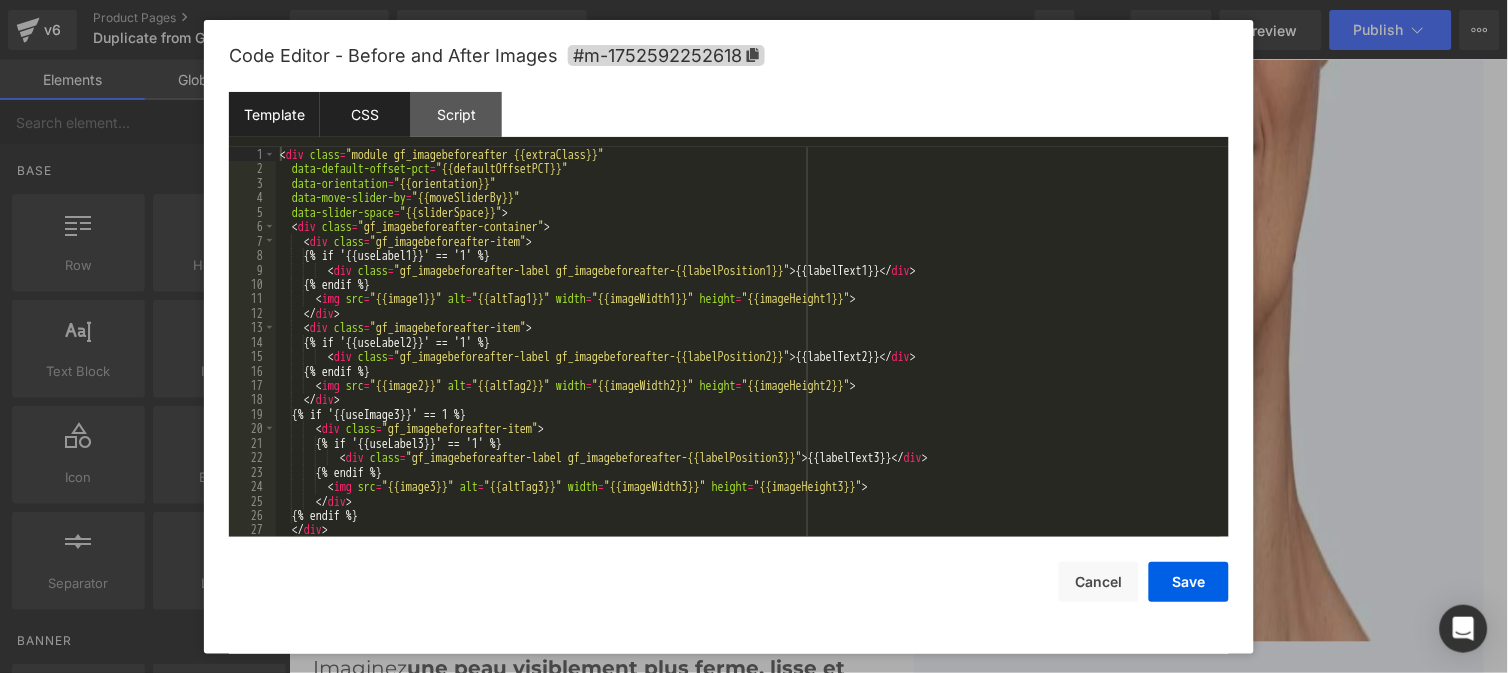 click on "CSS" at bounding box center (365, 114) 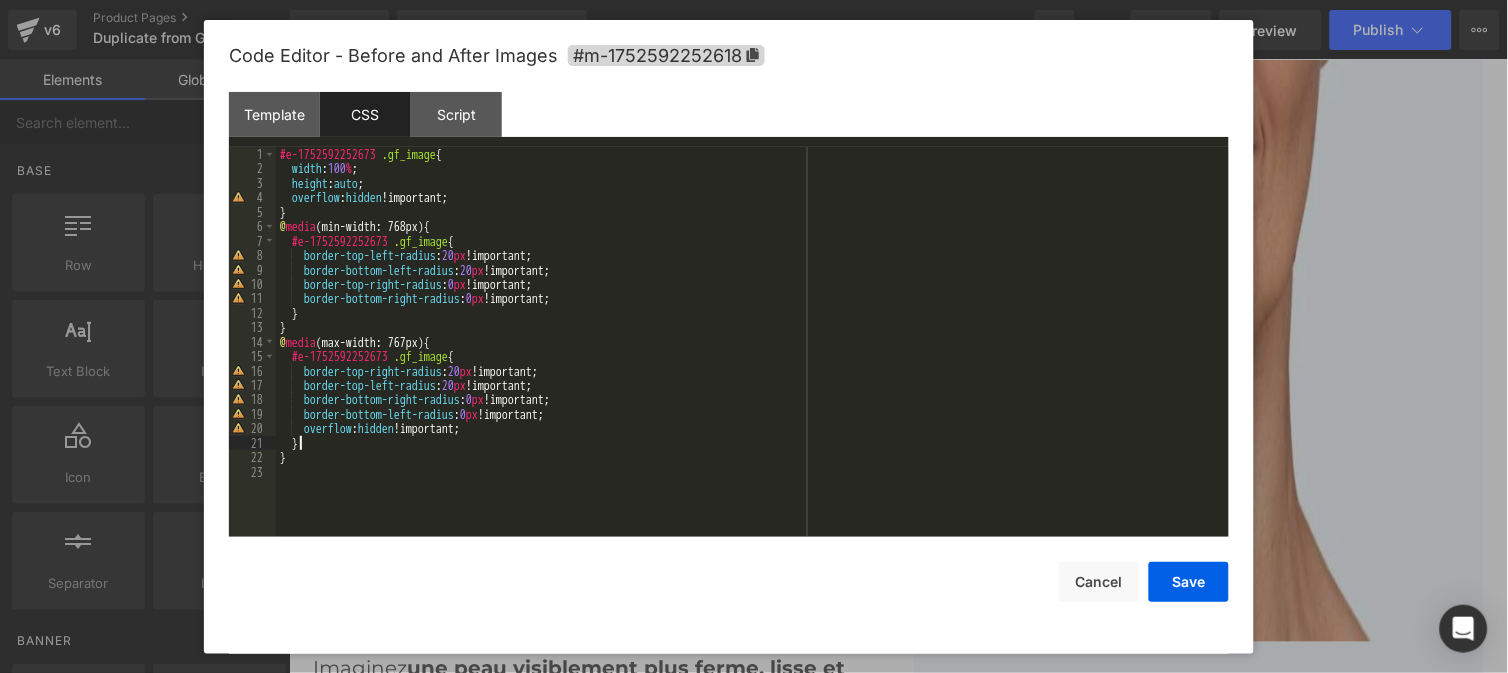 click on "#e-1752592252673   .gf_image {    width :  100 % ;    height :  auto ;    overflow :  hidden  !important; } @ media  (min-width: 768px) {    #e-1752592252673   .gf_image {       border-top-left-radius :  20 px  !important;       border-bottom-left-radius :  20 px  !important;       border-top-right-radius :  0 px  !important;       border-bottom-right-radius :  0 px  !important;    } } @ media  (max-width: 767px) {    #e-1752592252673   .gf_image {       border-top-right-radius :  20 px  !important;       border-top-left-radius :  20 px  !important;       border-bottom-right-radius :  0 px  !important;       border-bottom-left-radius :  0 px  !important;       overflow :  hidden  !important;    } }" at bounding box center [752, 356] 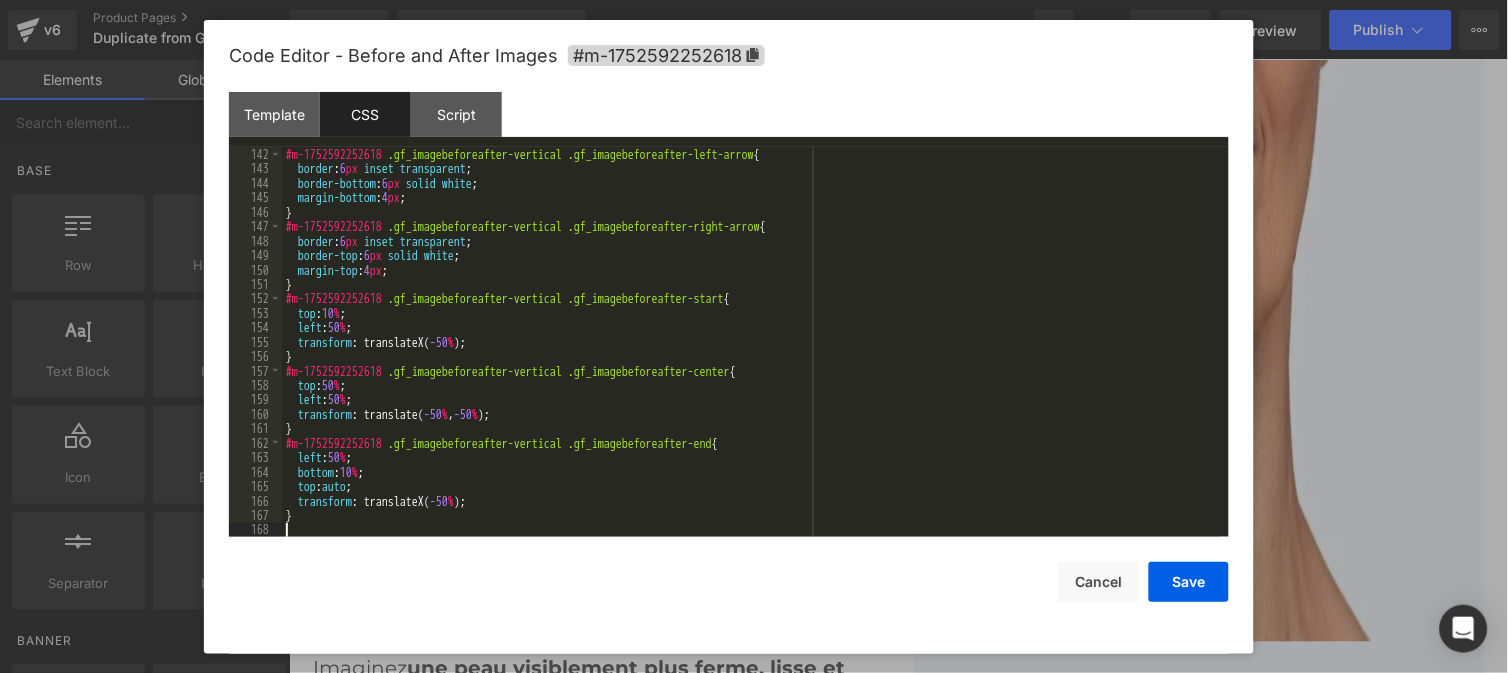 scroll, scrollTop: 2036, scrollLeft: 0, axis: vertical 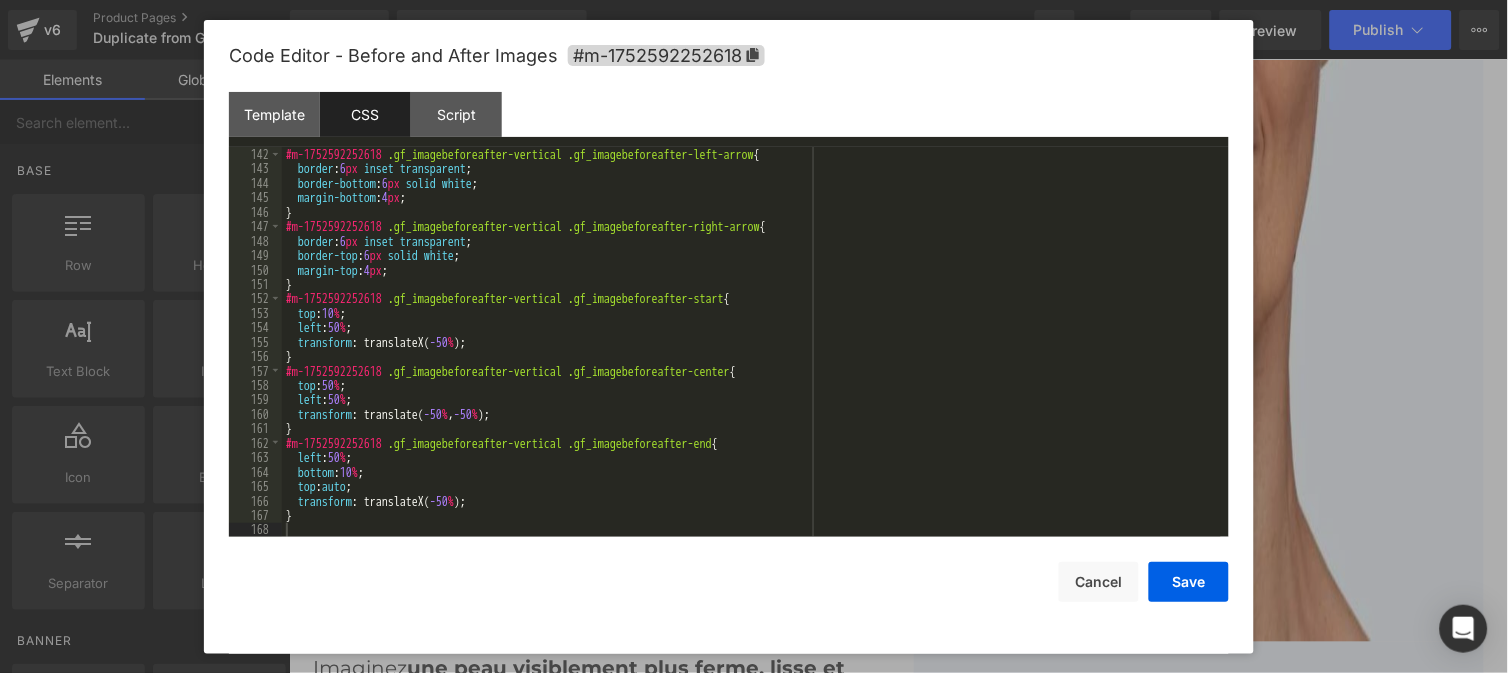 click at bounding box center [754, 336] 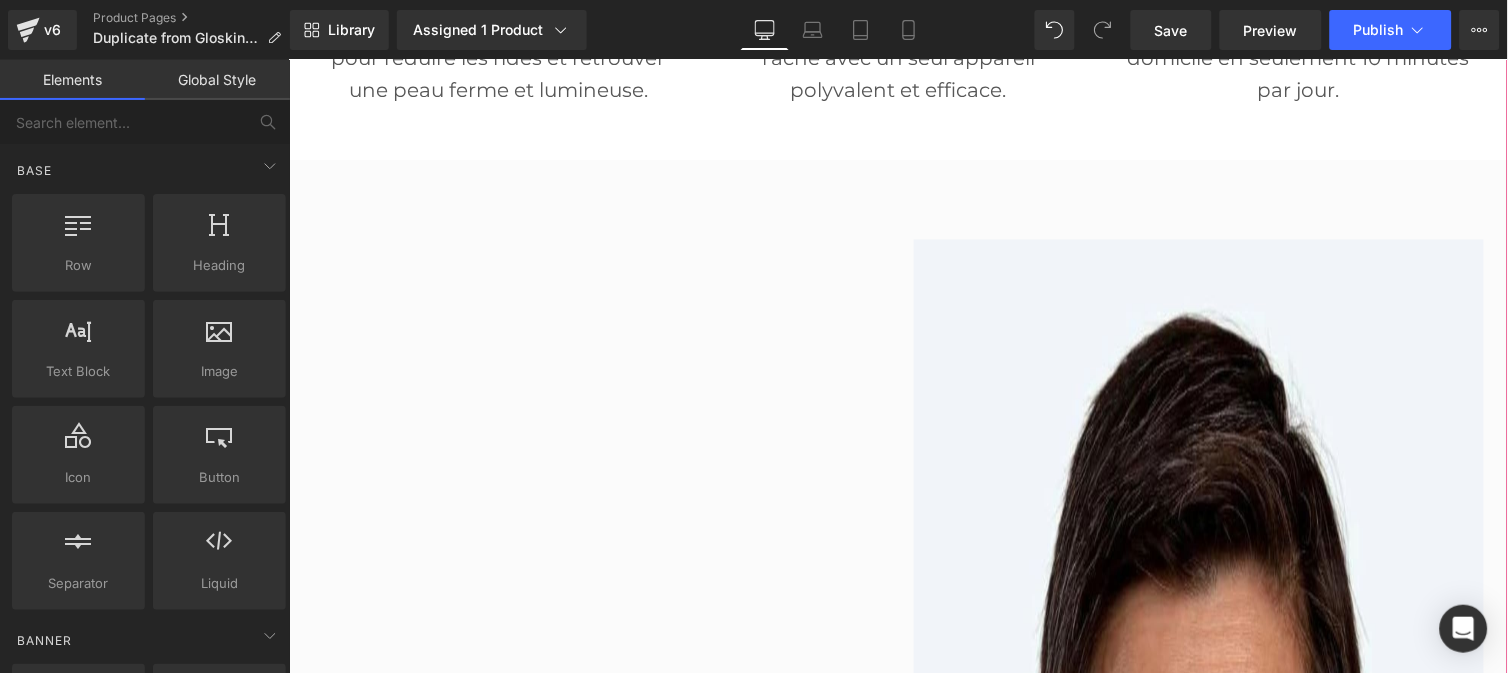 scroll, scrollTop: 736, scrollLeft: 0, axis: vertical 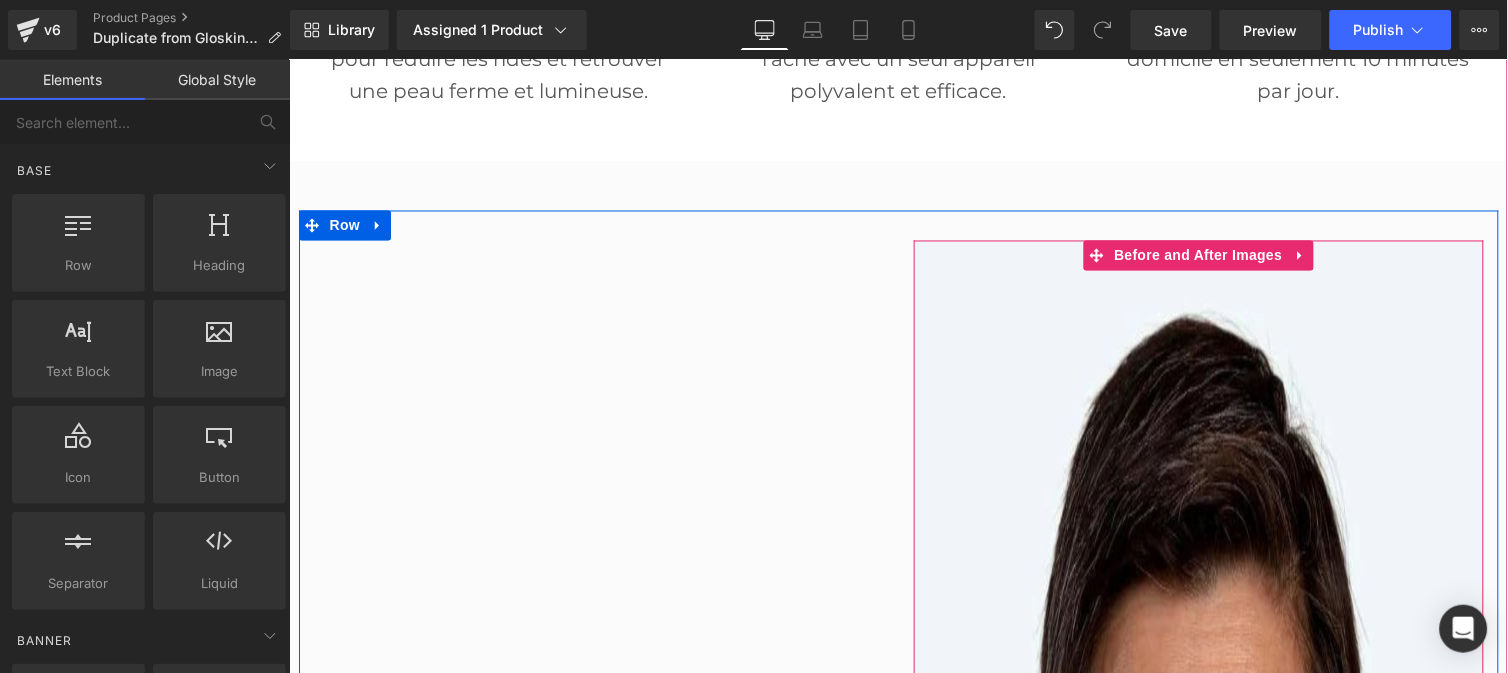 click at bounding box center [1198, 990] 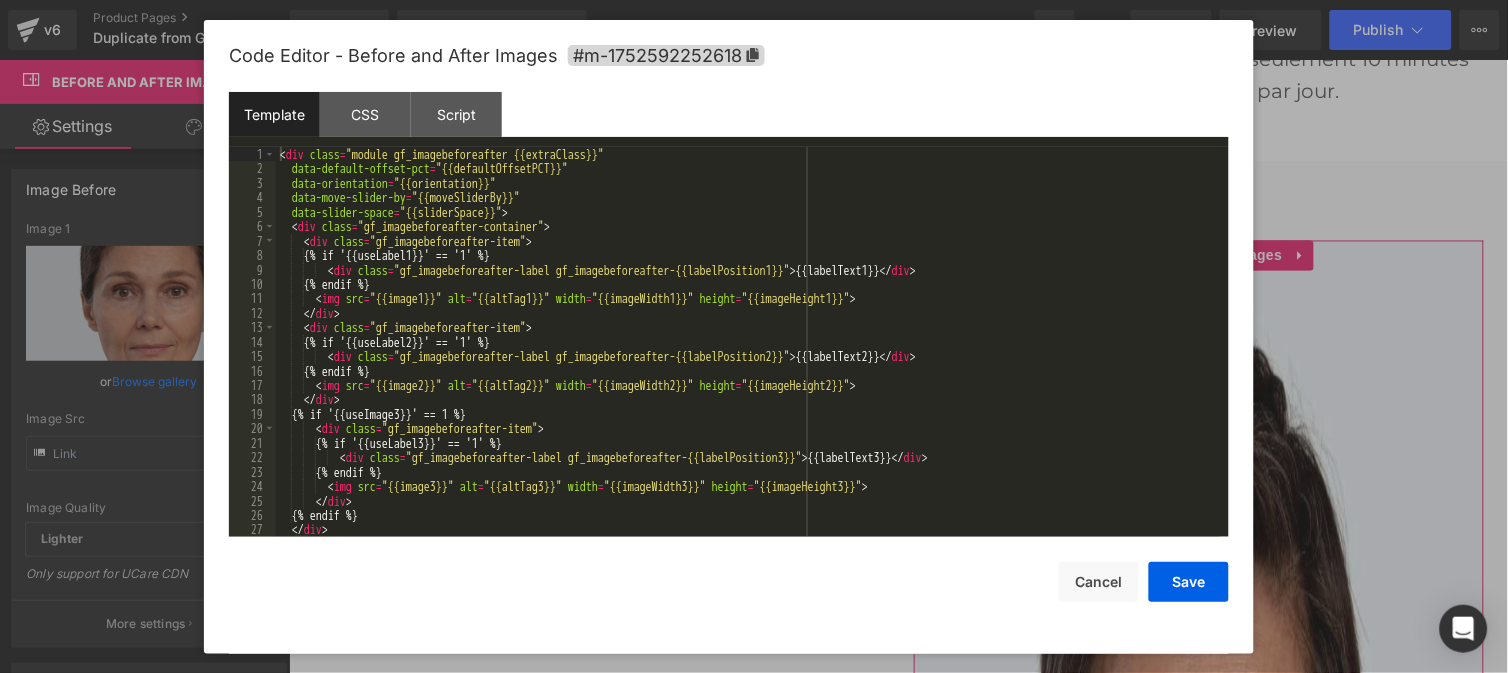 click on "You are previewing how the   will restyle your page. You can not edit Elements in Preset Preview Mode.  v6 Product Pages Duplicate from GloskinPro Library Assigned 1 Product  Product Preview
Glowskin Pro2 - Masque LED Soin Visage & Cou Manage assigned products Desktop Desktop Laptop Tablet Mobile Save Preview Publish Scheduled View Live Page View with current Template Save Template to Library Schedule Publish  Optimize  Publish Settings Shortcuts  Your page can’t be published   You've reached the maximum number of published pages on your plan  (0/999999).  You need to upgrade your plan or unpublish all your pages to get 1 publish slot.   Unpublish pages   Upgrade plan  Elements Global Style Base Row  rows, columns, layouts, div Heading  headings, titles, h1,h2,h3,h4,h5,h6 Text Block  texts, paragraphs, contents, blocks Image  images, photos, alts, uploads Icon  icons, symbols Button  button, call to action, cta Separator  separators, dividers, horizontal lines Liquid  Banner Parallax  Stack List" at bounding box center [754, 0] 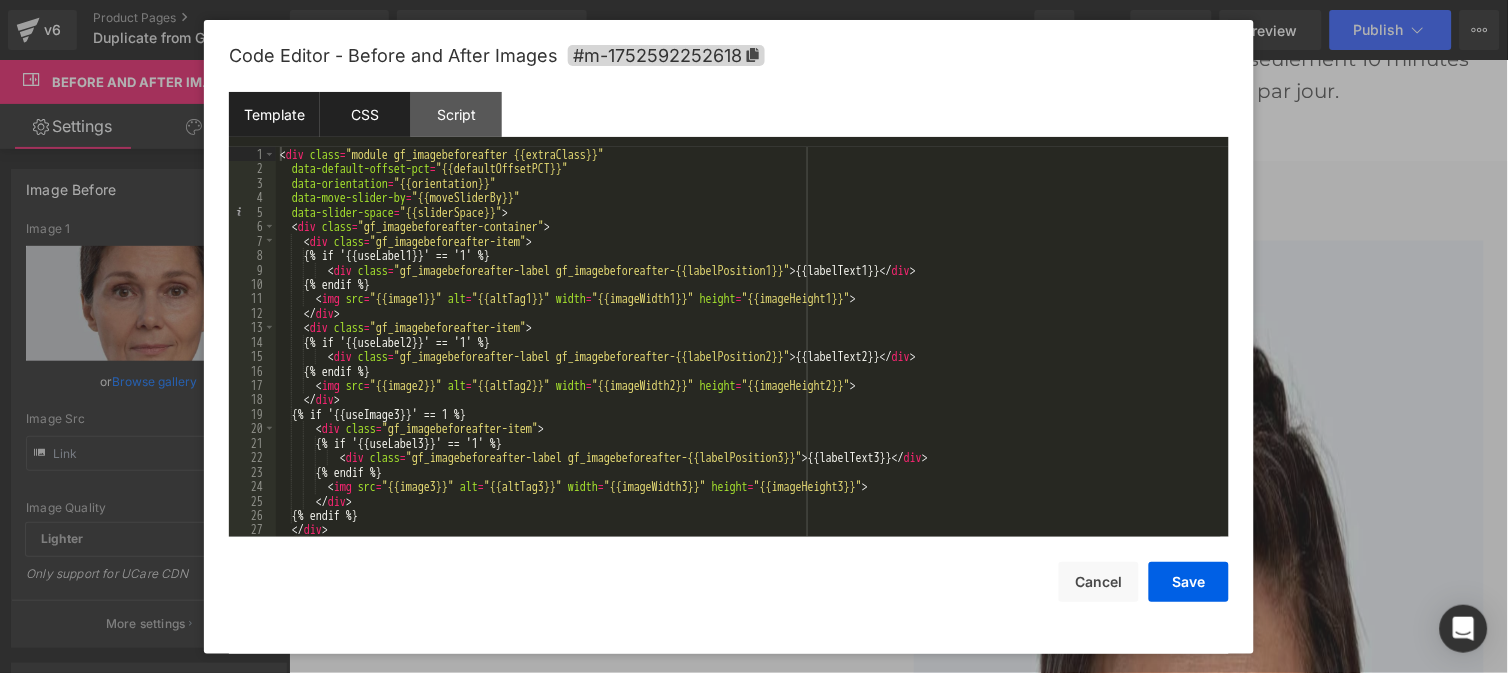 click on "CSS" at bounding box center (365, 114) 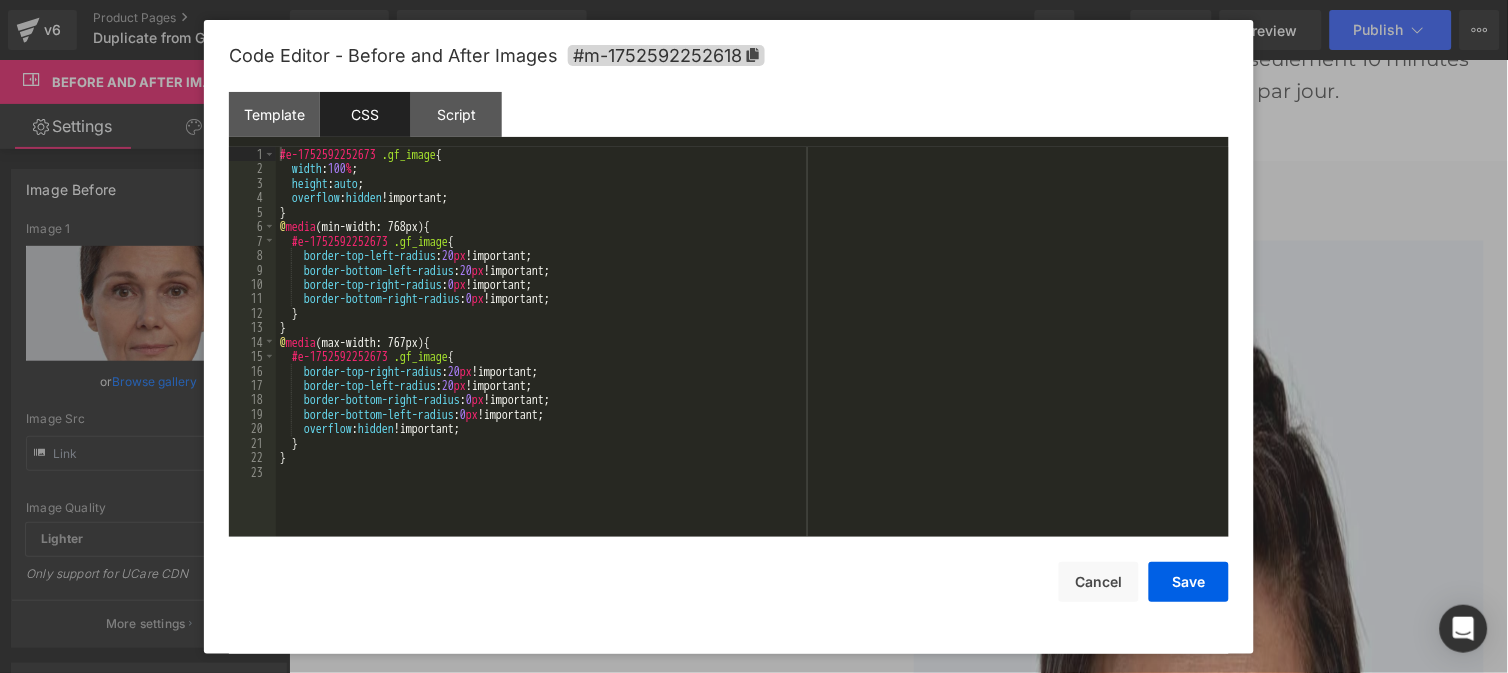 type 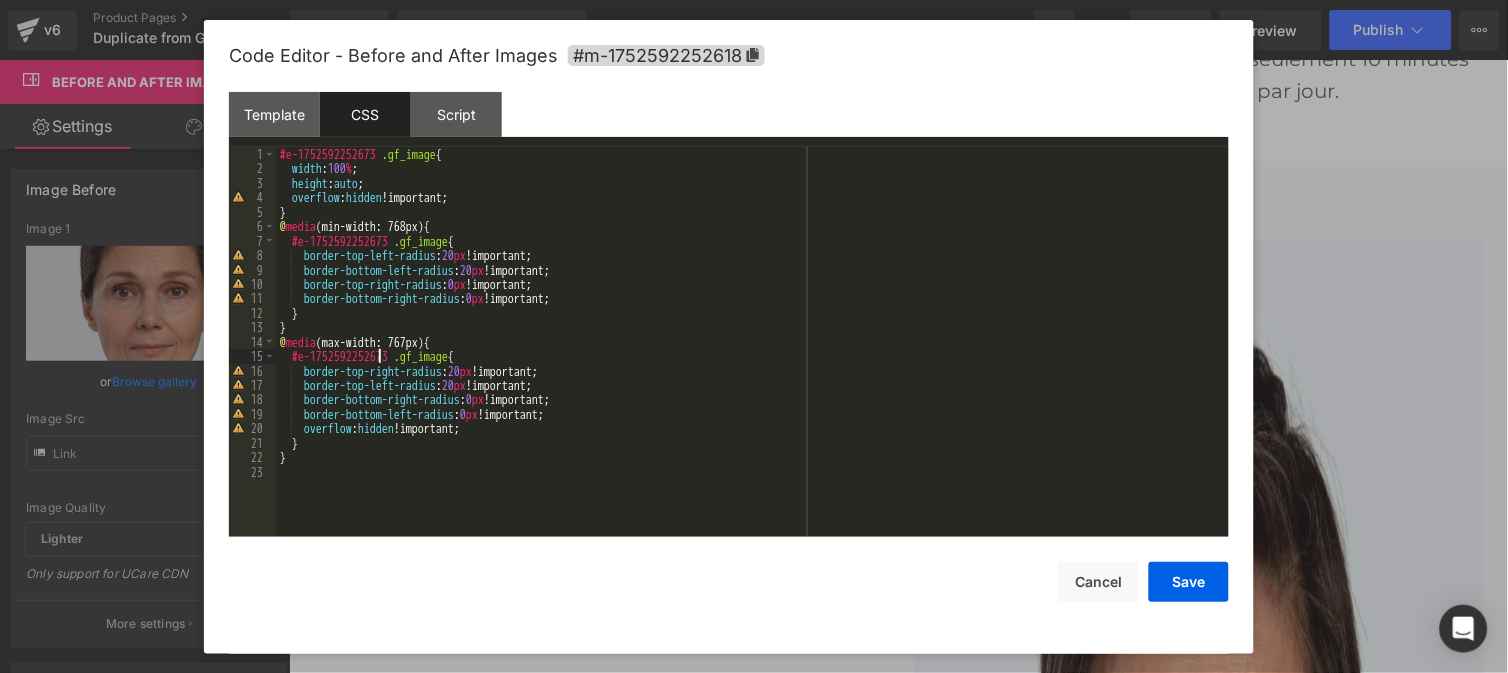 click on "#e-1752592252673   .gf_image {    width :  100 % ;    height :  auto ;    overflow :  hidden  !important; } @ media  (min-width: 768px) {    #e-1752592252673   .gf_image {       border-top-left-radius :  20 px  !important;       border-bottom-left-radius :  20 px  !important;       border-top-right-radius :  0 px  !important;       border-bottom-right-radius :  0 px  !important;    } } @ media  (max-width: 767px) {    #e-1752592252673   .gf_image {       border-top-right-radius :  20 px  !important;       border-top-left-radius :  20 px  !important;       border-bottom-right-radius :  0 px  !important;       border-bottom-left-radius :  0 px  !important;       overflow :  hidden  !important;    } }" at bounding box center (752, 356) 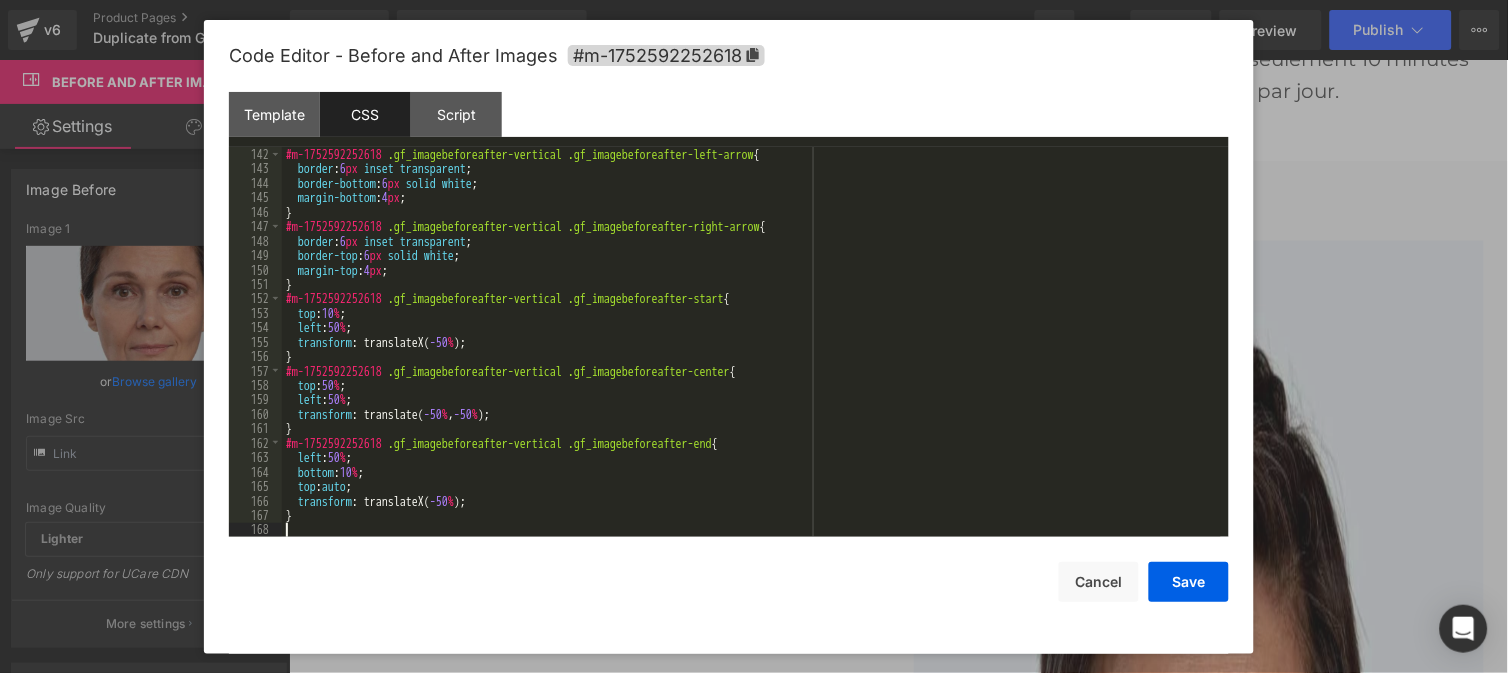 scroll, scrollTop: 2036, scrollLeft: 0, axis: vertical 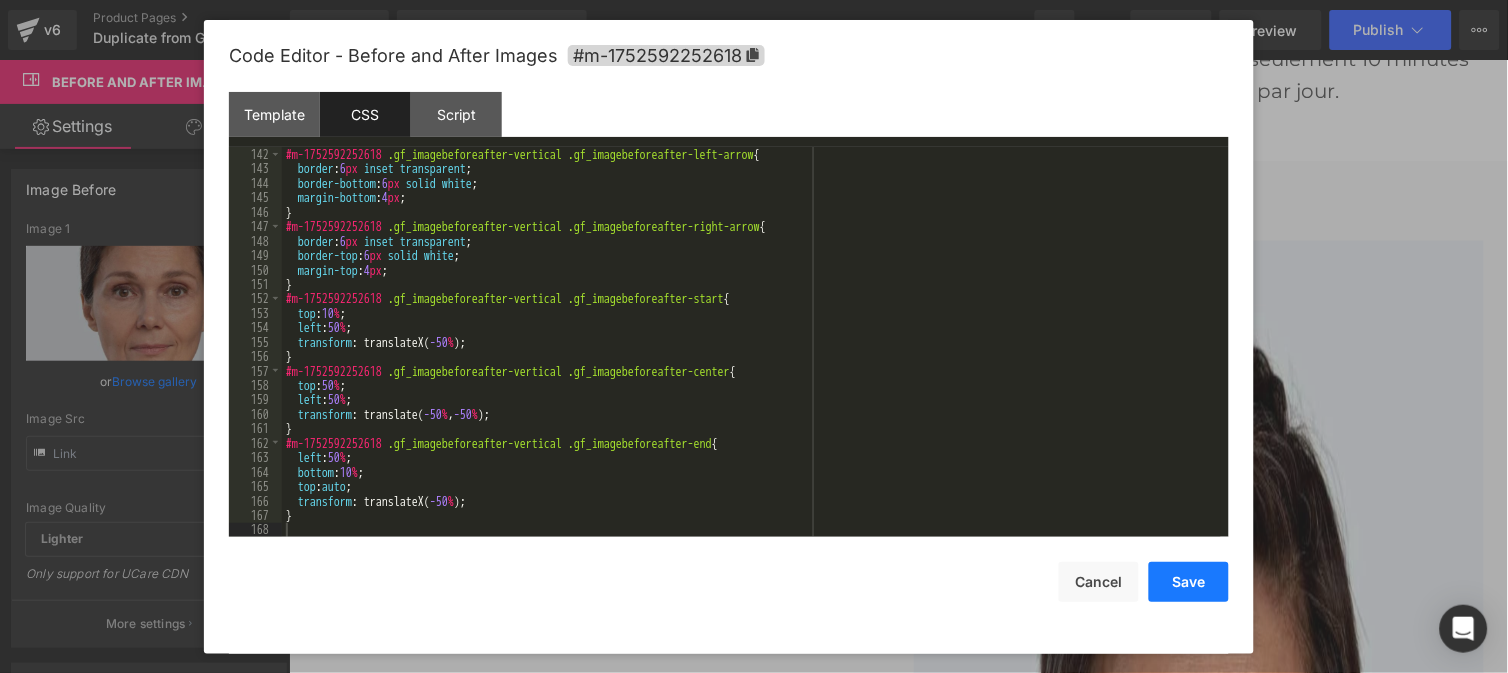 click on "Save" at bounding box center [1189, 582] 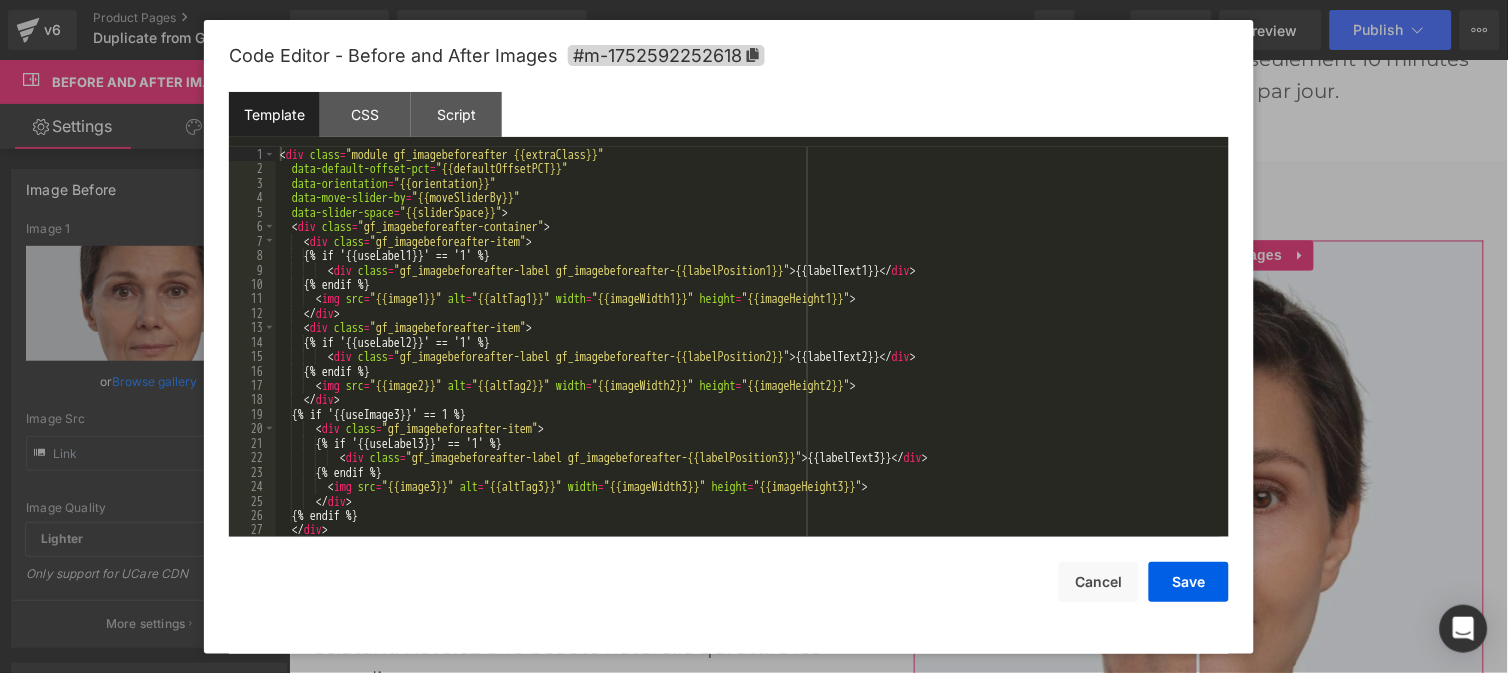click on "You are previewing how the   will restyle your page. You can not edit Elements in Preset Preview Mode.  v6 Product Pages Duplicate from GloskinPro Library Assigned 1 Product  Product Preview
Glowskin Pro2 - Masque LED Soin Visage & Cou Manage assigned products Desktop Desktop Laptop Tablet Mobile Save Preview Publish Scheduled View Live Page View with current Template Save Template to Library Schedule Publish  Optimize  Publish Settings Shortcuts  Your page can’t be published   You've reached the maximum number of published pages on your plan  (0/999999).  You need to upgrade your plan or unpublish all your pages to get 1 publish slot.   Unpublish pages   Upgrade plan  Elements Global Style Base Row  rows, columns, layouts, div Heading  headings, titles, h1,h2,h3,h4,h5,h6 Text Block  texts, paragraphs, contents, blocks Image  images, photos, alts, uploads Icon  icons, symbols Button  button, call to action, cta Separator  separators, dividers, horizontal lines Liquid  Banner Parallax  Stack List" at bounding box center [754, 0] 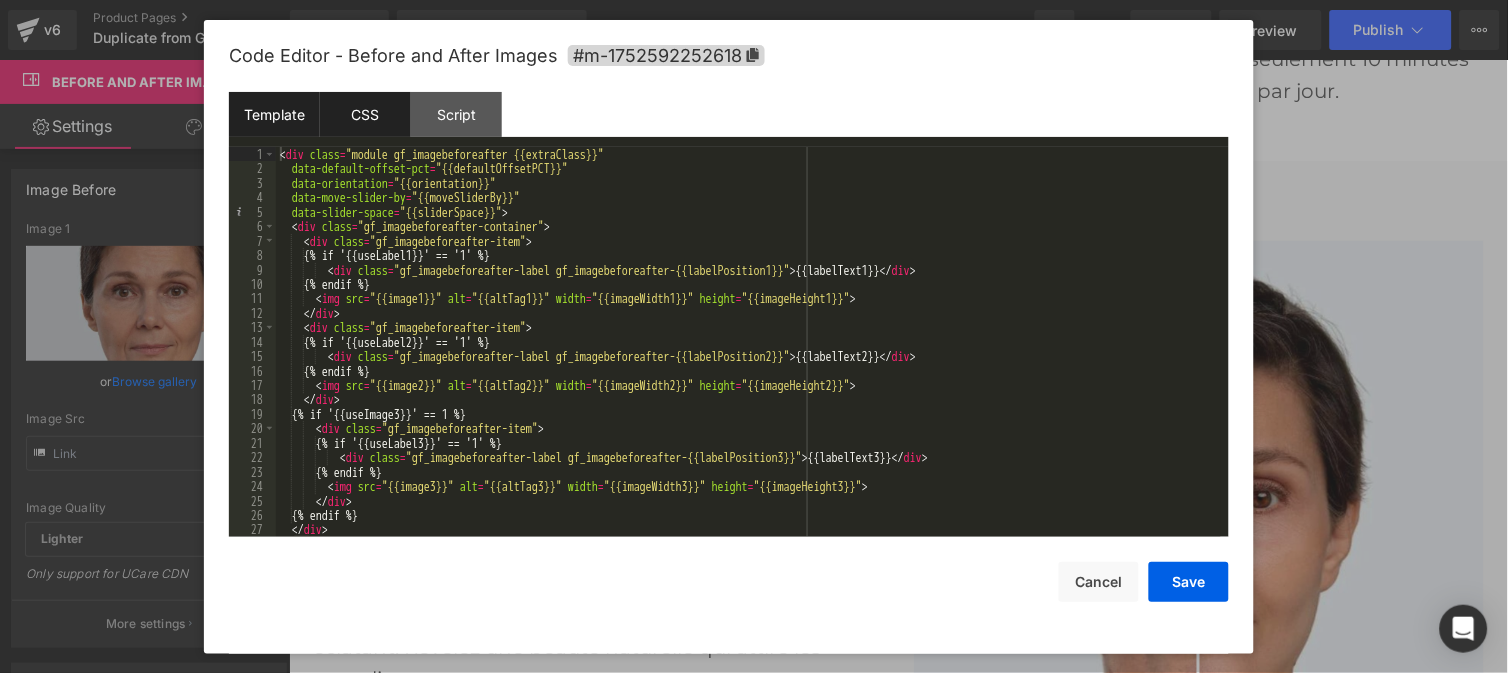 click on "CSS" at bounding box center (365, 114) 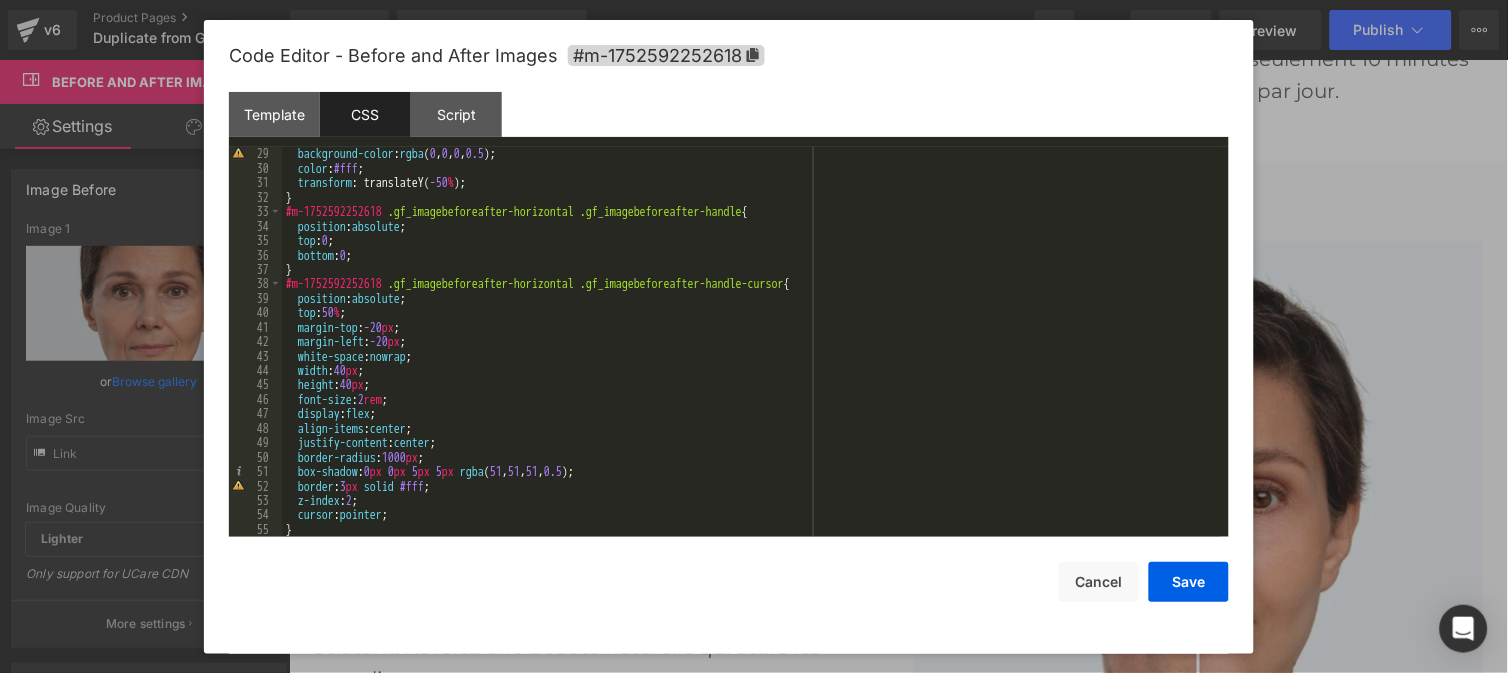 scroll, scrollTop: 413, scrollLeft: 0, axis: vertical 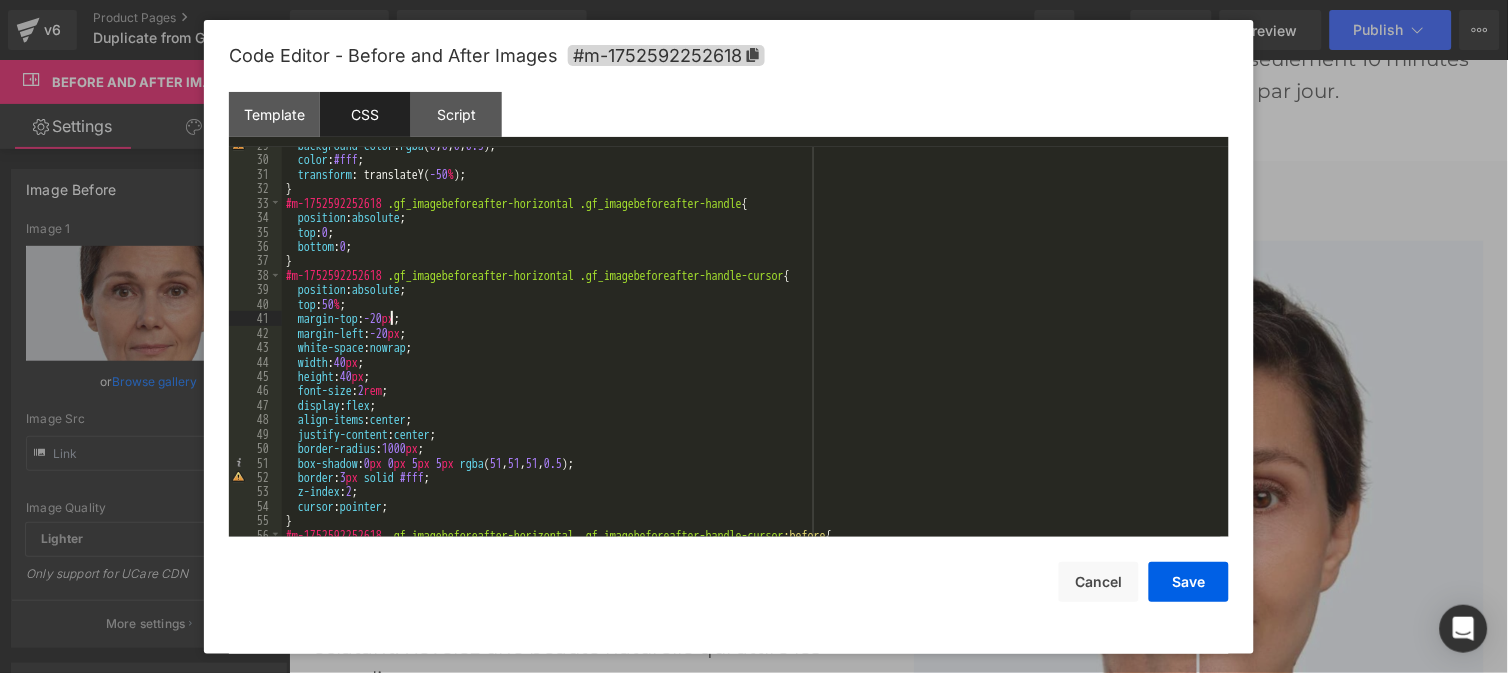 click on "background-color :  rgba ( 0 , 0 , 0 , 0.5 );    color :  #fff ;    transform : translateY( -50 % ); } #m-1752592252618   .gf_imagebeforeafter-horizontal   .gf_imagebeforeafter-handle {    position :  absolute ;    top :  0 ;    bottom :  0 ; } #m-1752592252618   .gf_imagebeforeafter-horizontal   .gf_imagebeforeafter-handle-cursor {    position :  absolute ;    top :  50 % ;    margin-top :  -20 px ;    margin-left :  -20 px ;    white-space :  nowrap ;    width :  40 px ;    height :  40 px ;    font-size :  2 rem ;    display :  flex ;    align-items :  center ;    justify-content :  center ;    border-radius :  1000 px ;    box-shadow :  0 px   0 px   5 px   5 px   rgba ( 51 ,  51 ,  51 ,  0.5 );    border :  3 px   solid   #fff ;    z-index :  2 ;    cursor :  pointer ; } #m-1752592252618   .gf_imagebeforeafter-horizontal   .gf_imagebeforeafter-handle-cursor :before {" at bounding box center (751, 347) 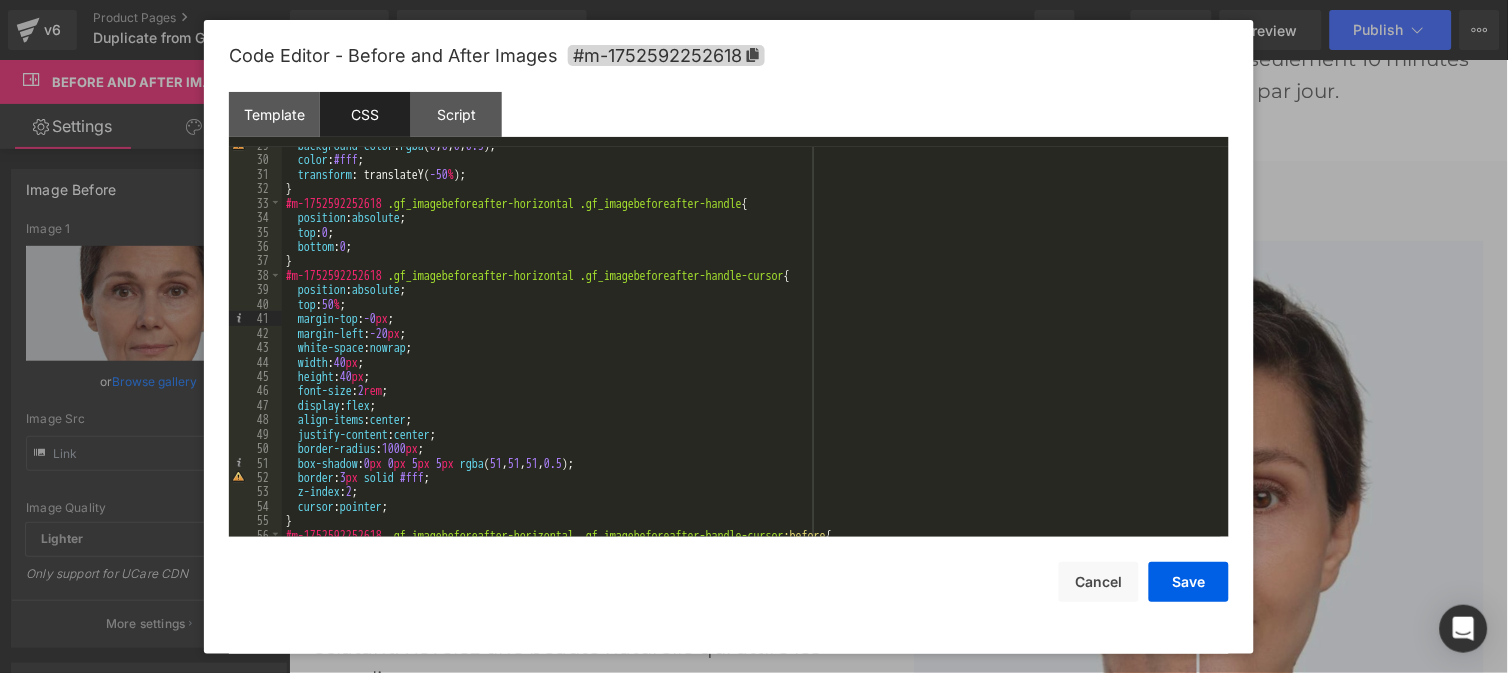 type 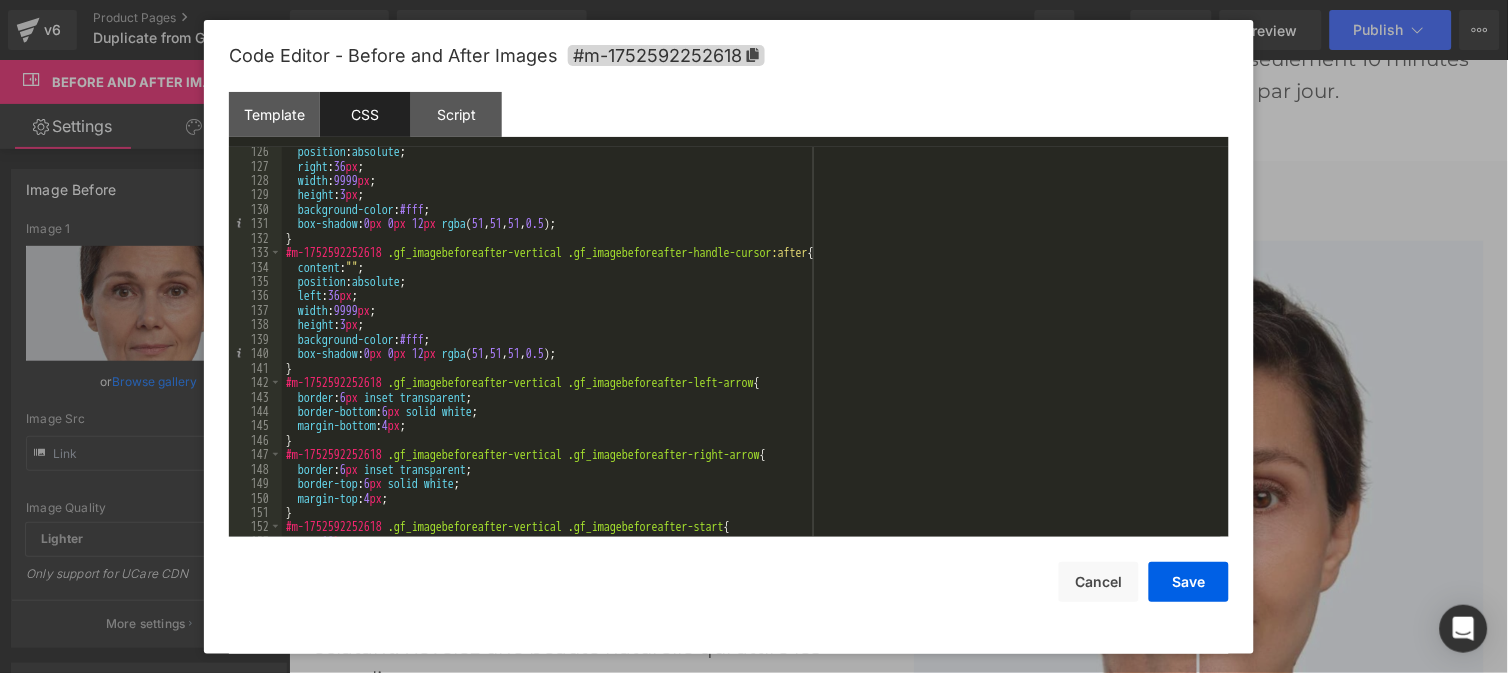 scroll, scrollTop: 1810, scrollLeft: 0, axis: vertical 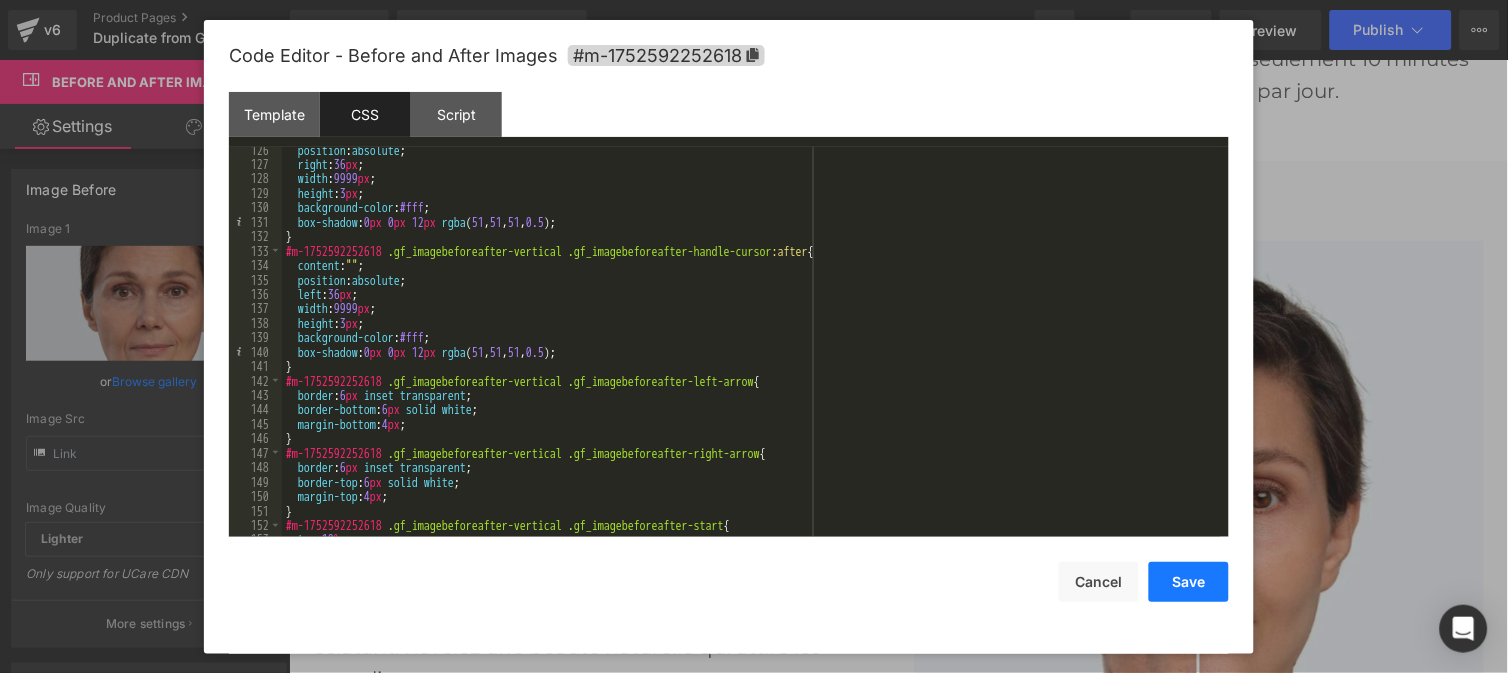 click on "Save" at bounding box center [1189, 582] 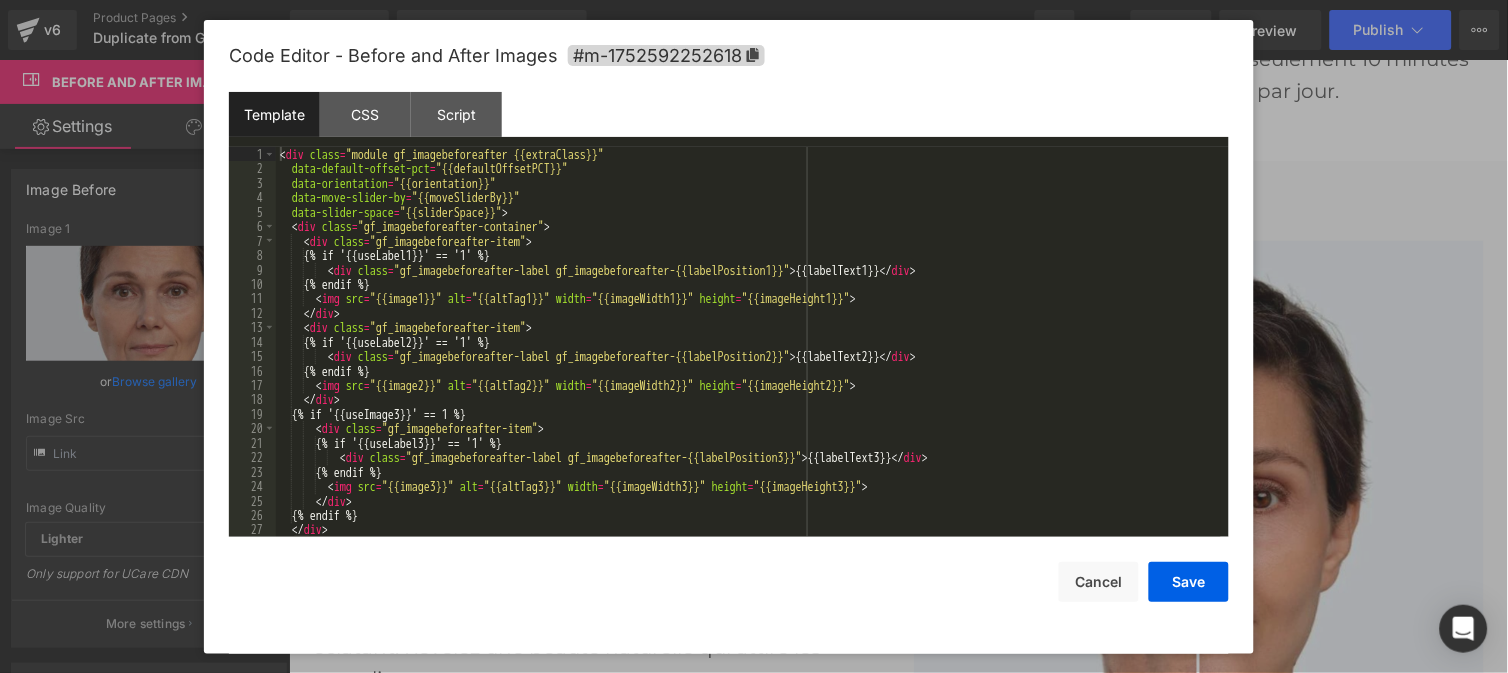 click on "You are previewing how the   will restyle your page. You can not edit Elements in Preset Preview Mode.  v6 Product Pages Duplicate from GloskinPro Library Assigned 1 Product  Product Preview
Glowskin Pro2 - Masque LED Soin Visage & Cou Manage assigned products Desktop Desktop Laptop Tablet Mobile Save Preview Publish Scheduled View Live Page View with current Template Save Template to Library Schedule Publish  Optimize  Publish Settings Shortcuts  Your page can’t be published   You've reached the maximum number of published pages on your plan  (0/999999).  You need to upgrade your plan or unpublish all your pages to get 1 publish slot.   Unpublish pages   Upgrade plan  Elements Global Style Base Row  rows, columns, layouts, div Heading  headings, titles, h1,h2,h3,h4,h5,h6 Text Block  texts, paragraphs, contents, blocks Image  images, photos, alts, uploads Icon  icons, symbols Button  button, call to action, cta Separator  separators, dividers, horizontal lines Liquid  Banner Parallax  Stack List" at bounding box center [754, 0] 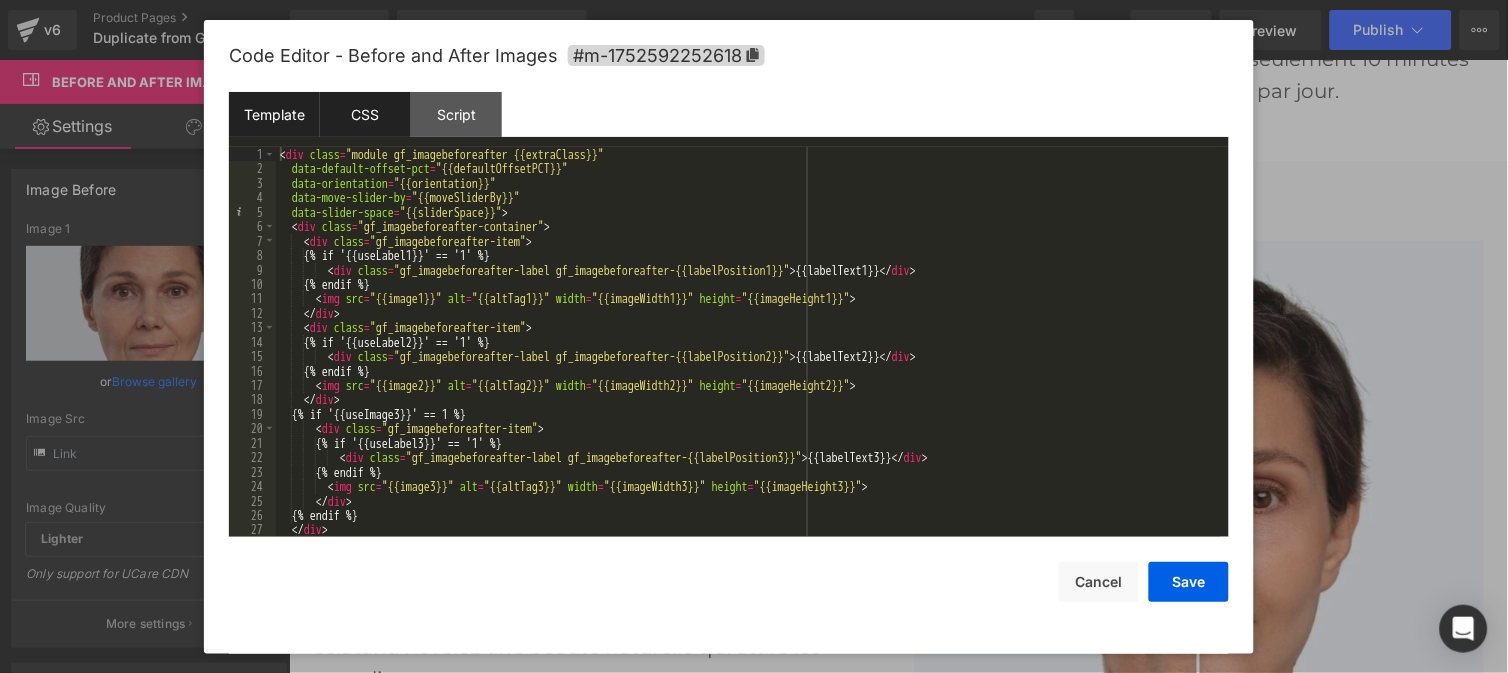 click on "CSS" at bounding box center (365, 114) 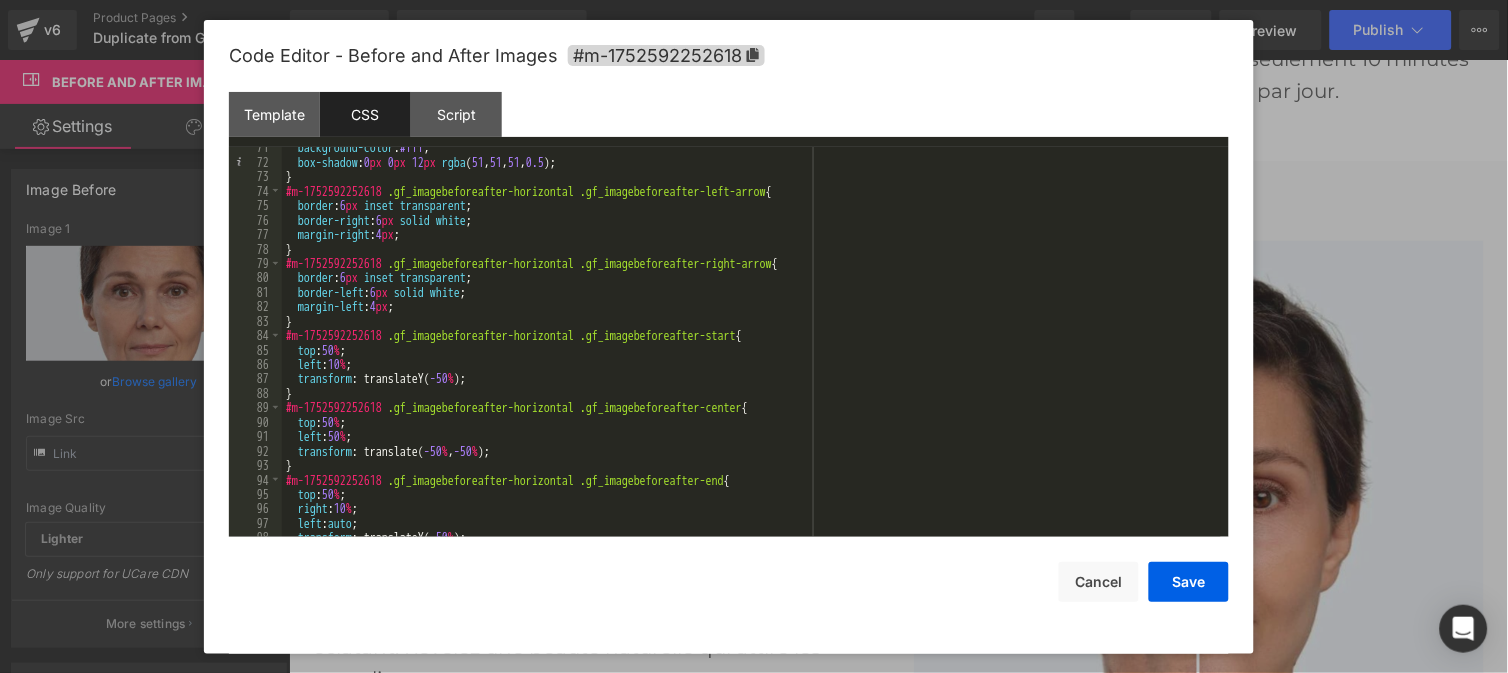 scroll, scrollTop: 1014, scrollLeft: 0, axis: vertical 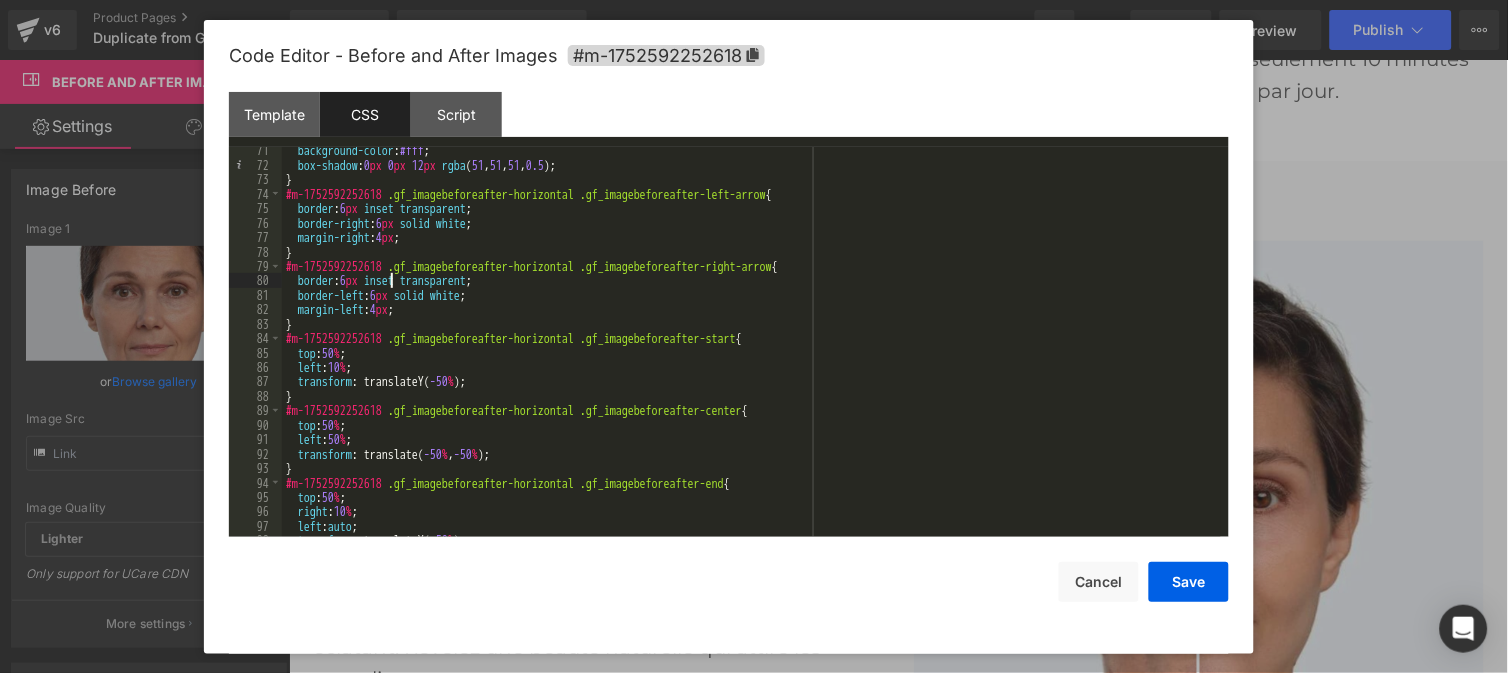 click on "background-color :  #fff ;    box-shadow :  0 px   0 px   12 px   rgba ( 51 ,  51 ,  51 ,  0.5 ); } #m-1752592252618   .gf_imagebeforeafter-horizontal   .gf_imagebeforeafter-left-arrow {    border :  6 px   inset   transparent ;    border-right :  6 px   solid   white ;    margin-right :  4 px ; } #m-1752592252618   .gf_imagebeforeafter-horizontal   .gf_imagebeforeafter-right-arrow {    border :  6 px   inset   transparent ;    border-left :  6 px   solid   white ;    margin-left :  4 px ; } #m-1752592252618   .gf_imagebeforeafter-horizontal   .gf_imagebeforeafter-start {    top :  50 % ;    left :  10 % ;    transform : translateY( -50 % ); } #m-1752592252618   .gf_imagebeforeafter-horizontal   .gf_imagebeforeafter-center {    top :  50 % ;    left :  50 % ;    transform : translate( -50 % ,  -50 % ); } #m-1752592252618   .gf_imagebeforeafter-horizontal   .gf_imagebeforeafter-end {    top :  50 % ;    right :  10 % ;    left :  auto ;    transform : translateY( -50 % );" at bounding box center [751, 352] 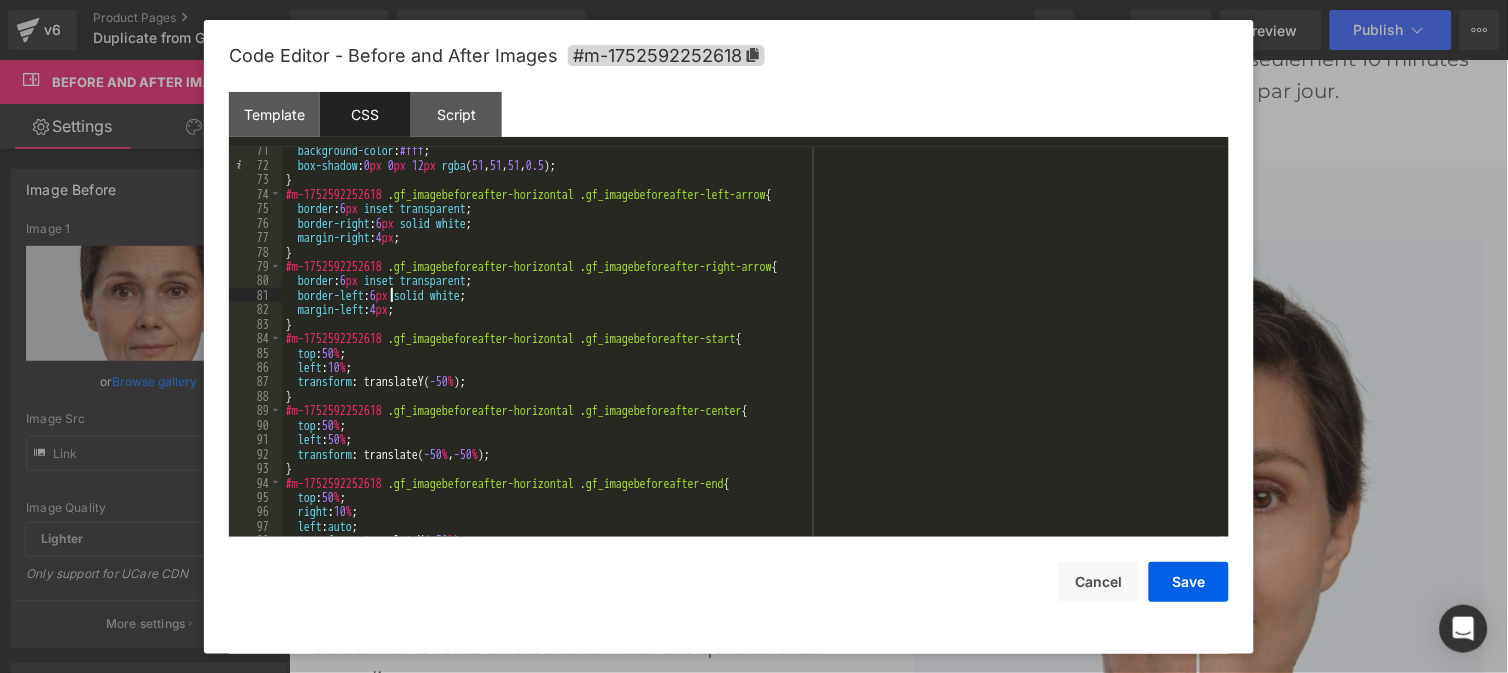 click on "background-color :  #fff ;    box-shadow :  0 px   0 px   12 px   rgba ( 51 ,  51 ,  51 ,  0.5 ); } #m-1752592252618   .gf_imagebeforeafter-horizontal   .gf_imagebeforeafter-left-arrow {    border :  6 px   inset   transparent ;    border-right :  6 px   solid   white ;    margin-right :  4 px ; } #m-1752592252618   .gf_imagebeforeafter-horizontal   .gf_imagebeforeafter-right-arrow {    border :  6 px   inset   transparent ;    border-left :  6 px   solid   white ;    margin-left :  4 px ; } #m-1752592252618   .gf_imagebeforeafter-horizontal   .gf_imagebeforeafter-start {    top :  50 % ;    left :  10 % ;    transform : translateY( -50 % ); } #m-1752592252618   .gf_imagebeforeafter-horizontal   .gf_imagebeforeafter-center {    top :  50 % ;    left :  50 % ;    transform : translate( -50 % ,  -50 % ); } #m-1752592252618   .gf_imagebeforeafter-horizontal   .gf_imagebeforeafter-end {    top :  50 % ;    right :  10 % ;    left :  auto ;    transform : translateY( -50 % );" at bounding box center [751, 352] 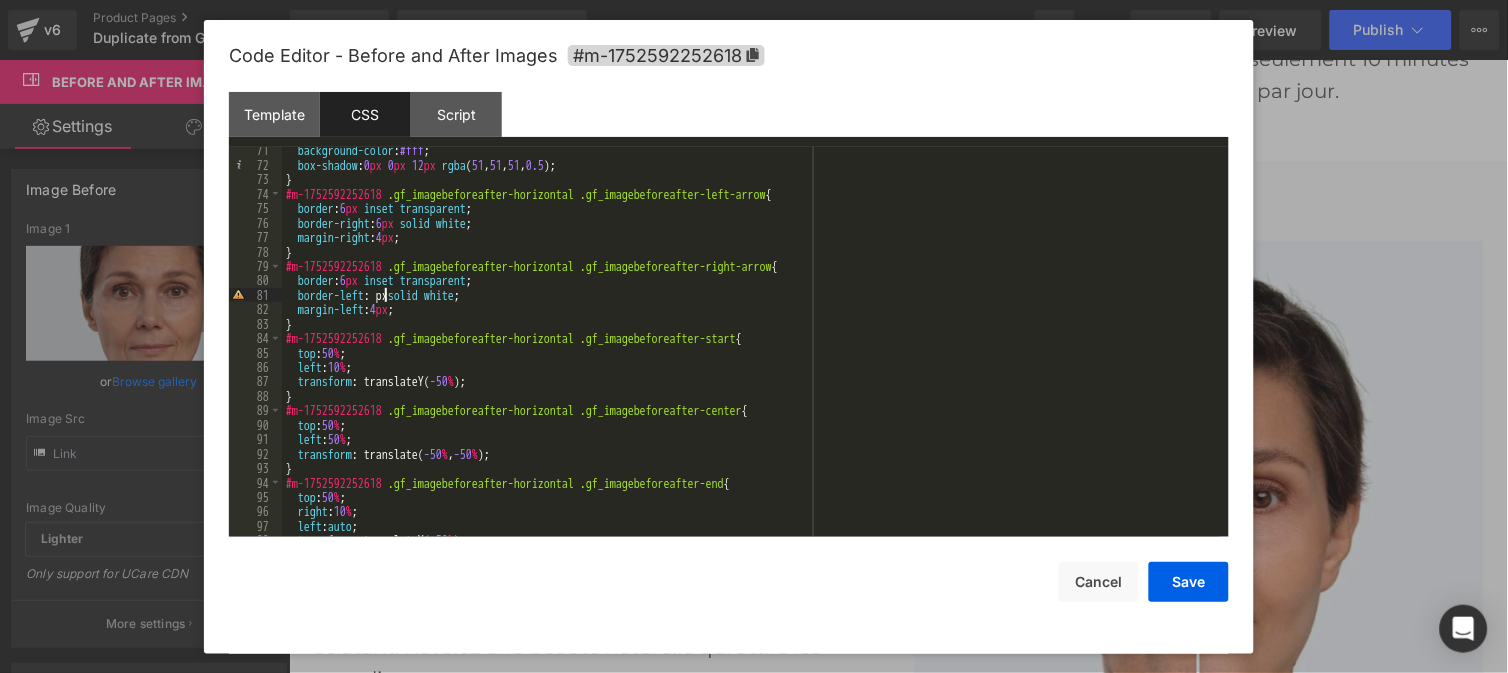 type 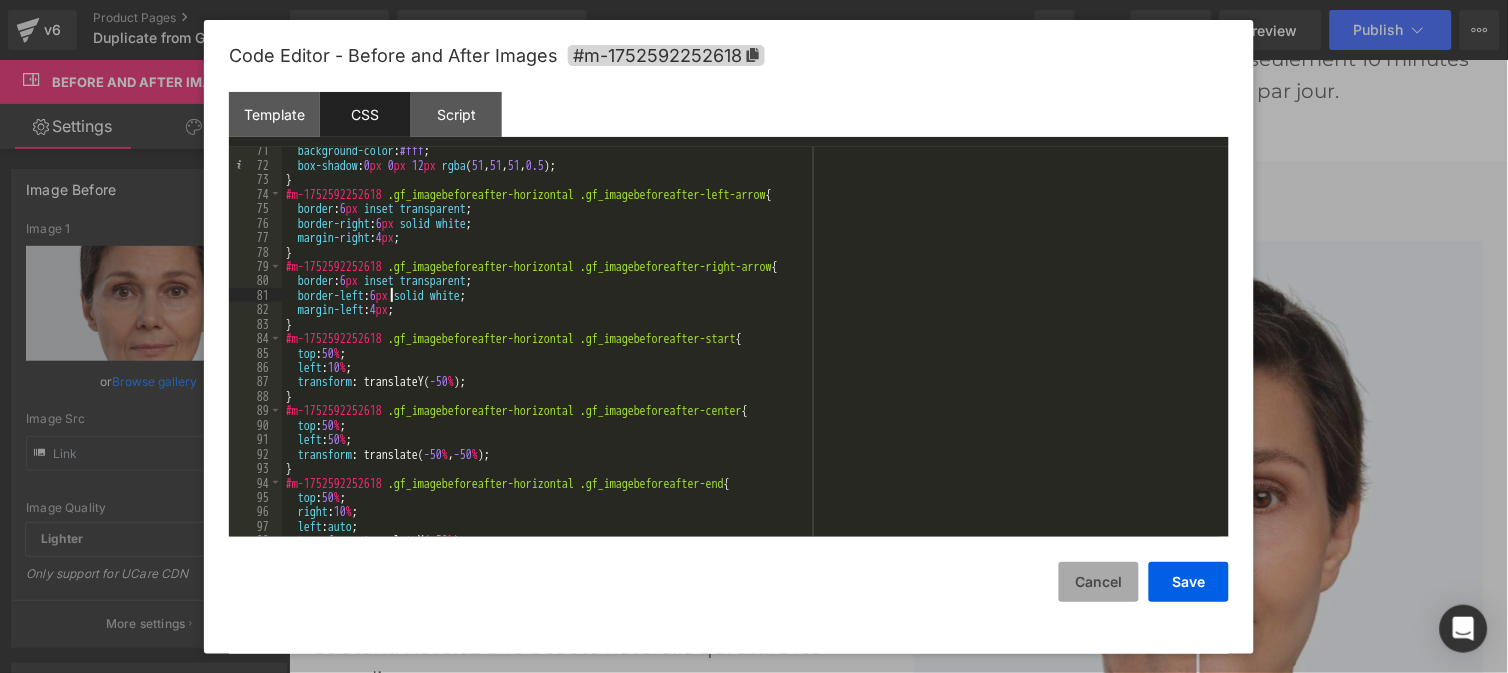 click on "Cancel" at bounding box center [1099, 582] 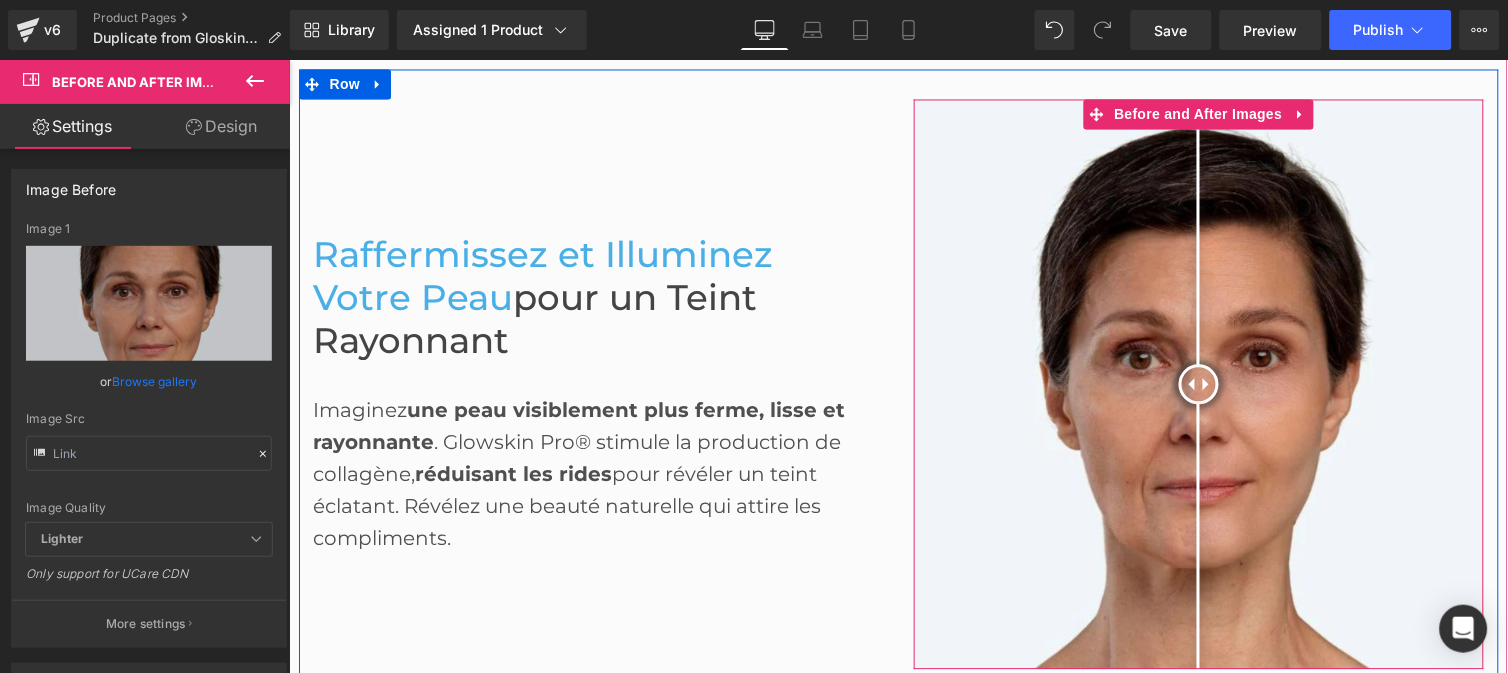 scroll, scrollTop: 872, scrollLeft: 0, axis: vertical 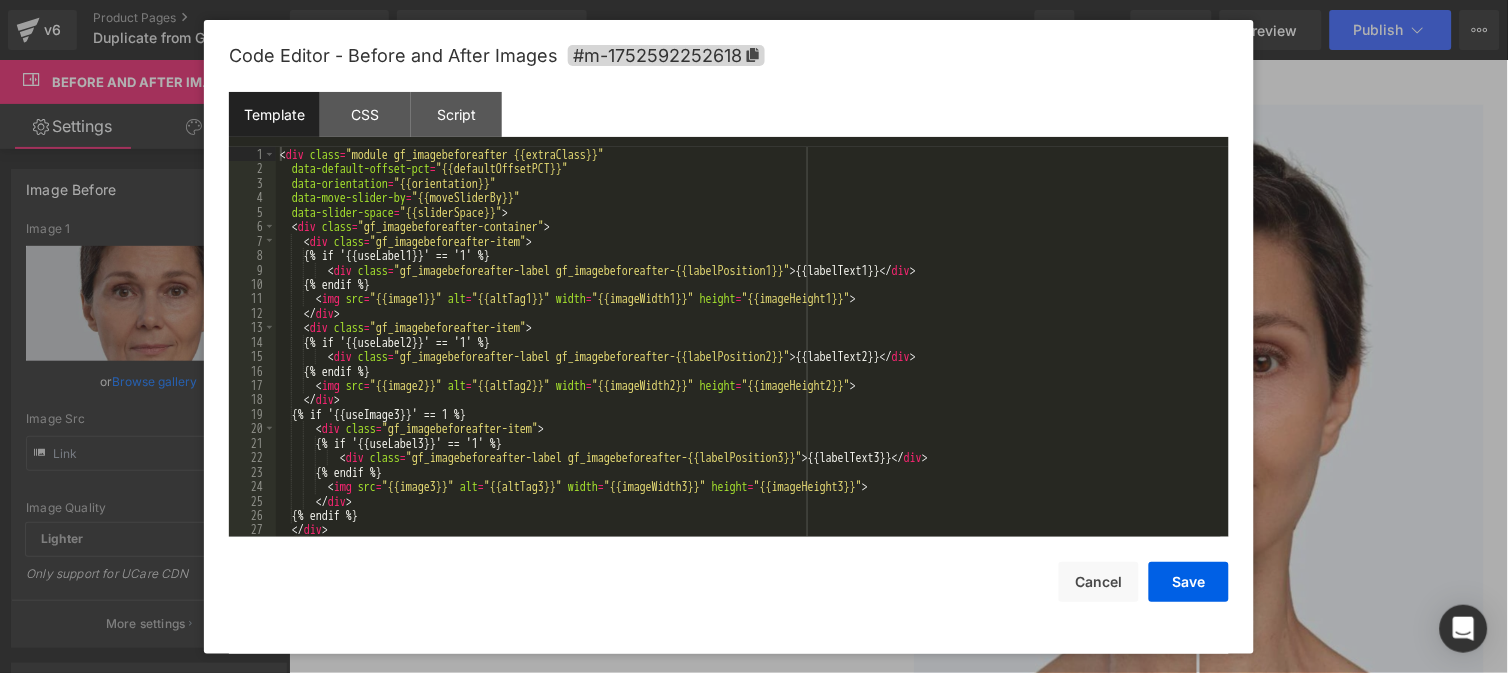 click on "You are previewing how the   will restyle your page. You can not edit Elements in Preset Preview Mode.  v6 Product Pages Duplicate from GloskinPro Library Assigned 1 Product  Product Preview
Glowskin Pro2 - Masque LED Soin Visage & Cou Manage assigned products Desktop Desktop Laptop Tablet Mobile Save Preview Publish Scheduled View Live Page View with current Template Save Template to Library Schedule Publish  Optimize  Publish Settings Shortcuts  Your page can’t be published   You've reached the maximum number of published pages on your plan  (0/999999).  You need to upgrade your plan or unpublish all your pages to get 1 publish slot.   Unpublish pages   Upgrade plan  Elements Global Style Base Row  rows, columns, layouts, div Heading  headings, titles, h1,h2,h3,h4,h5,h6 Text Block  texts, paragraphs, contents, blocks Image  images, photos, alts, uploads Icon  icons, symbols Button  button, call to action, cta Separator  separators, dividers, horizontal lines Liquid  Banner Parallax  Stack List" at bounding box center (754, 0) 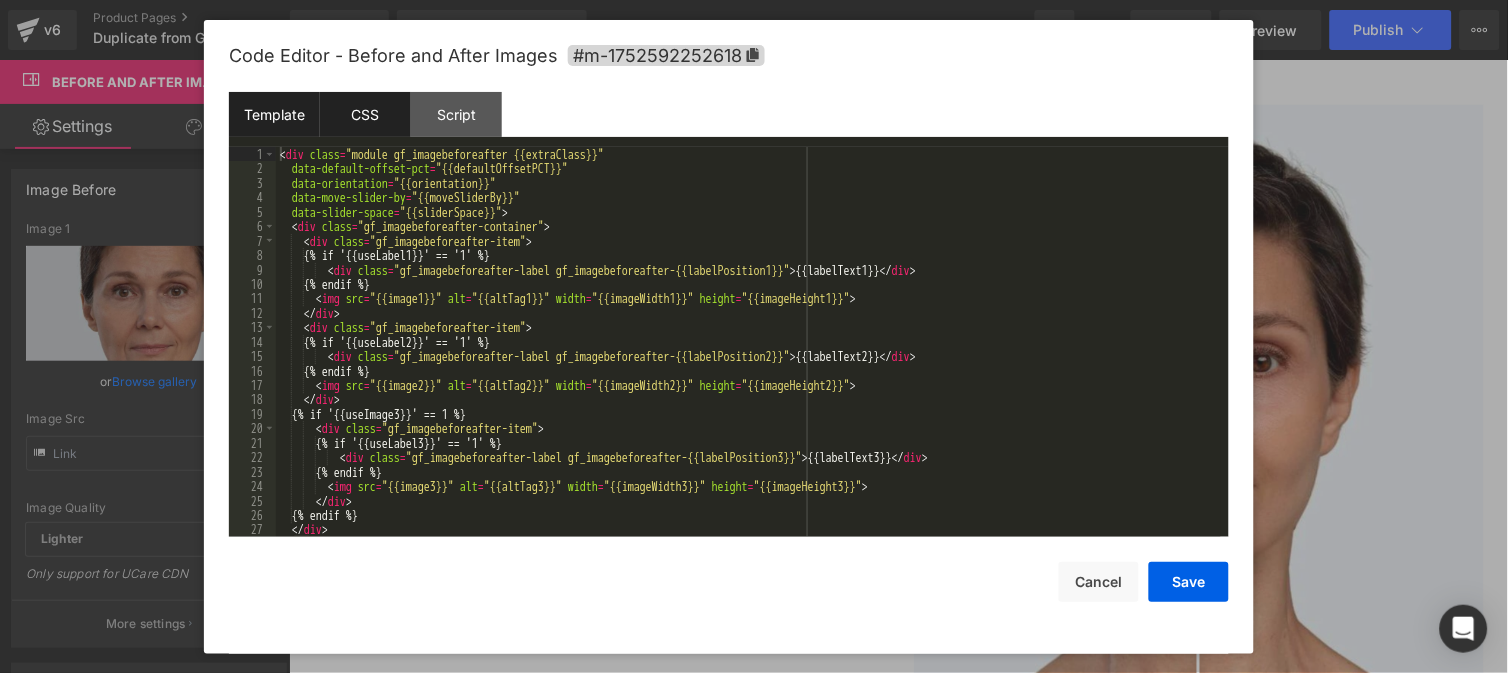 click on "CSS" at bounding box center [365, 114] 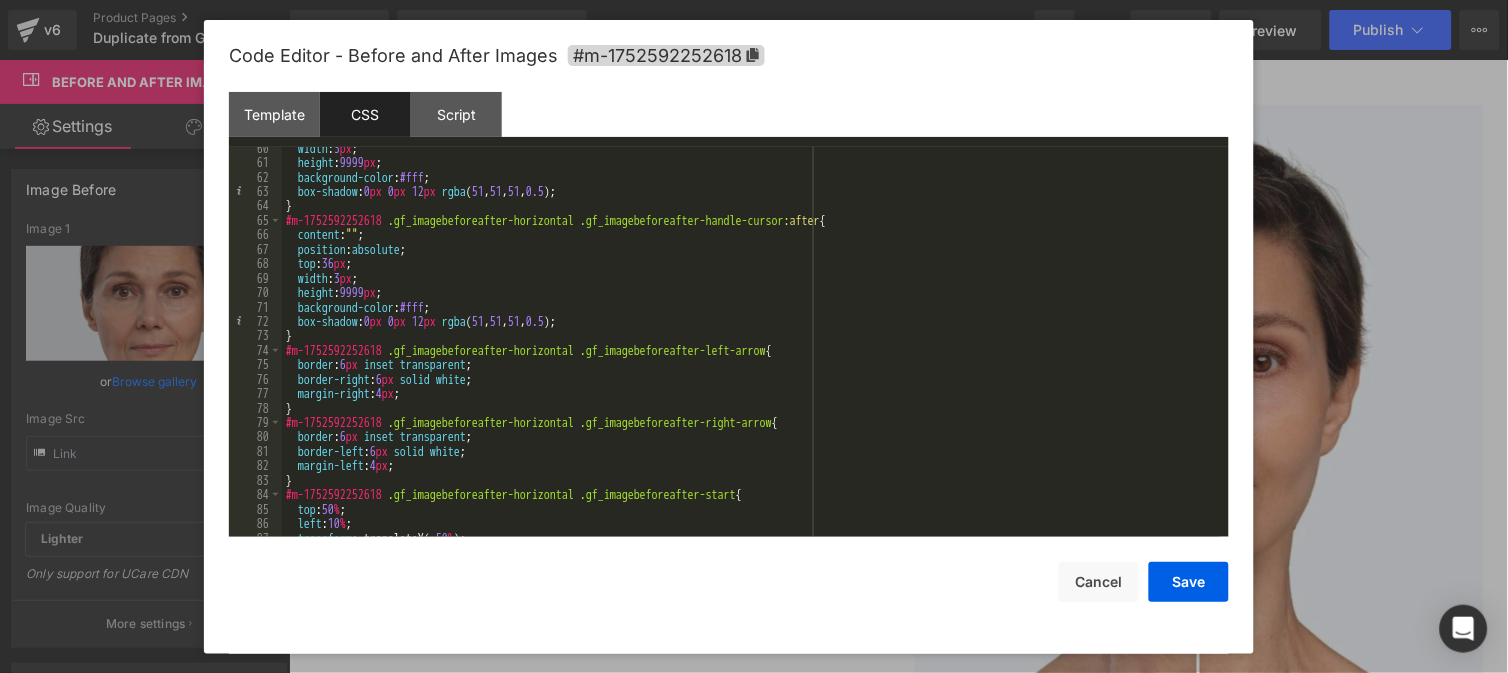 scroll, scrollTop: 865, scrollLeft: 0, axis: vertical 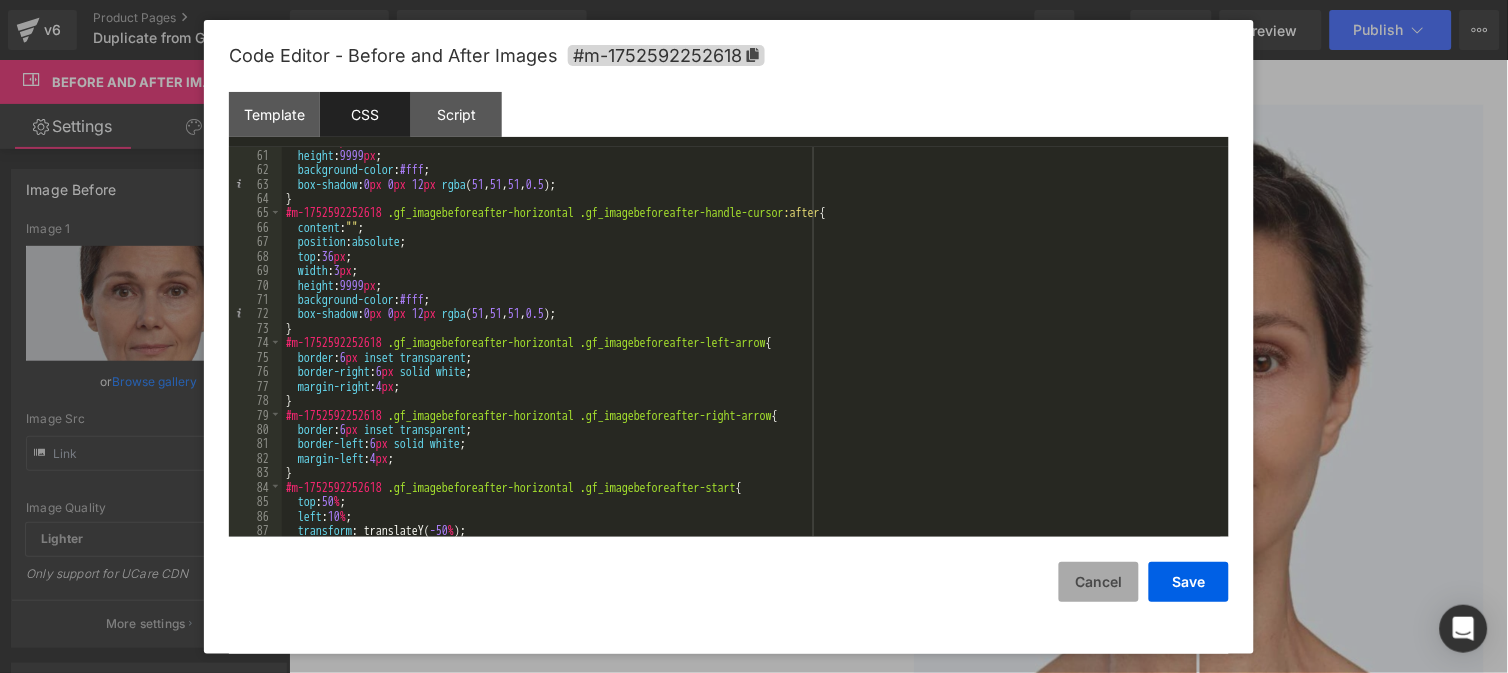 click on "Cancel" at bounding box center (1099, 582) 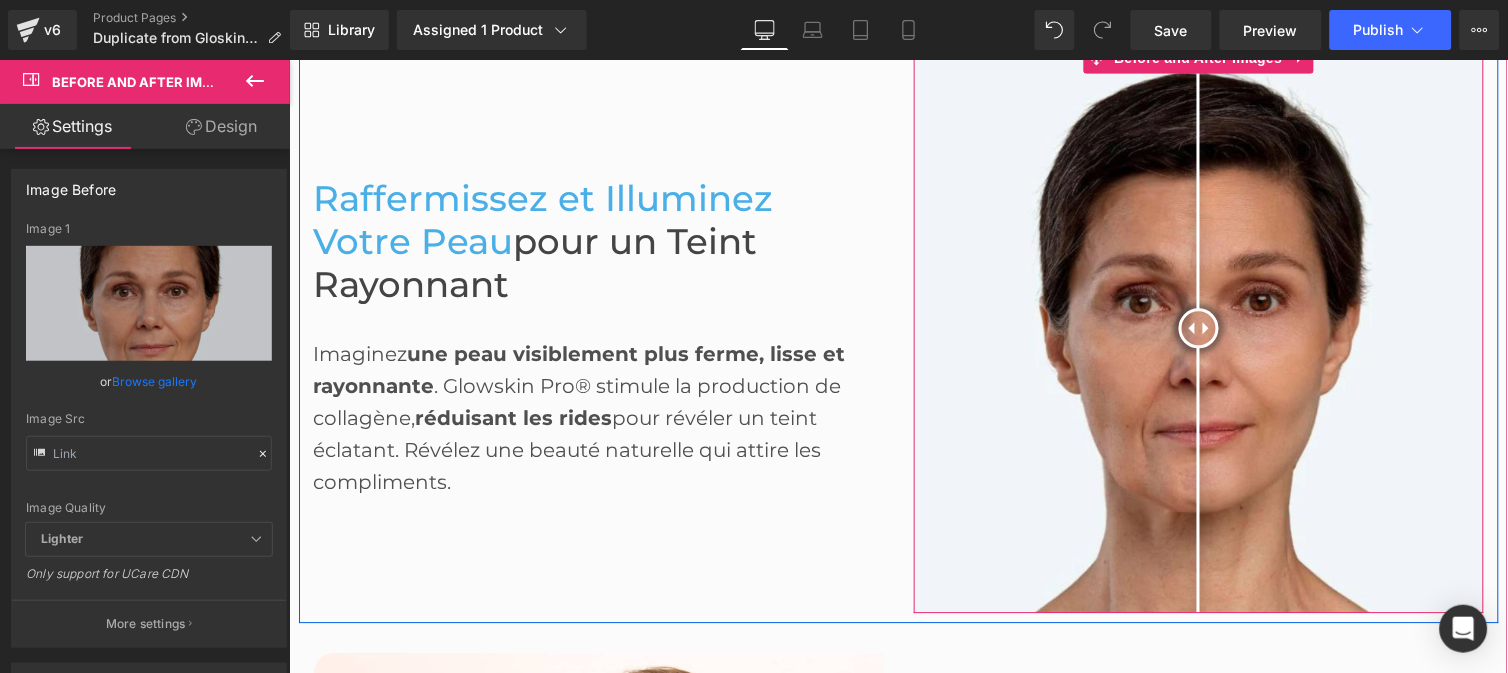 scroll, scrollTop: 838, scrollLeft: 0, axis: vertical 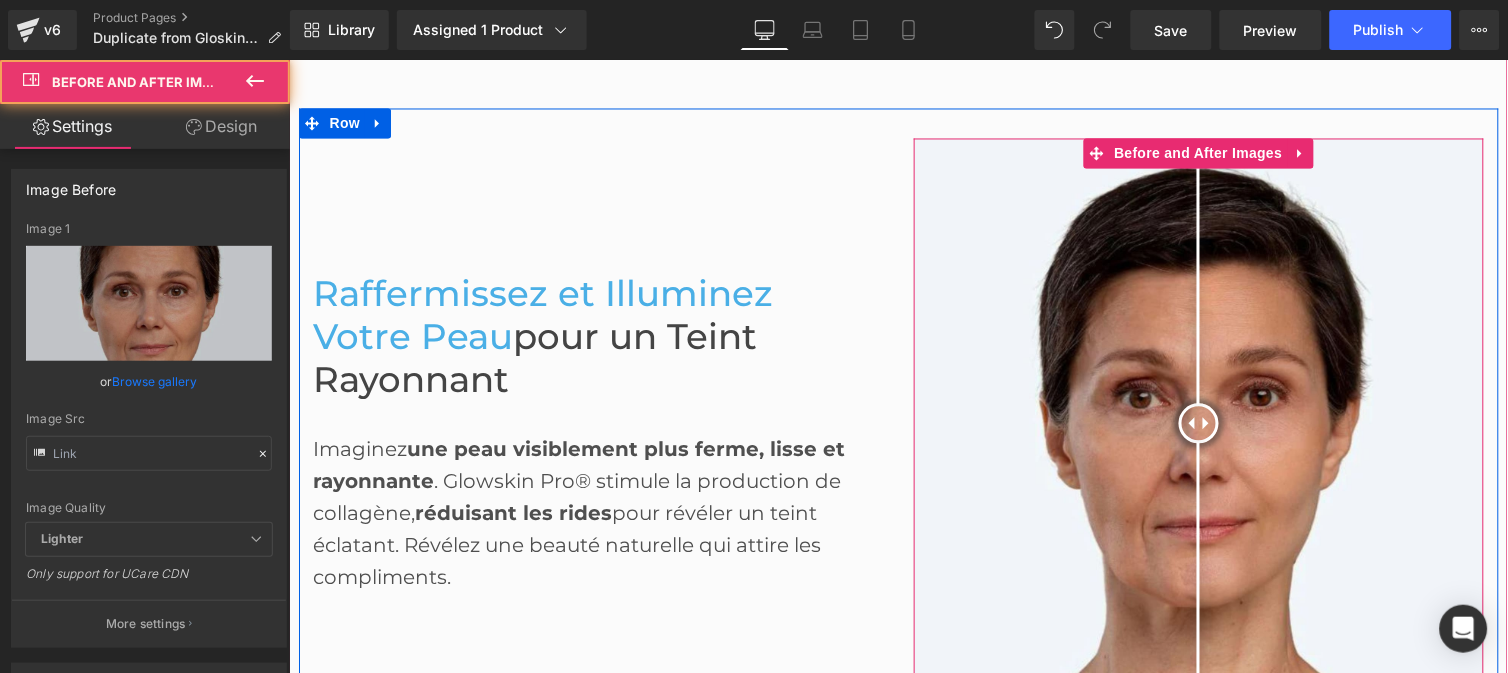 click at bounding box center [1198, 423] 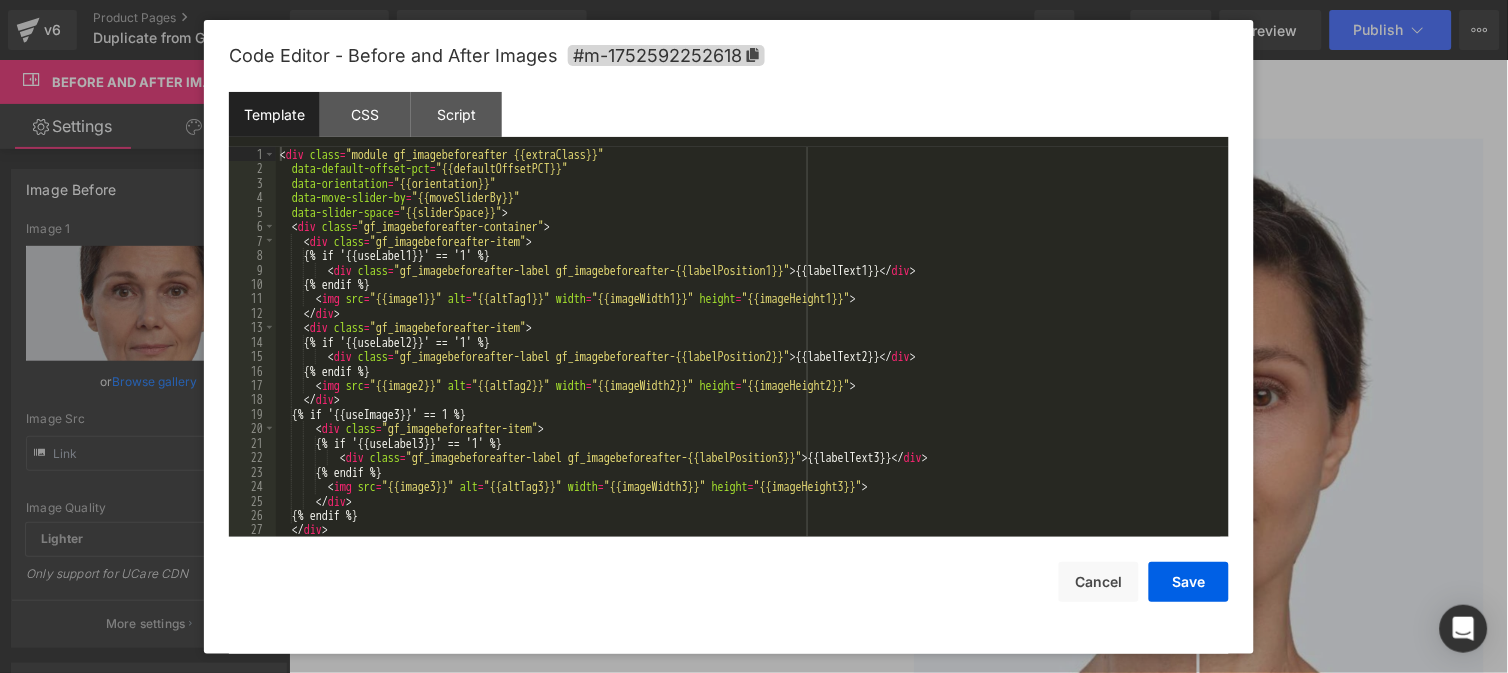 click on "You are previewing how the   will restyle your page. You can not edit Elements in Preset Preview Mode.  v6 Product Pages Duplicate from GloskinPro Library Assigned 1 Product  Product Preview
Glowskin Pro2 - Masque LED Soin Visage & Cou Manage assigned products Desktop Desktop Laptop Tablet Mobile Save Preview Publish Scheduled View Live Page View with current Template Save Template to Library Schedule Publish  Optimize  Publish Settings Shortcuts  Your page can’t be published   You've reached the maximum number of published pages on your plan  (0/999999).  You need to upgrade your plan or unpublish all your pages to get 1 publish slot.   Unpublish pages   Upgrade plan  Elements Global Style Base Row  rows, columns, layouts, div Heading  headings, titles, h1,h2,h3,h4,h5,h6 Text Block  texts, paragraphs, contents, blocks Image  images, photos, alts, uploads Icon  icons, symbols Button  button, call to action, cta Separator  separators, dividers, horizontal lines Liquid  Banner Parallax  Stack List" at bounding box center [754, 0] 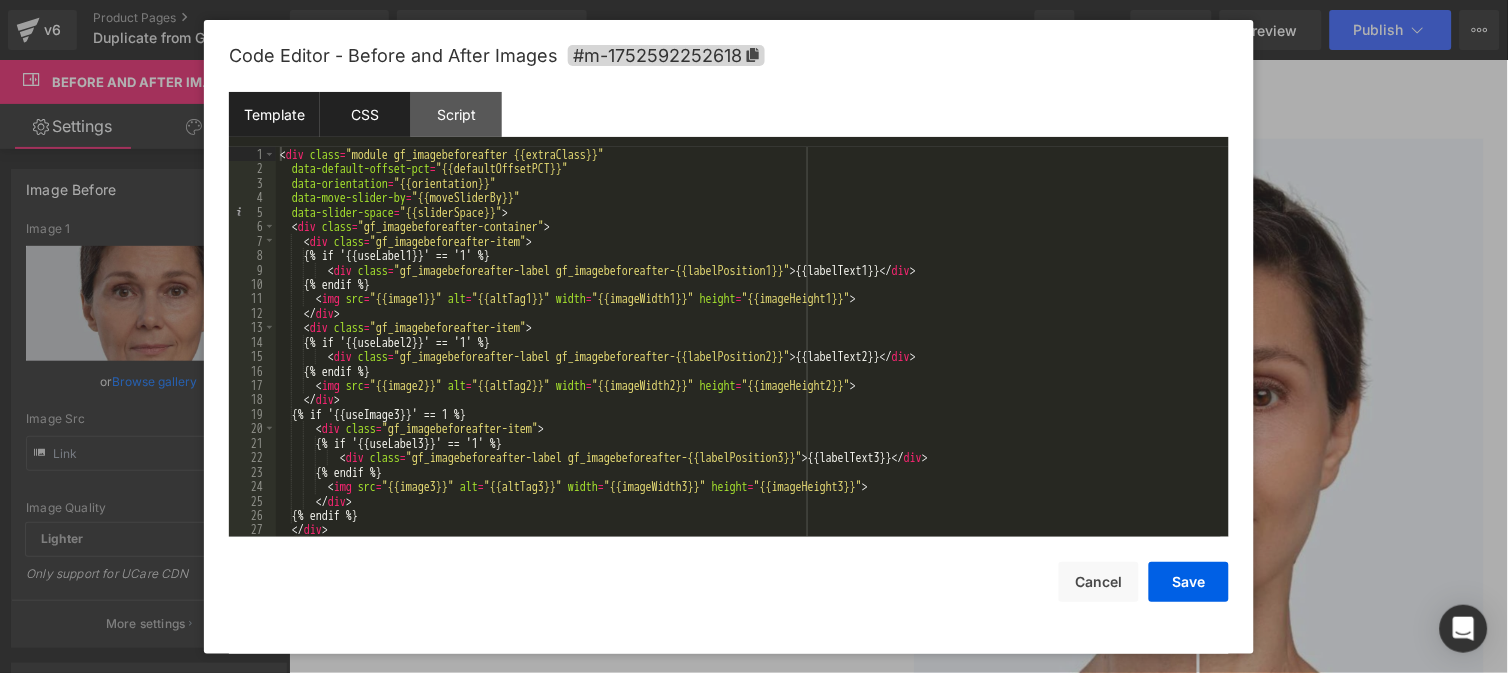 click on "CSS" at bounding box center (365, 114) 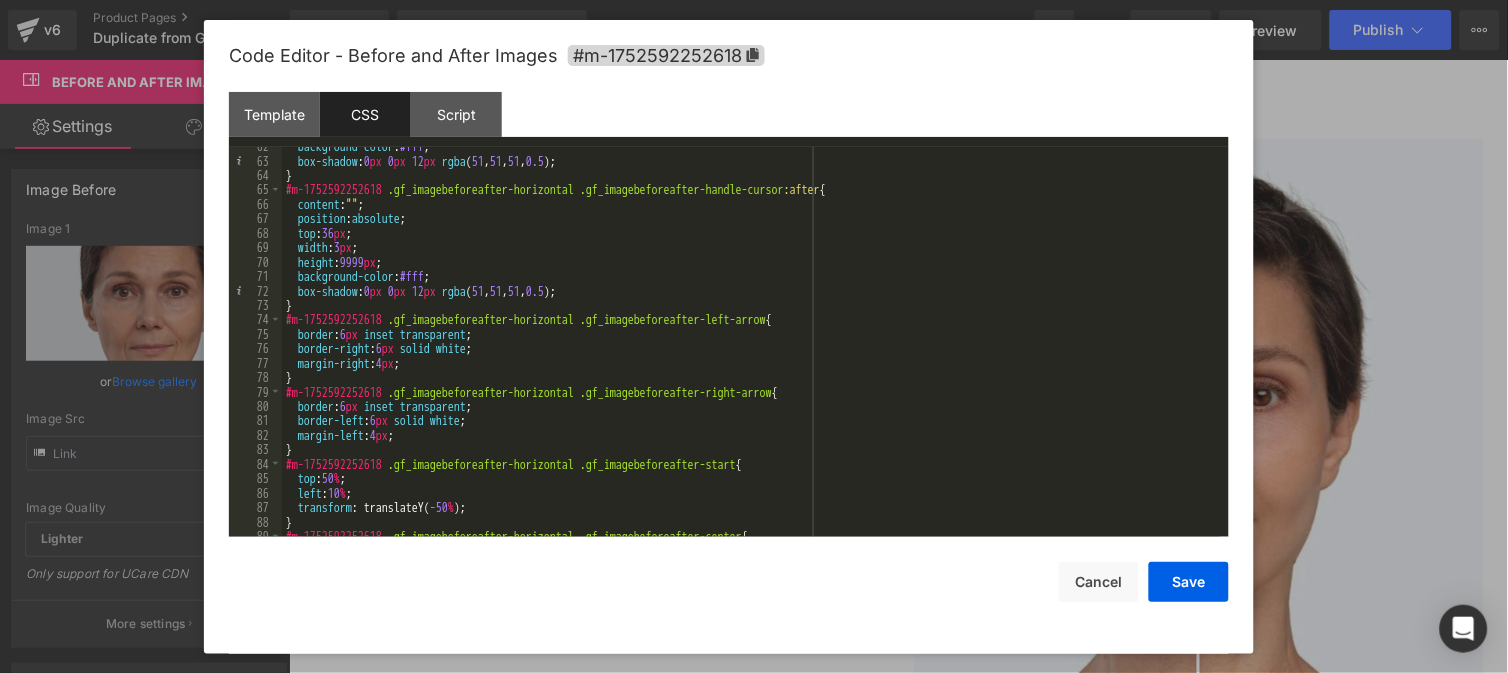 scroll, scrollTop: 890, scrollLeft: 0, axis: vertical 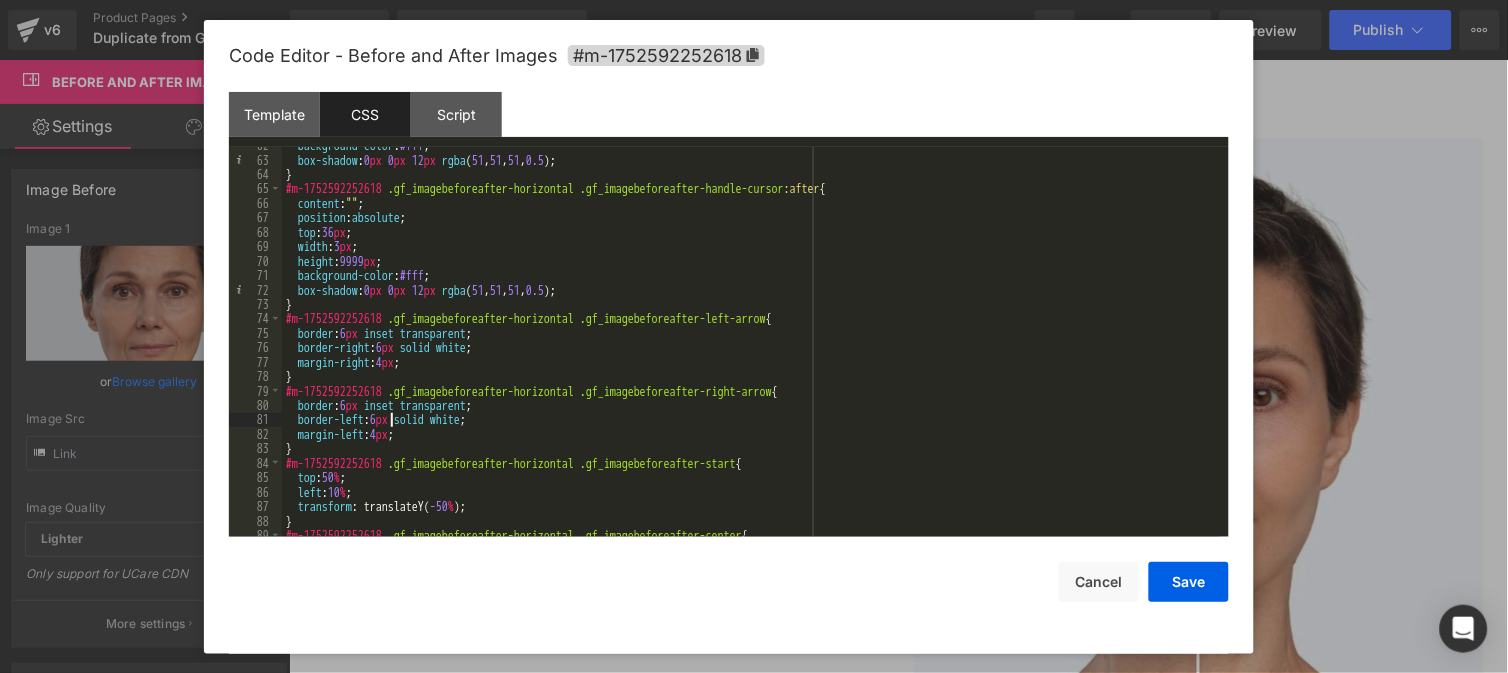 click on "background-color :  #fff ;    box-shadow :  0 px   0 px   12 px   rgba ( 51 ,  51 ,  51 ,  0.5 ); } #m-1752592252618   .gf_imagebeforeafter-horizontal   .gf_imagebeforeafter-handle-cursor :after {    content :  " " ;    position :  absolute ;    top :  36 px ;    width :  3 px ;    height :  9999 px ;    background-color :  #fff ;    box-shadow :  0 px   0 px   12 px   rgba ( 51 ,  51 ,  51 ,  0.5 ); } #m-1752592252618   .gf_imagebeforeafter-horizontal   .gf_imagebeforeafter-left-arrow {    border :  6 px   inset   transparent ;    border-right :  6 px   solid   white ;    margin-right :  4 px ; } #m-1752592252618   .gf_imagebeforeafter-horizontal   .gf_imagebeforeafter-right-arrow {    border :  6 px   inset   transparent ;    border-left :  6 px   solid   white ;    margin-left :  4 px ; } #m-1752592252618   .gf_imagebeforeafter-horizontal   .gf_imagebeforeafter-start {    top :  50 % ;    left :  10 % ;    transform : translateY( -50 % ); } #m-1752592252618   .gf_imagebeforeafter-horizontal   {" at bounding box center (751, 347) 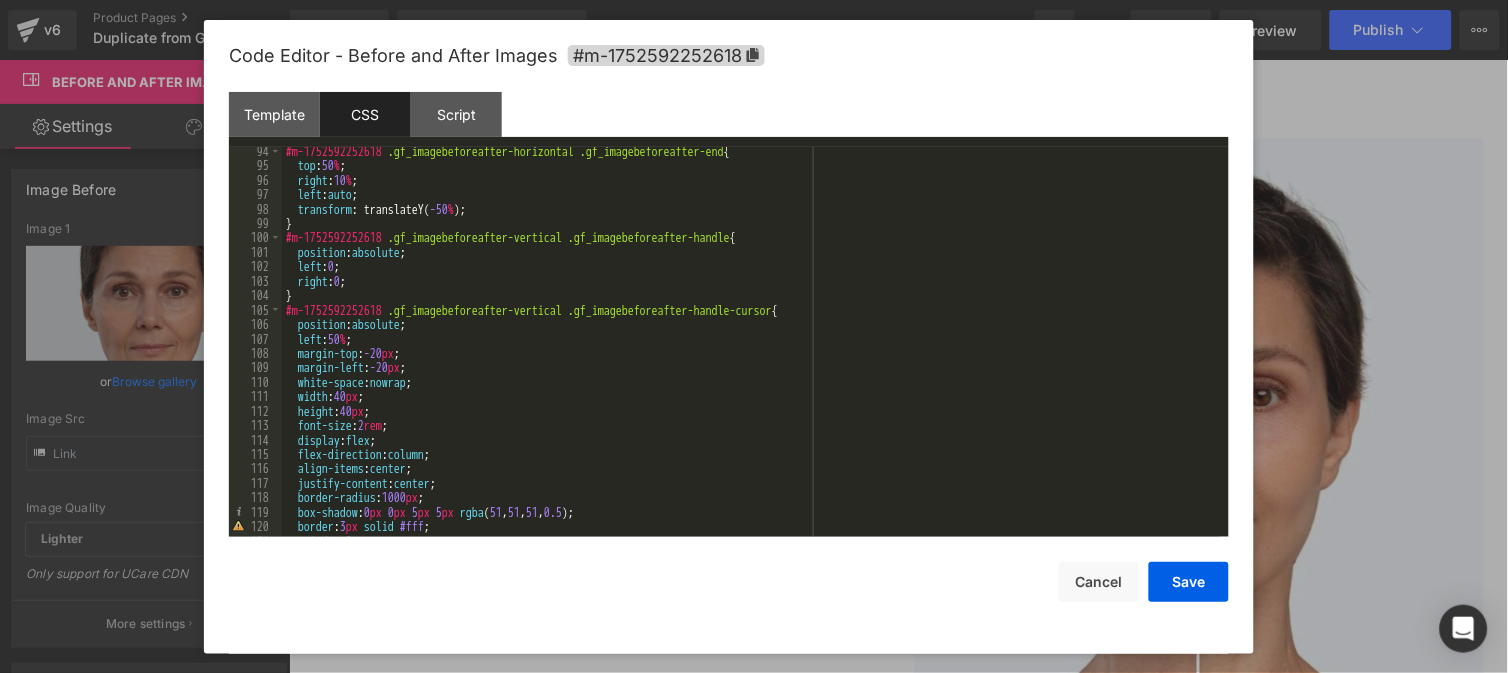 scroll, scrollTop: 1346, scrollLeft: 0, axis: vertical 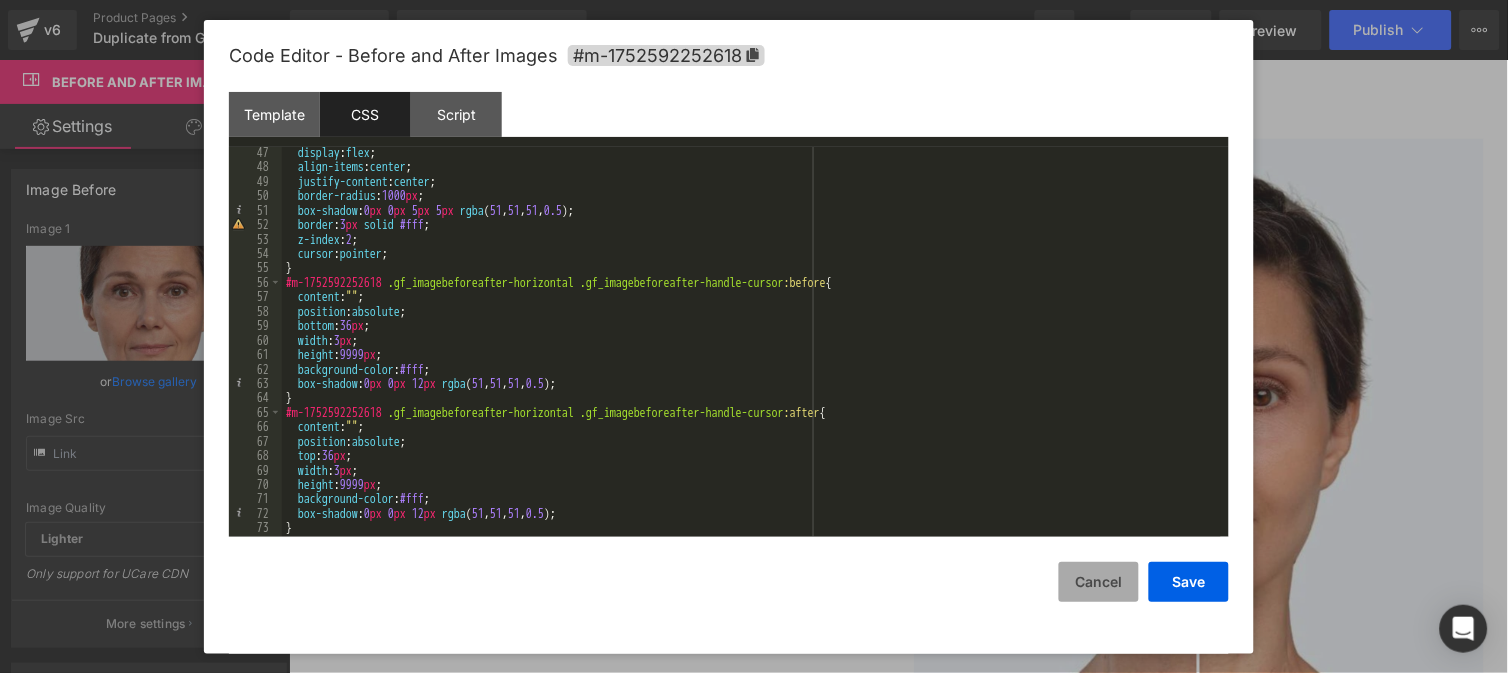 click on "Cancel" at bounding box center (1099, 582) 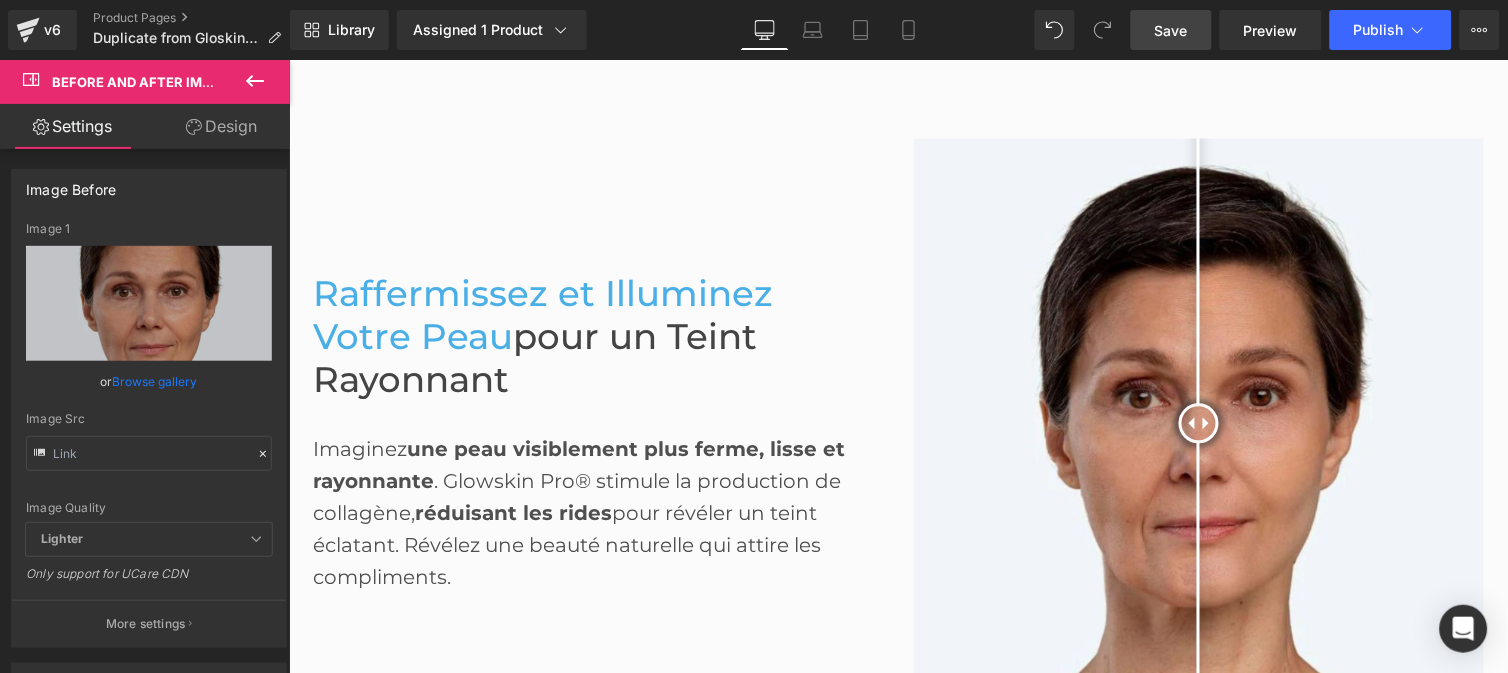 click on "Save" at bounding box center (1171, 30) 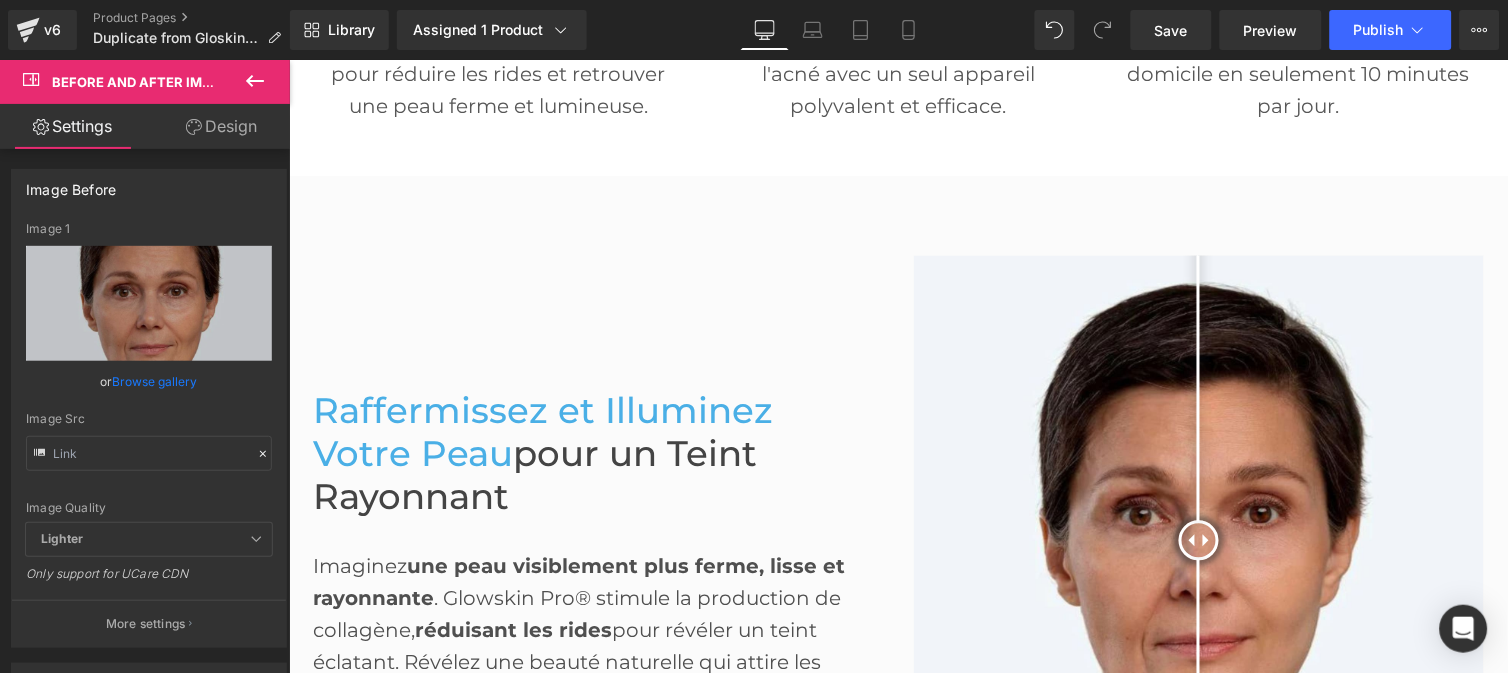 scroll, scrollTop: 722, scrollLeft: 0, axis: vertical 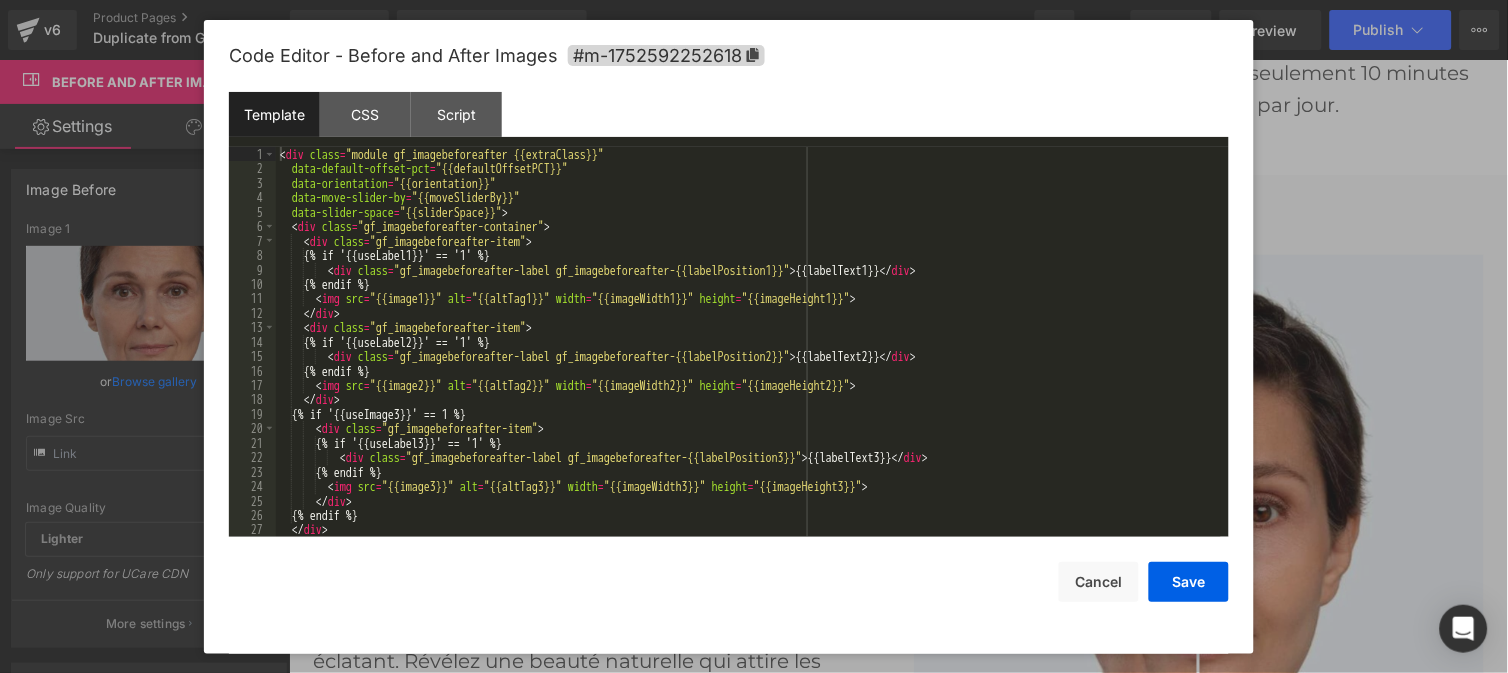 click on "You are previewing how the   will restyle your page. You can not edit Elements in Preset Preview Mode.  v6 Product Pages Duplicate from GloskinPro Library Assigned 1 Product  Product Preview
Glowskin Pro2 - Masque LED Soin Visage & Cou Manage assigned products Desktop Desktop Laptop Tablet Mobile Save Preview Publish Scheduled View Live Page View with current Template Save Template to Library Schedule Publish  Optimize  Publish Settings Shortcuts  Your page can’t be published   You've reached the maximum number of published pages on your plan  (0/999999).  You need to upgrade your plan or unpublish all your pages to get 1 publish slot.   Unpublish pages   Upgrade plan  Elements Global Style Base Row  rows, columns, layouts, div Heading  headings, titles, h1,h2,h3,h4,h5,h6 Text Block  texts, paragraphs, contents, blocks Image  images, photos, alts, uploads Icon  icons, symbols Button  button, call to action, cta Separator  separators, dividers, horizontal lines Liquid  Banner Parallax  Stack List" at bounding box center [754, 0] 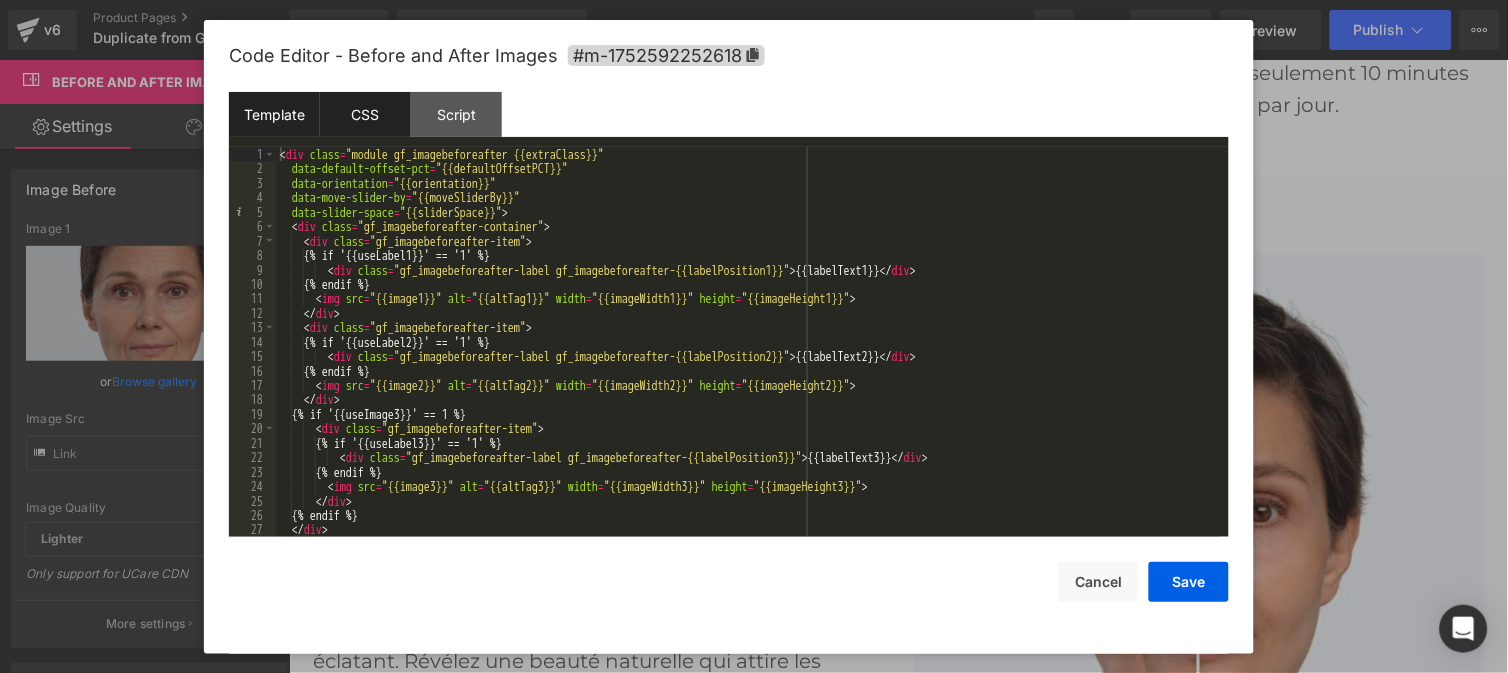 click on "CSS" at bounding box center [365, 114] 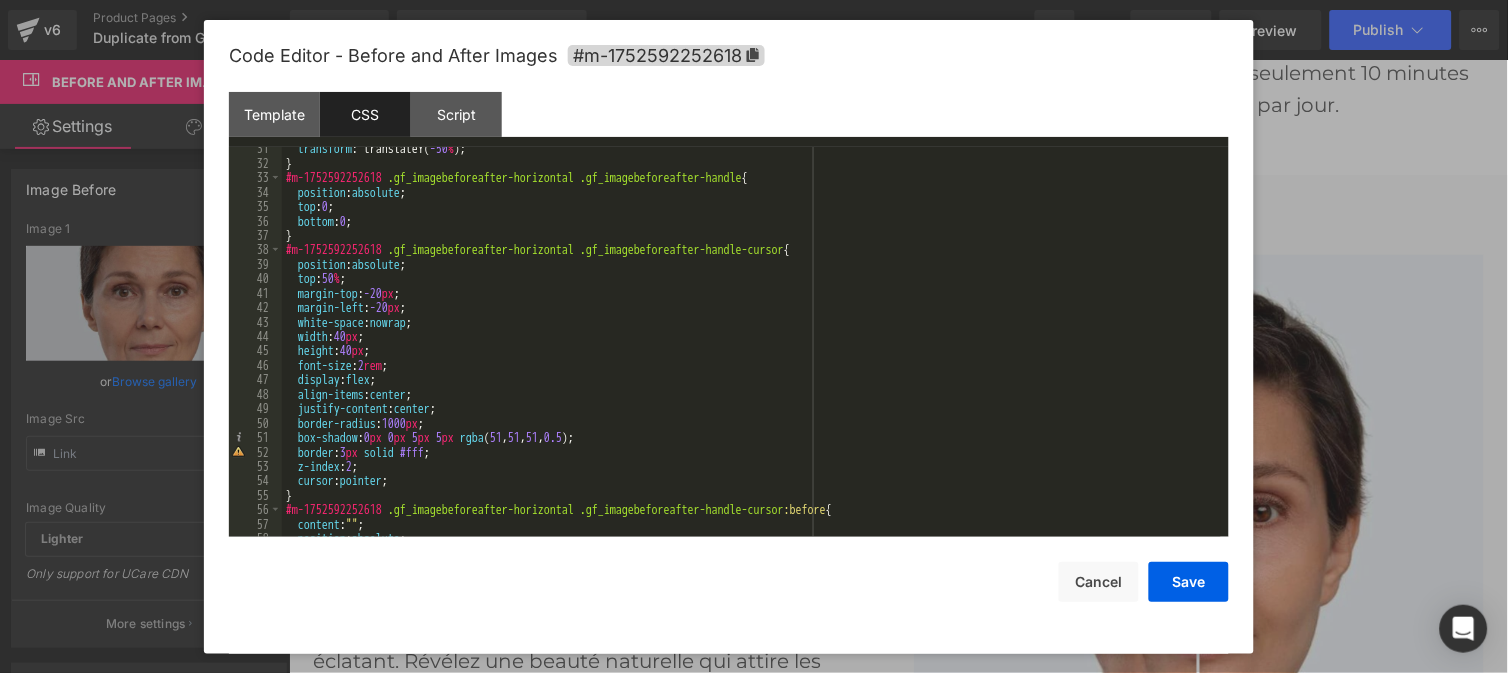scroll, scrollTop: 413, scrollLeft: 0, axis: vertical 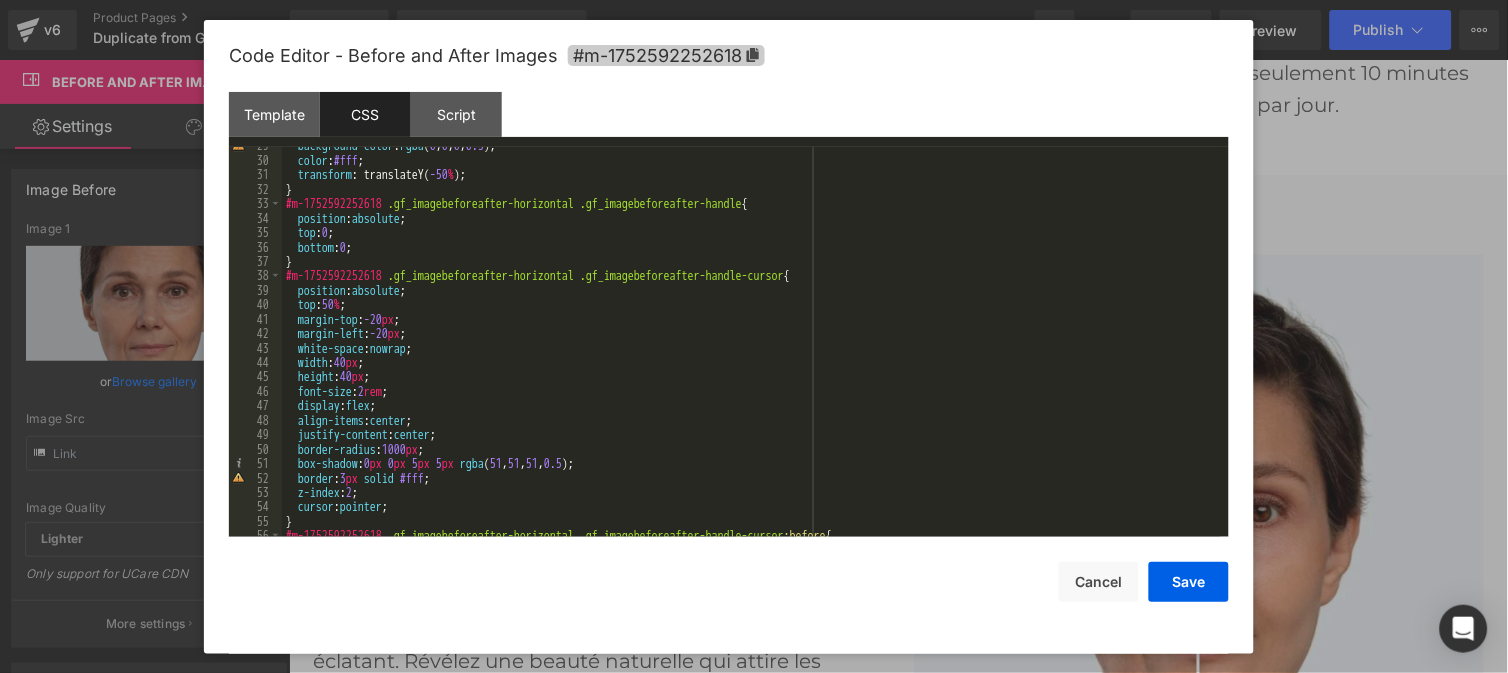 click 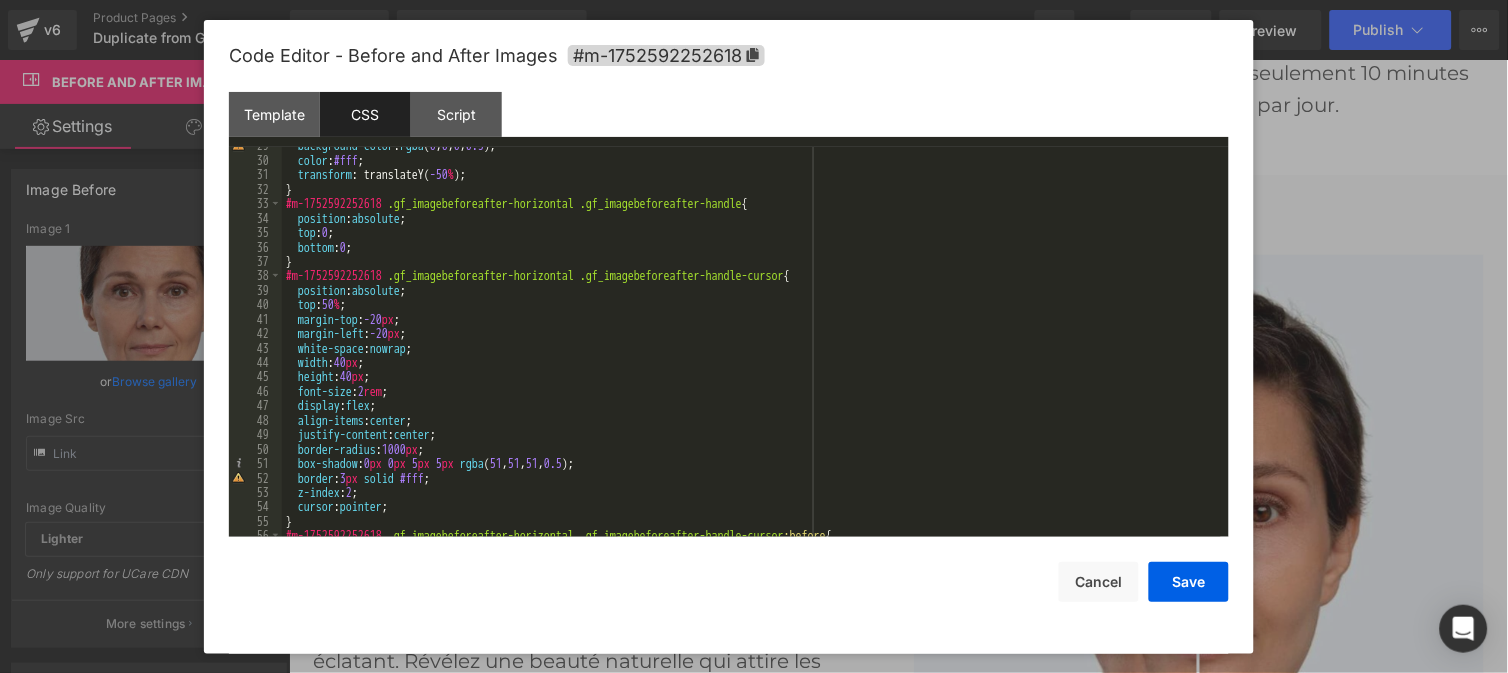 click on "background-color :  rgba ( 0 , 0 , 0 , 0.5 );    color :  #fff ;    transform : translateY( -50 % ); } #m-1752592252618   .gf_imagebeforeafter-horizontal   .gf_imagebeforeafter-handle {    position :  absolute ;    top :  0 ;    bottom :  0 ; } #m-1752592252618   .gf_imagebeforeafter-horizontal   .gf_imagebeforeafter-handle-cursor {    position :  absolute ;    top :  50 % ;    margin-top :  -20 px ;    margin-left :  -20 px ;    white-space :  nowrap ;    width :  40 px ;    height :  40 px ;    font-size :  2 rem ;    display :  flex ;    align-items :  center ;    justify-content :  center ;    border-radius :  1000 px ;    box-shadow :  0 px   0 px   5 px   5 px   rgba ( 51 ,  51 ,  51 ,  0.5 );    border :  3 px   solid   #fff ;    z-index :  2 ;    cursor :  pointer ; } #m-1752592252618   .gf_imagebeforeafter-horizontal   .gf_imagebeforeafter-handle-cursor :before {" at bounding box center [751, 347] 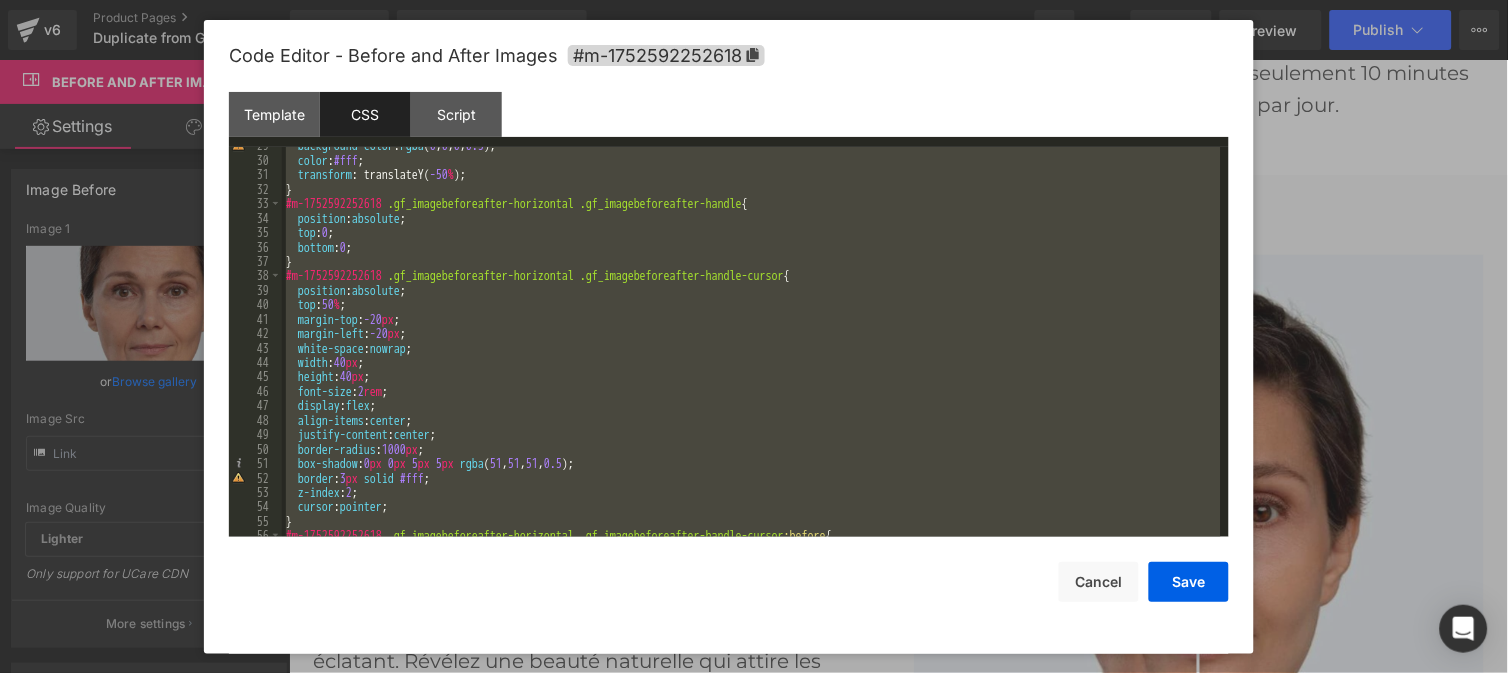 scroll, scrollTop: 2296, scrollLeft: 0, axis: vertical 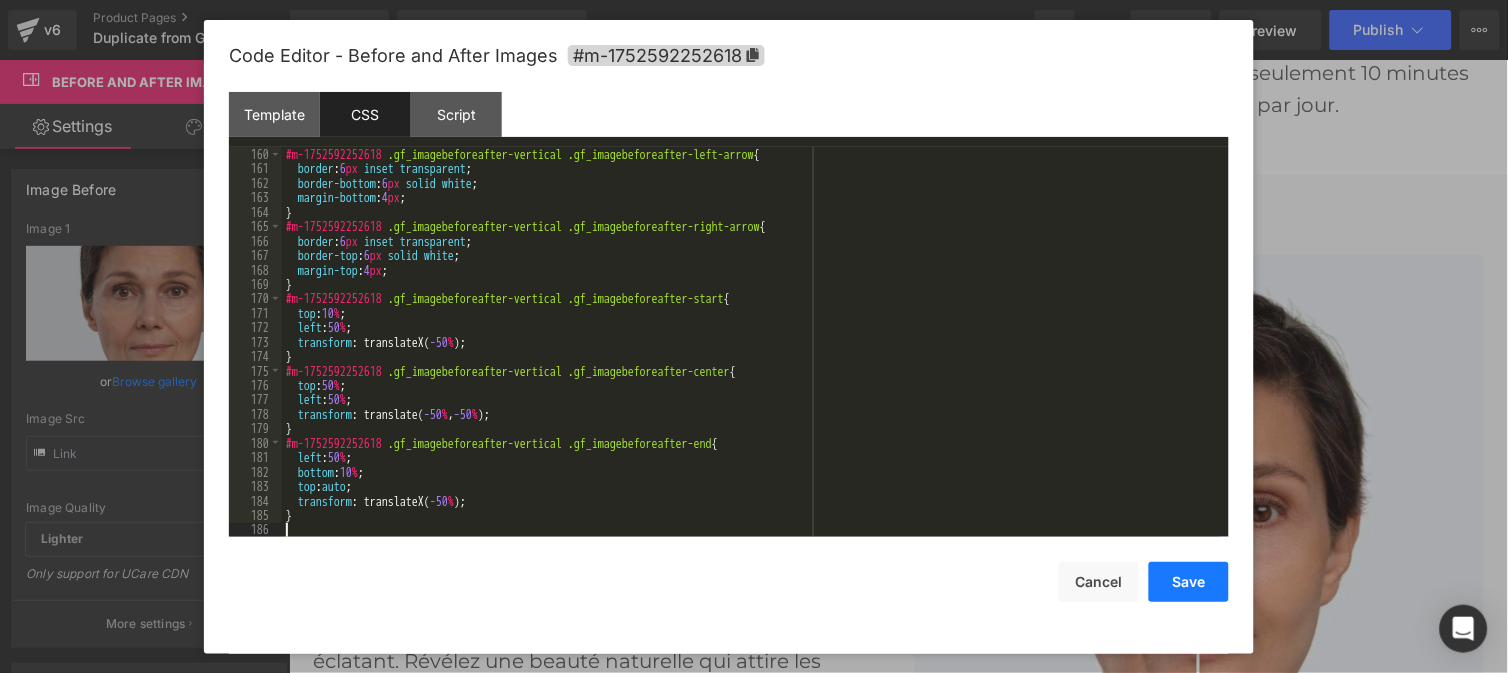 click on "Save" at bounding box center (1189, 582) 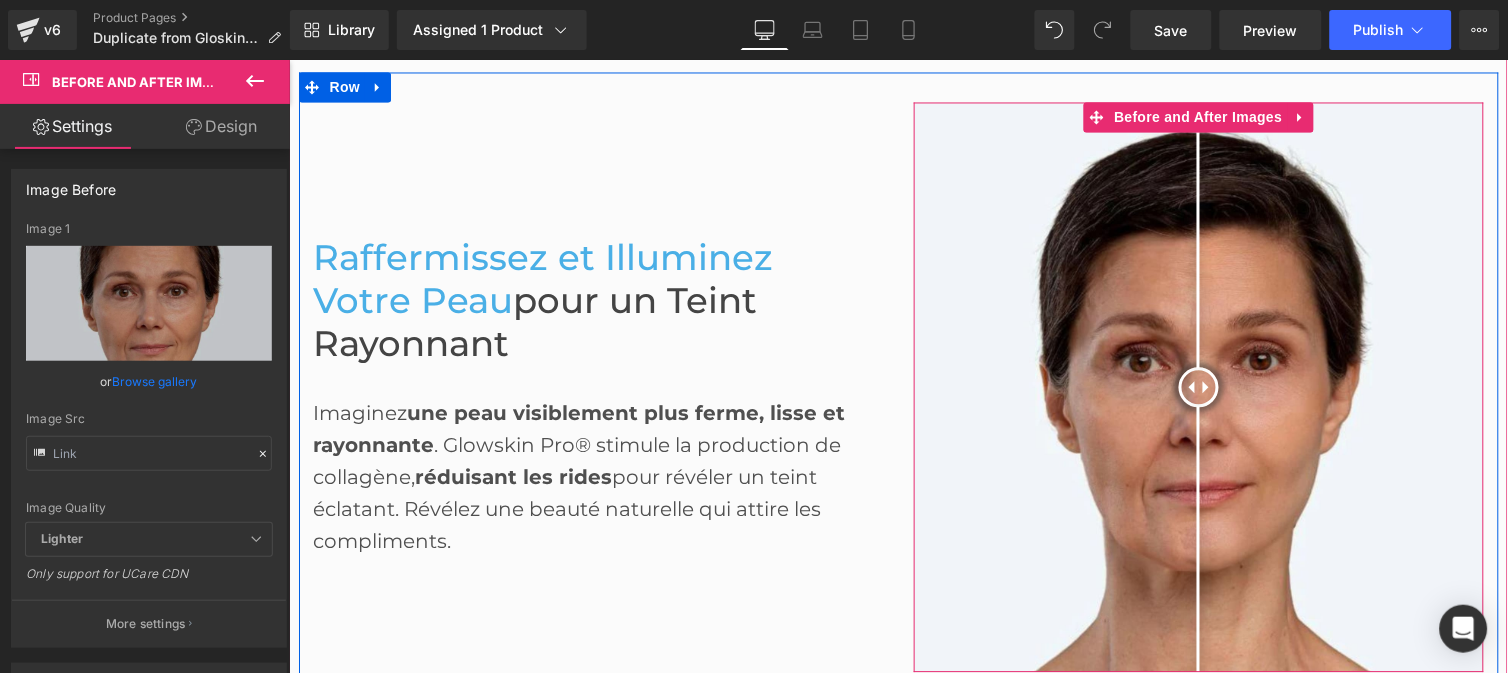 scroll, scrollTop: 873, scrollLeft: 0, axis: vertical 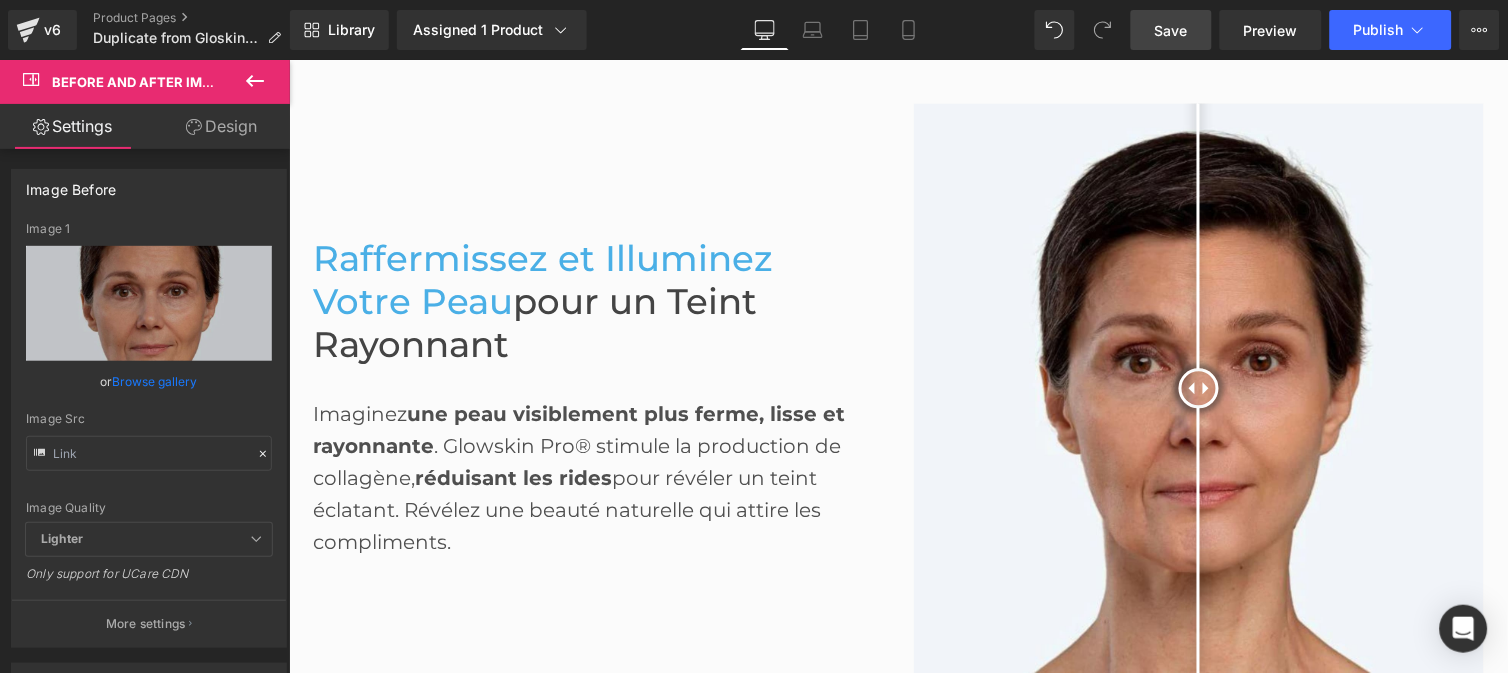 click on "Save" at bounding box center [1171, 30] 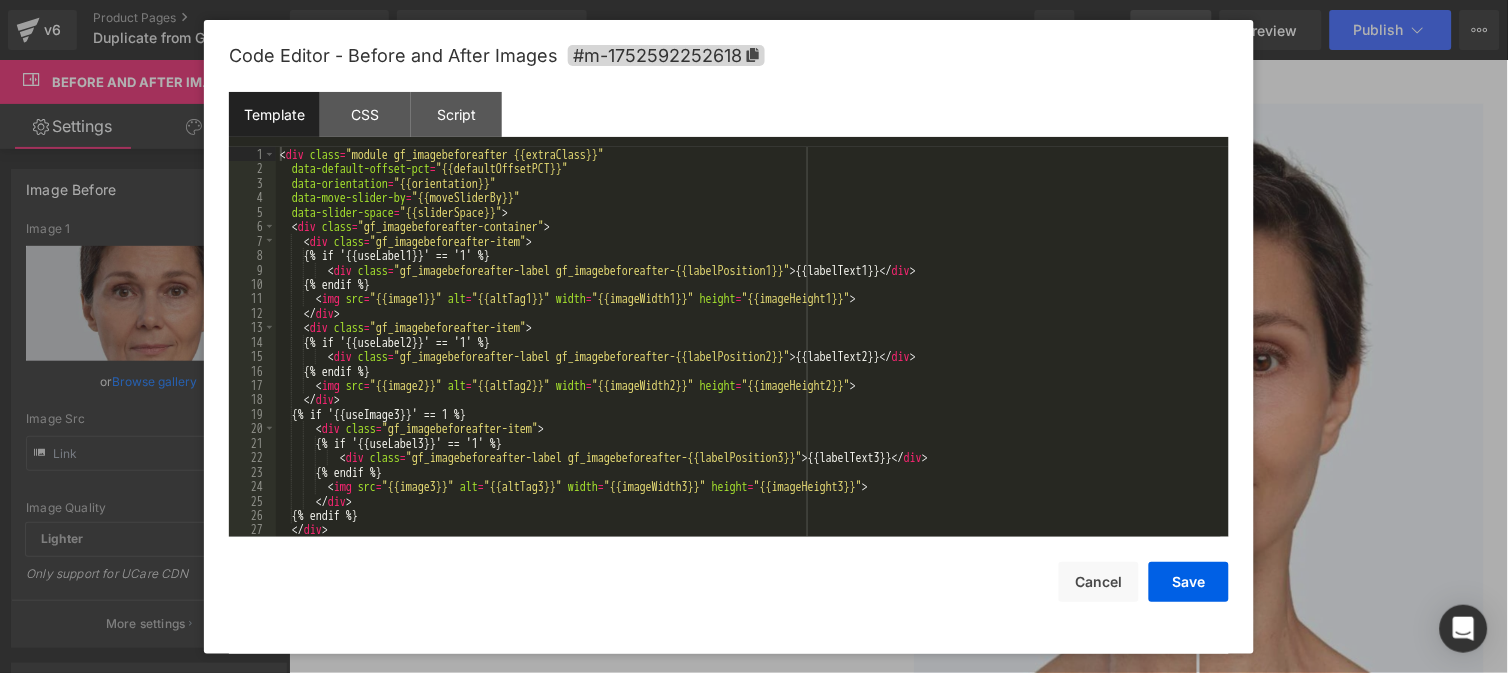 click on "You are previewing how the   will restyle your page. You can not edit Elements in Preset Preview Mode.  v6 Product Pages Duplicate from GloskinPro Library Assigned 1 Product  Product Preview
Glowskin Pro2 - Masque LED Soin Visage & Cou Manage assigned products Desktop Desktop Laptop Tablet Mobile Save Preview Publish Scheduled View Live Page View with current Template Save Template to Library Schedule Publish  Optimize  Publish Settings Shortcuts  Your page can’t be published   You've reached the maximum number of published pages on your plan  (0/999999).  You need to upgrade your plan or unpublish all your pages to get 1 publish slot.   Unpublish pages   Upgrade plan  Elements Global Style Base Row  rows, columns, layouts, div Heading  headings, titles, h1,h2,h3,h4,h5,h6 Text Block  texts, paragraphs, contents, blocks Image  images, photos, alts, uploads Icon  icons, symbols Button  button, call to action, cta Separator  separators, dividers, horizontal lines Liquid  Banner Parallax  Stack List" at bounding box center (754, 0) 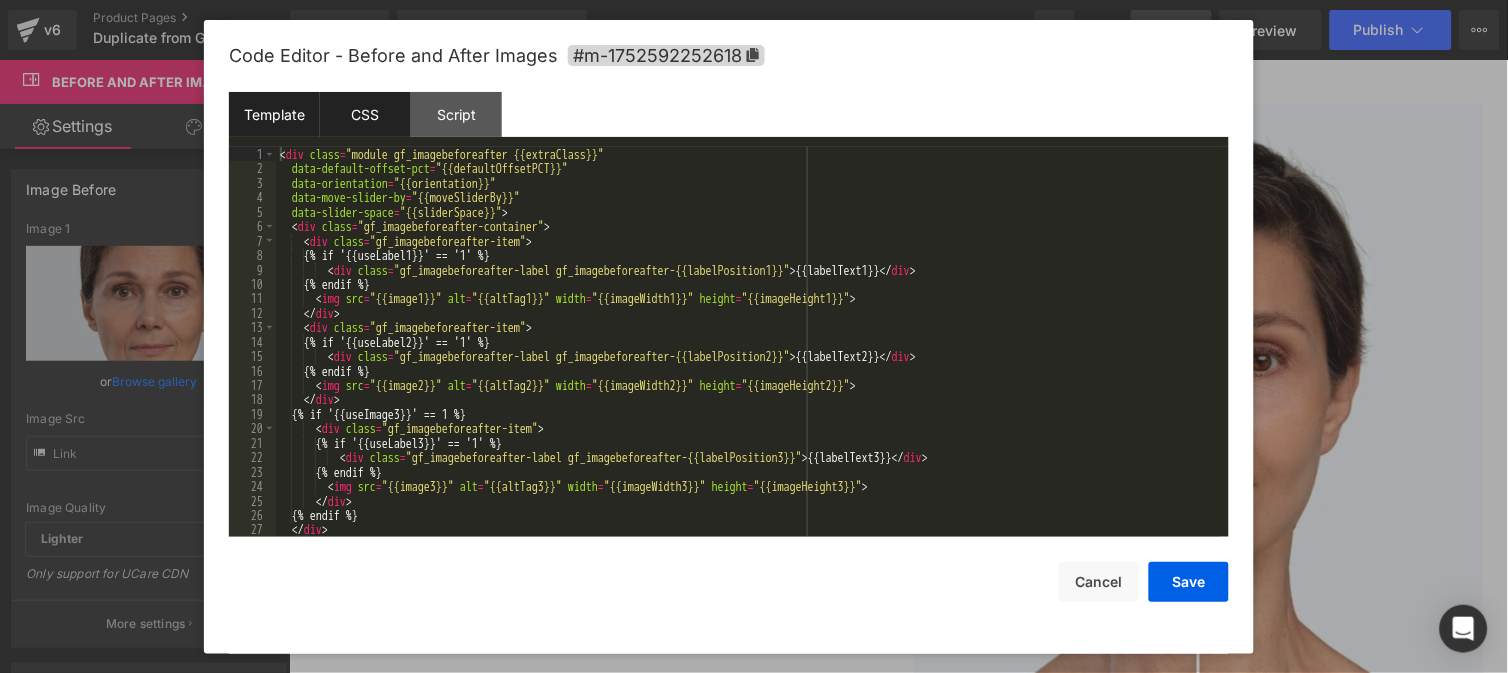 click on "CSS" at bounding box center [365, 114] 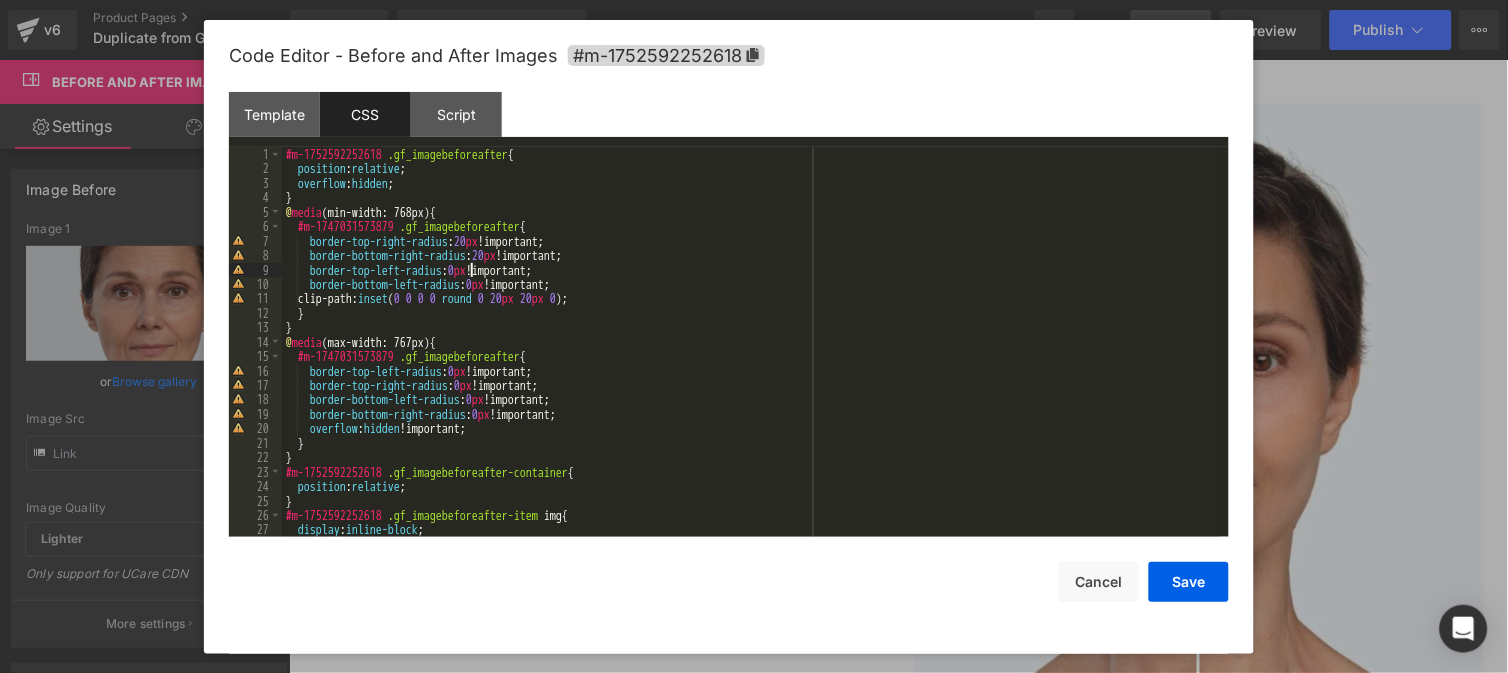click on "#m-1752592252618   .gf_imagebeforeafter {    position :  relative ;    overflow :  hidden ; } @ media  (min-width: 768px) {    #m-1747031573879   .gf_imagebeforeafter {       border-top-right-radius :  20 px  !important;       border-bottom-right-radius :  20 px  !important;       border-top-left-radius :  0 px  !important;       border-bottom-left-radius :  0 px  !important;      clip-path:  inset ( 0   0   0   0   round   0   20 px   20 px   0 );    } } @ media  (max-width: 767px) {    #m-1747031573879   .gf_imagebeforeafter {       border-top-left-radius :  0 px  !important;       border-top-right-radius :  0 px  !important;       border-bottom-left-radius :  0 px  !important;       border-bottom-right-radius :  0 px  !important;       overflow :  hidden  !important;    } } #m-1752592252618   .gf_imagebeforeafter-container {    position :  relative ; } #m-1752592252618   .gf_imagebeforeafter-item   img {    display :  inline-block ;    vertical-align :  middle ;" at bounding box center [751, 356] 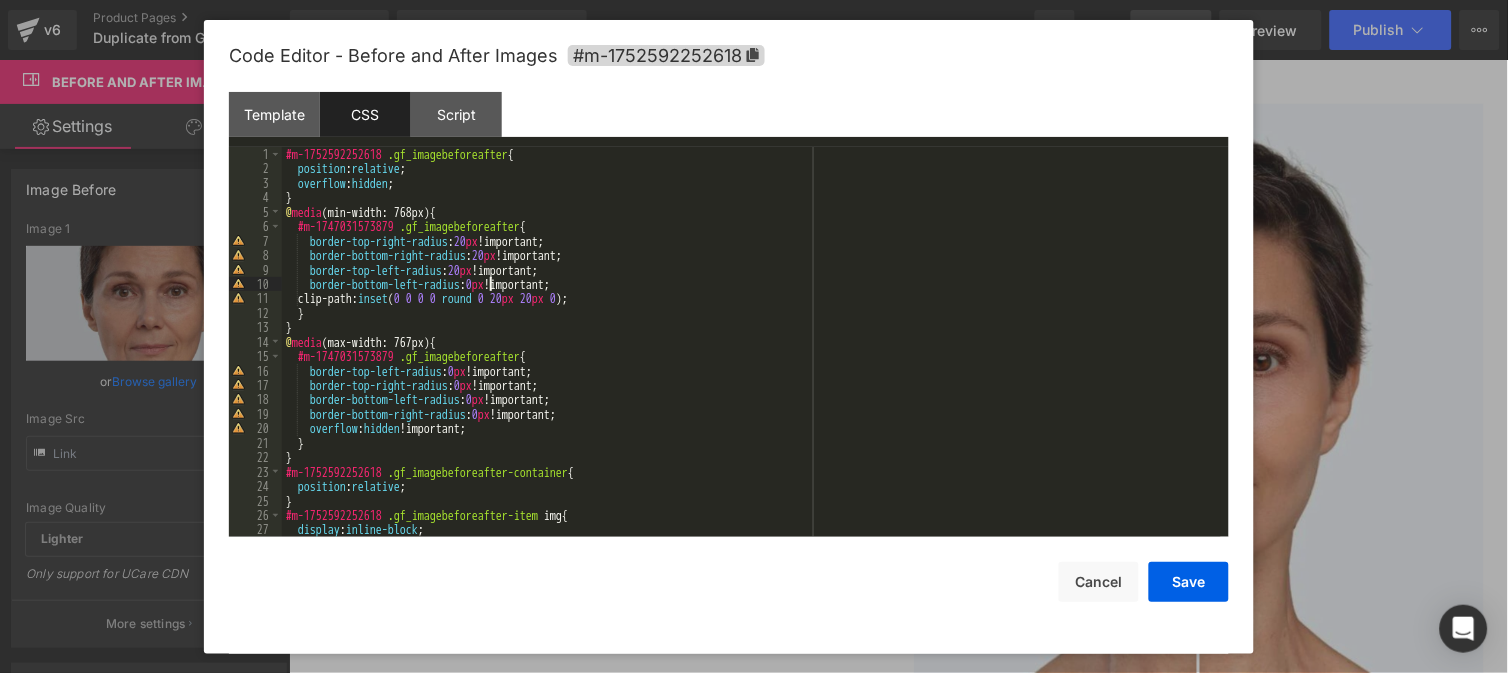 click on "#m-1752592252618   .gf_imagebeforeafter {    position :  relative ;    overflow :  hidden ; } @ media  (min-width: 768px) {    #m-1747031573879   .gf_imagebeforeafter {       border-top-right-radius :  20 px  !important;       border-bottom-right-radius :  20 px  !important;       border-top-left-radius :  20 px  !important;       border-bottom-left-radius :  0 px  !important;      clip-path:  inset ( 0   0   0   0   round   0   20 px   20 px   0 );    } } @ media  (max-width: 767px) {    #m-1747031573879   .gf_imagebeforeafter {       border-top-left-radius :  0 px  !important;       border-top-right-radius :  0 px  !important;       border-bottom-left-radius :  0 px  !important;       border-bottom-right-radius :  0 px  !important;       overflow :  hidden  !important;    } } #m-1752592252618   .gf_imagebeforeafter-container {    position :  relative ; } #m-1752592252618   .gf_imagebeforeafter-item   img {    display :  inline-block ;    vertical-align :  middle ;" at bounding box center [751, 356] 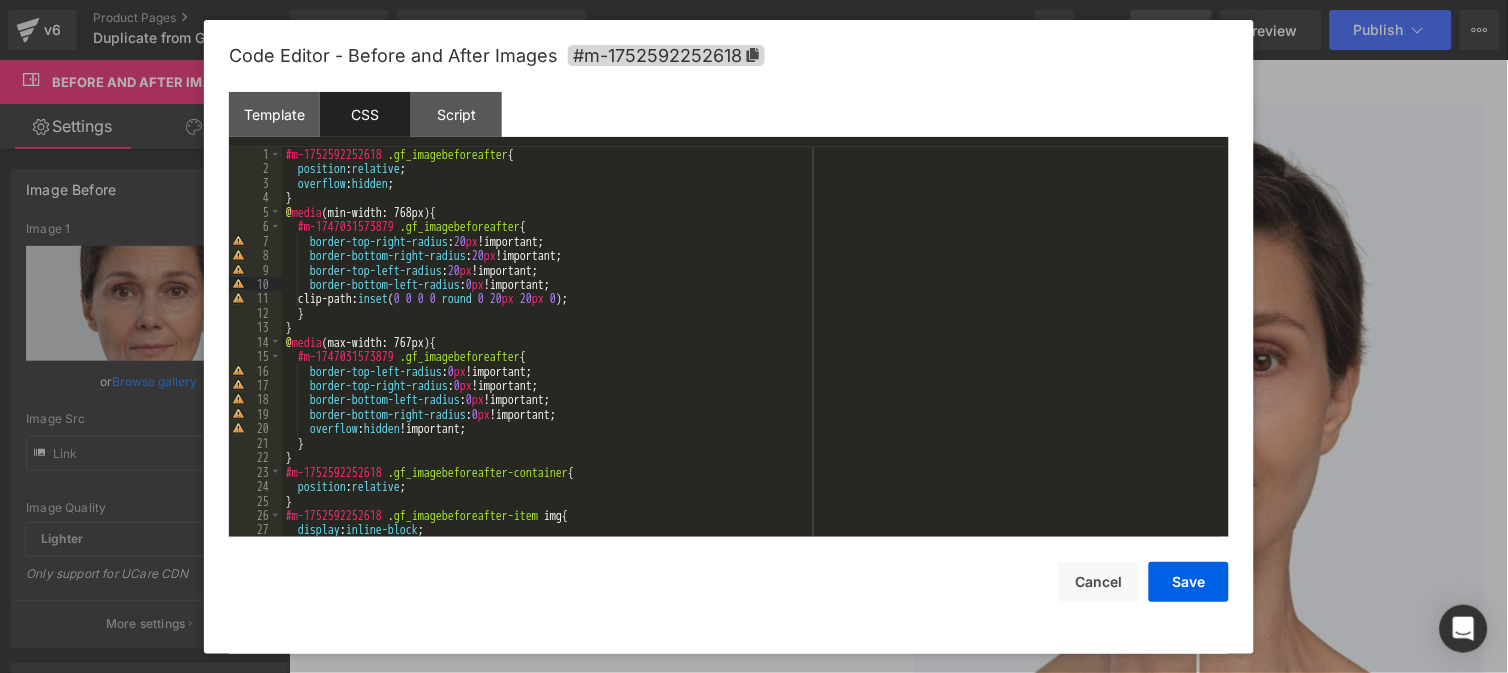 type 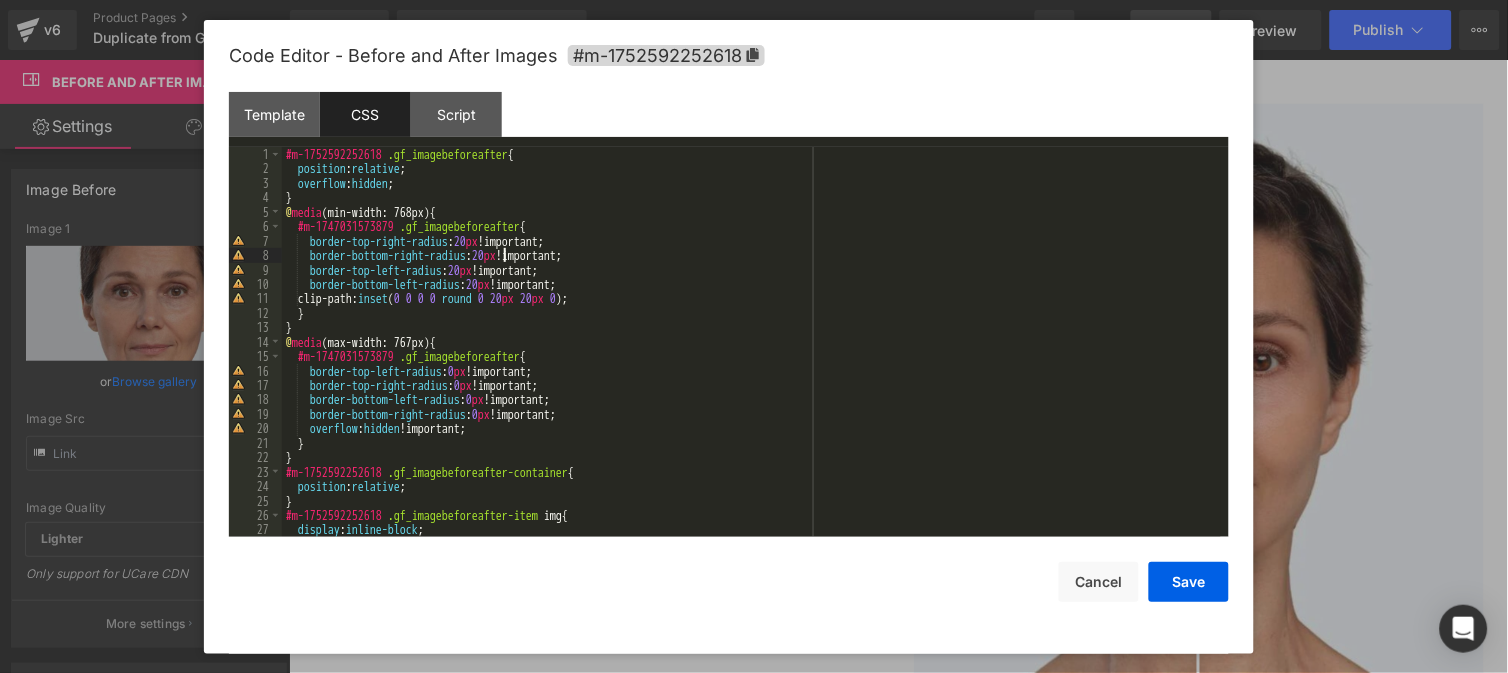 click on "#m-1752592252618   .gf_imagebeforeafter {    position :  relative ;    overflow :  hidden ; } @ media  (min-width: 768px) {    #m-1747031573879   .gf_imagebeforeafter {       border-top-right-radius :  20 px  !important;       border-bottom-right-radius :  20 px  !important;       border-top-left-radius :  20 px  !important;       border-bottom-left-radius :  20 px  !important;      clip-path:  inset ( 0   0   0   0   round   0   20 px   20 px   0 );    } } @ media  (max-width: 767px) {    #m-1747031573879   .gf_imagebeforeafter {       border-top-left-radius :  0 px  !important;       border-top-right-radius :  0 px  !important;       border-bottom-left-radius :  0 px  !important;       border-bottom-right-radius :  0 px  !important;       overflow :  hidden  !important;    } } #m-1752592252618   .gf_imagebeforeafter-container {    position :  relative ; } #m-1752592252618   .gf_imagebeforeafter-item   img {    display :  inline-block ;    vertical-align :  middle ;" at bounding box center (751, 356) 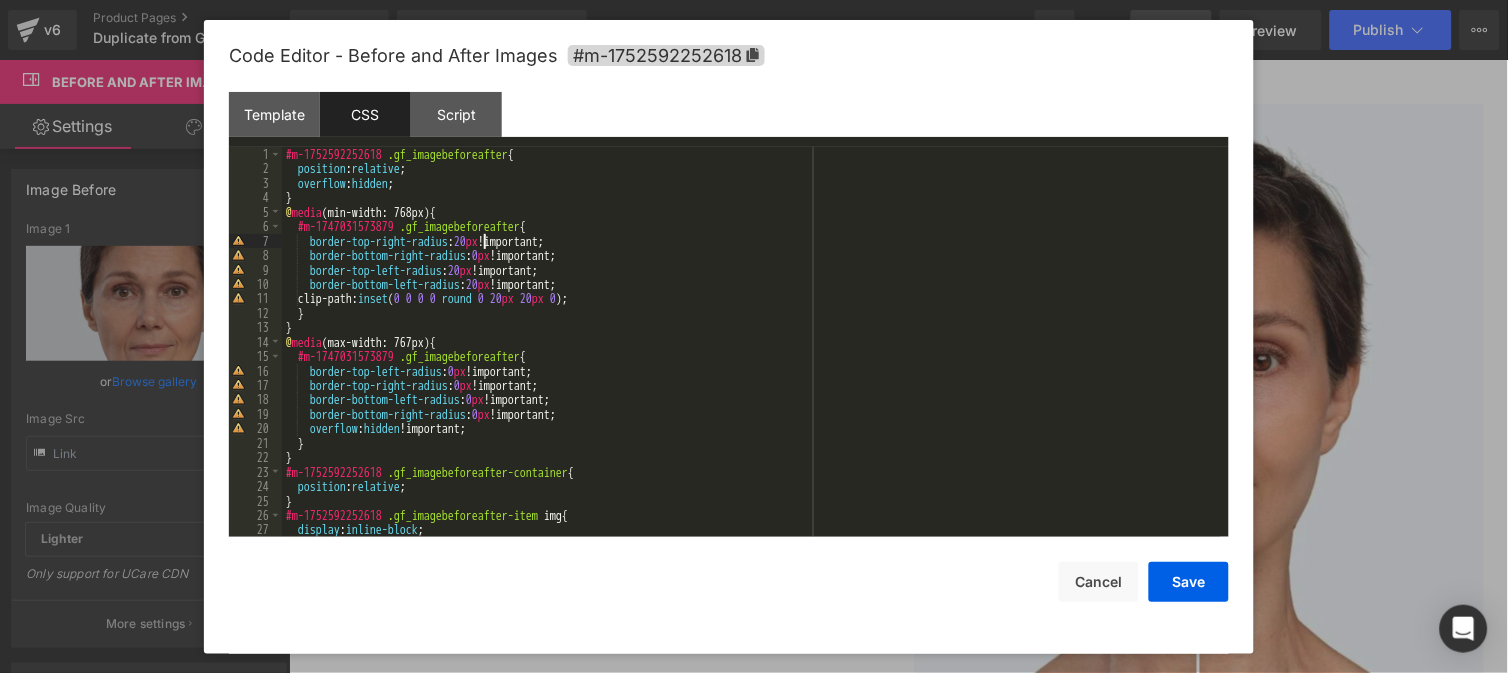 click on "#m-1752592252618   .gf_imagebeforeafter {    position :  relative ;    overflow :  hidden ; } @ media  (min-width: 768px) {    #m-1747031573879   .gf_imagebeforeafter {       border-top-right-radius :  20 px  !important;       border-bottom-right-radius :  0 px  !important;       border-top-left-radius :  20 px  !important;       border-bottom-left-radius :  20 px  !important;      clip-path:  inset ( 0   0   0   0   round   0   20 px   20 px   0 );    } } @ media  (max-width: 767px) {    #m-1747031573879   .gf_imagebeforeafter {       border-top-left-radius :  0 px  !important;       border-top-right-radius :  0 px  !important;       border-bottom-left-radius :  0 px  !important;       border-bottom-right-radius :  0 px  !important;       overflow :  hidden  !important;    } } #m-1752592252618   .gf_imagebeforeafter-container {    position :  relative ; } #m-1752592252618   .gf_imagebeforeafter-item   img {    display :  inline-block ;    vertical-align :  middle ;" at bounding box center (751, 356) 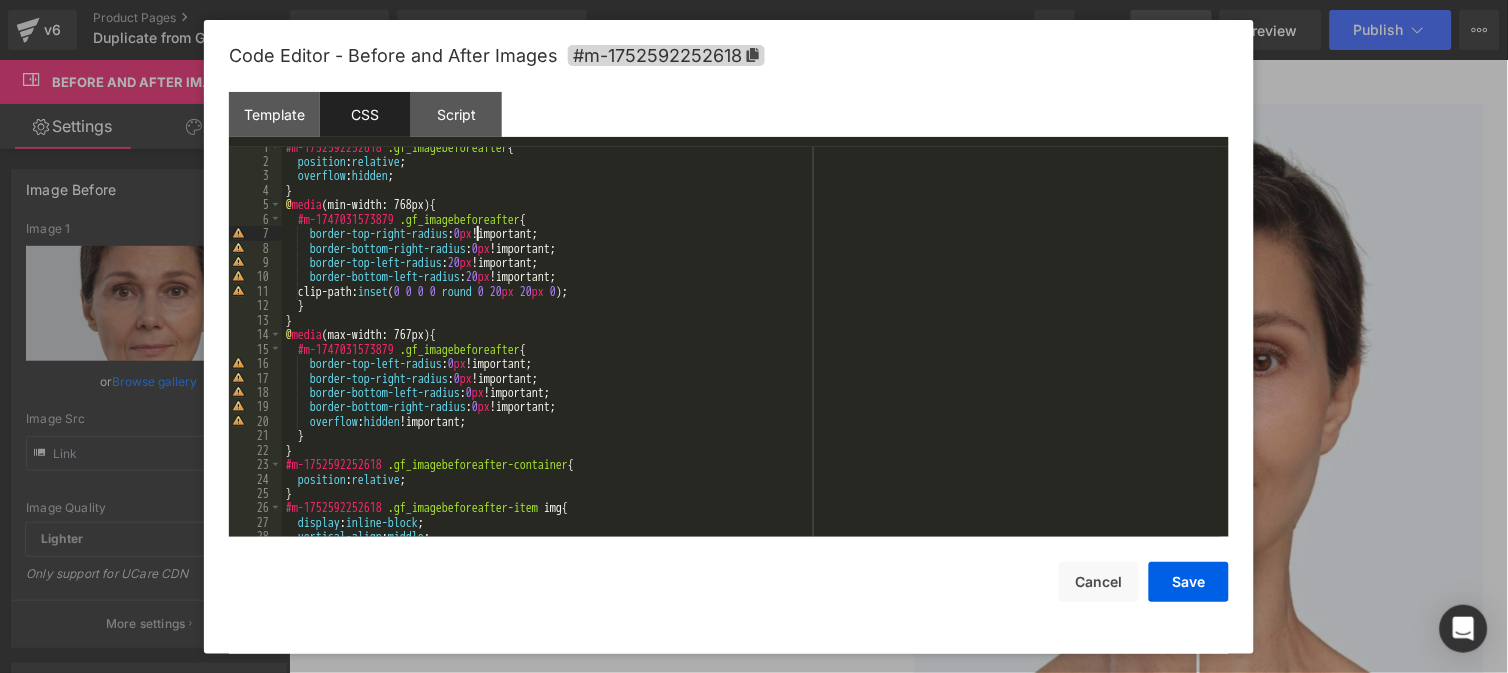 scroll, scrollTop: 5, scrollLeft: 0, axis: vertical 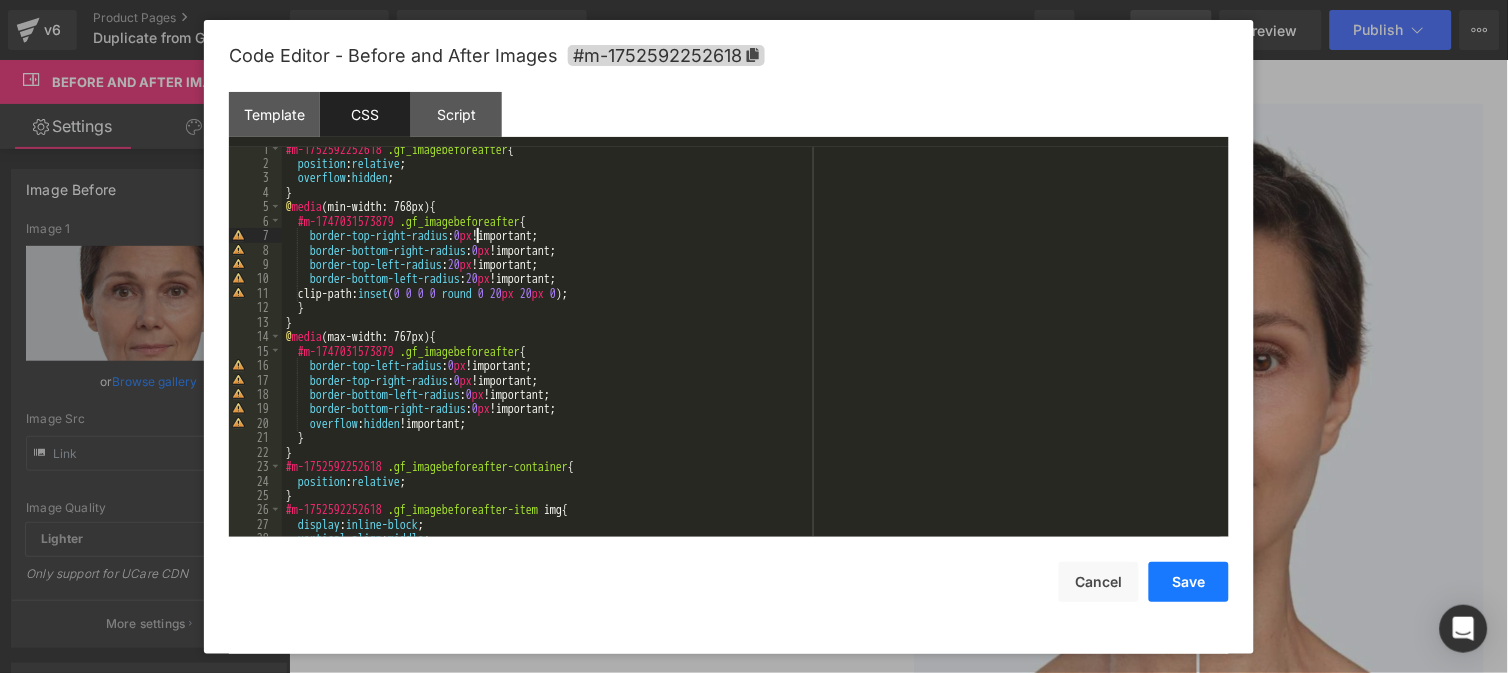 click on "Save" at bounding box center (1189, 582) 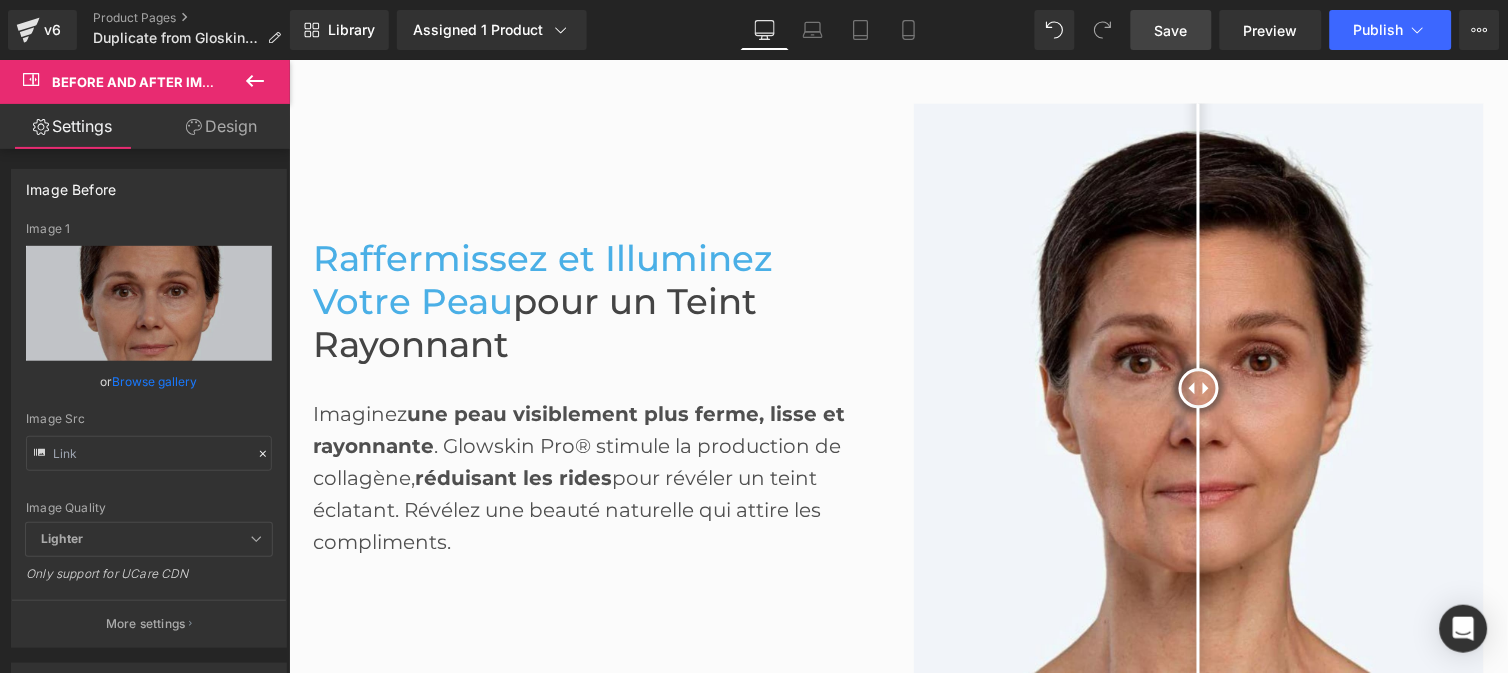 drag, startPoint x: 1178, startPoint y: 28, endPoint x: 890, endPoint y: 281, distance: 383.34448 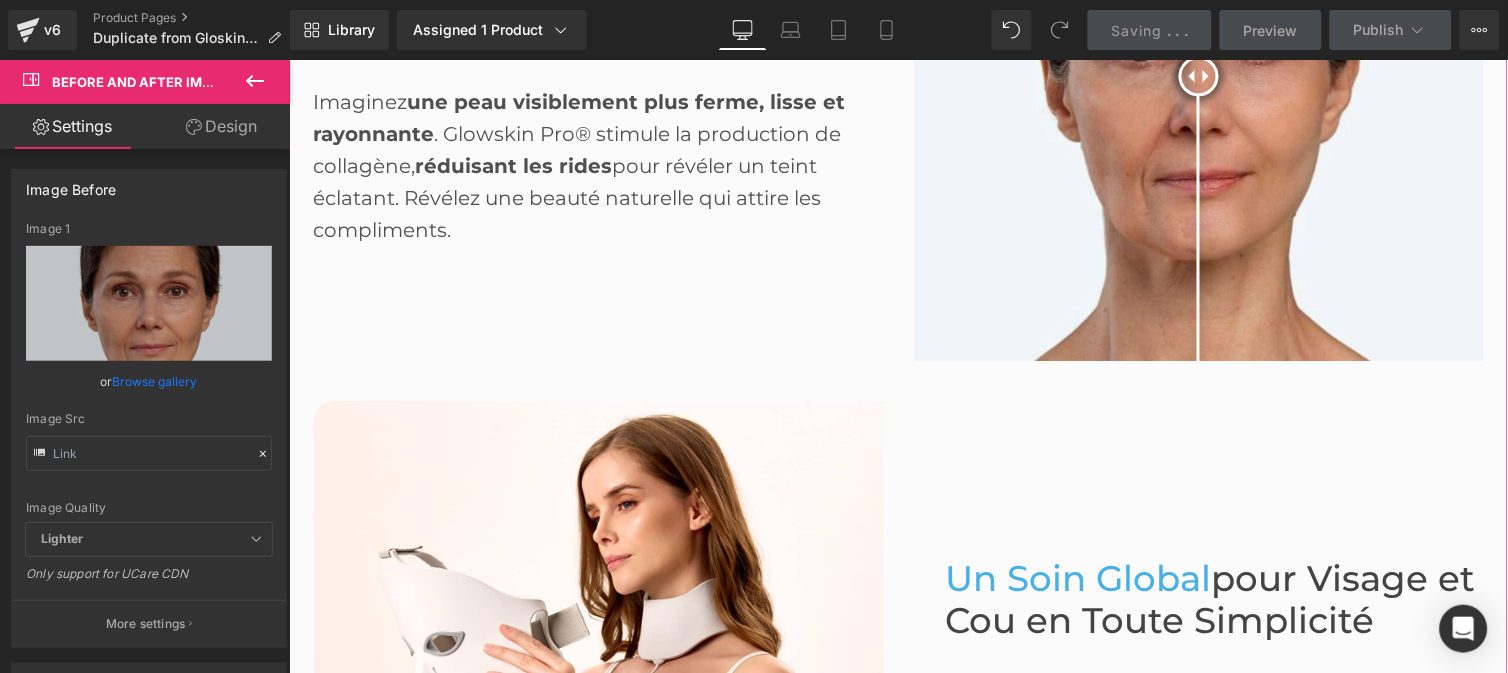 scroll, scrollTop: 1185, scrollLeft: 0, axis: vertical 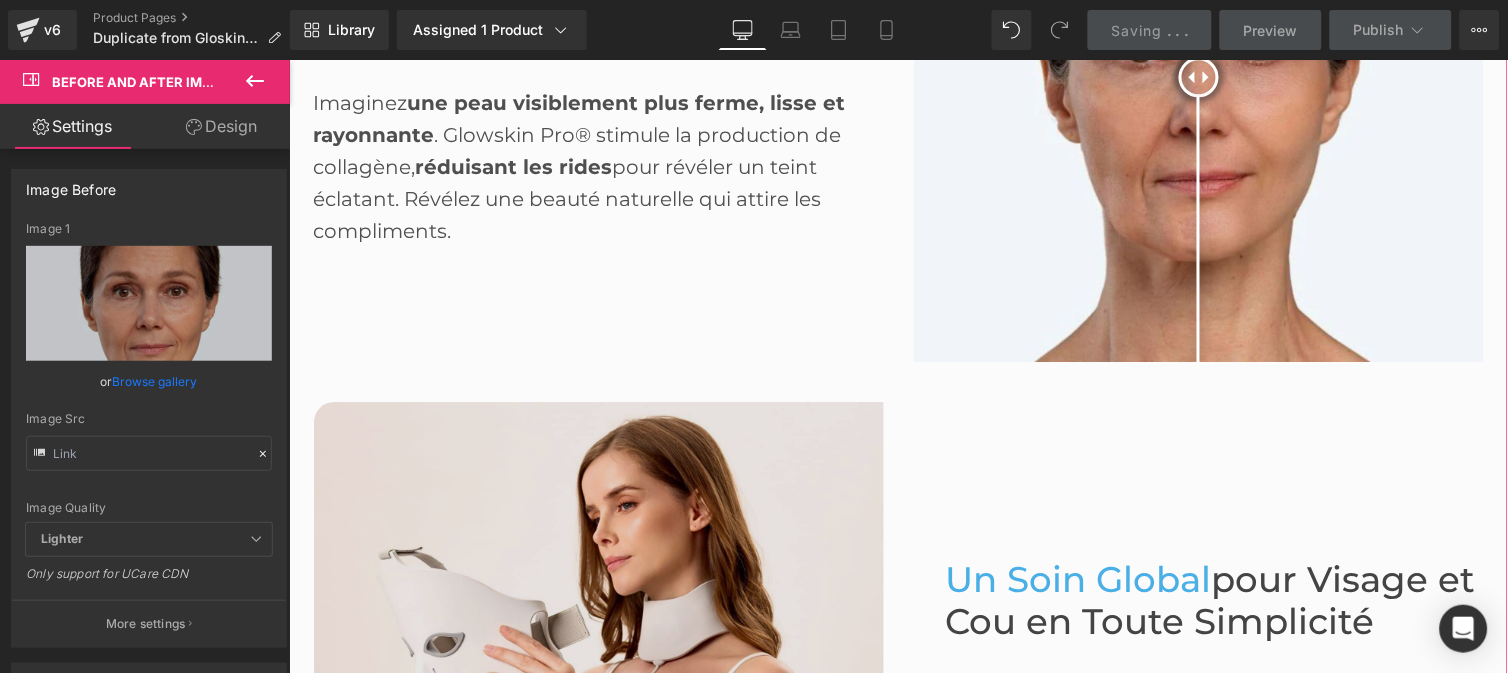 click at bounding box center (598, 686) 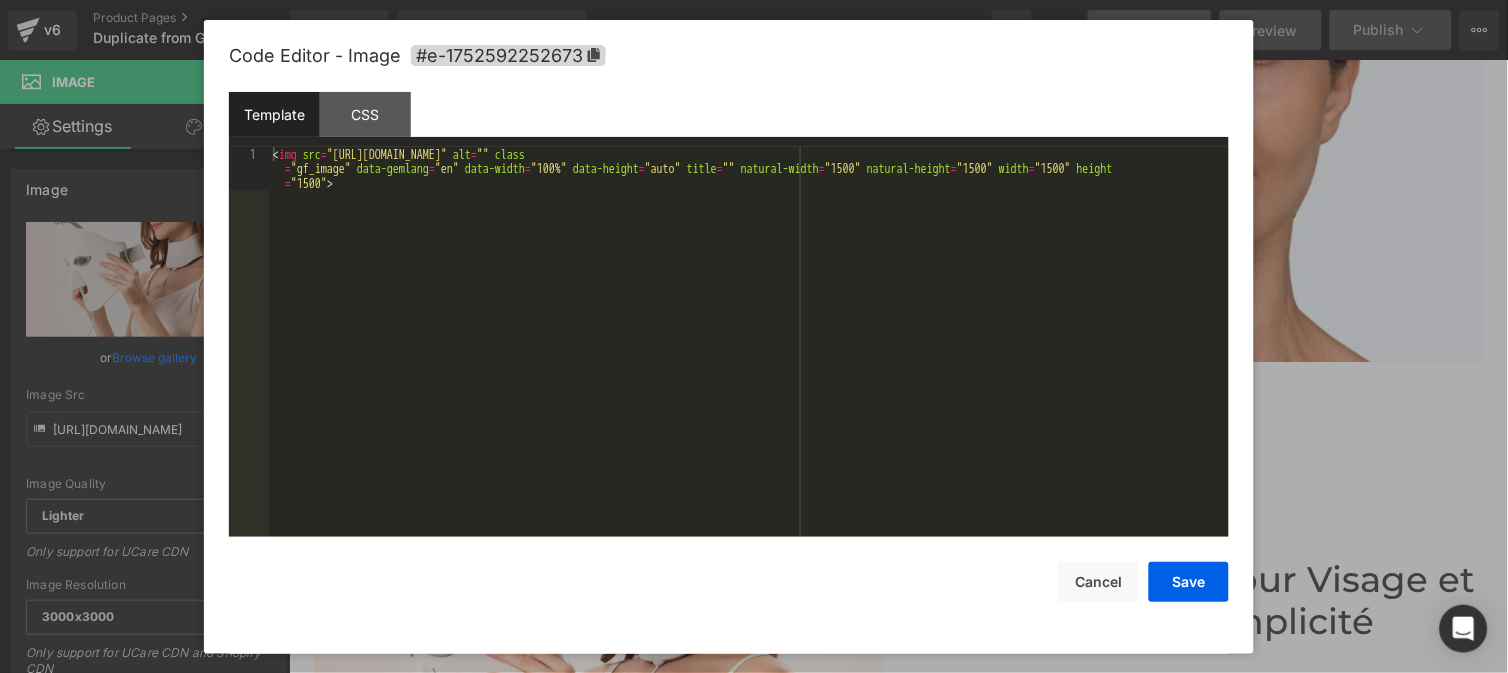 click on "You are previewing how the   will restyle your page. You can not edit Elements in Preset Preview Mode.  v6 Product Pages Duplicate from GloskinPro Library Assigned 1 Product  Product Preview
Glowskin Pro2 - Masque LED Soin Visage & Cou Manage assigned products Desktop Desktop Laptop Tablet Mobile   Saving   .   .   .   Preview Publish Scheduled View Live Page View with current Template Save Template to Library Schedule Publish  Optimize  Publish Settings Shortcuts  Your page can’t be published   You've reached the maximum number of published pages on your plan  (0/999999).  You need to upgrade your plan or unpublish all your pages to get 1 publish slot.   Unpublish pages   Upgrade plan  Elements Global Style Base Row  rows, columns, layouts, div Heading  headings, titles, h1,h2,h3,h4,h5,h6 Text Block  texts, paragraphs, contents, blocks Image  images, photos, alts, uploads Icon  icons, symbols Button  button, call to action, cta Separator  separators, dividers, horizontal lines Liquid  Banner" at bounding box center (754, 0) 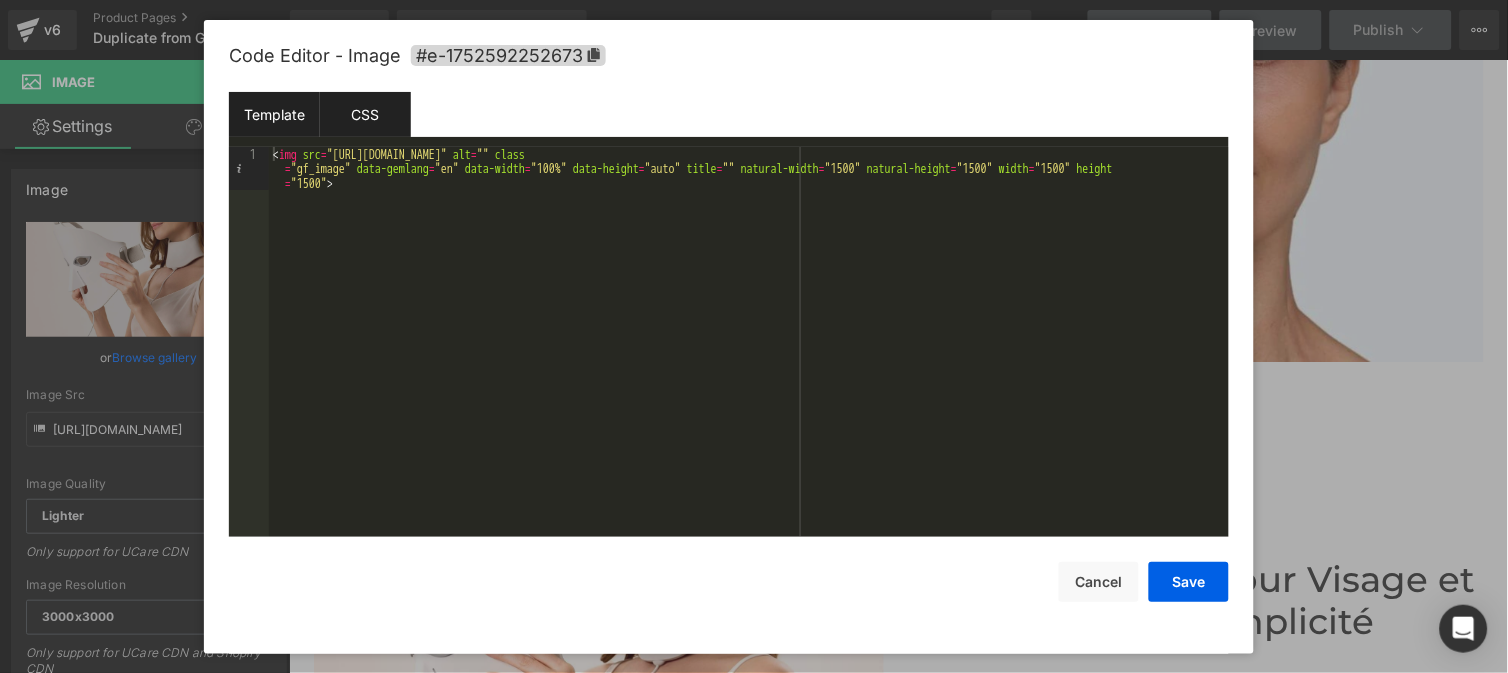 click on "CSS" at bounding box center [365, 114] 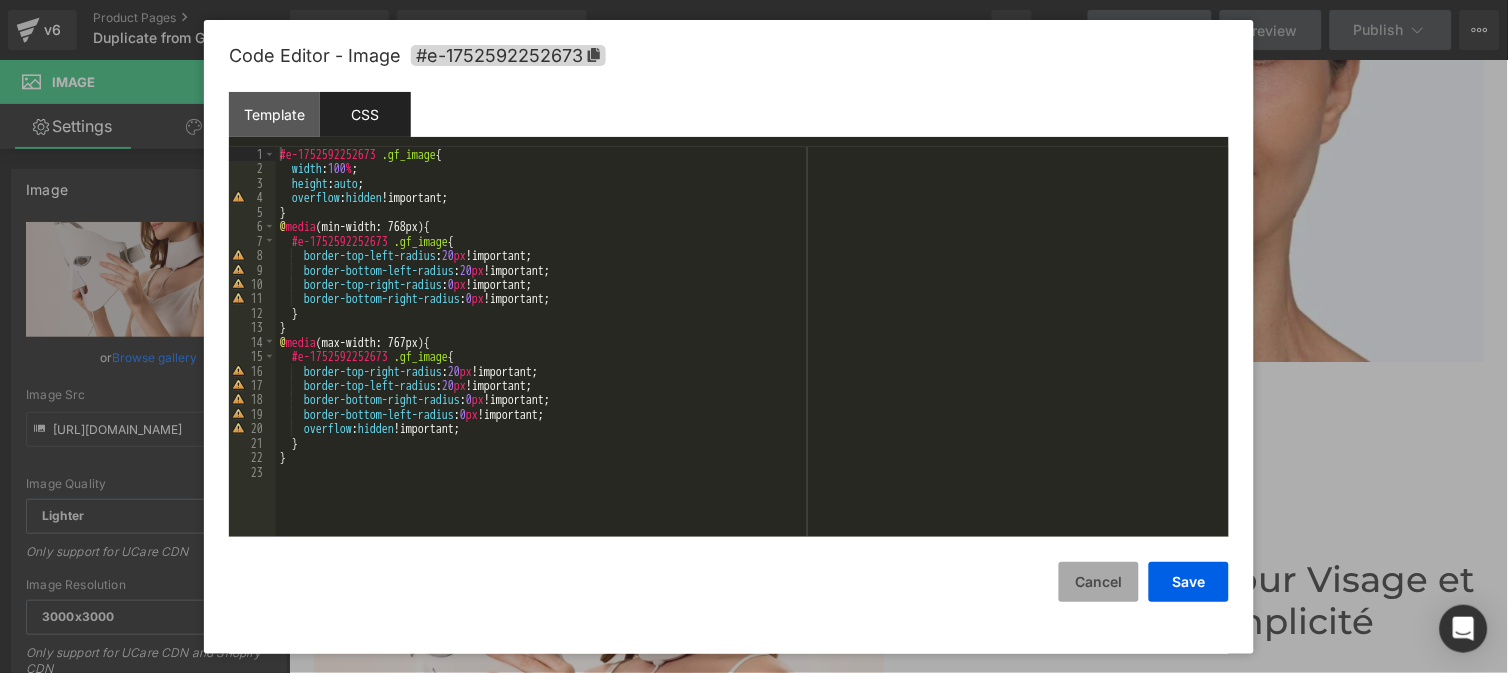 click on "Cancel" at bounding box center (1099, 582) 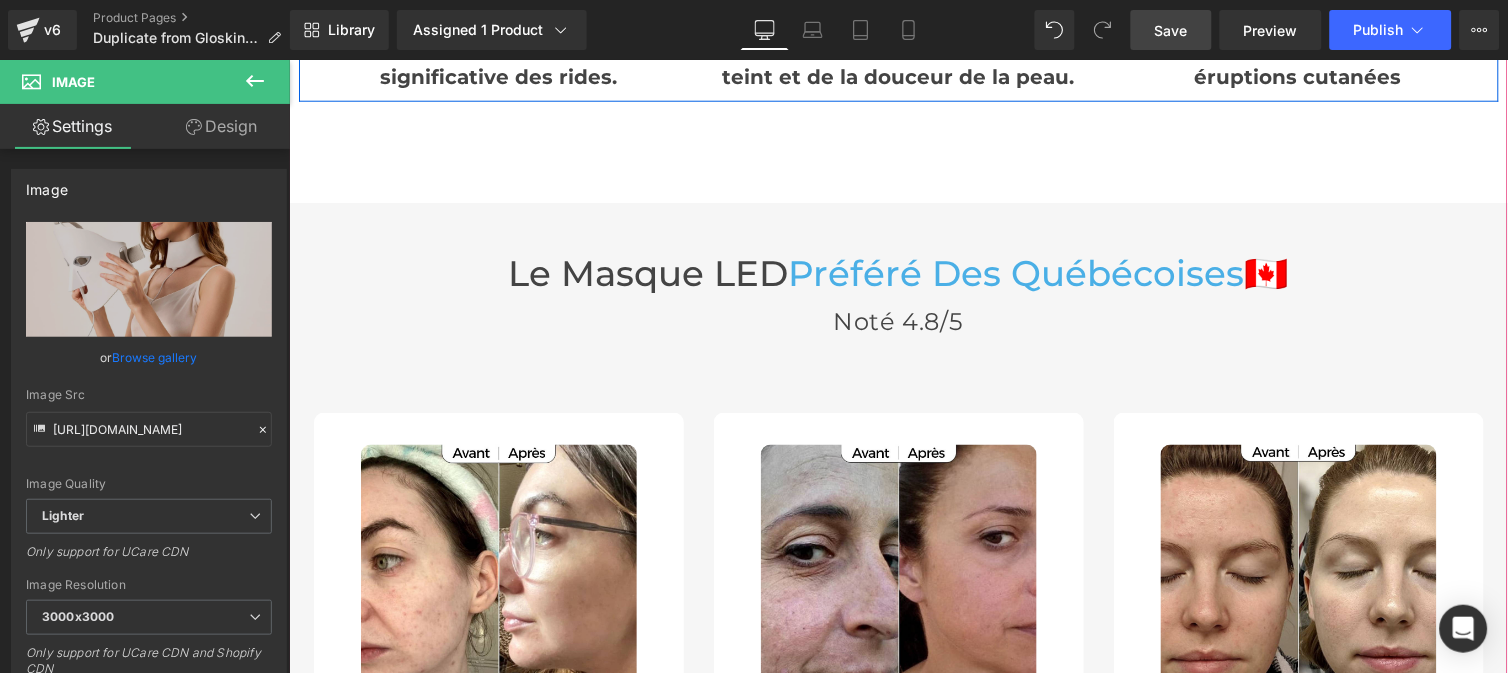 scroll, scrollTop: 5547, scrollLeft: 0, axis: vertical 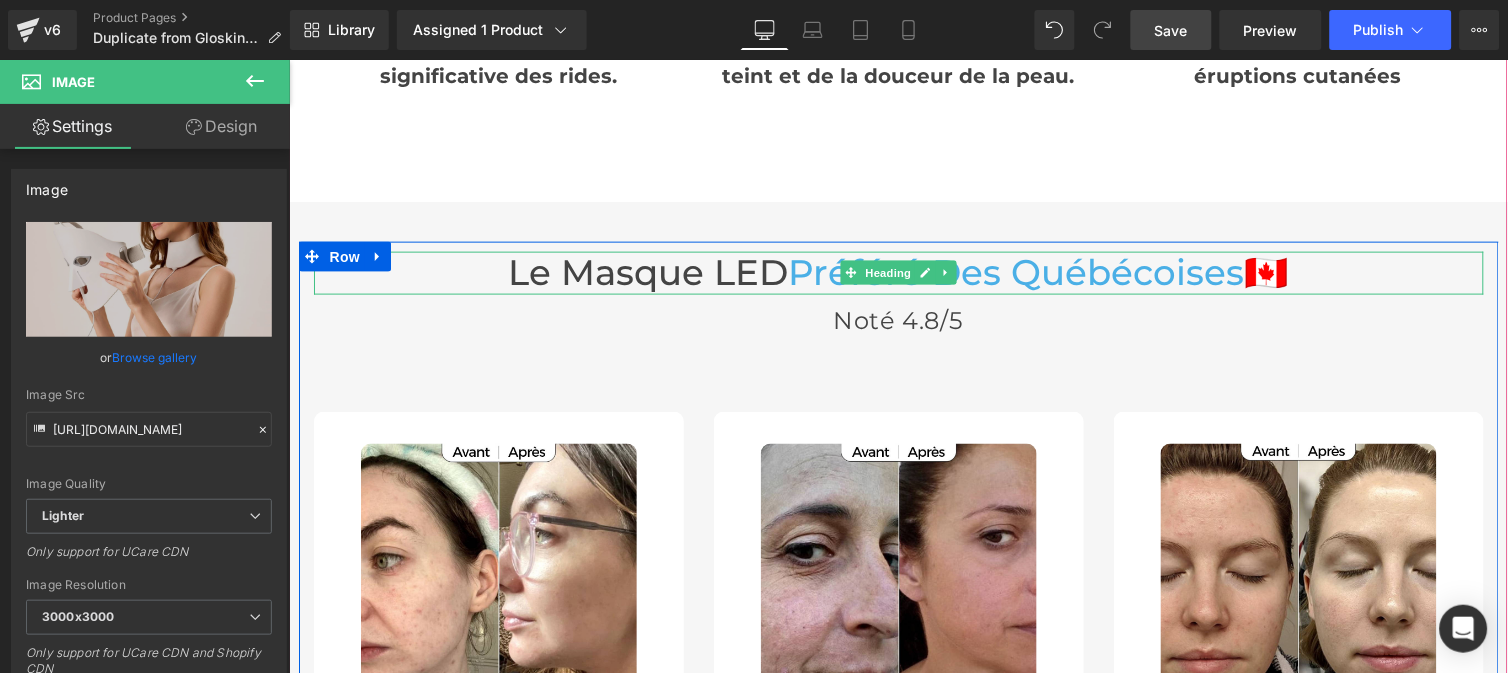 click on "Préféré Des québécoises" at bounding box center [1016, 271] 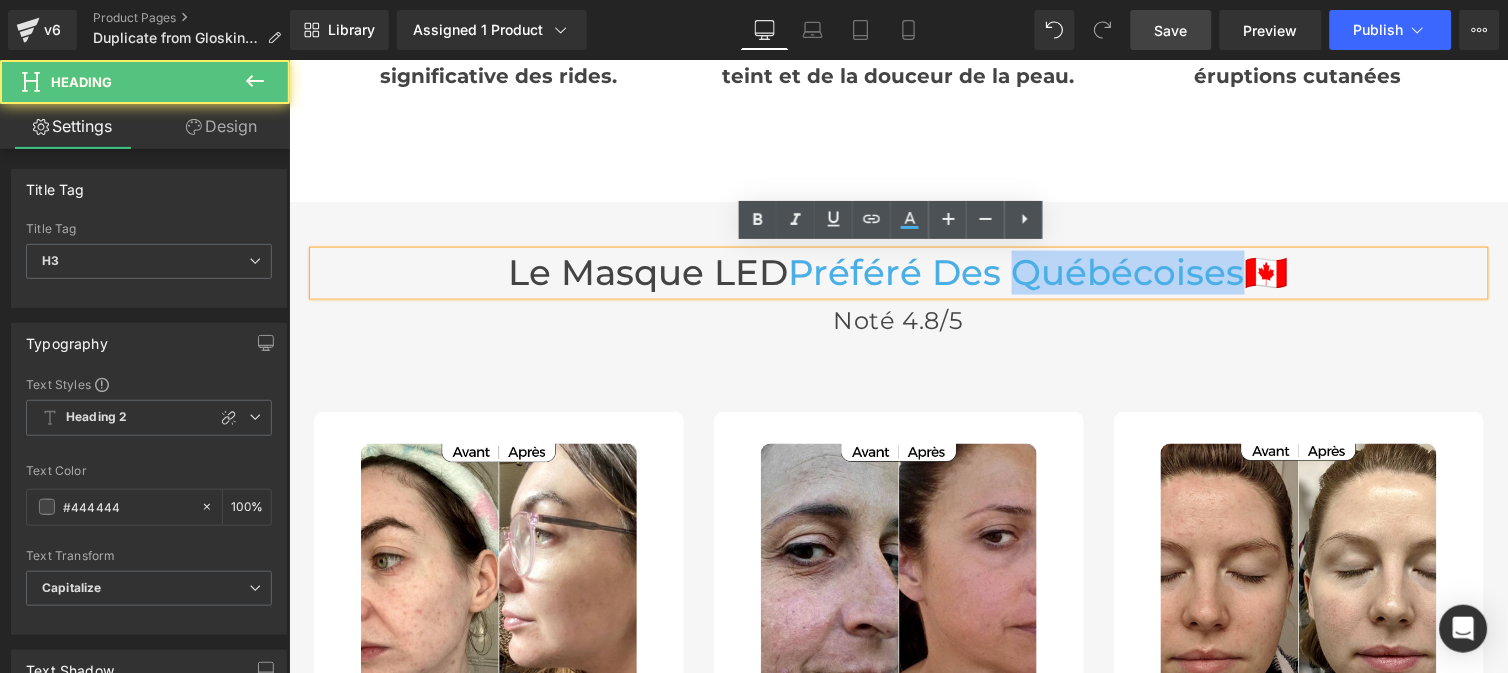 drag, startPoint x: 1004, startPoint y: 259, endPoint x: 1225, endPoint y: 270, distance: 221.27359 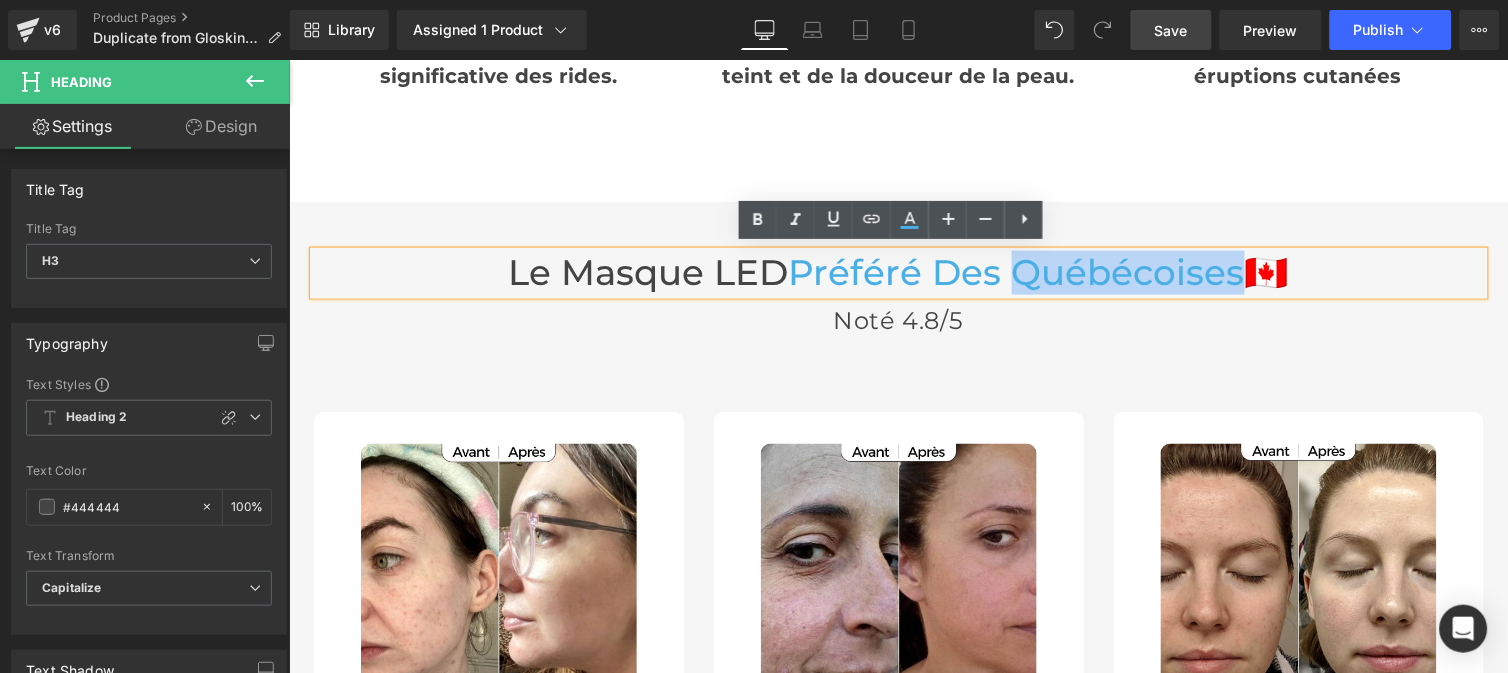 type 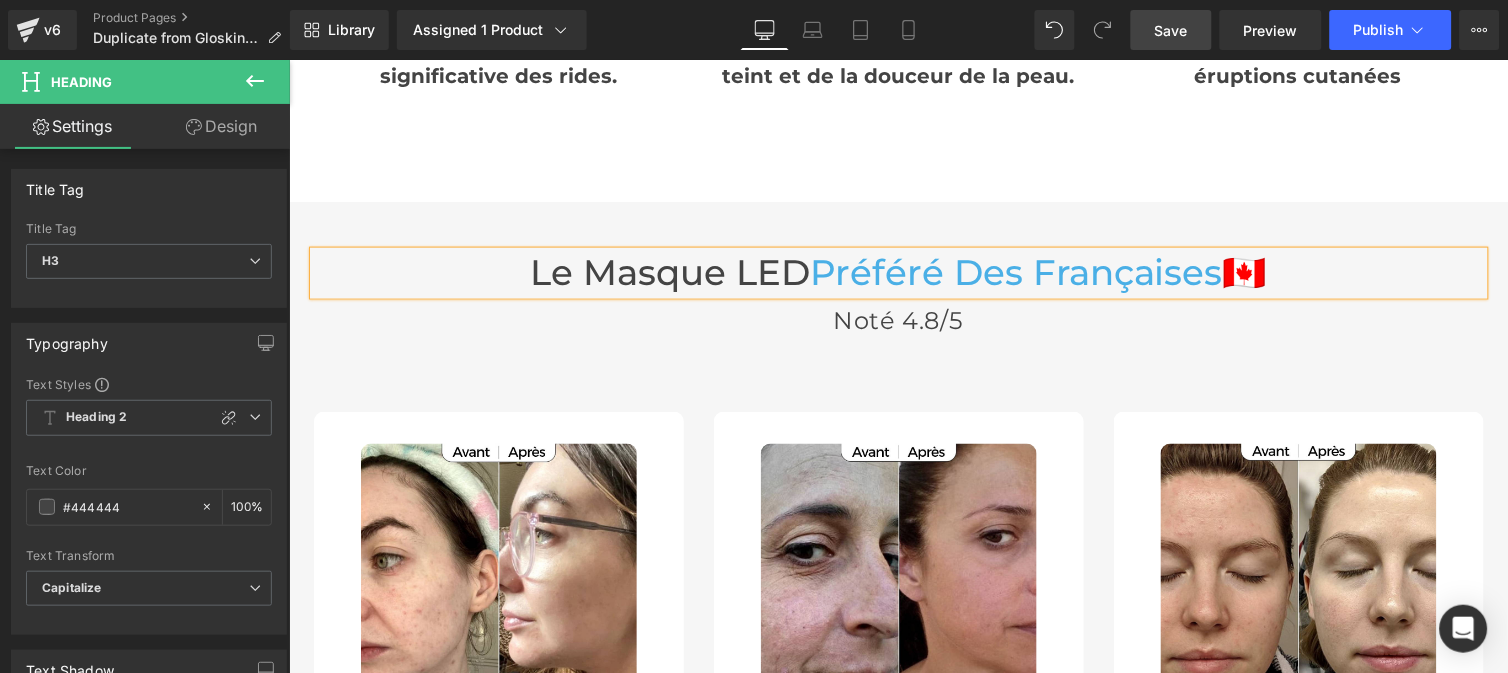 click on "🇨🇦" at bounding box center [1244, 271] 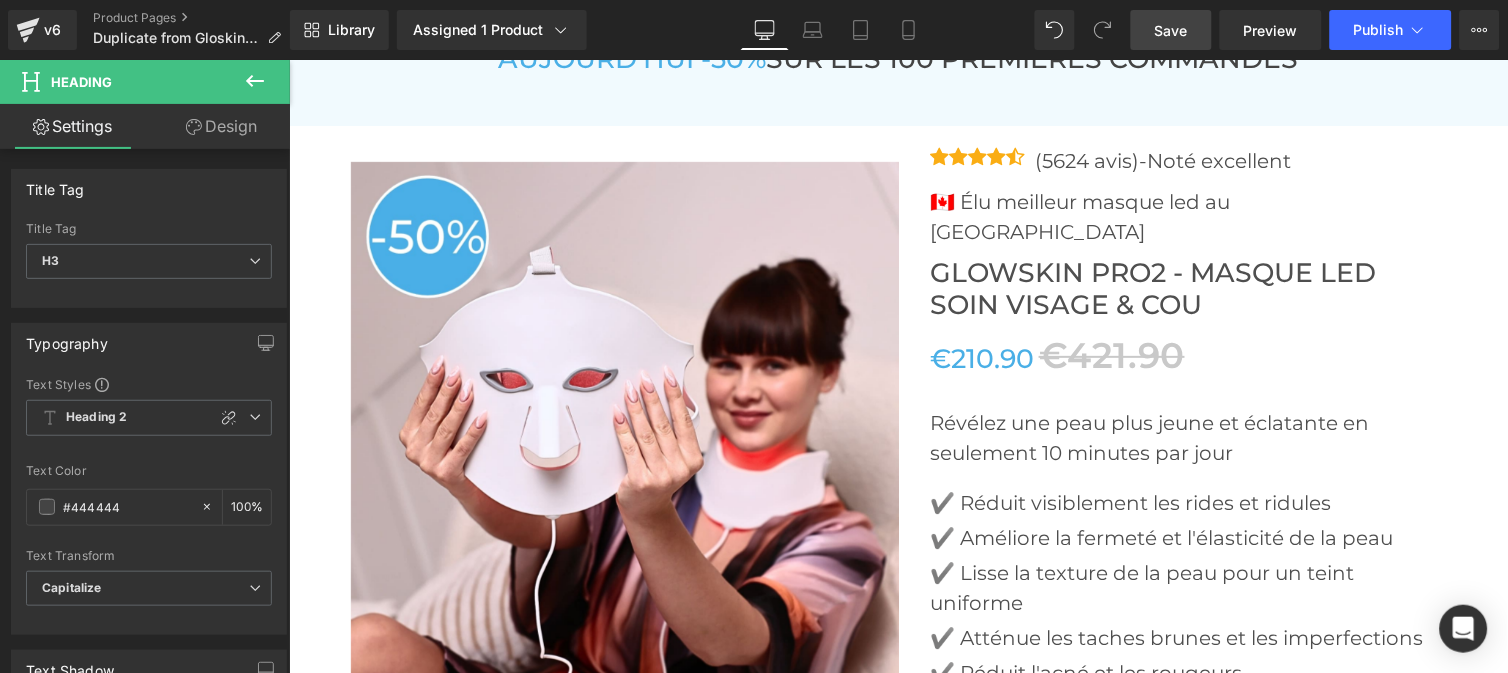 scroll, scrollTop: 6758, scrollLeft: 0, axis: vertical 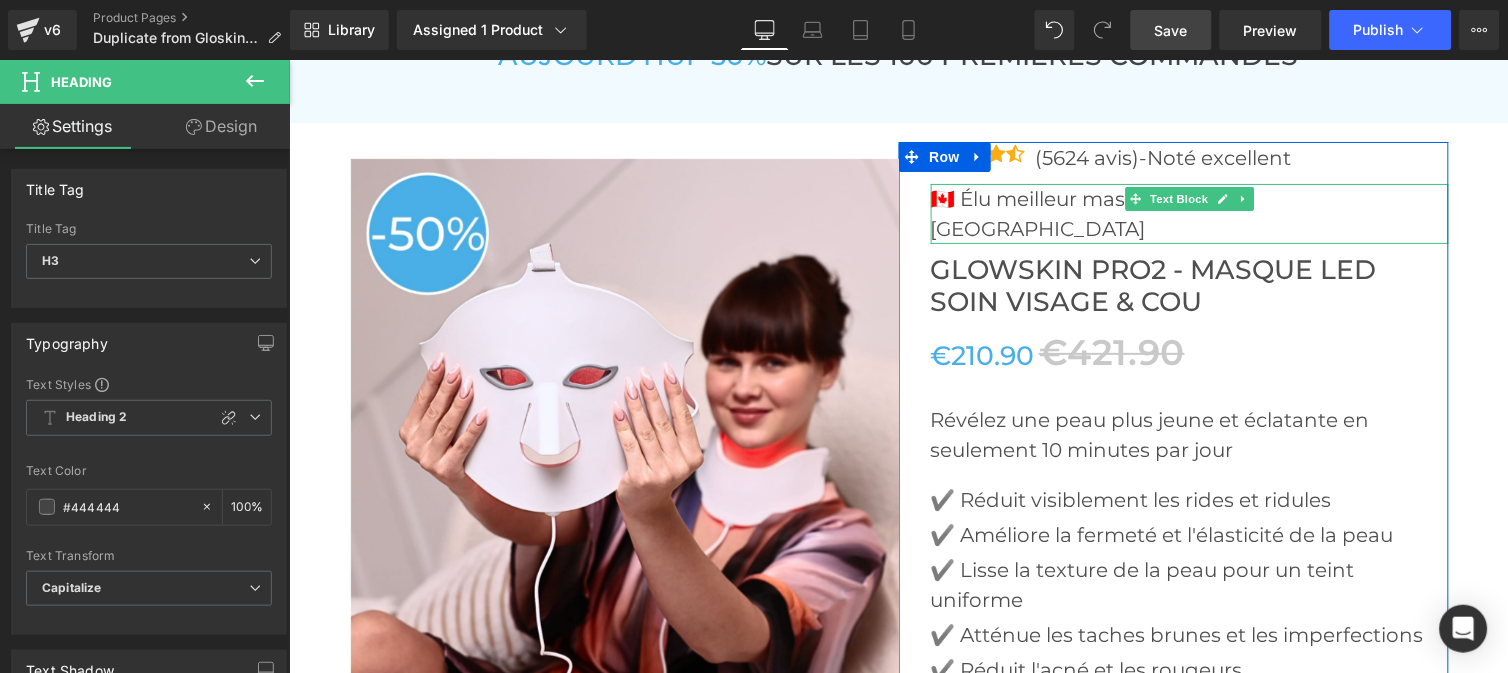 click on "🇨🇦 Élu meilleur masque led au Canada" at bounding box center [1189, 213] 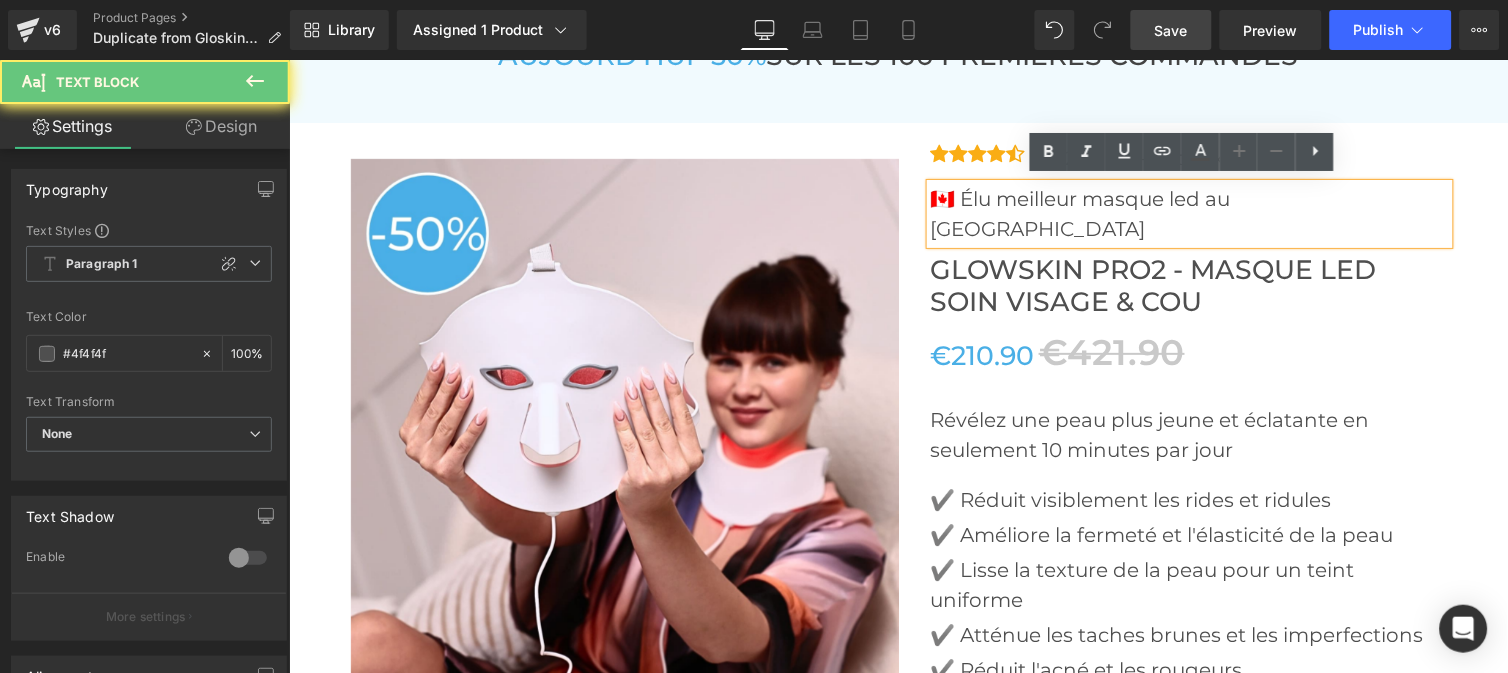 click on "🇨🇦 Élu meilleur masque led au Canada" at bounding box center (1189, 213) 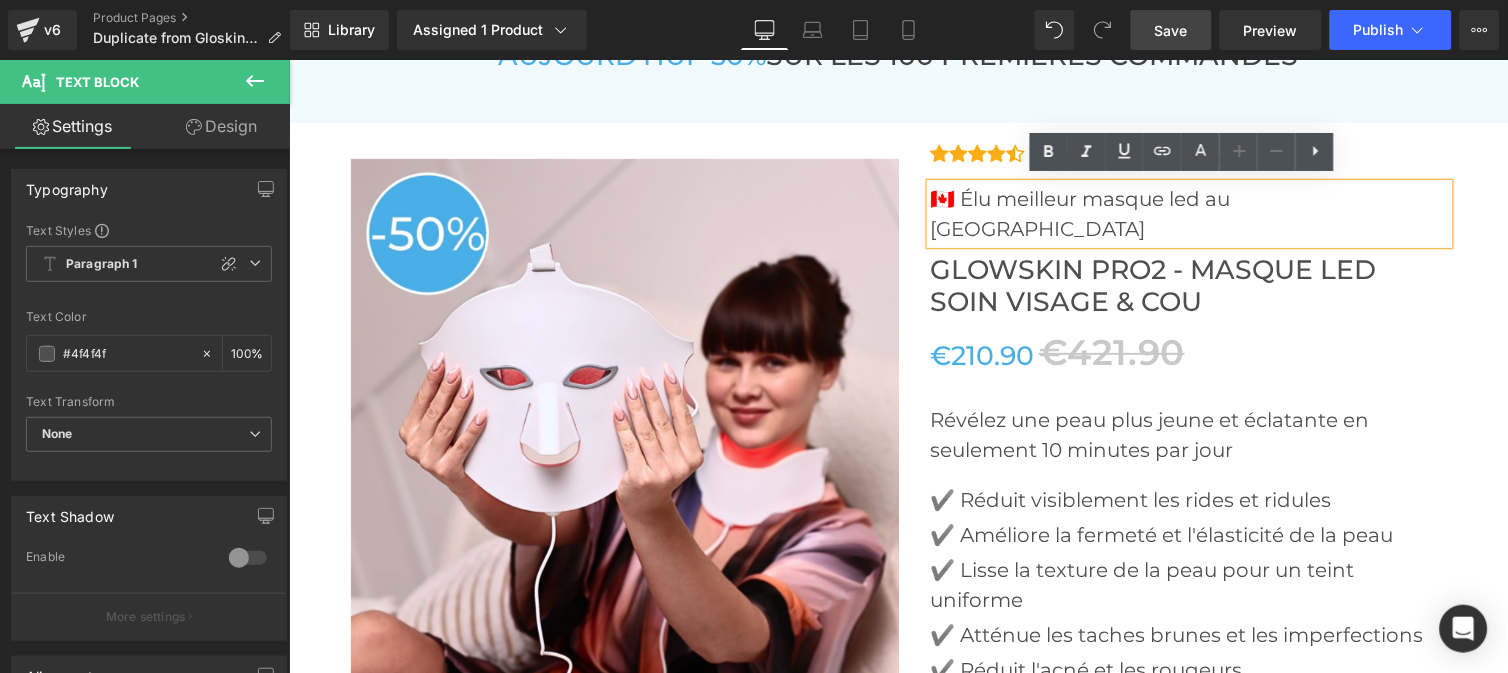 type 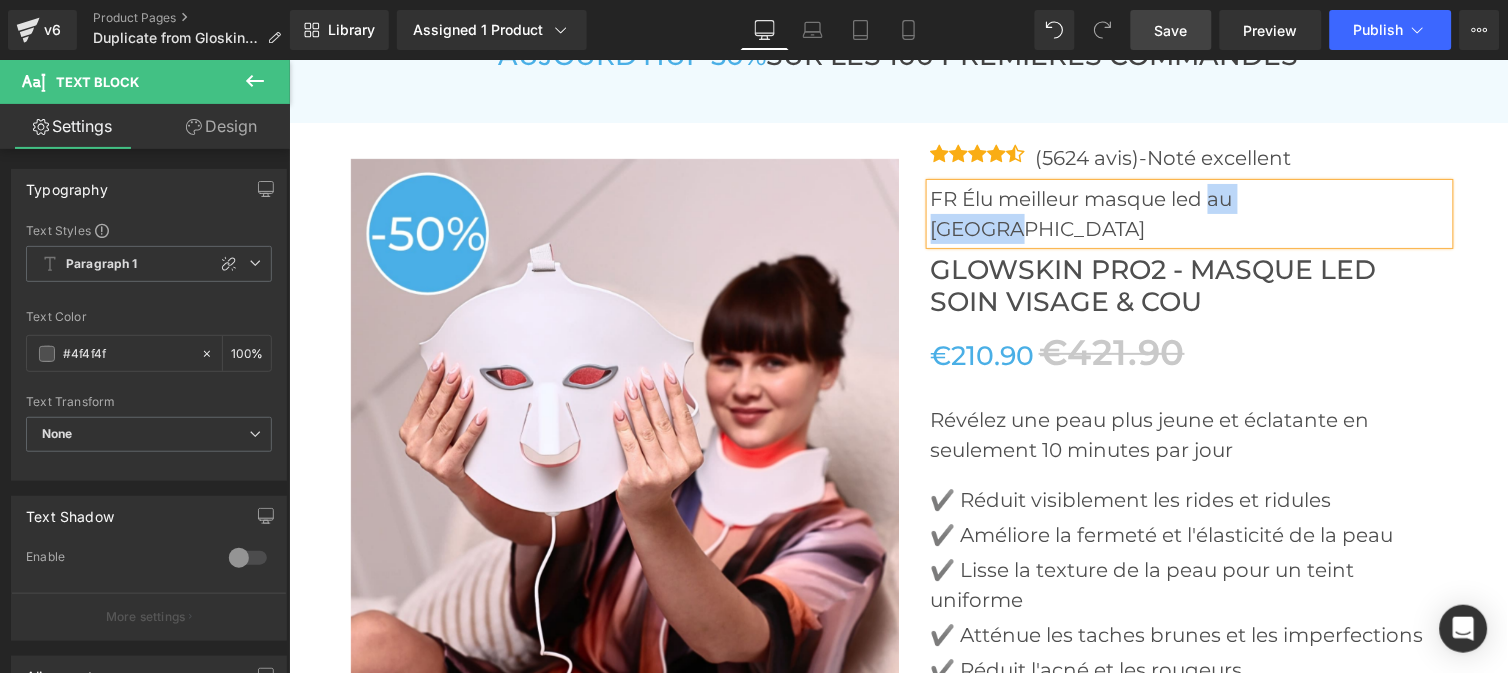 drag, startPoint x: 1318, startPoint y: 194, endPoint x: 1208, endPoint y: 194, distance: 110 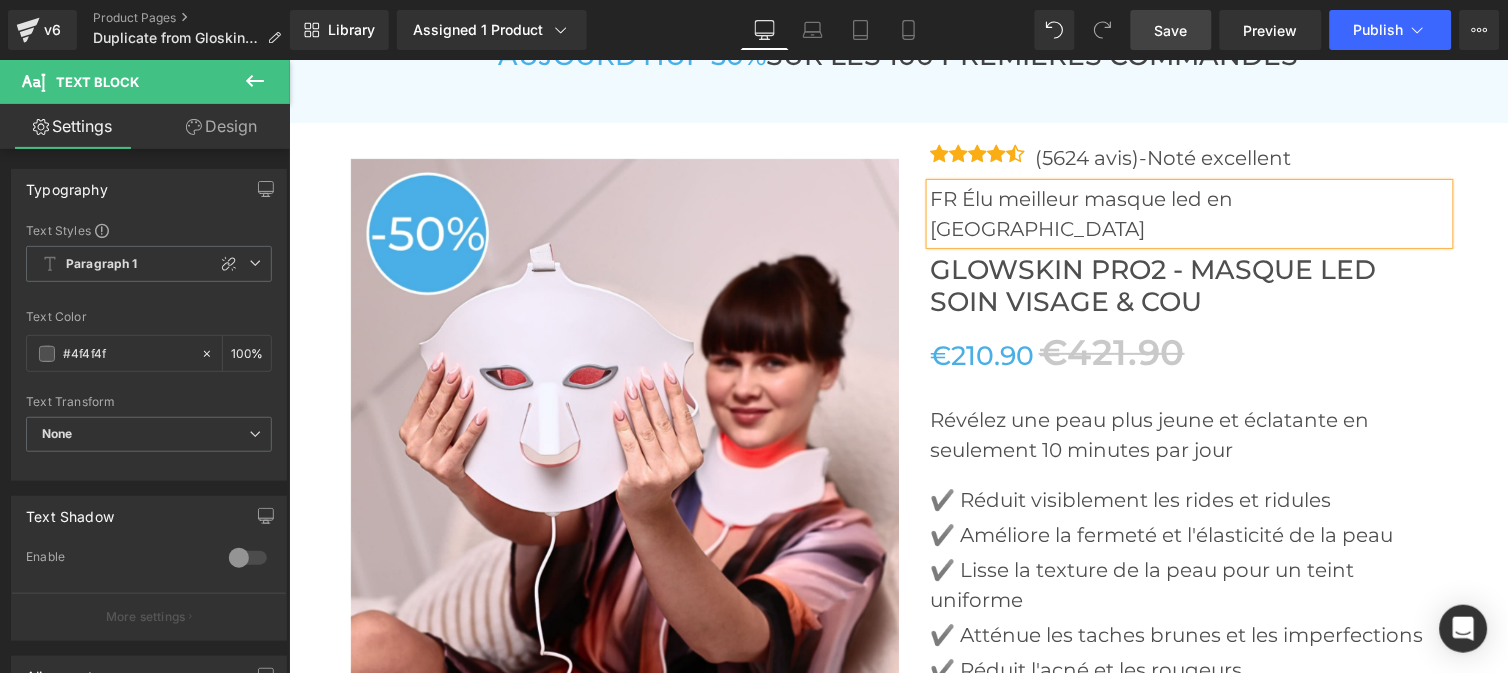 click on "Save" at bounding box center (1171, 30) 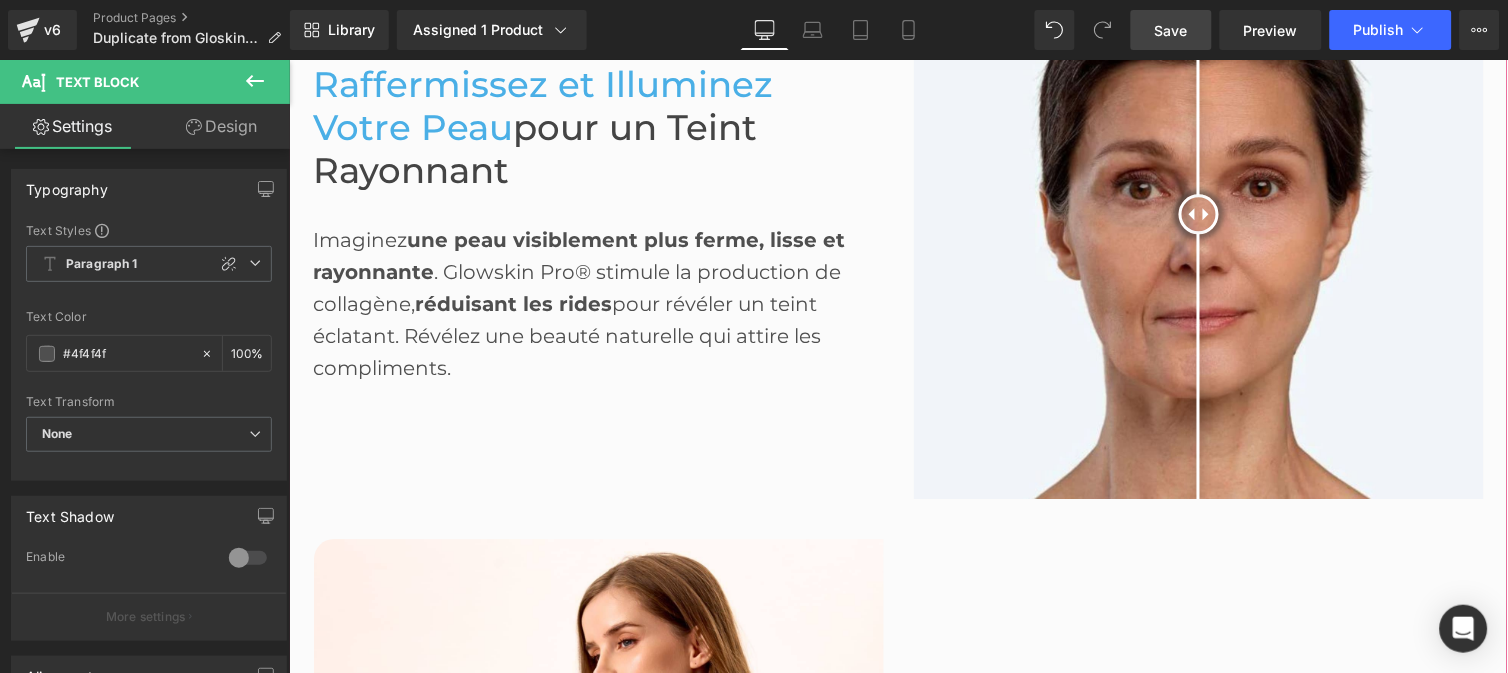 scroll, scrollTop: 1047, scrollLeft: 0, axis: vertical 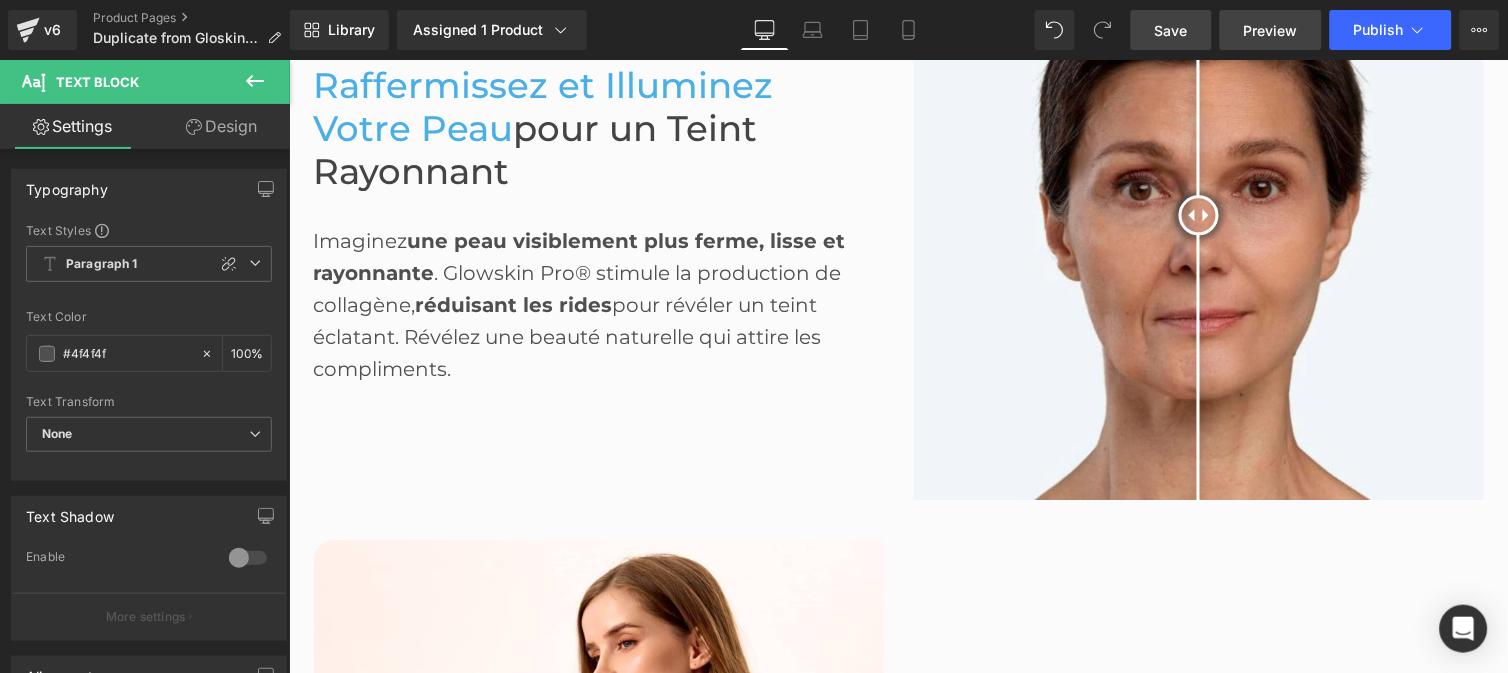 click on "Preview" at bounding box center (1271, 30) 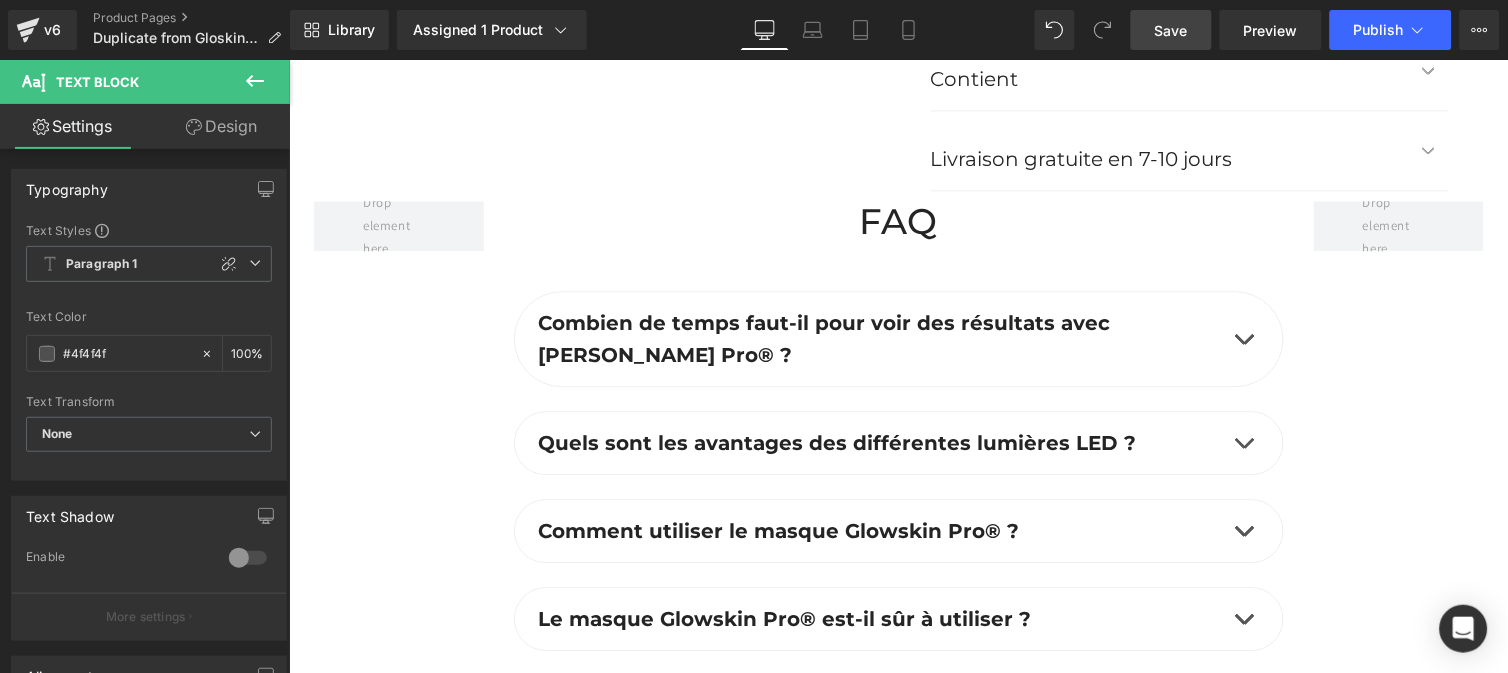 scroll, scrollTop: 7811, scrollLeft: 0, axis: vertical 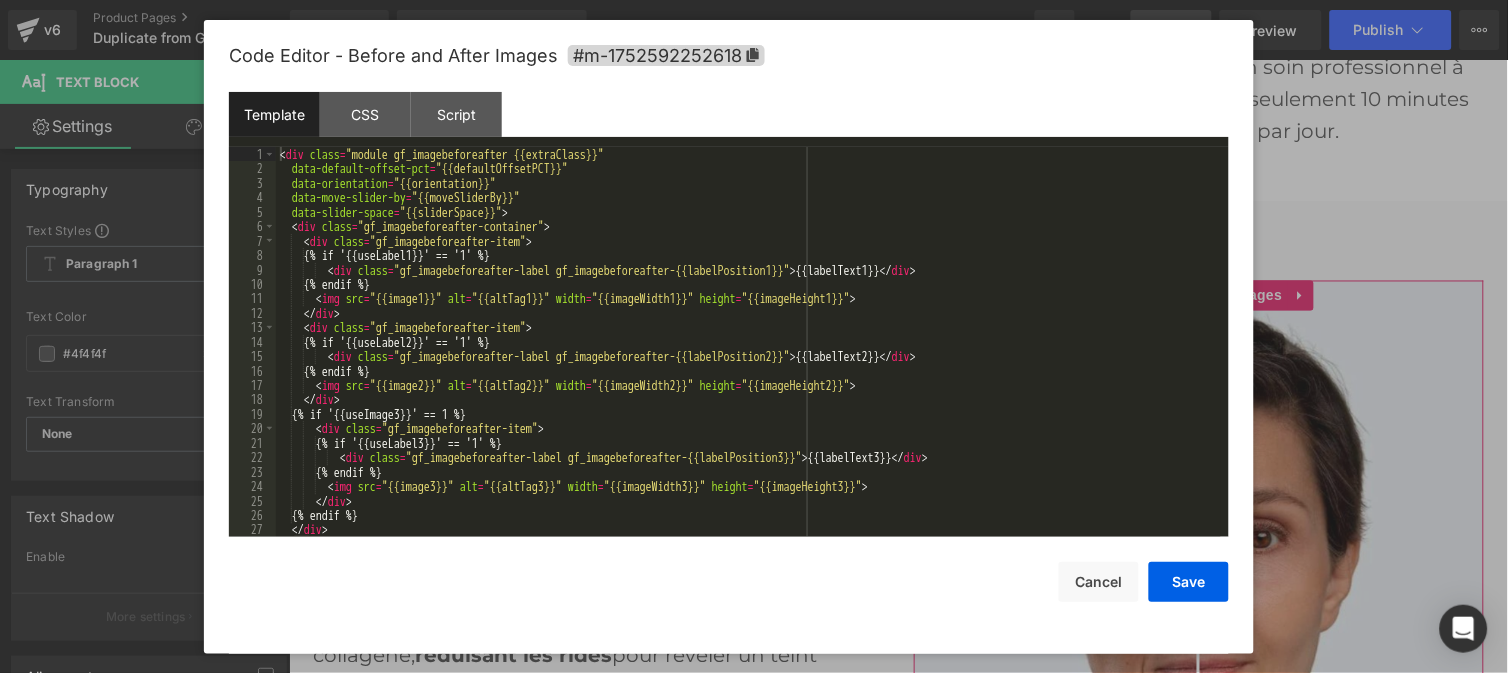 click on "You are previewing how the   will restyle your page. You can not edit Elements in Preset Preview Mode.  v6 Product Pages Duplicate from GloskinPro Library Assigned 1 Product  Product Preview
Glowskin Pro2 - Masque LED Soin Visage & Cou Manage assigned products Desktop Desktop Laptop Tablet Mobile Save Preview Publish Scheduled View Live Page View with current Template Save Template to Library Schedule Publish  Optimize  Publish Settings Shortcuts  Your page can’t be published   You've reached the maximum number of published pages on your plan  (0/999999).  You need to upgrade your plan or unpublish all your pages to get 1 publish slot.   Unpublish pages   Upgrade plan  Elements Global Style Base Row  rows, columns, layouts, div Heading  headings, titles, h1,h2,h3,h4,h5,h6 Text Block  texts, paragraphs, contents, blocks Image  images, photos, alts, uploads Icon  icons, symbols Button  button, call to action, cta Separator  separators, dividers, horizontal lines Liquid  Banner Parallax  Stack List" at bounding box center [754, 0] 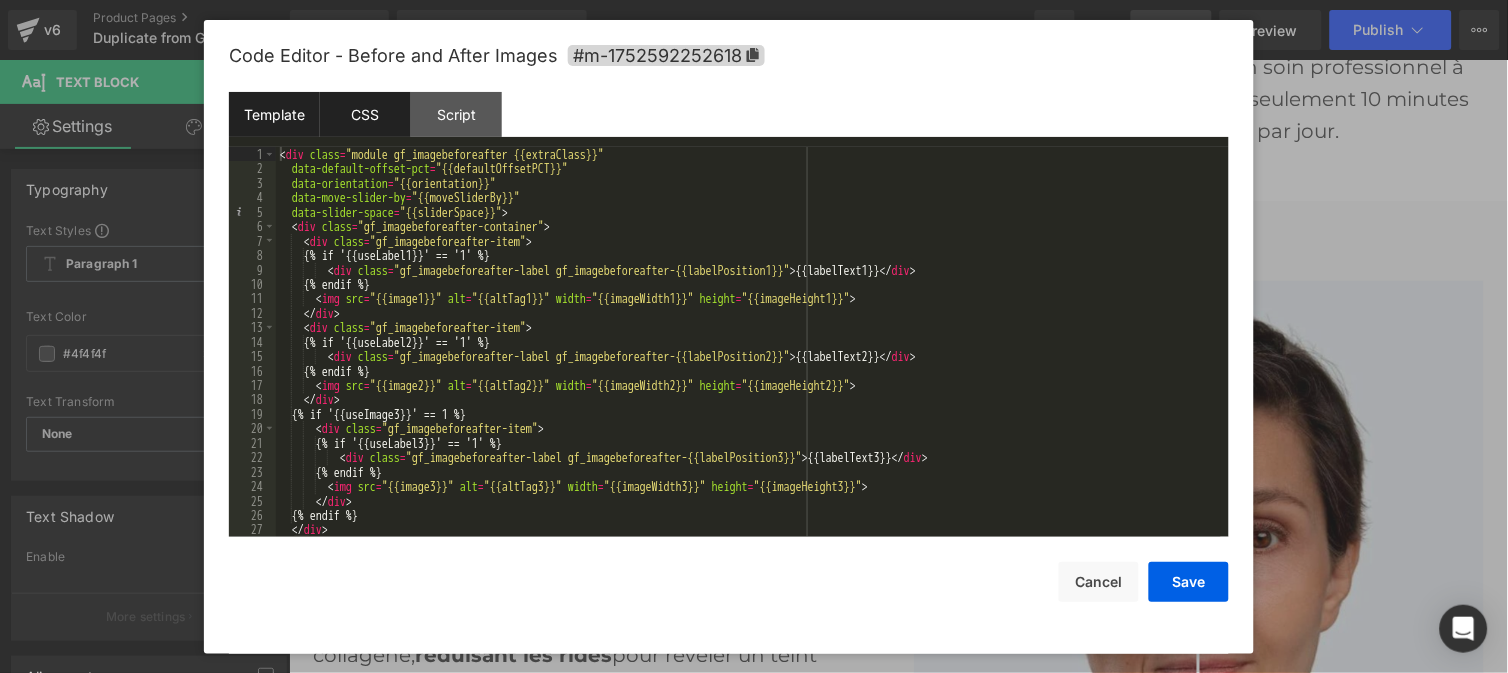 click on "CSS" at bounding box center [365, 114] 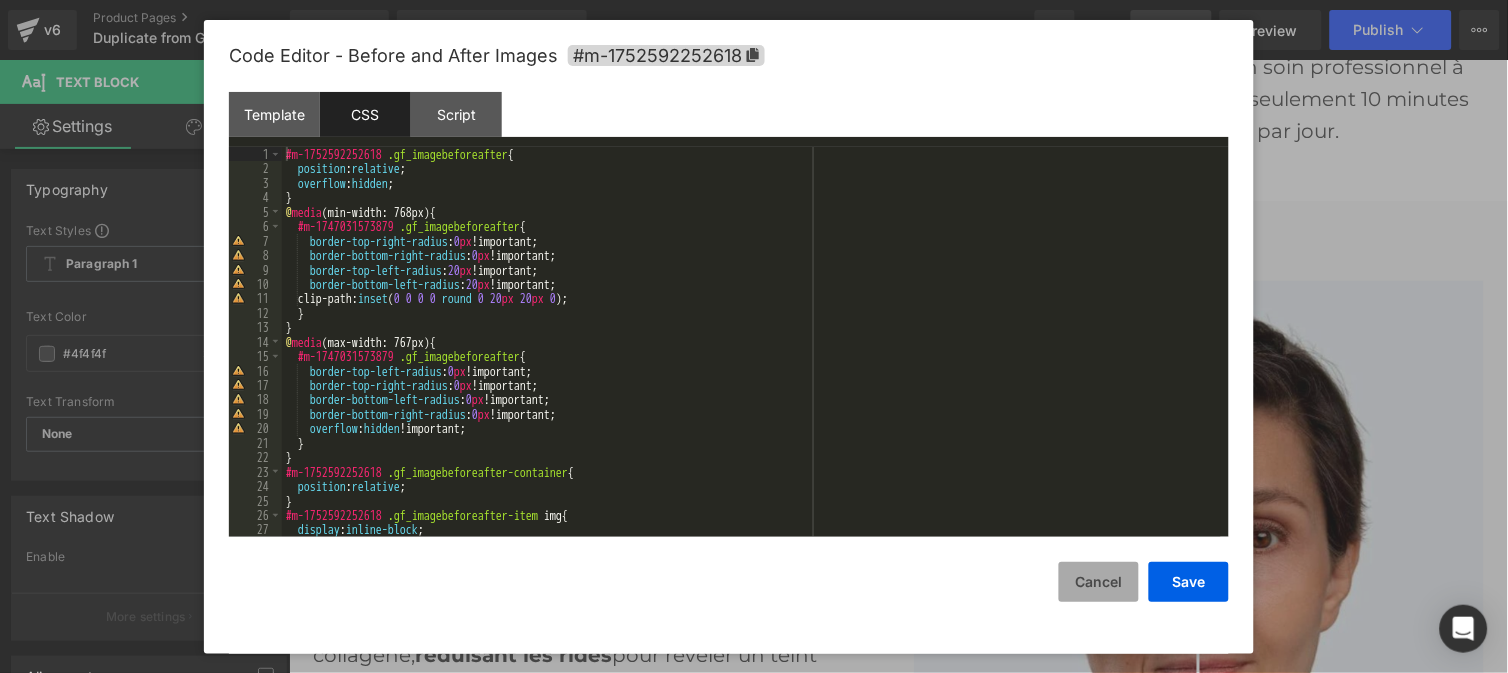 click on "Cancel" at bounding box center (1099, 582) 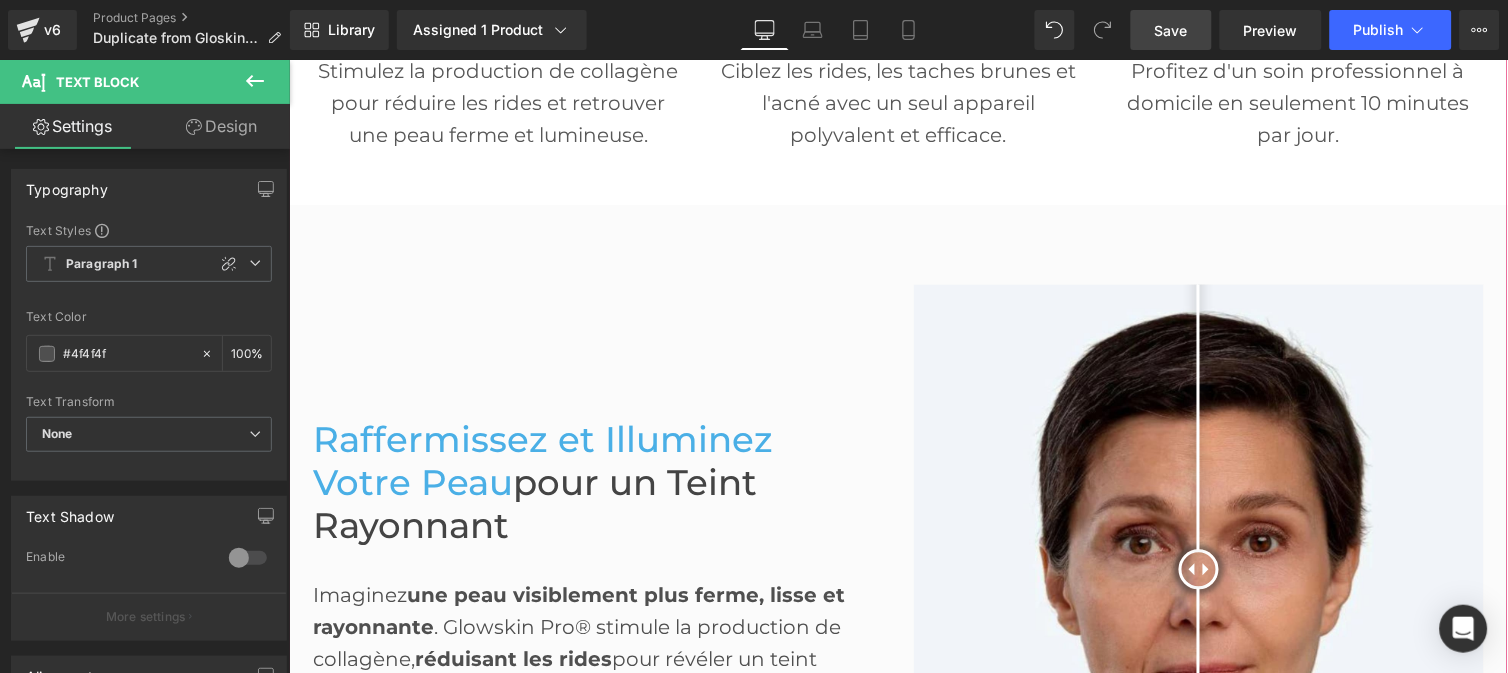 scroll, scrollTop: 730, scrollLeft: 0, axis: vertical 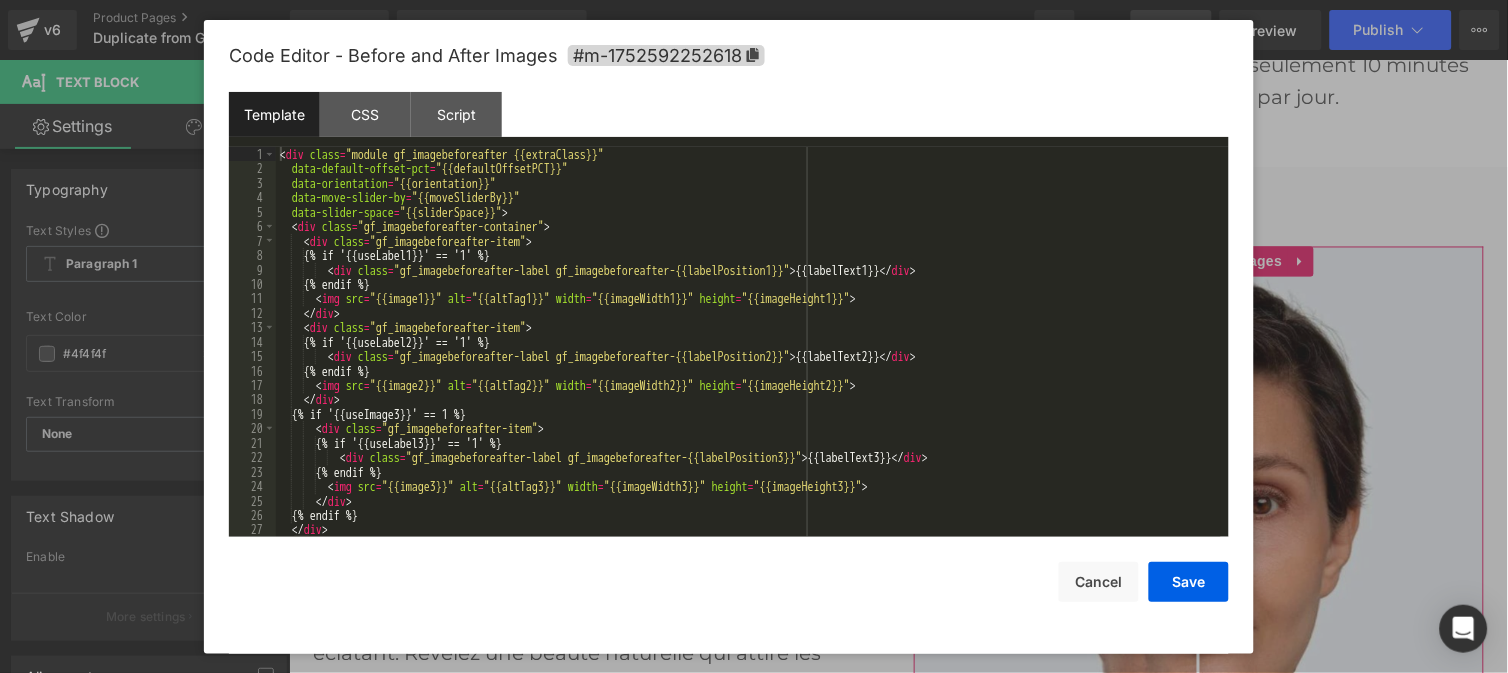 click on "You are previewing how the   will restyle your page. You can not edit Elements in Preset Preview Mode.  v6 Product Pages Duplicate from GloskinPro Library Assigned 1 Product  Product Preview
Glowskin Pro2 - Masque LED Soin Visage & Cou Manage assigned products Desktop Desktop Laptop Tablet Mobile Save Preview Publish Scheduled View Live Page View with current Template Save Template to Library Schedule Publish  Optimize  Publish Settings Shortcuts  Your page can’t be published   You've reached the maximum number of published pages on your plan  (0/999999).  You need to upgrade your plan or unpublish all your pages to get 1 publish slot.   Unpublish pages   Upgrade plan  Elements Global Style Base Row  rows, columns, layouts, div Heading  headings, titles, h1,h2,h3,h4,h5,h6 Text Block  texts, paragraphs, contents, blocks Image  images, photos, alts, uploads Icon  icons, symbols Button  button, call to action, cta Separator  separators, dividers, horizontal lines Liquid  Banner Parallax  Stack List" at bounding box center (754, 0) 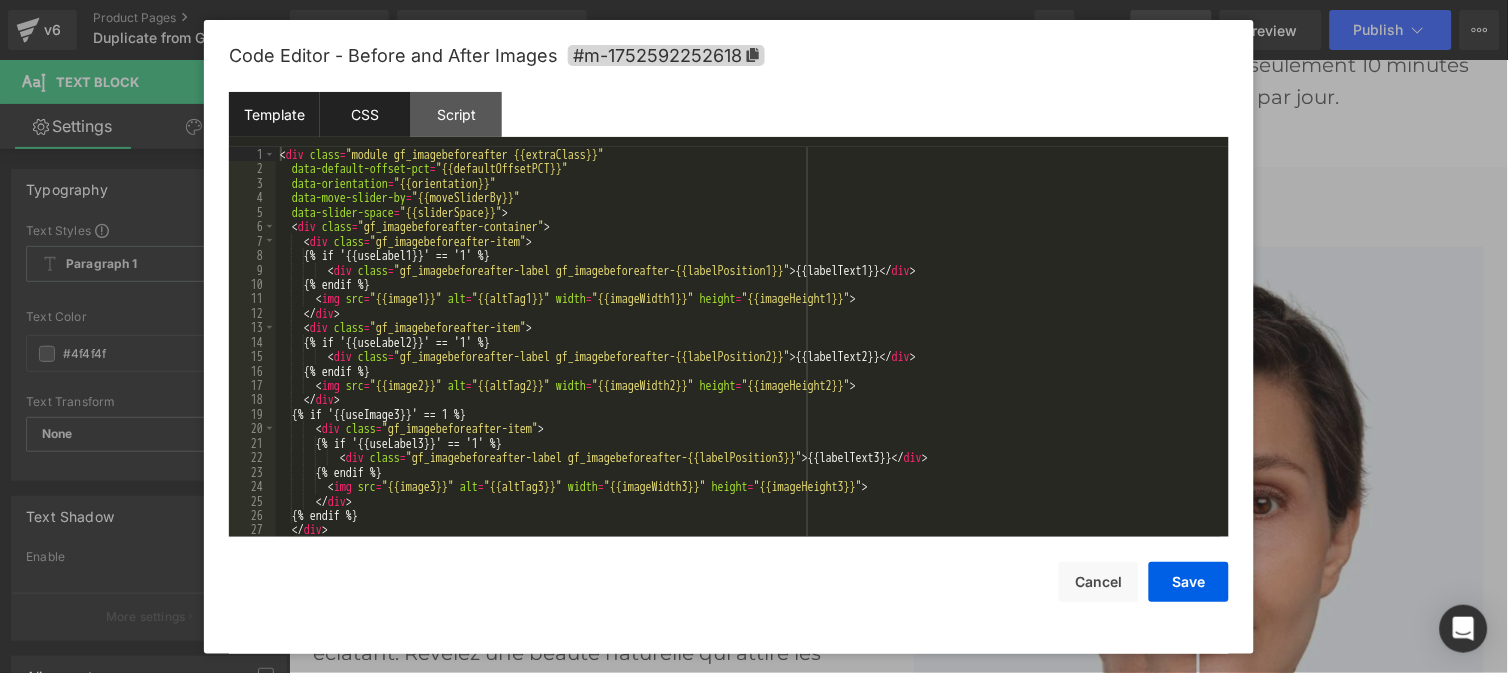 click on "CSS" at bounding box center [365, 114] 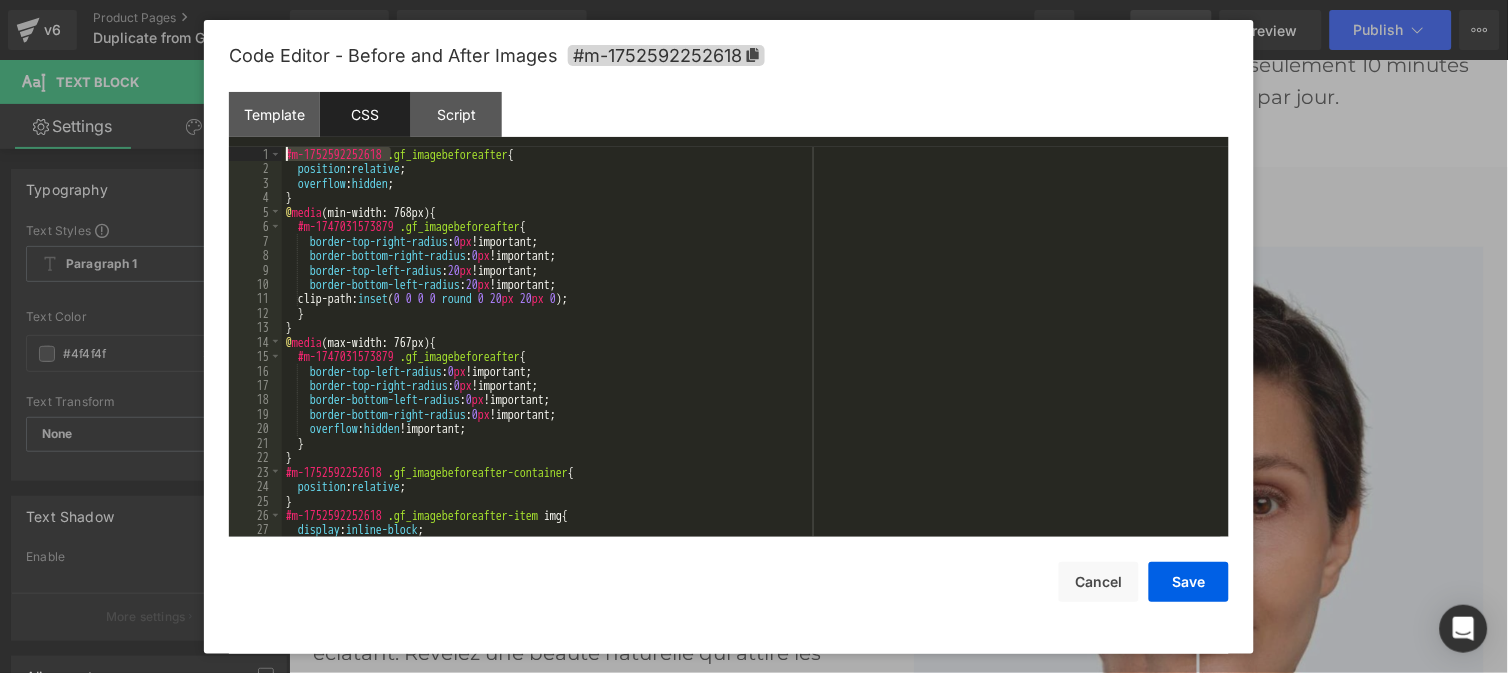 drag, startPoint x: 391, startPoint y: 152, endPoint x: 300, endPoint y: 144, distance: 91.350975 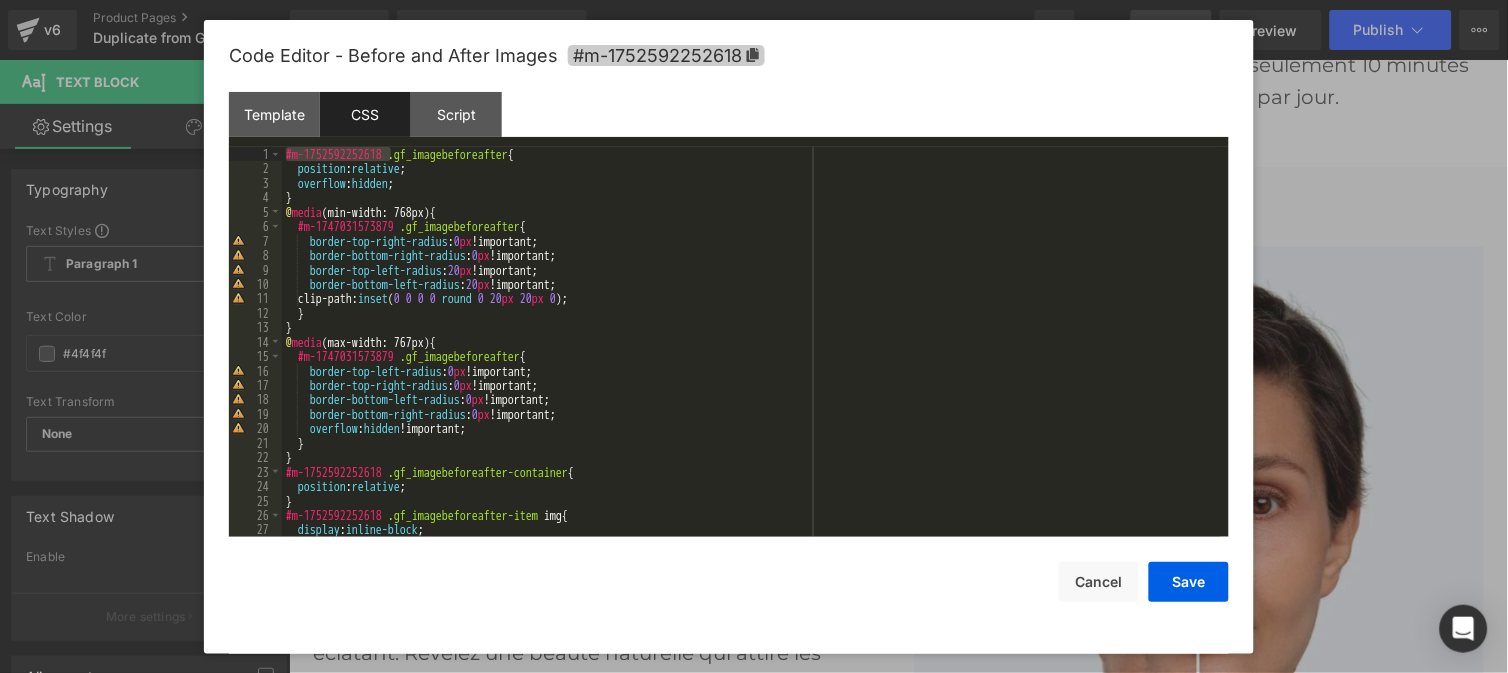 click on "#m-1752592252618" at bounding box center [666, 55] 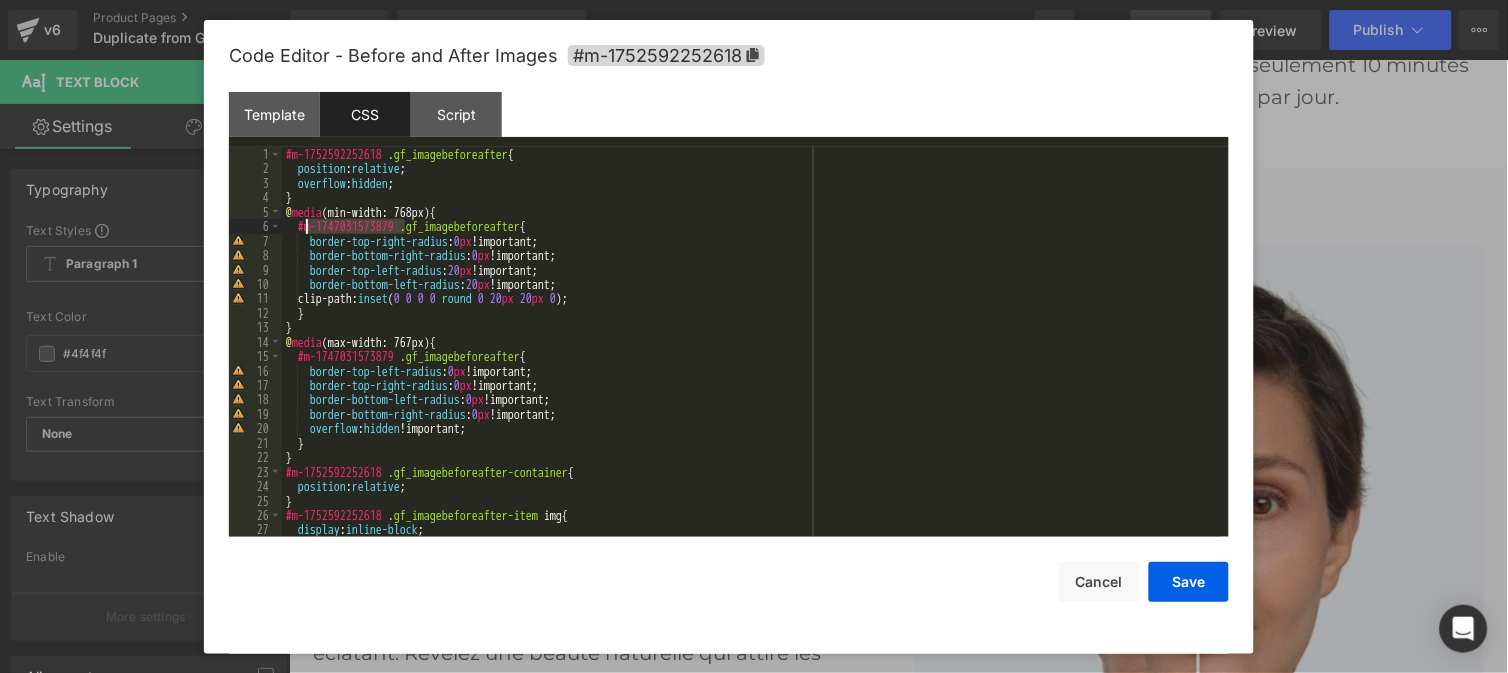 drag, startPoint x: 402, startPoint y: 225, endPoint x: 306, endPoint y: 221, distance: 96.0833 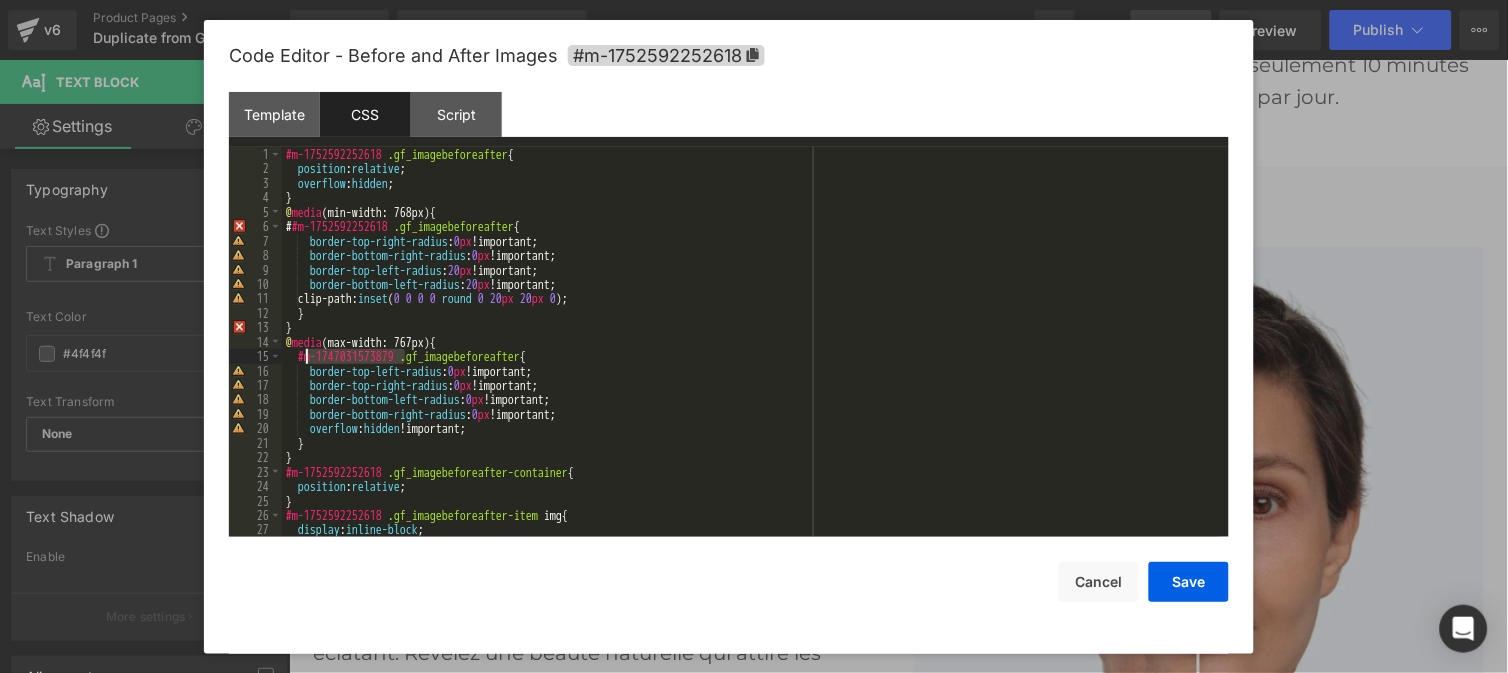 drag, startPoint x: 314, startPoint y: 350, endPoint x: 304, endPoint y: 353, distance: 10.440307 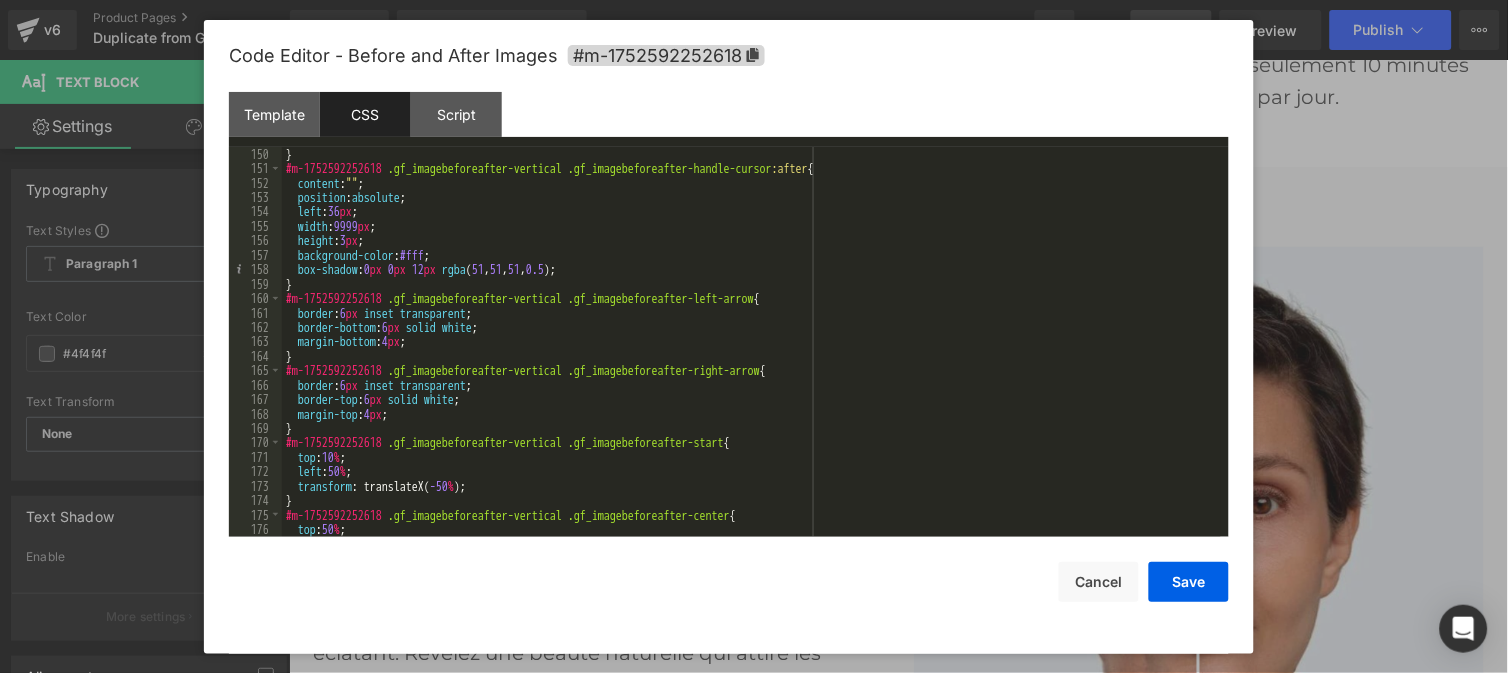 scroll, scrollTop: 2296, scrollLeft: 0, axis: vertical 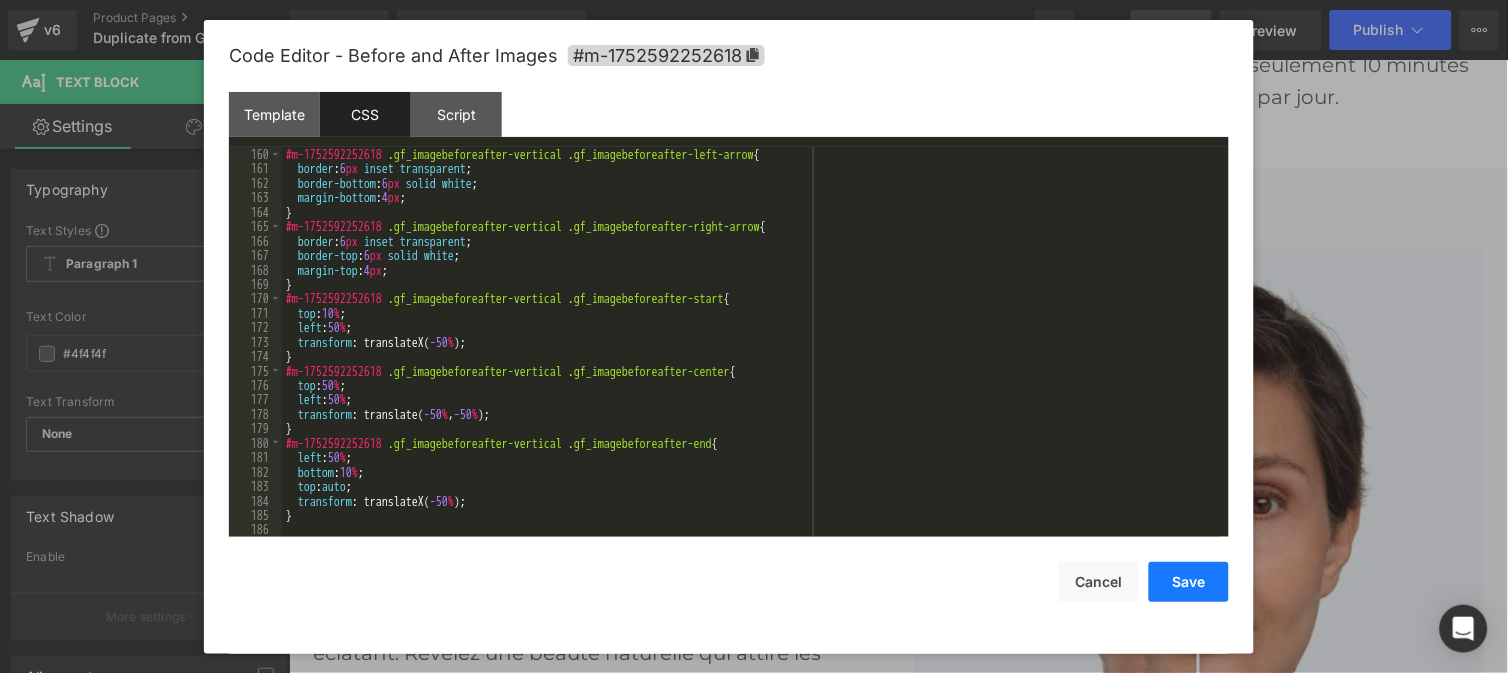click on "Save" at bounding box center (1189, 582) 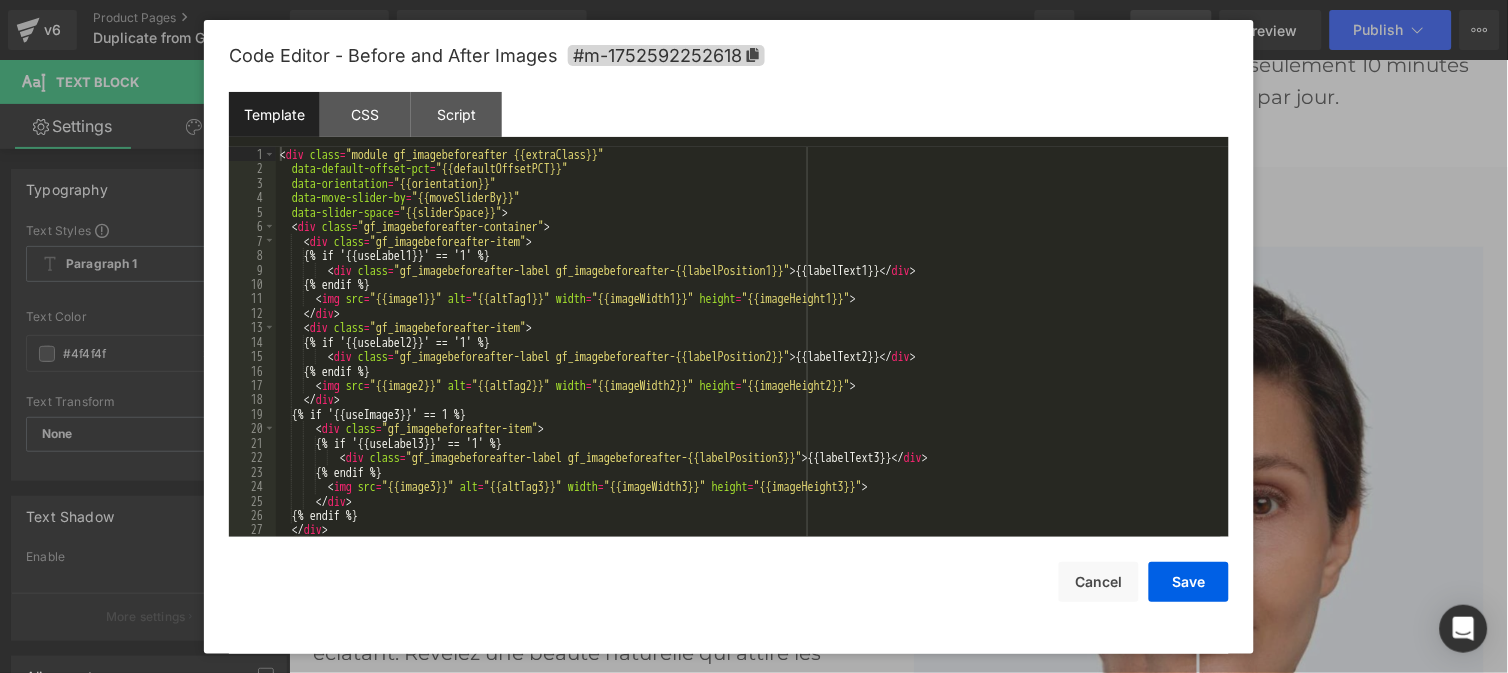 click on "You are previewing how the   will restyle your page. You can not edit Elements in Preset Preview Mode.  v6 Product Pages Duplicate from GloskinPro Library Assigned 1 Product  Product Preview
Glowskin Pro2 - Masque LED Soin Visage & Cou Manage assigned products Desktop Desktop Laptop Tablet Mobile Save Preview Publish Scheduled View Live Page View with current Template Save Template to Library Schedule Publish  Optimize  Publish Settings Shortcuts  Your page can’t be published   You've reached the maximum number of published pages on your plan  (0/999999).  You need to upgrade your plan or unpublish all your pages to get 1 publish slot.   Unpublish pages   Upgrade plan  Elements Global Style Base Row  rows, columns, layouts, div Heading  headings, titles, h1,h2,h3,h4,h5,h6 Text Block  texts, paragraphs, contents, blocks Image  images, photos, alts, uploads Icon  icons, symbols Button  button, call to action, cta Separator  separators, dividers, horizontal lines Liquid  Banner Parallax  Stack List" at bounding box center [754, 0] 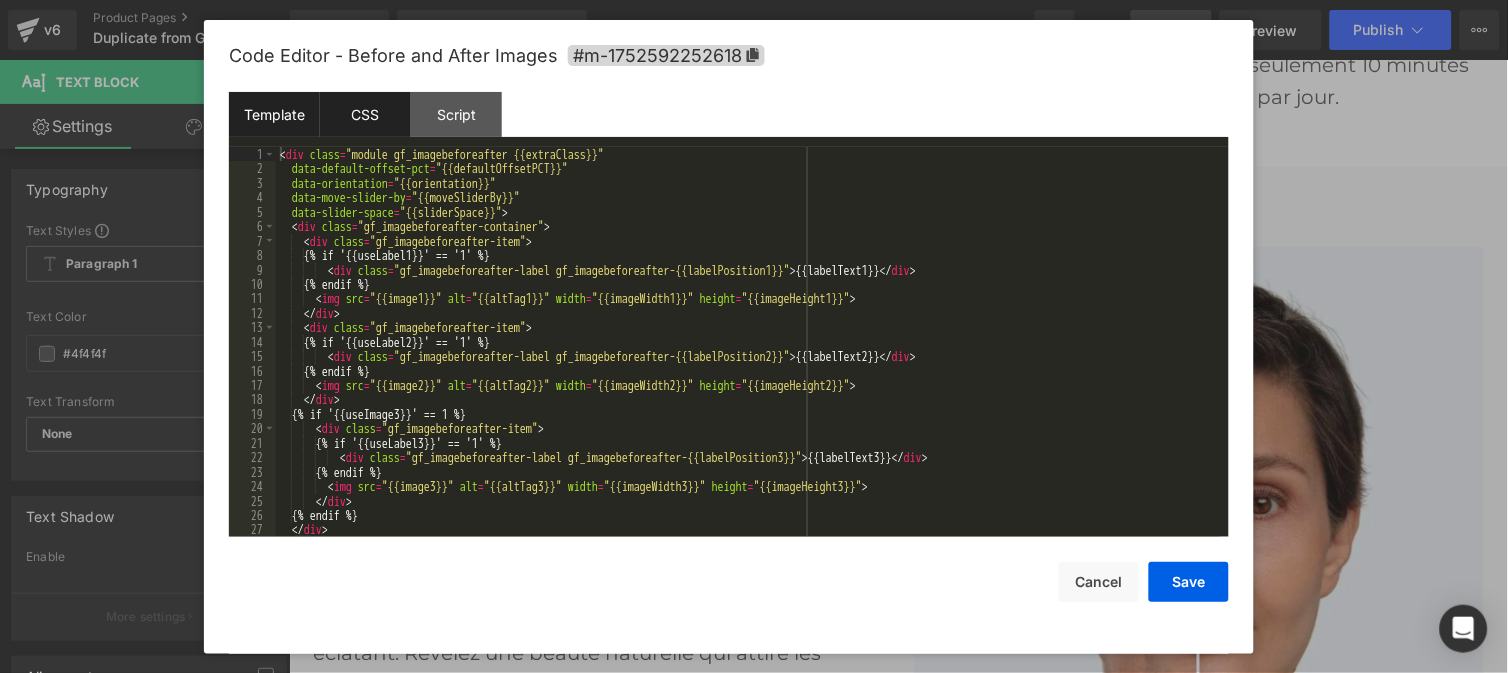 click on "CSS" at bounding box center [365, 114] 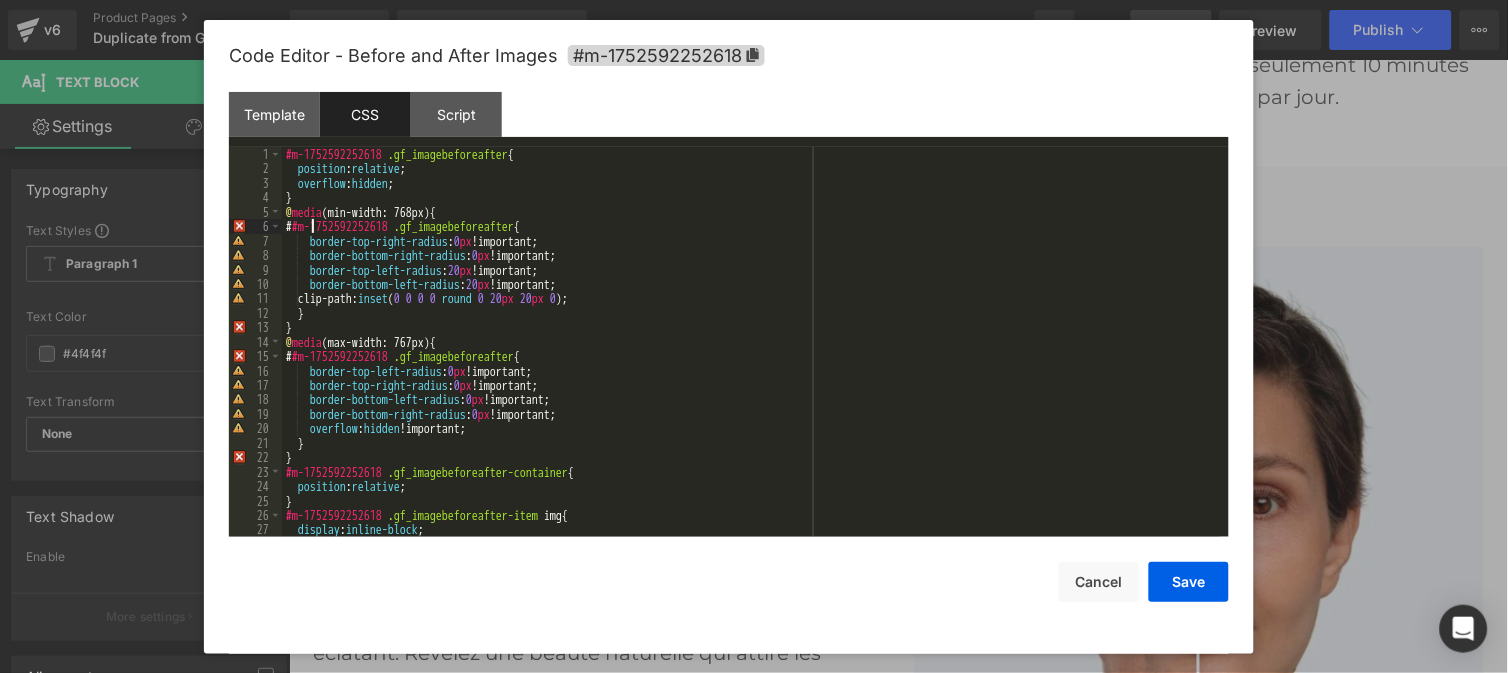 click on "#m-1752592252618   .gf_imagebeforeafter {    position :  relative ;    overflow :  hidden ; } @ media  (min-width: 768px) {   # #m-1752592252618   .gf_imagebeforeafter {       border-top-right-radius :  0 px  !important;       border-bottom-right-radius :  0 px  !important;       border-top-left-radius :  20 px  !important;       border-bottom-left-radius :  20 px  !important;      clip-path:  inset ( 0   0   0   0   round   0   20 px   20 px   0 );    } } @ media  (max-width: 767px) {   # #m-1752592252618   .gf_imagebeforeafter {       border-top-left-radius :  0 px  !important;       border-top-right-radius :  0 px  !important;       border-bottom-left-radius :  0 px  !important;       border-bottom-right-radius :  0 px  !important;       overflow :  hidden  !important;    } } #m-1752592252618   .gf_imagebeforeafter-container {    position :  relative ; } #m-1752592252618   .gf_imagebeforeafter-item   img {    display :  inline-block ;    vertical-align :  middle ;" at bounding box center [751, 356] 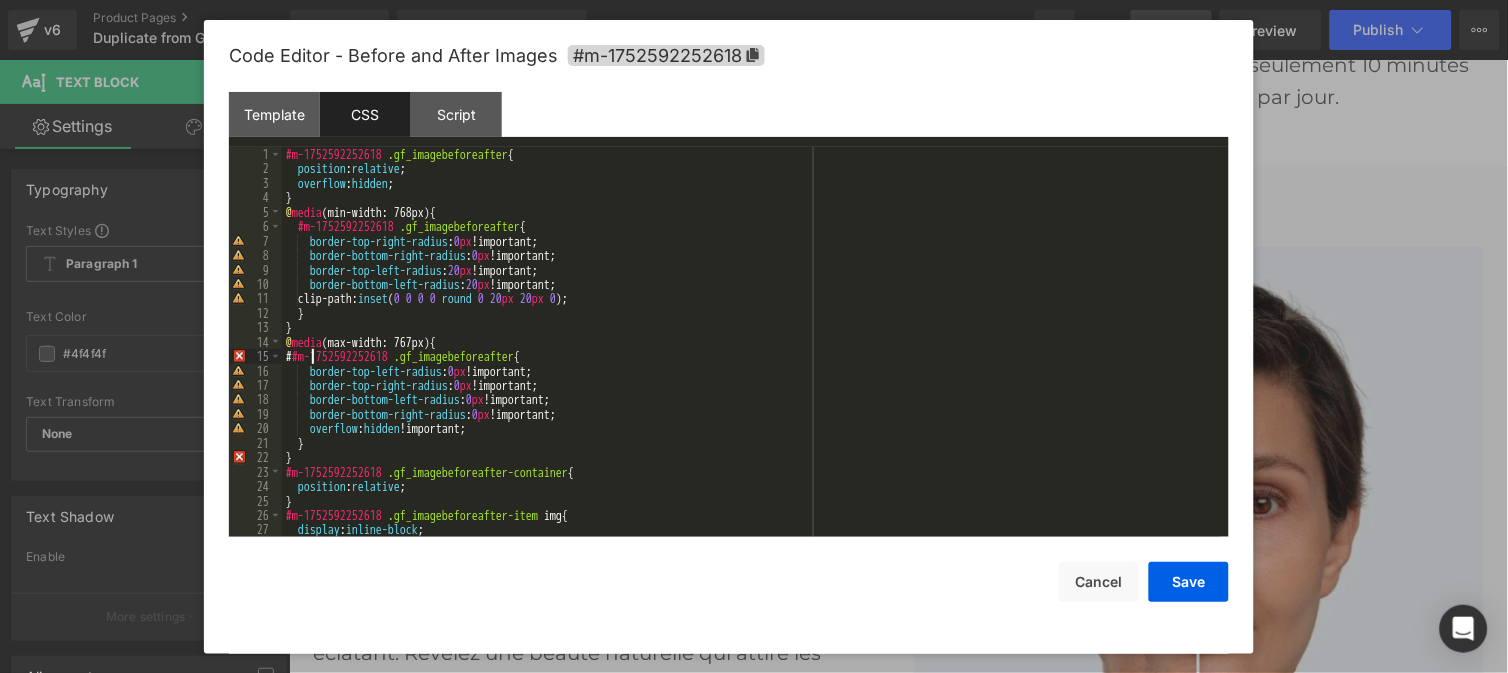click on "#m-1752592252618   .gf_imagebeforeafter {    position :  relative ;    overflow :  hidden ; } @ media  (min-width: 768px) {    #m-1752592252618   .gf_imagebeforeafter {       border-top-right-radius :  0 px  !important;       border-bottom-right-radius :  0 px  !important;       border-top-left-radius :  20 px  !important;       border-bottom-left-radius :  20 px  !important;      clip-path:  inset ( 0   0   0   0   round   0   20 px   20 px   0 );    } } @ media  (max-width: 767px) {   # #m-1752592252618   .gf_imagebeforeafter {       border-top-left-radius :  0 px  !important;       border-top-right-radius :  0 px  !important;       border-bottom-left-radius :  0 px  !important;       border-bottom-right-radius :  0 px  !important;       overflow :  hidden  !important;    } } #m-1752592252618   .gf_imagebeforeafter-container {    position :  relative ; } #m-1752592252618   .gf_imagebeforeafter-item   img {    display :  inline-block ;    vertical-align :  middle ;" at bounding box center [751, 356] 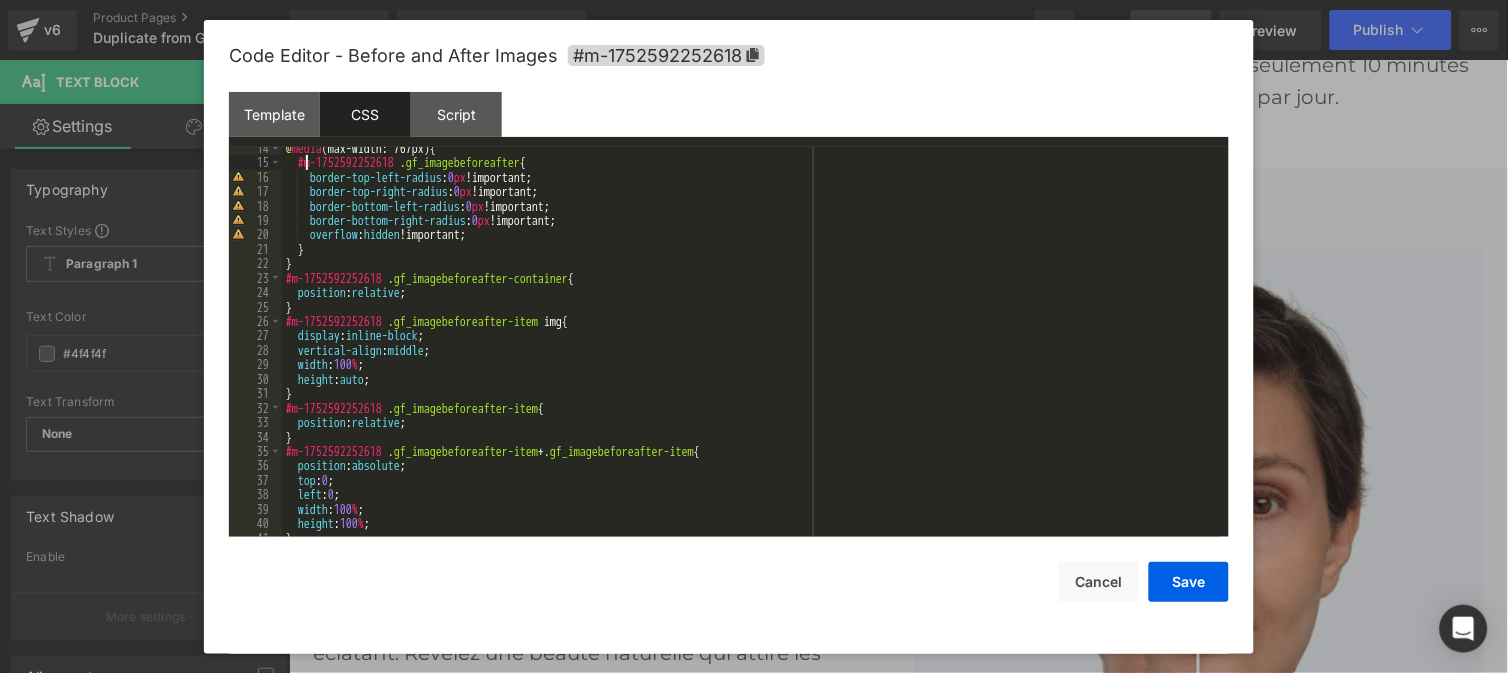 scroll, scrollTop: 194, scrollLeft: 0, axis: vertical 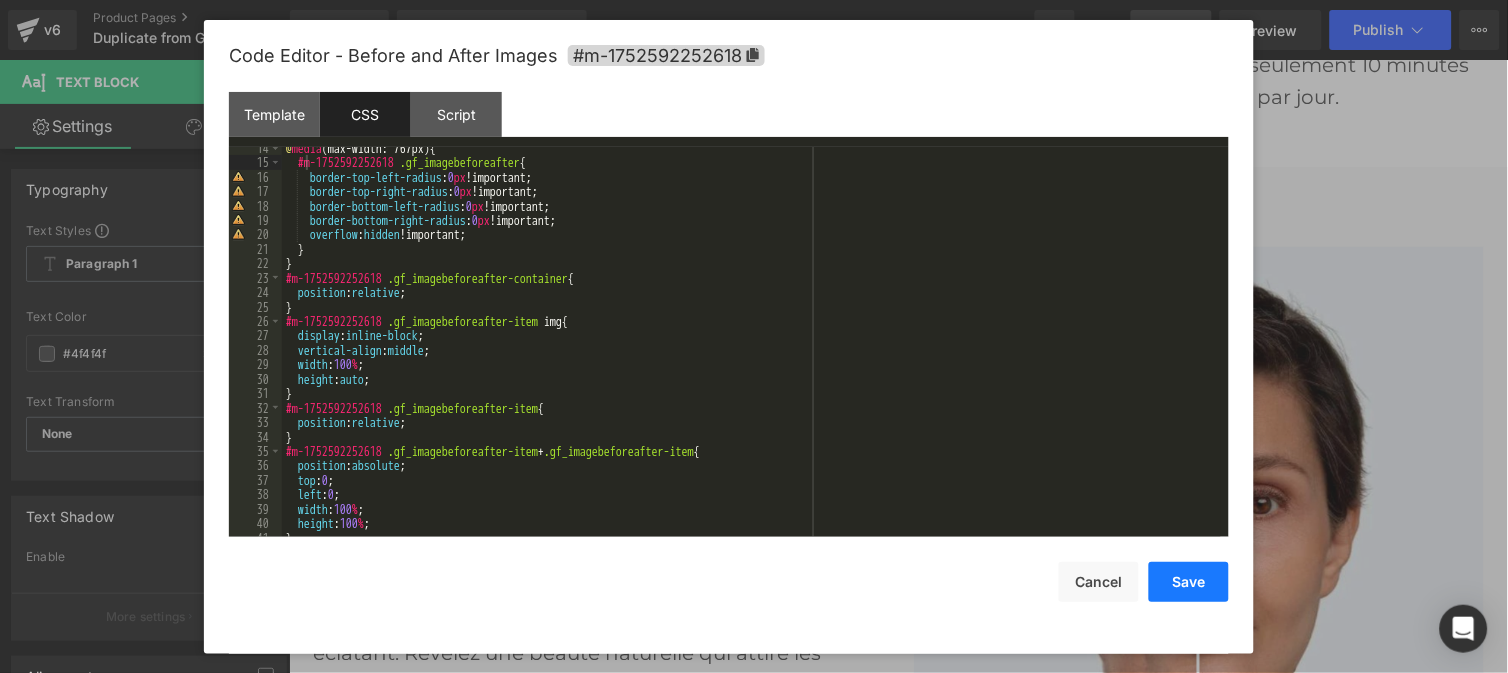 click on "Save" at bounding box center [1189, 582] 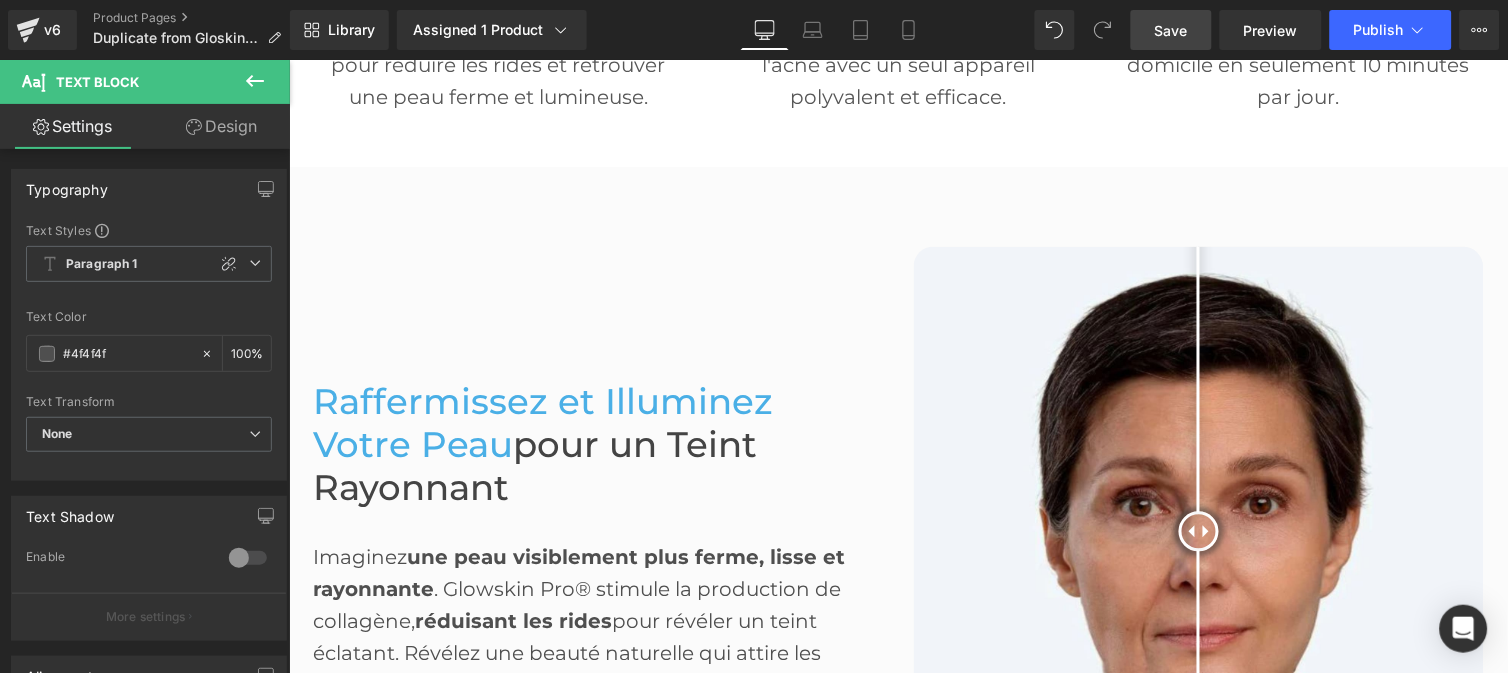 click on "Save" at bounding box center [1171, 30] 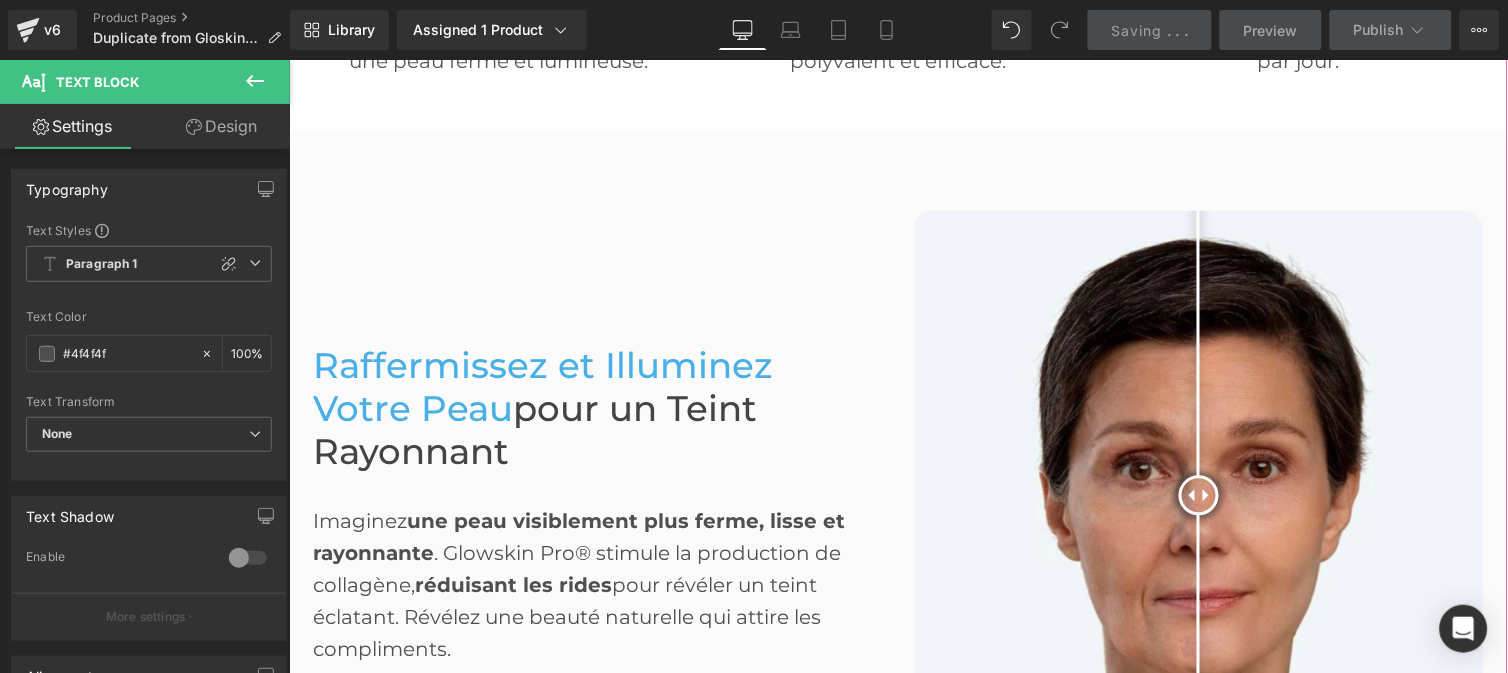scroll, scrollTop: 767, scrollLeft: 0, axis: vertical 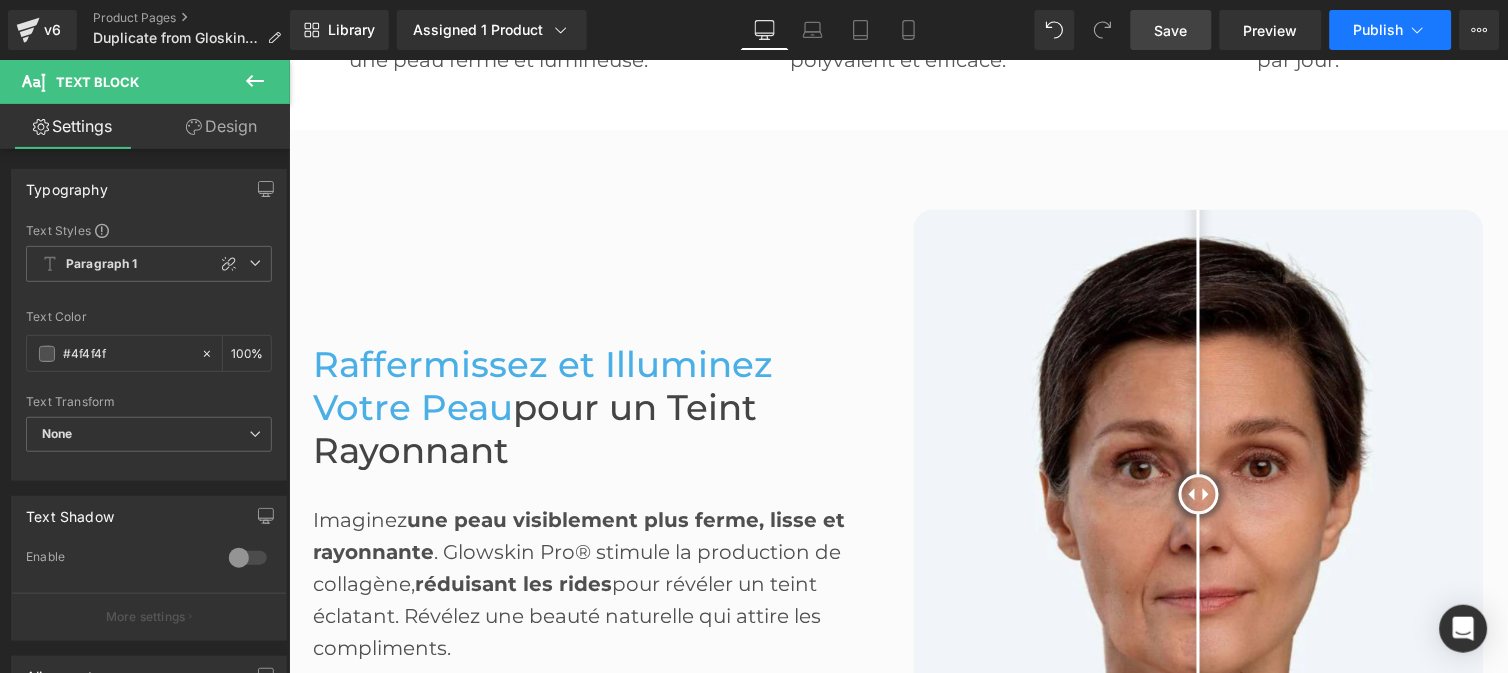 click on "Publish" at bounding box center (1379, 30) 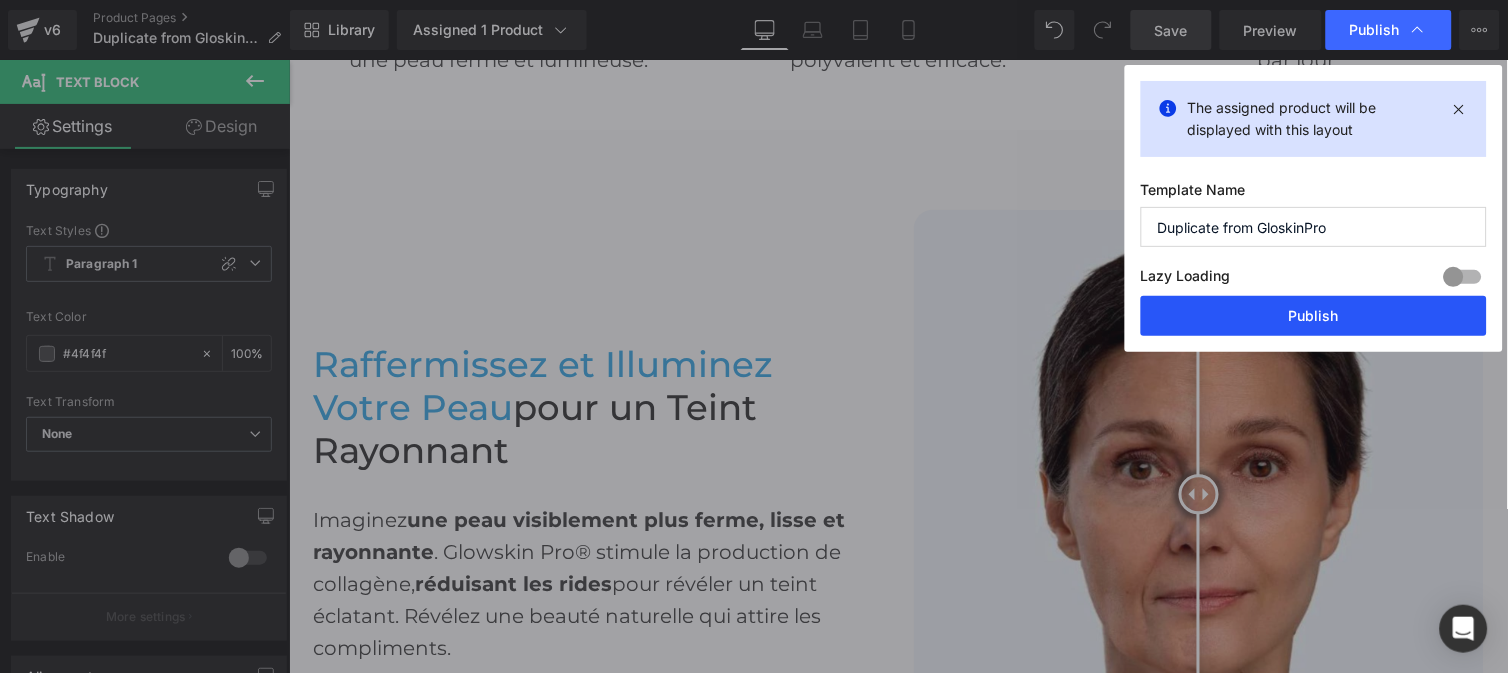 click on "Publish" at bounding box center [1314, 316] 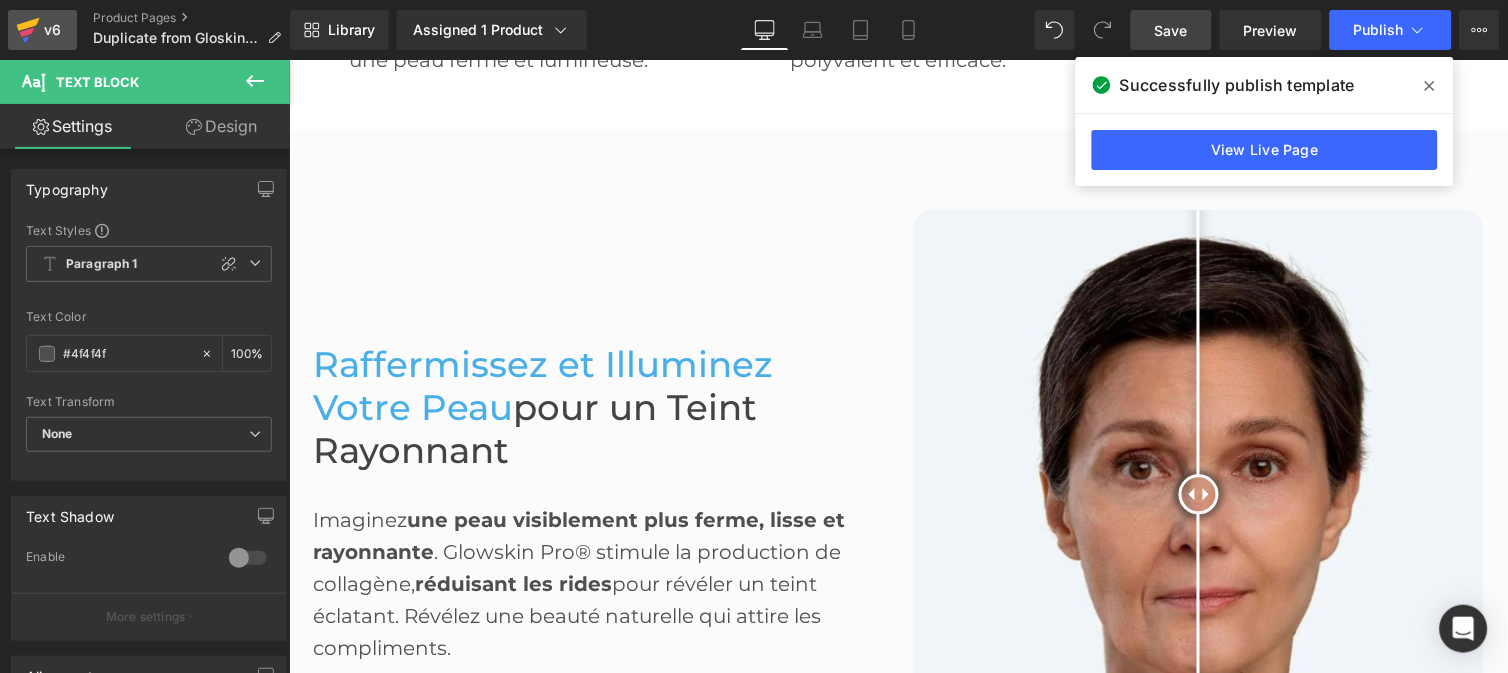 click 